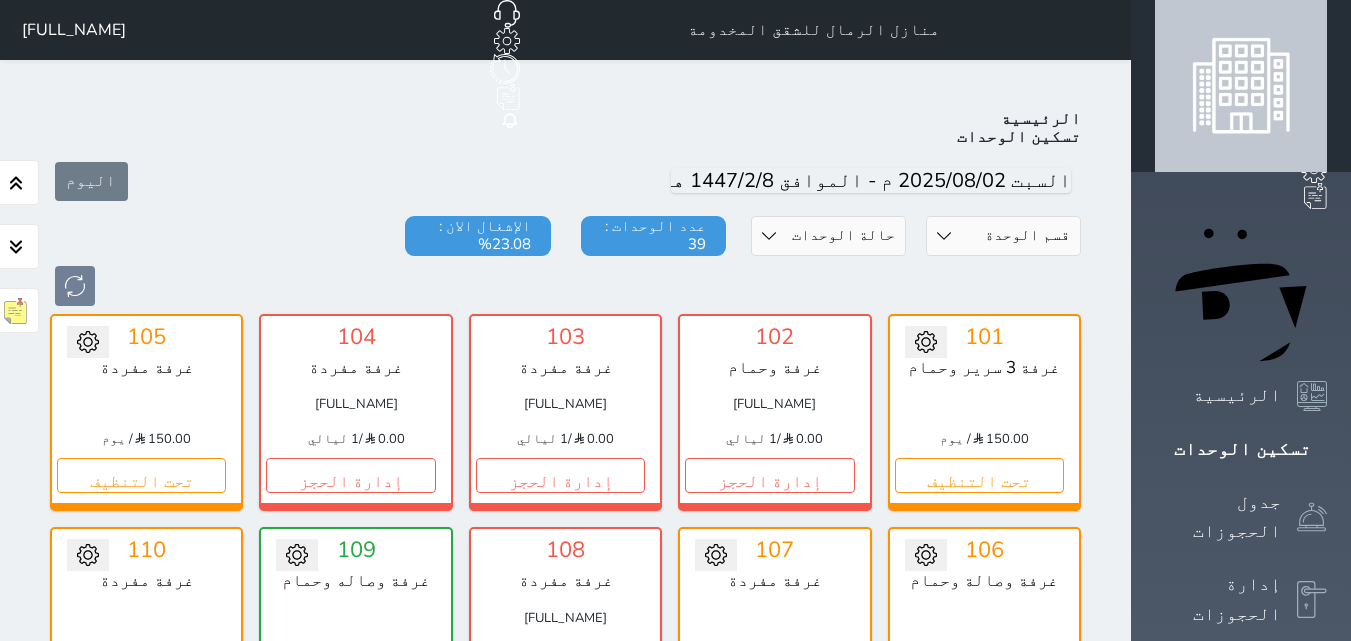 click on "تحت التنظيف" at bounding box center [979, 1329] 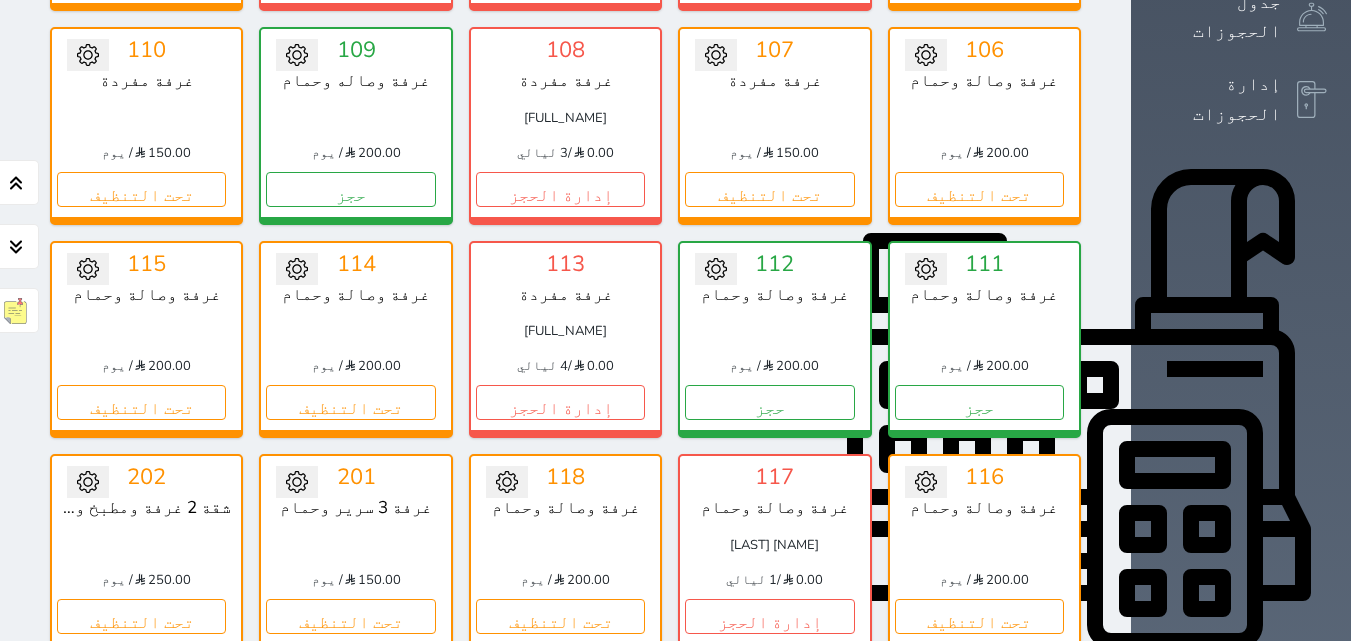 scroll, scrollTop: 500, scrollLeft: 0, axis: vertical 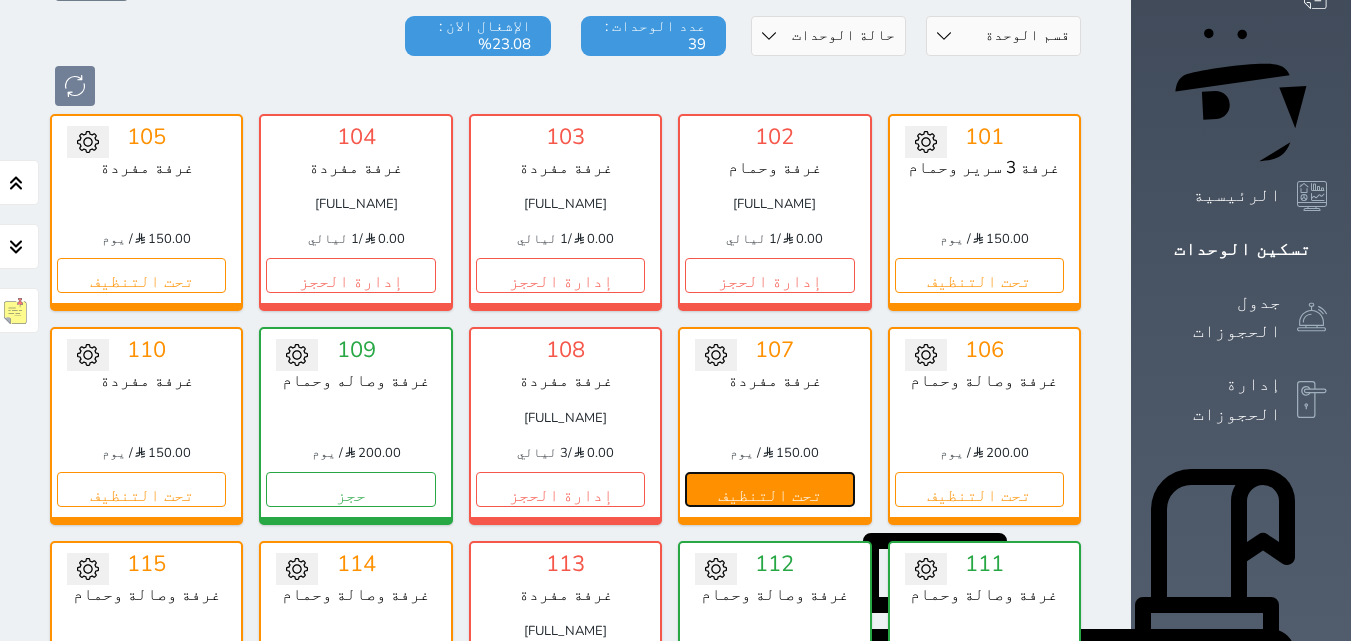 click on "تحت التنظيف" at bounding box center (769, 489) 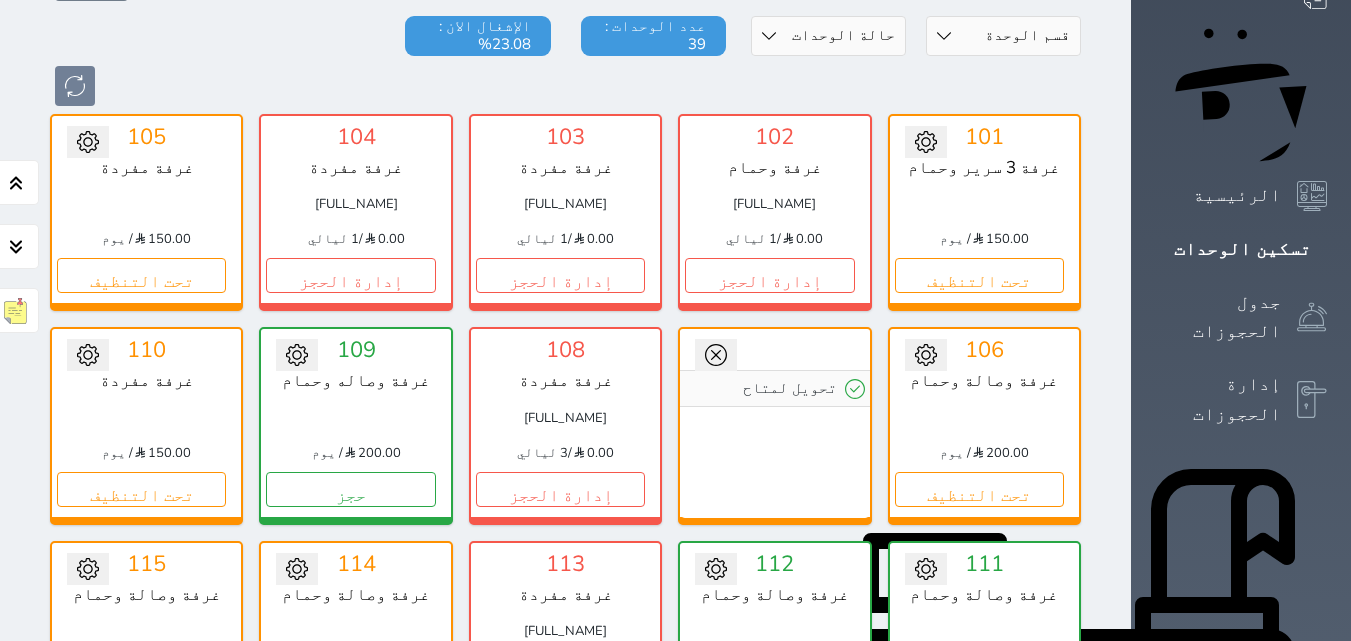 click on "تحويل لمتاح" at bounding box center [774, 423] 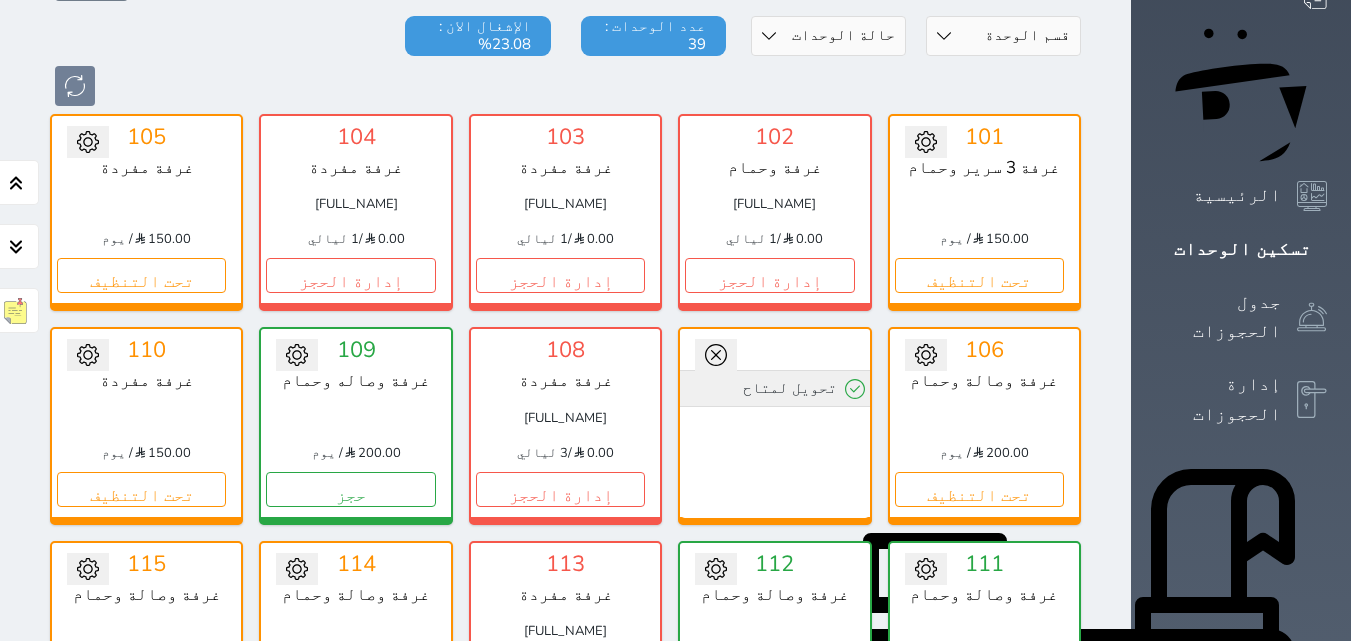 click on "تحويل لمتاح" at bounding box center (774, 388) 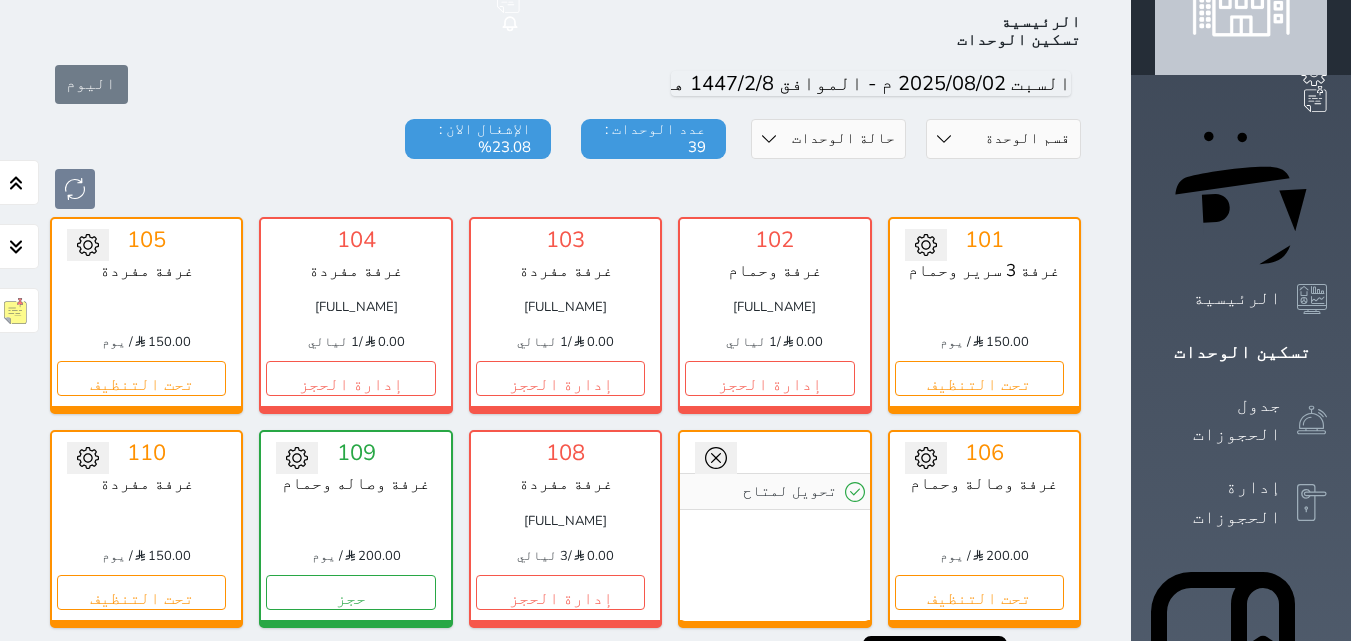scroll, scrollTop: 0, scrollLeft: 0, axis: both 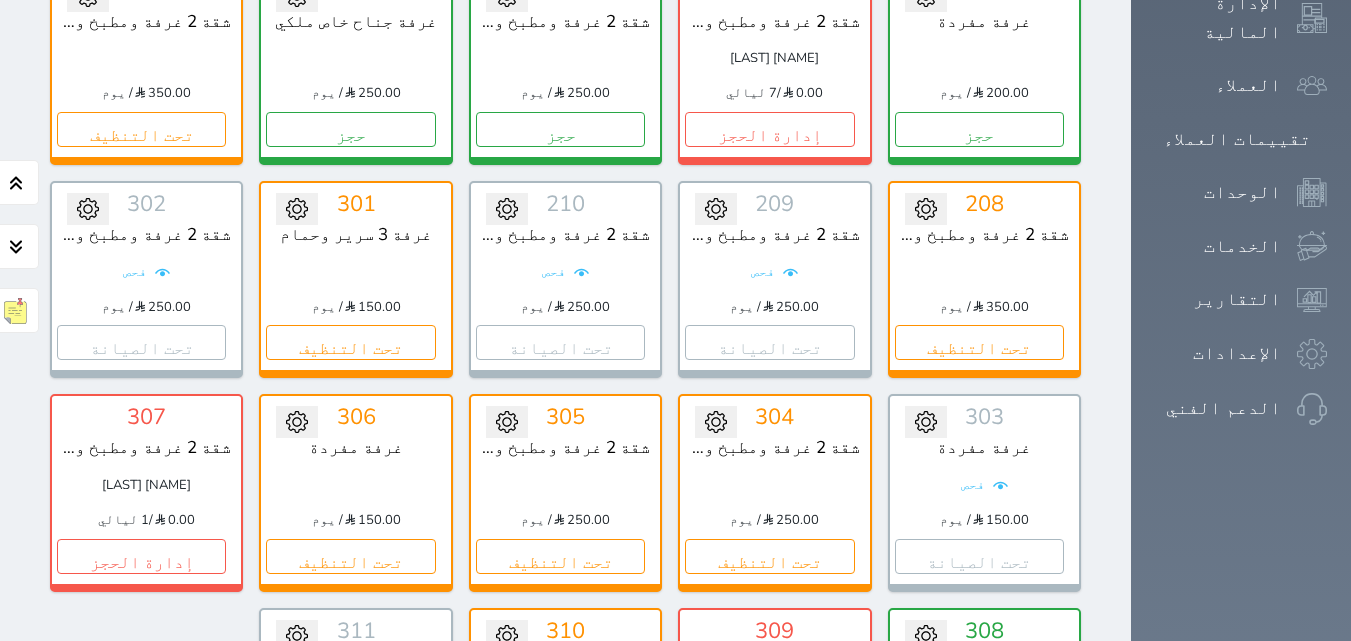 click on "حجز" at bounding box center [979, 769] 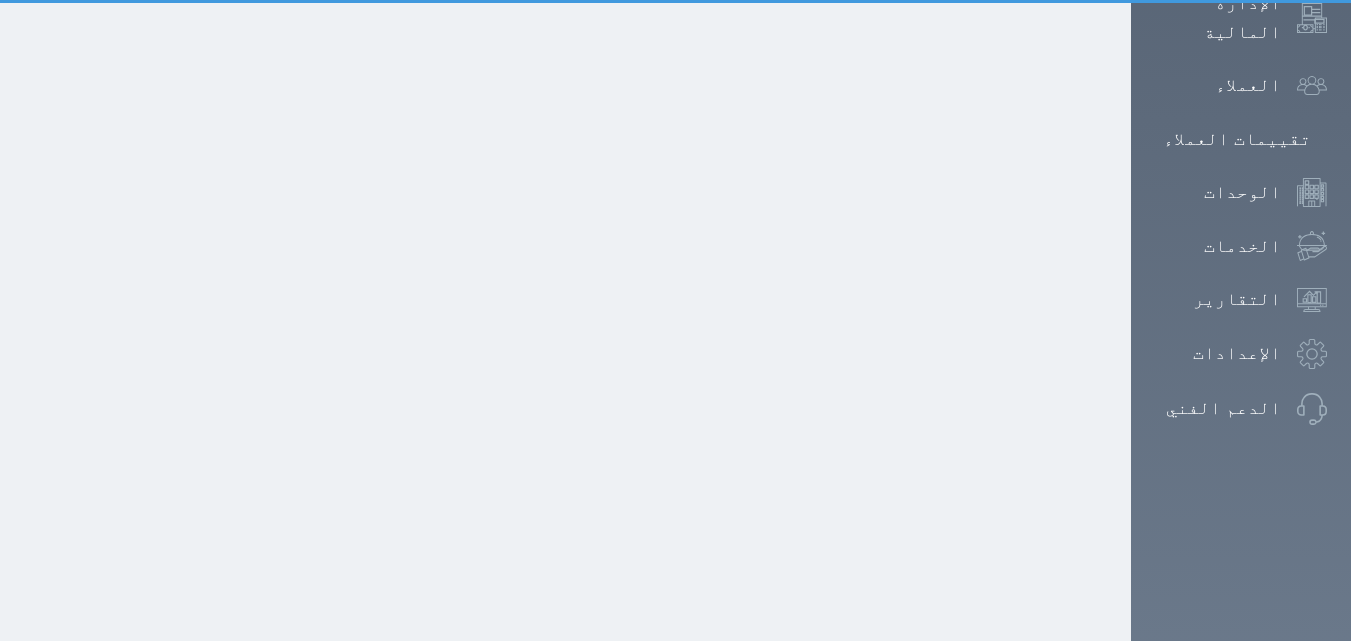 scroll, scrollTop: 429, scrollLeft: 0, axis: vertical 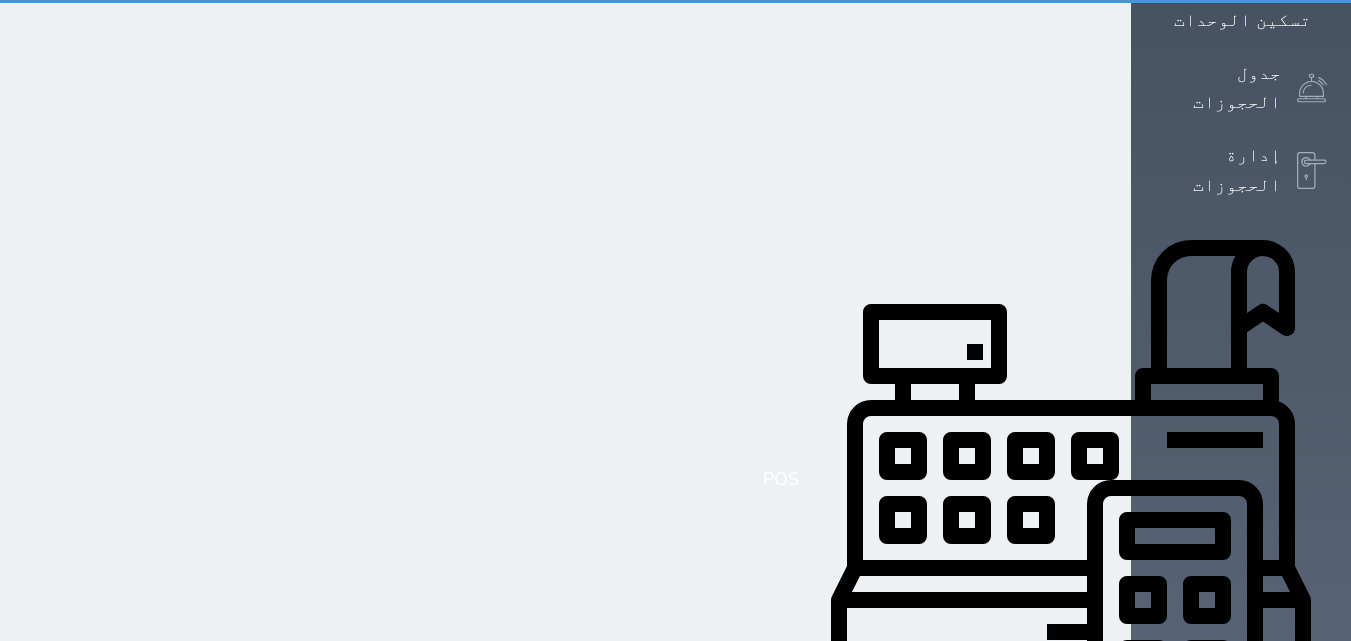 select on "1" 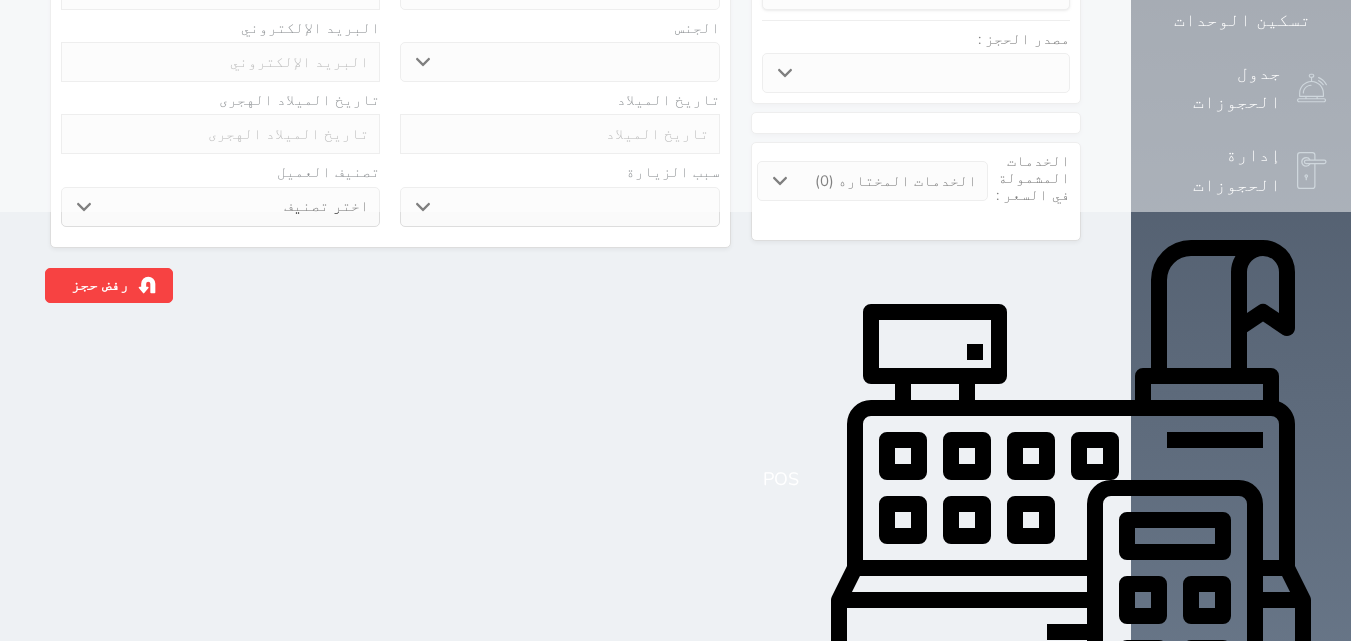 scroll, scrollTop: 0, scrollLeft: 0, axis: both 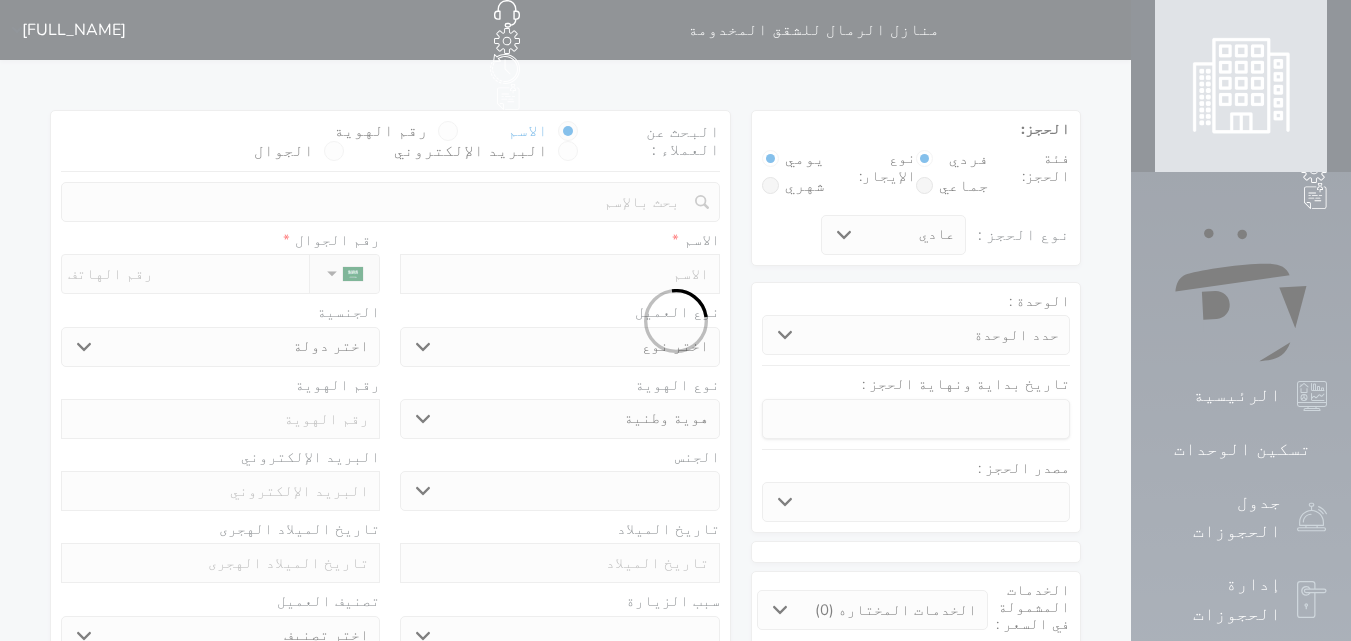 select 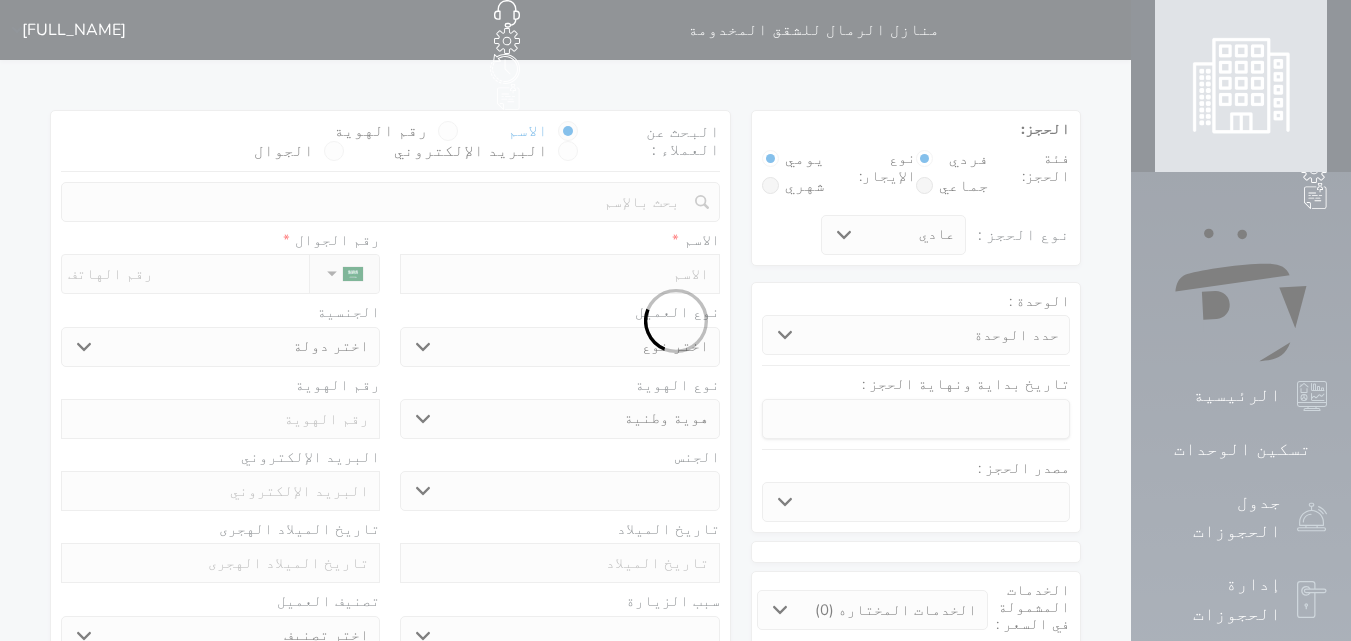 select 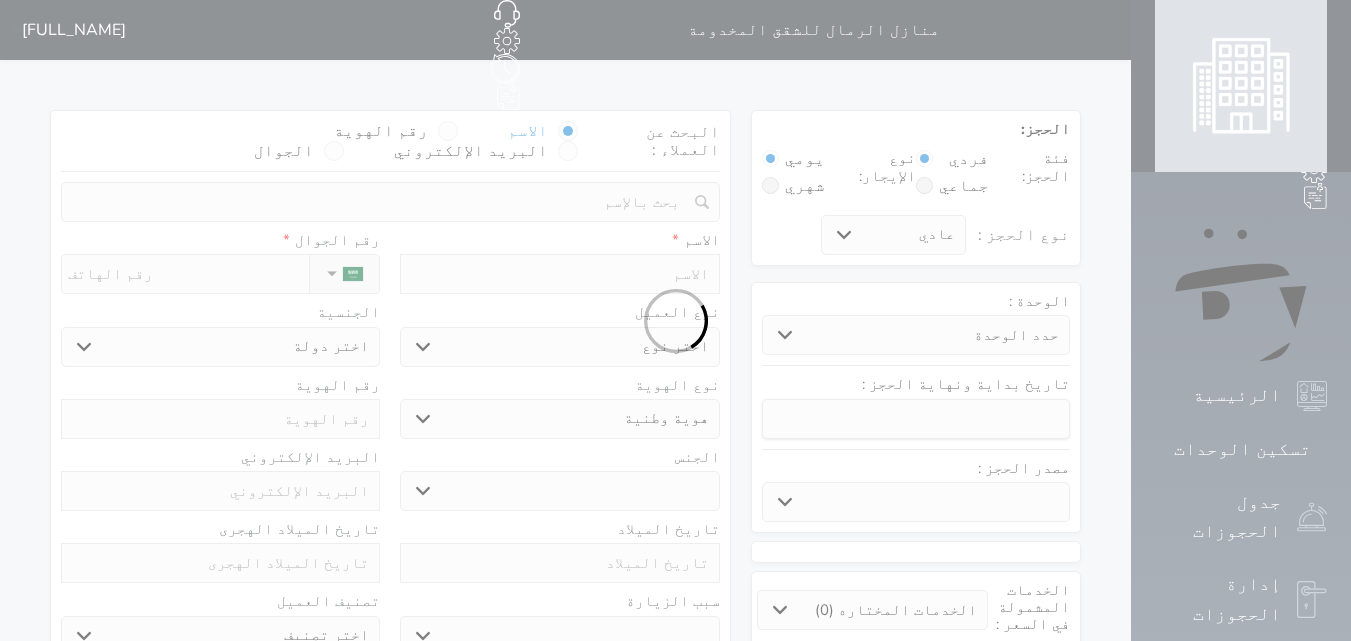 select 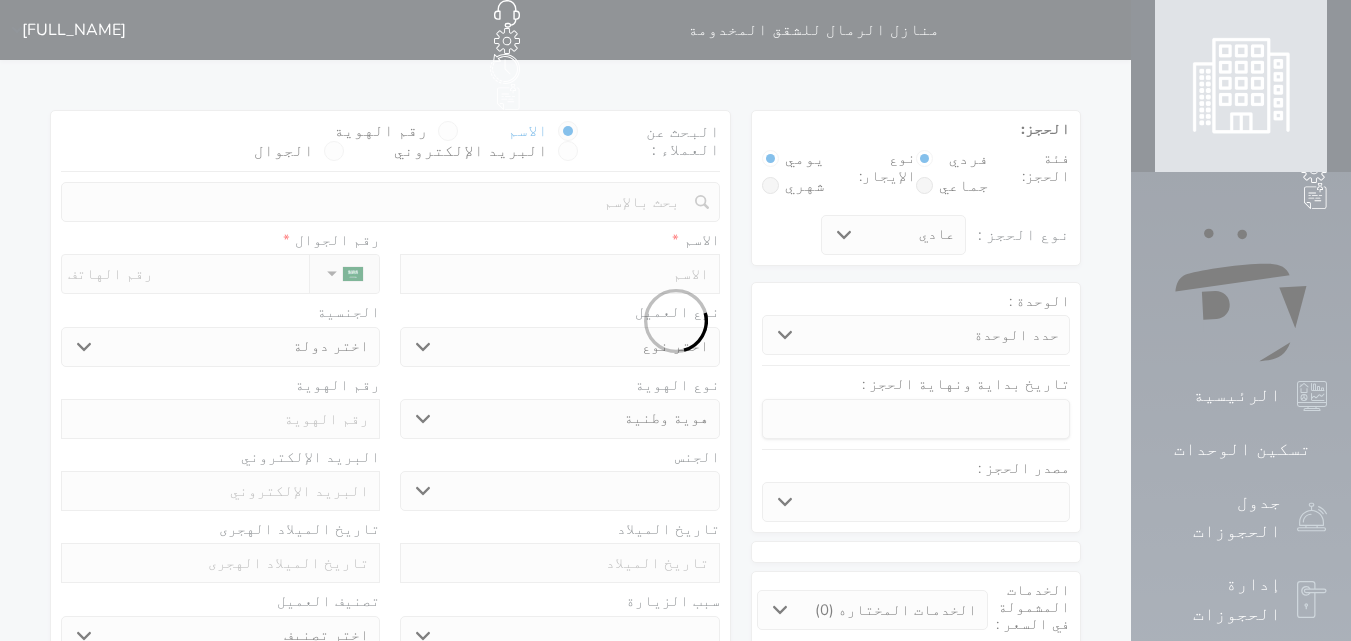 select 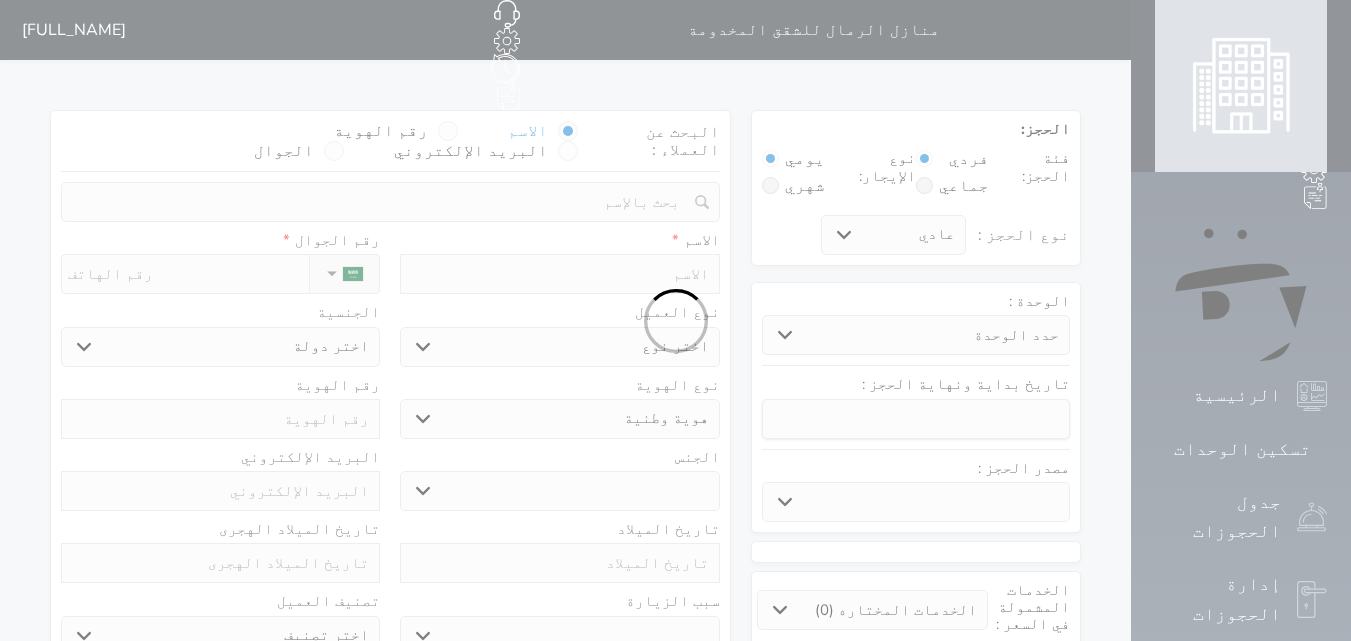 select 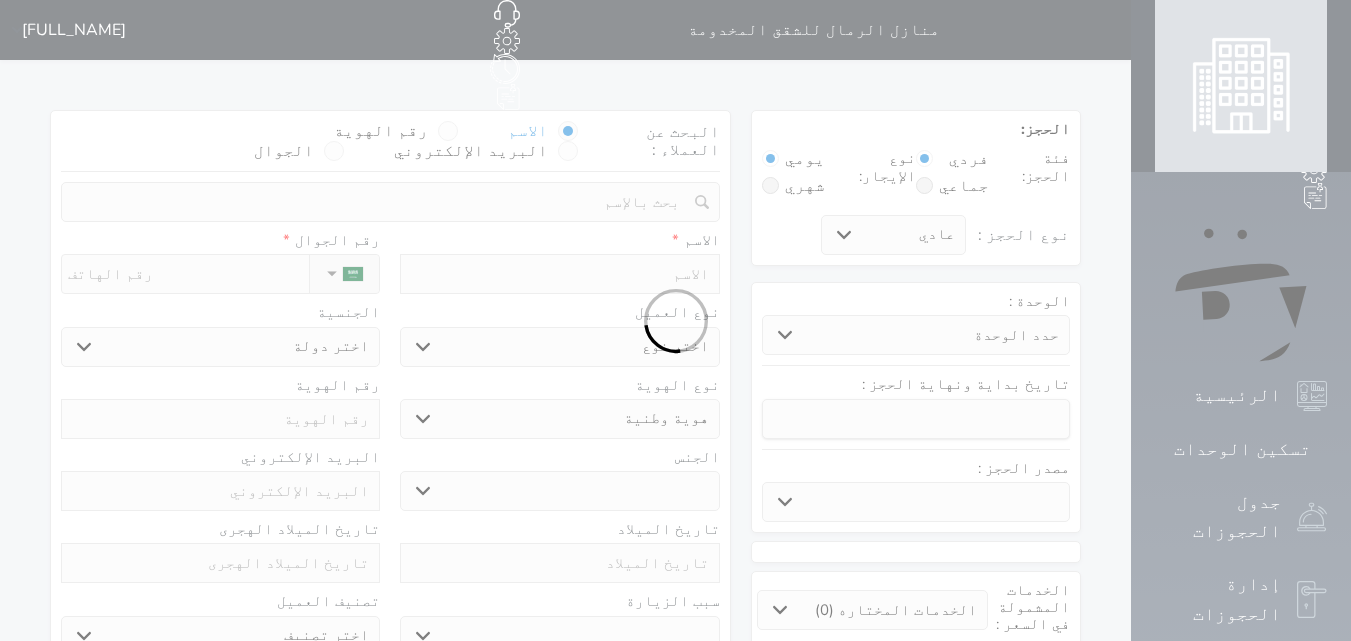 select 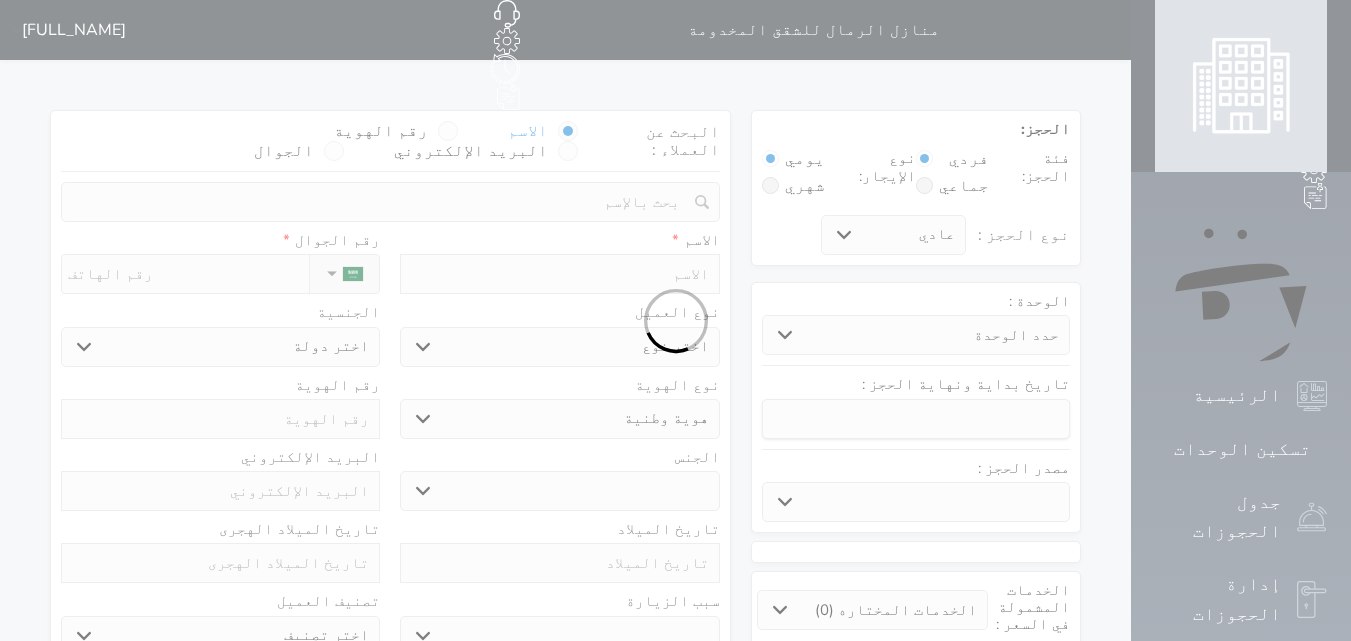 select 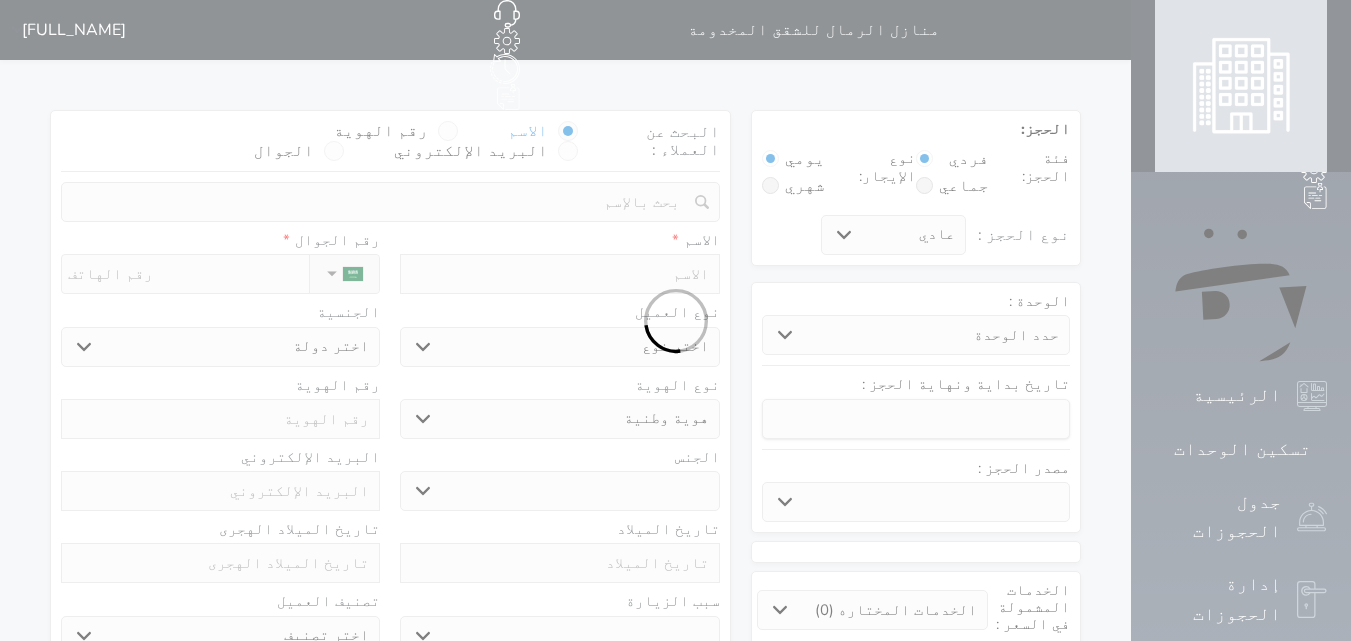 select 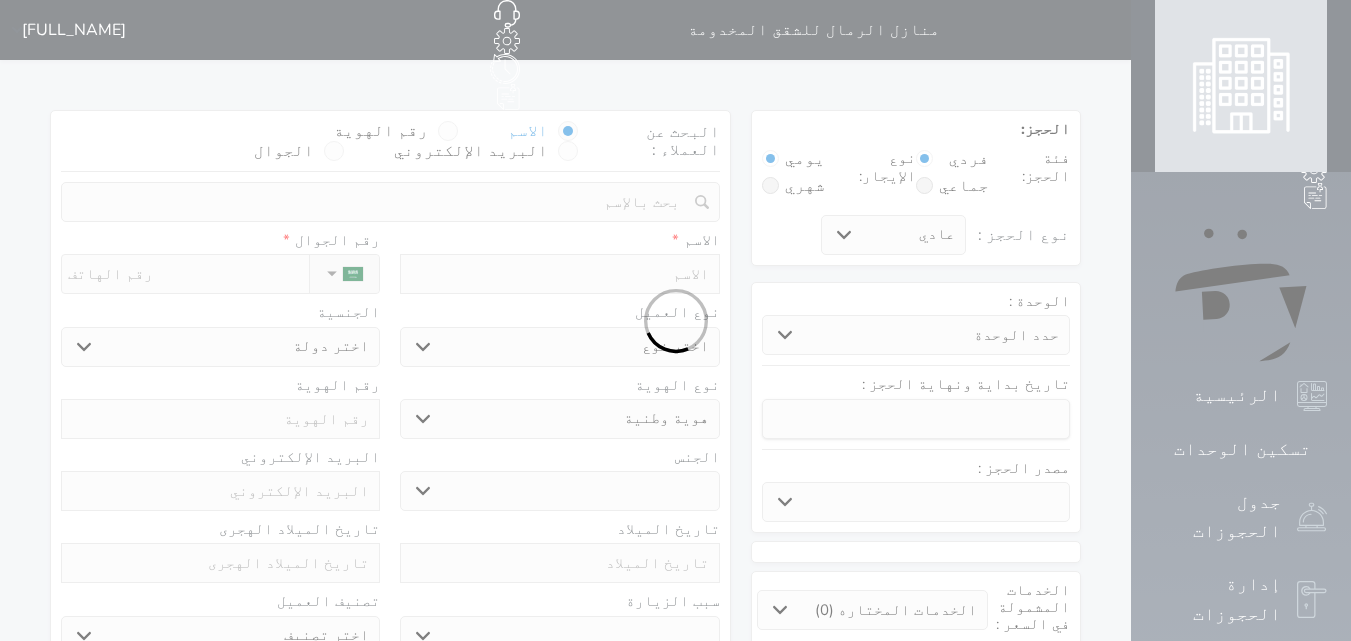 select 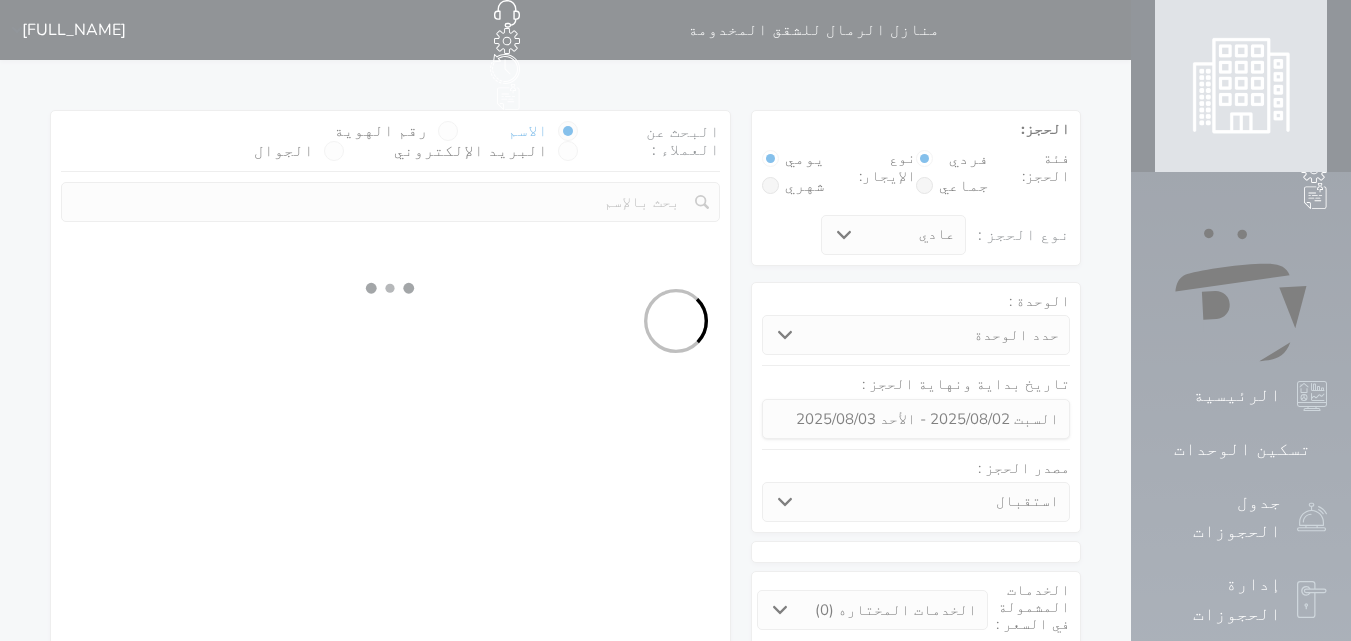 select 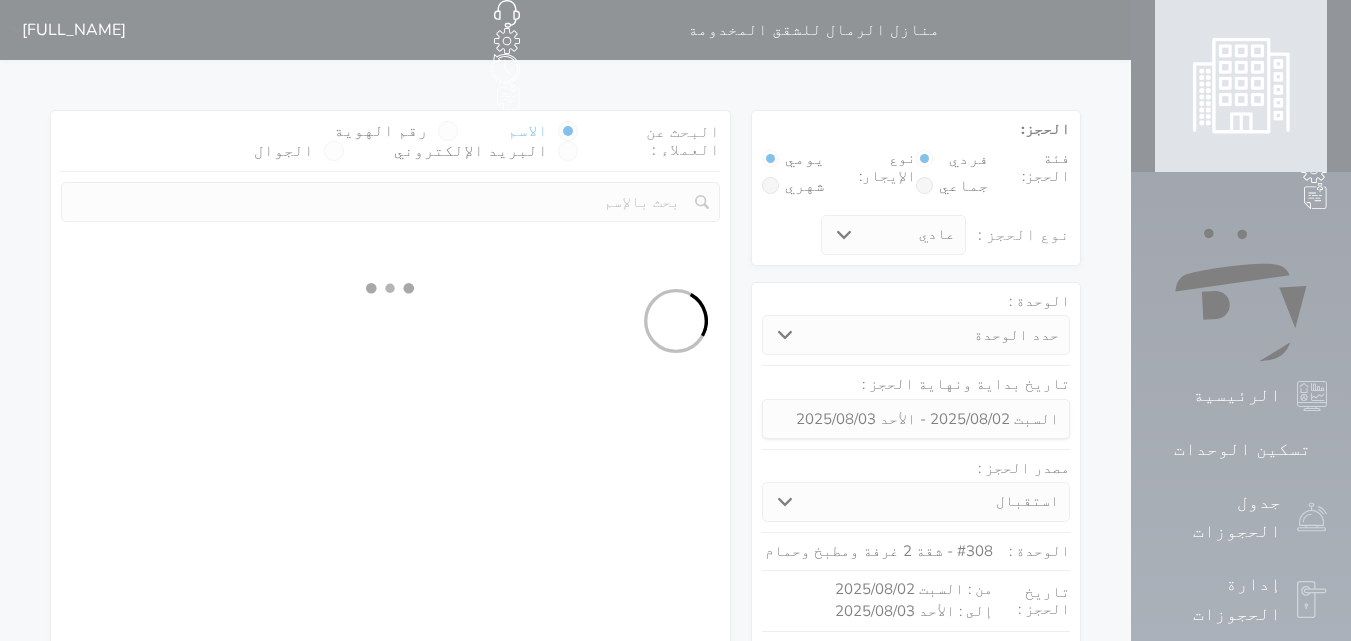 select on "1" 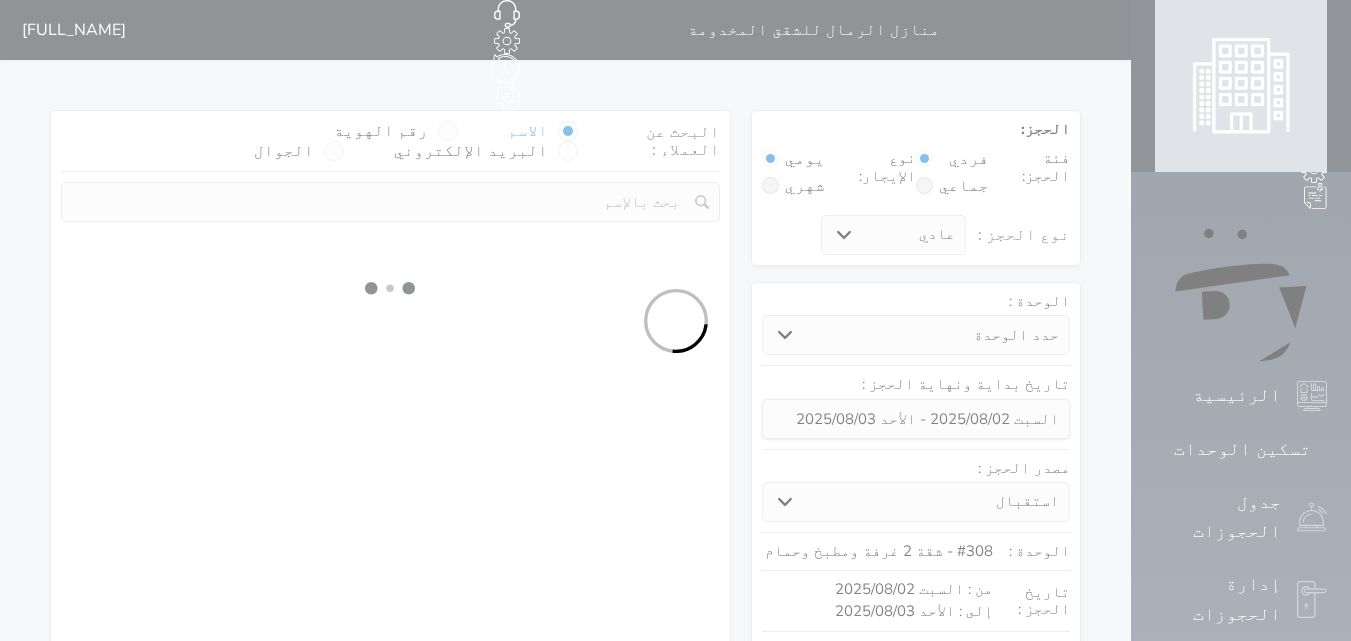 select on "113" 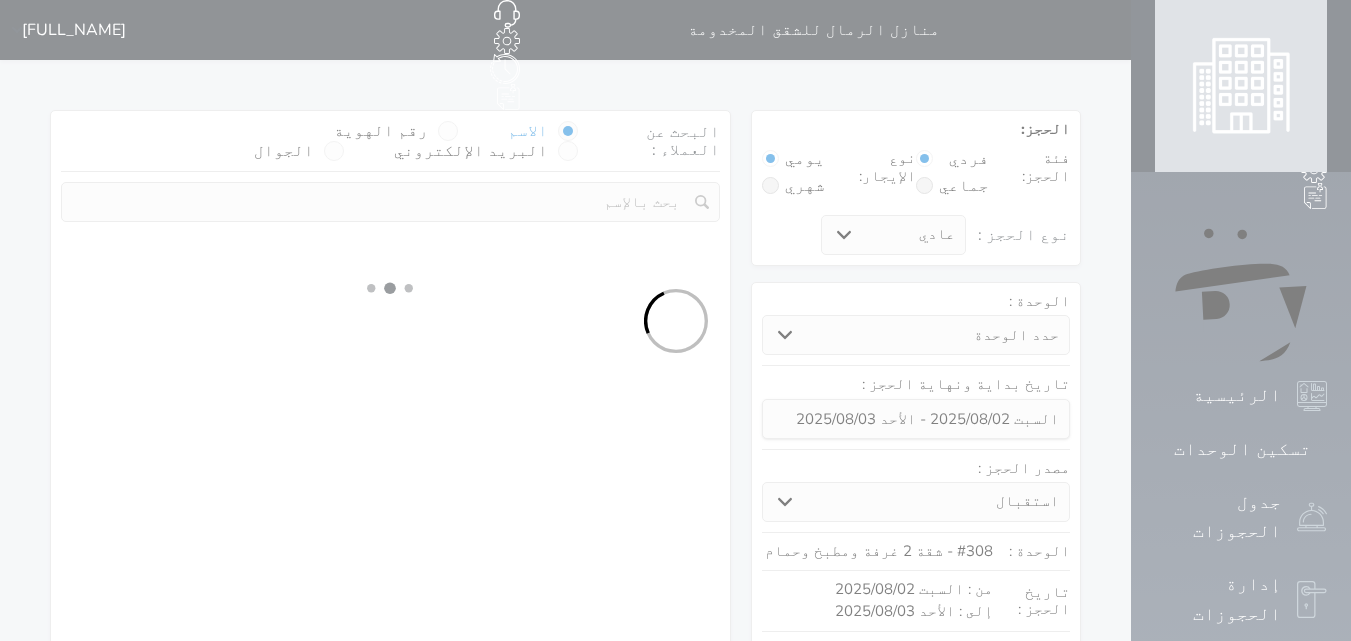 select on "1" 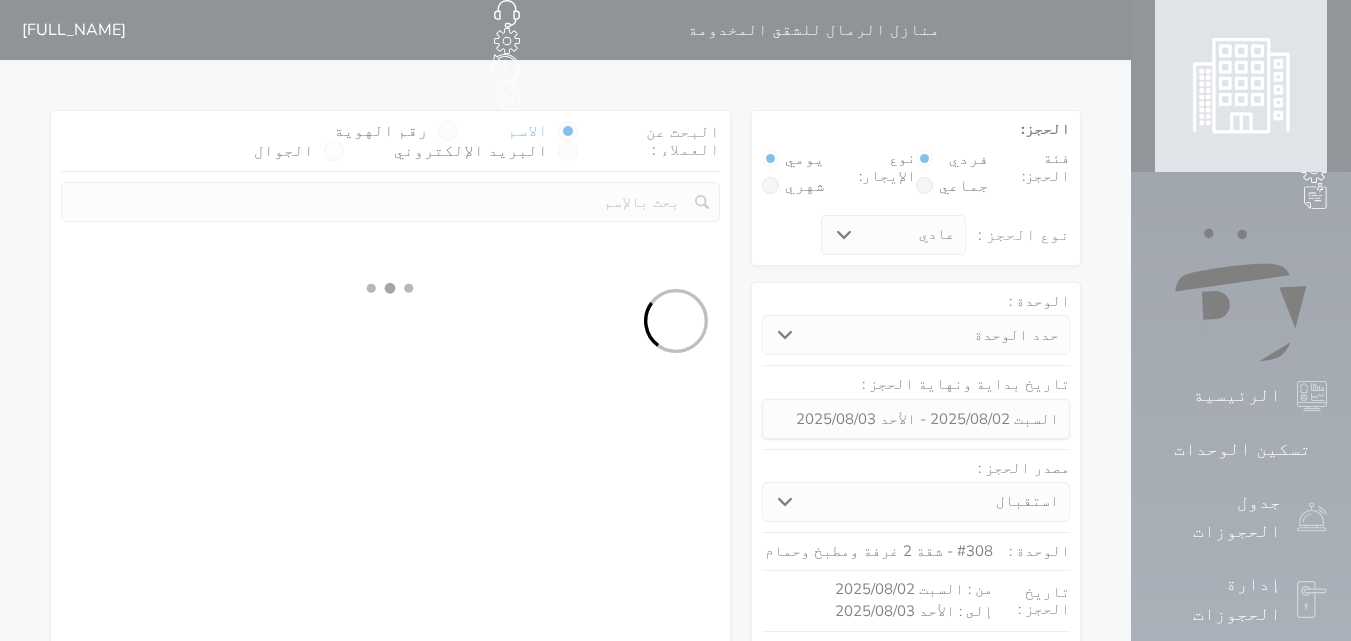 select 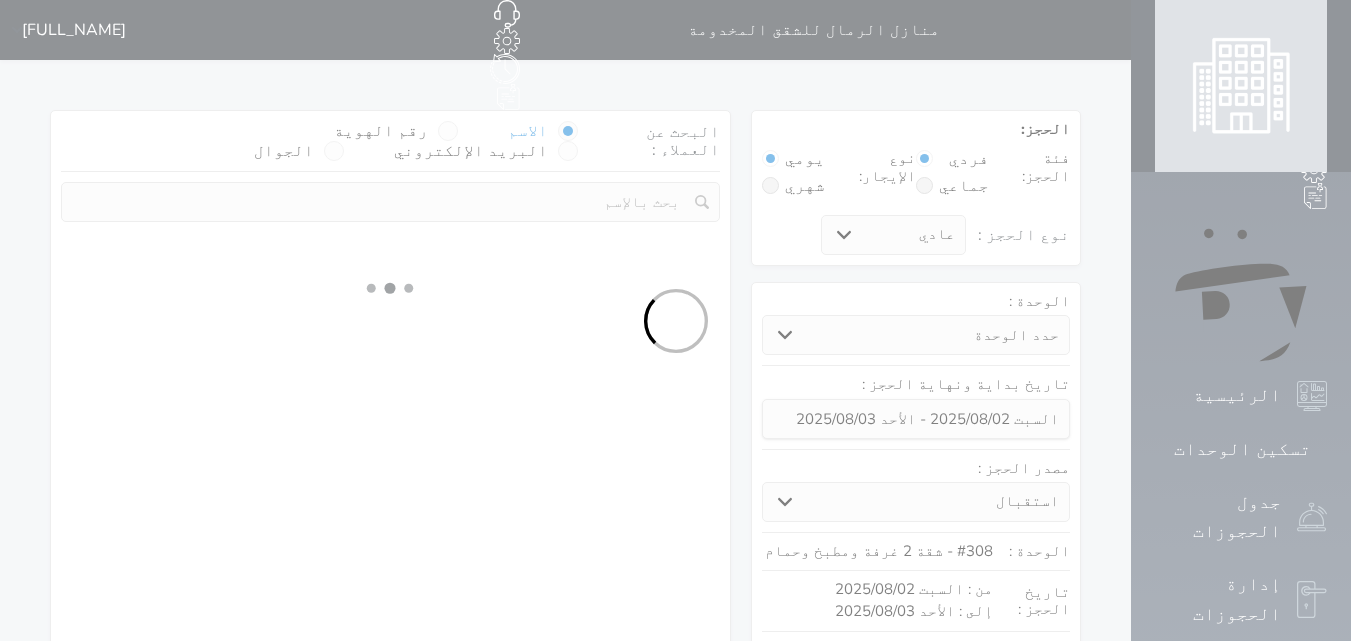 select on "7" 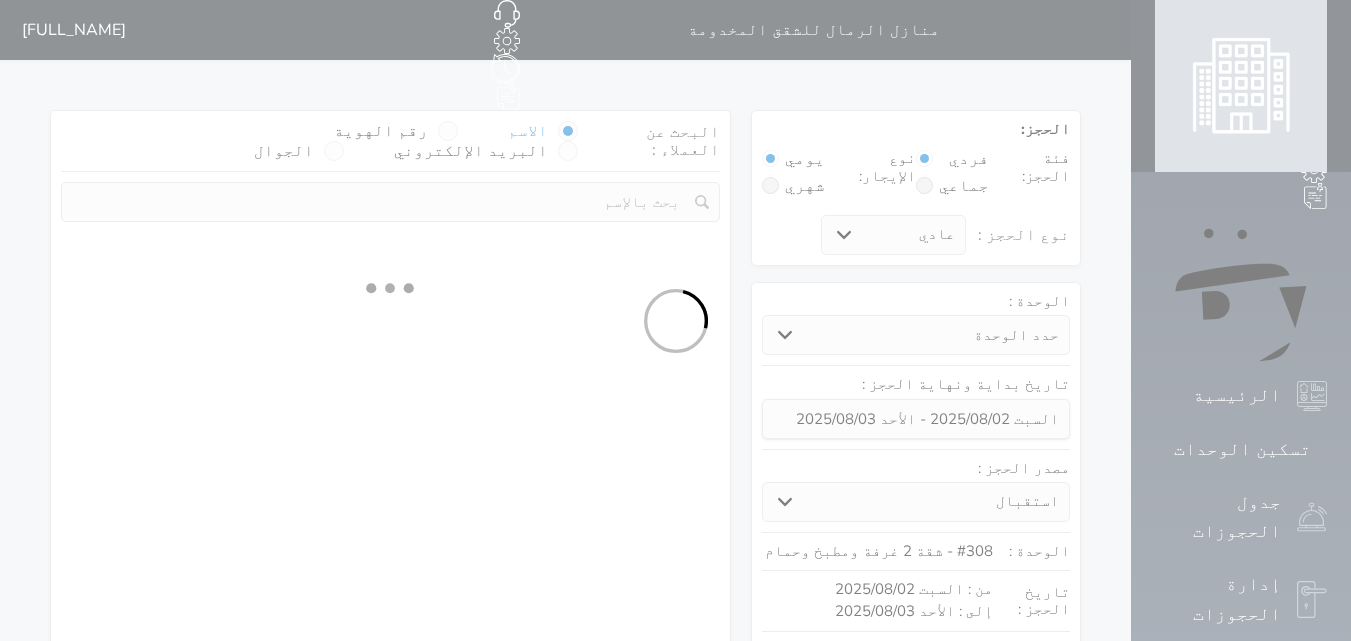 select 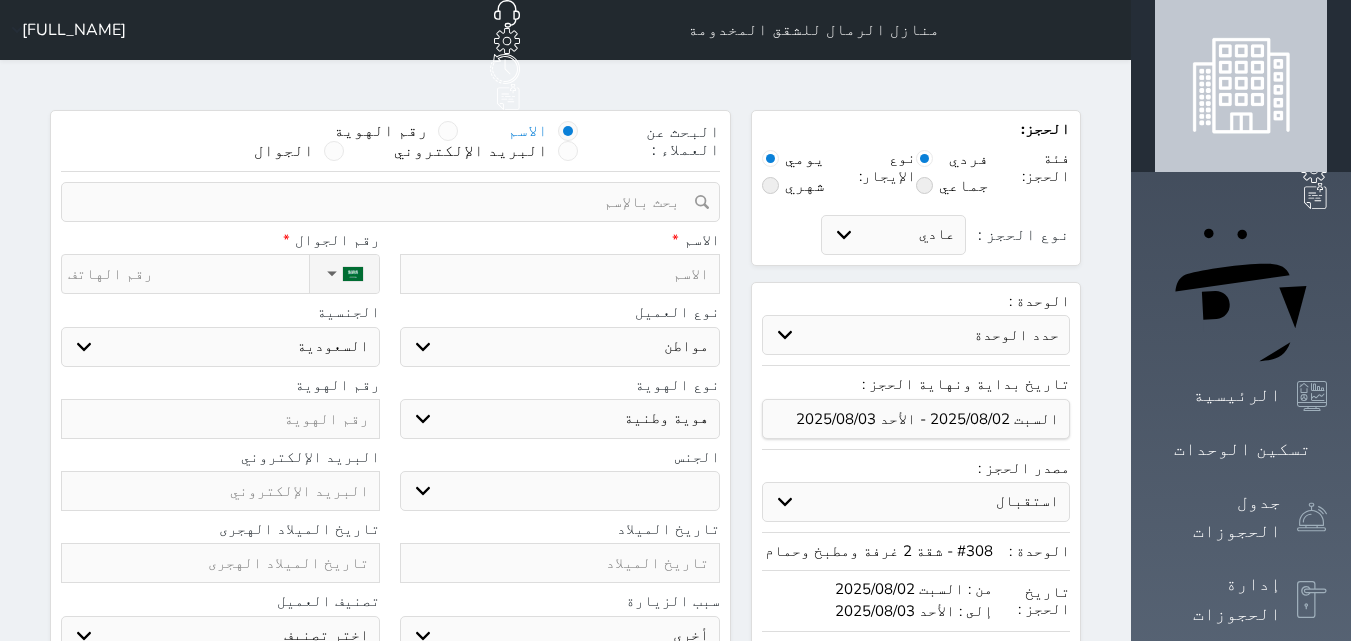select 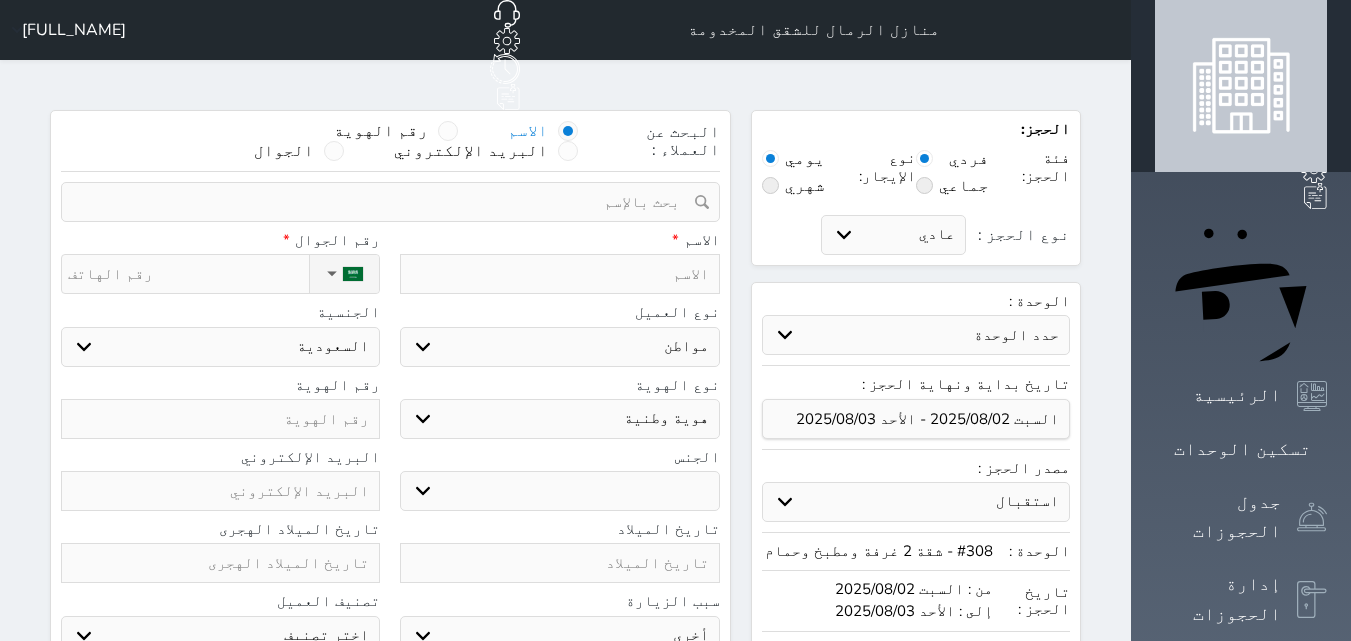 select 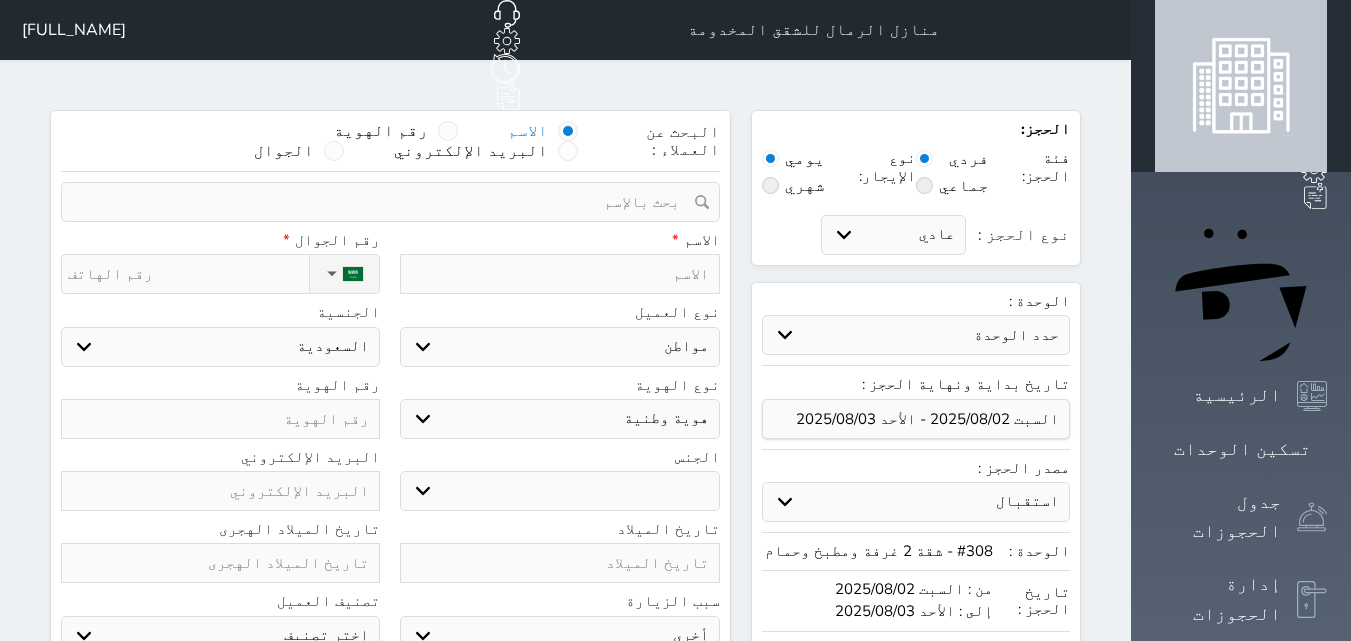 select 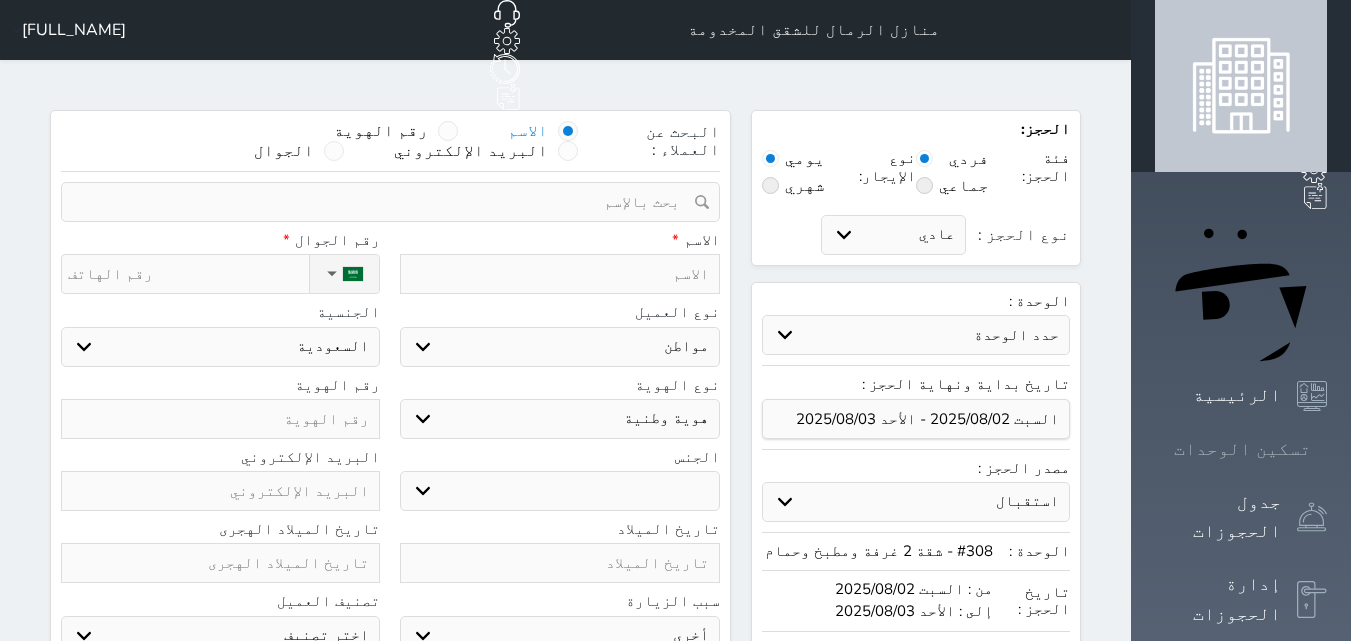 click on "تسكين الوحدات" at bounding box center [1242, 449] 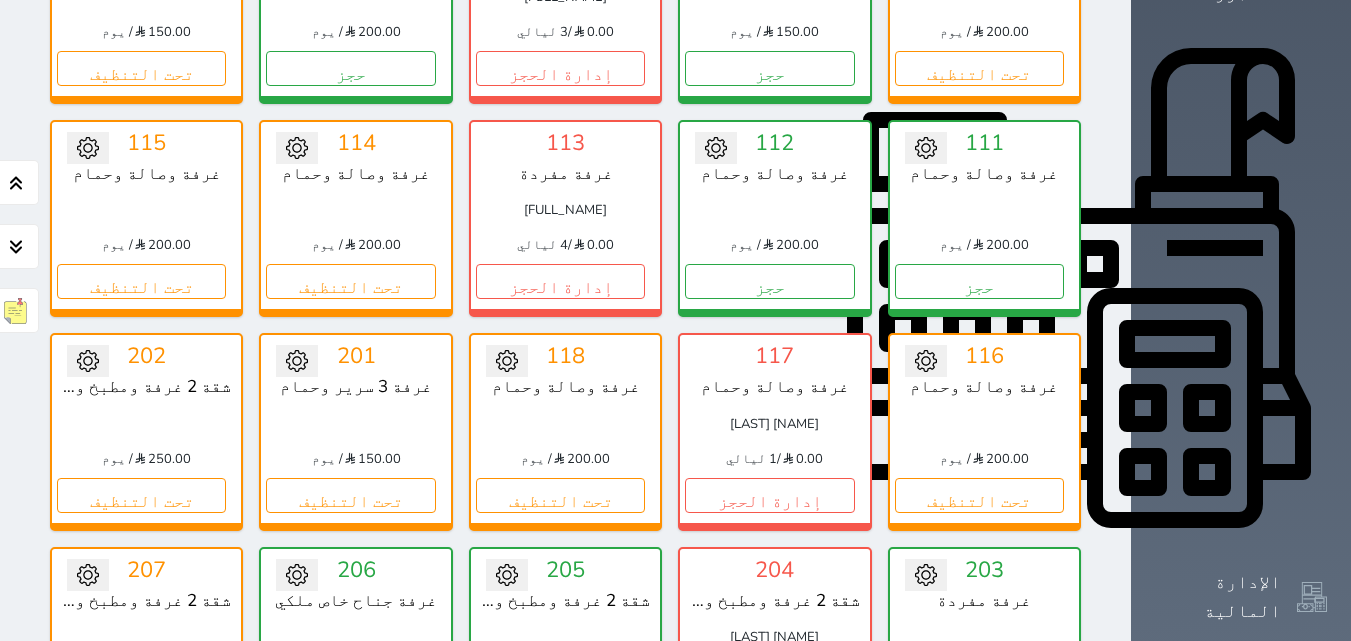 scroll, scrollTop: 678, scrollLeft: 0, axis: vertical 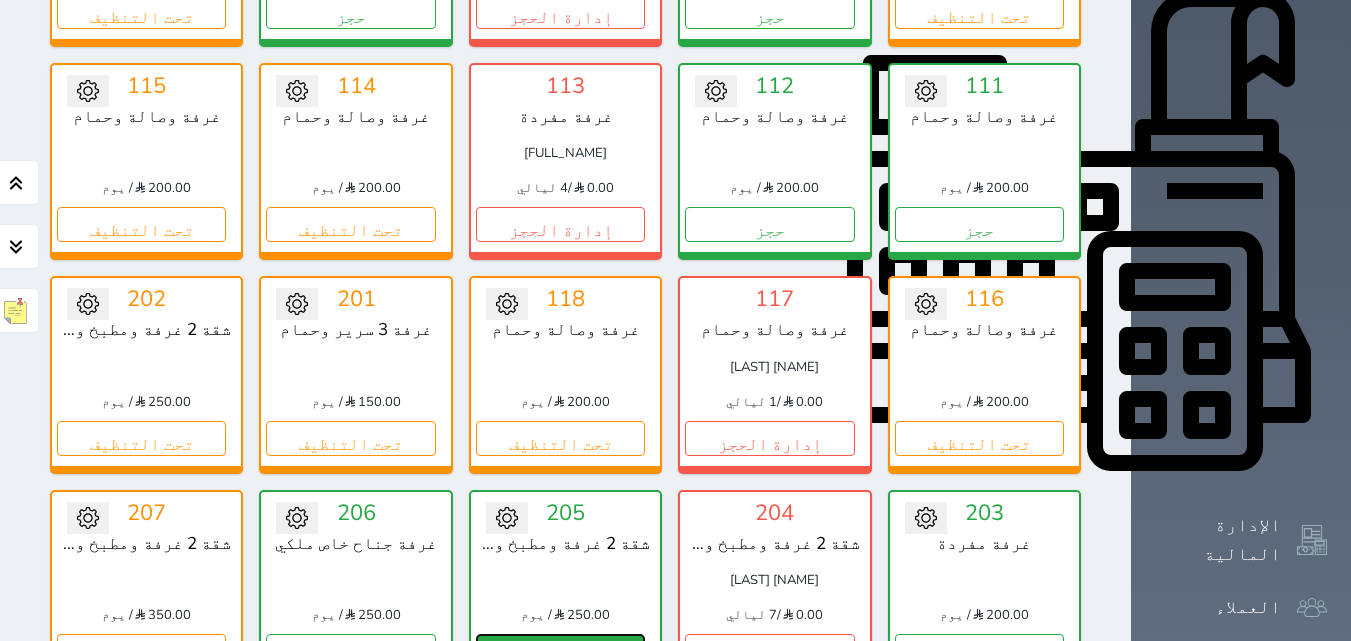 click on "حجز" at bounding box center [560, 651] 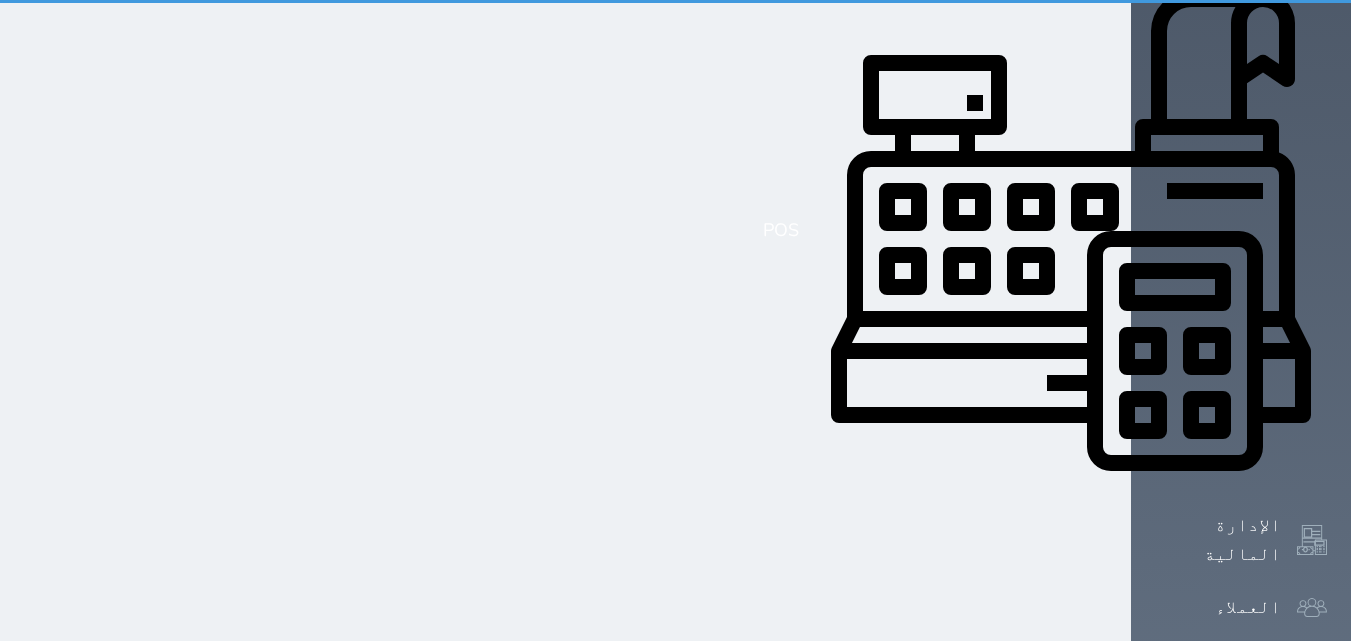 scroll, scrollTop: 161, scrollLeft: 0, axis: vertical 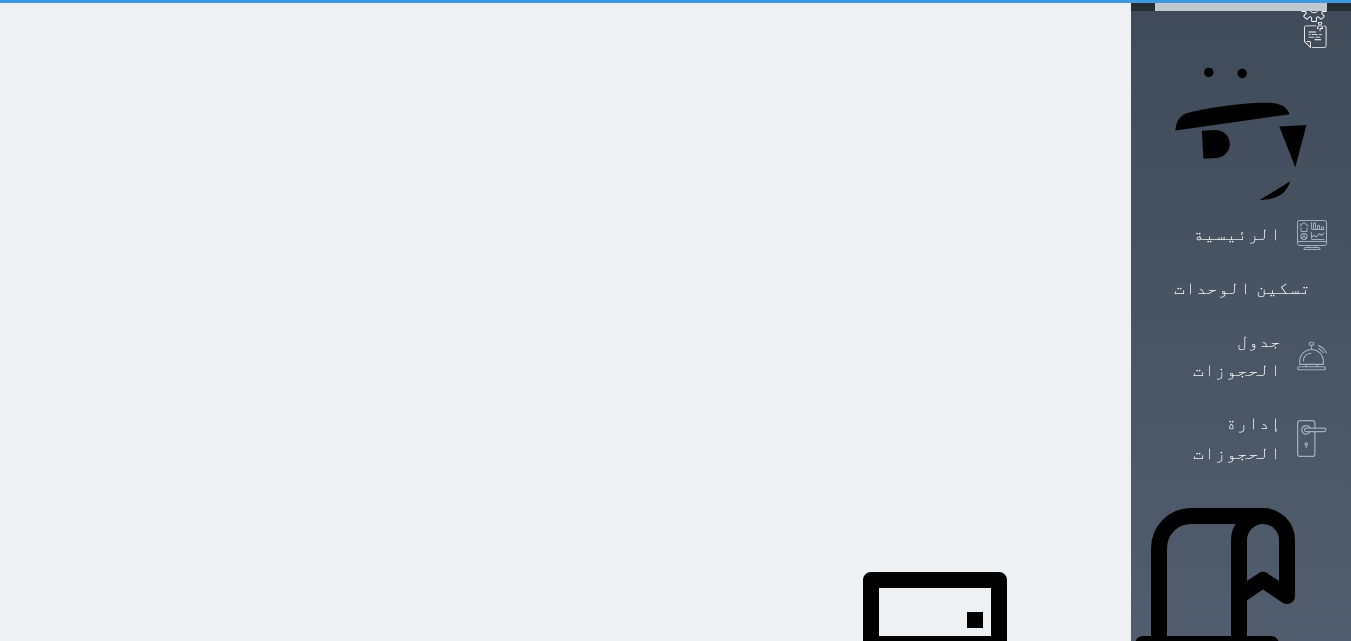 select on "1" 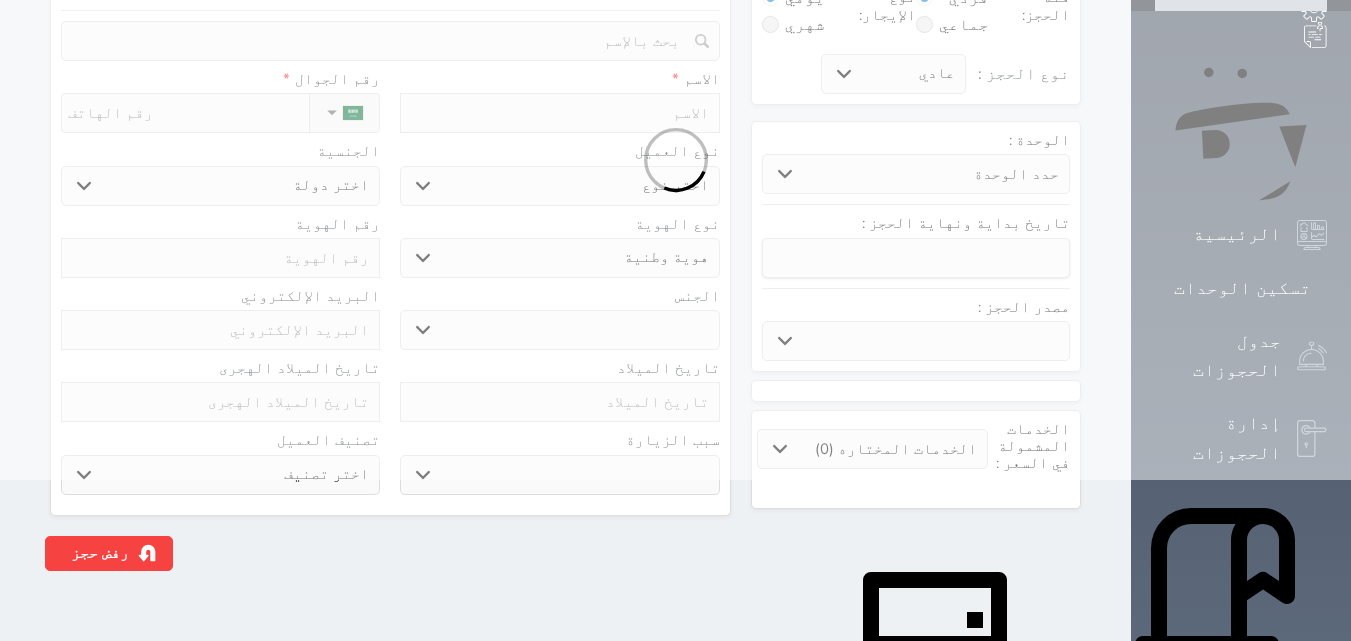 scroll, scrollTop: 0, scrollLeft: 0, axis: both 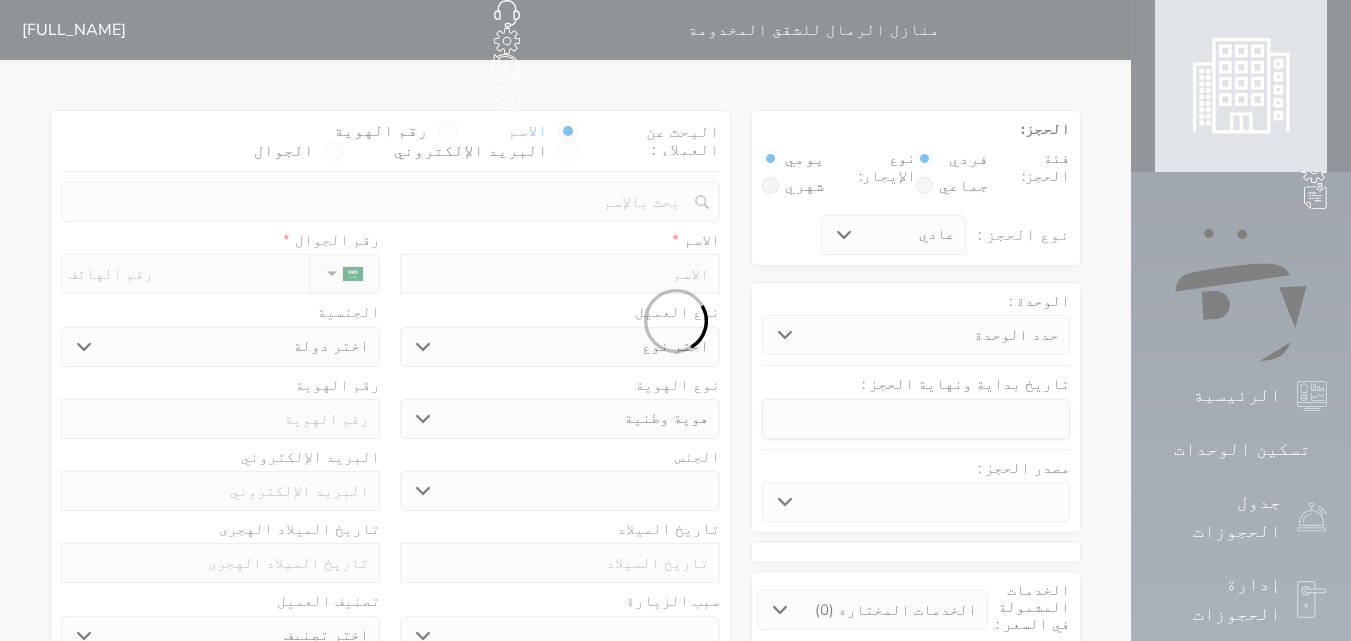 select 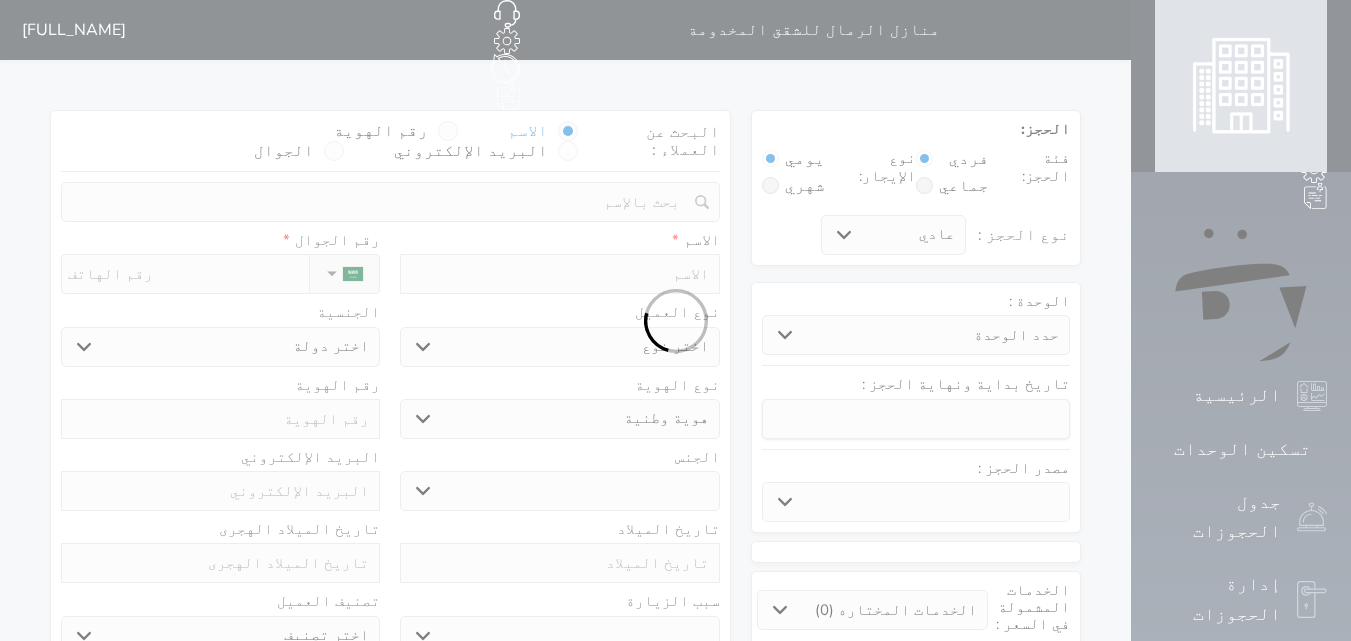 select 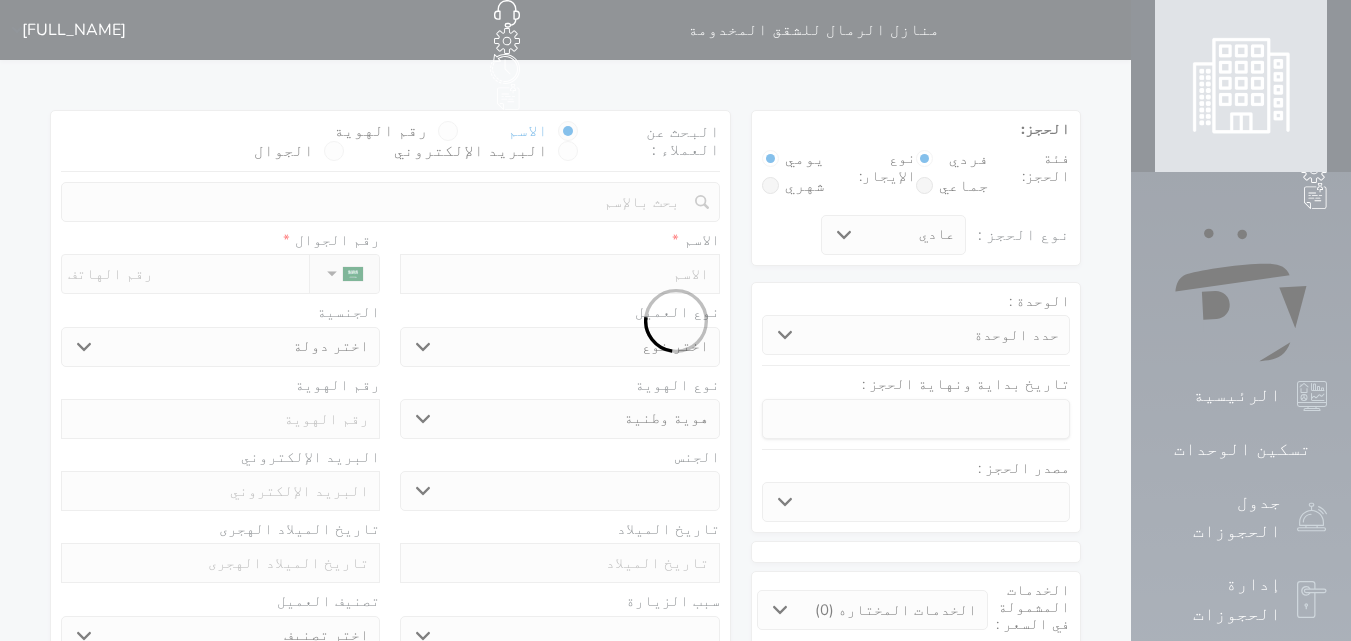 select 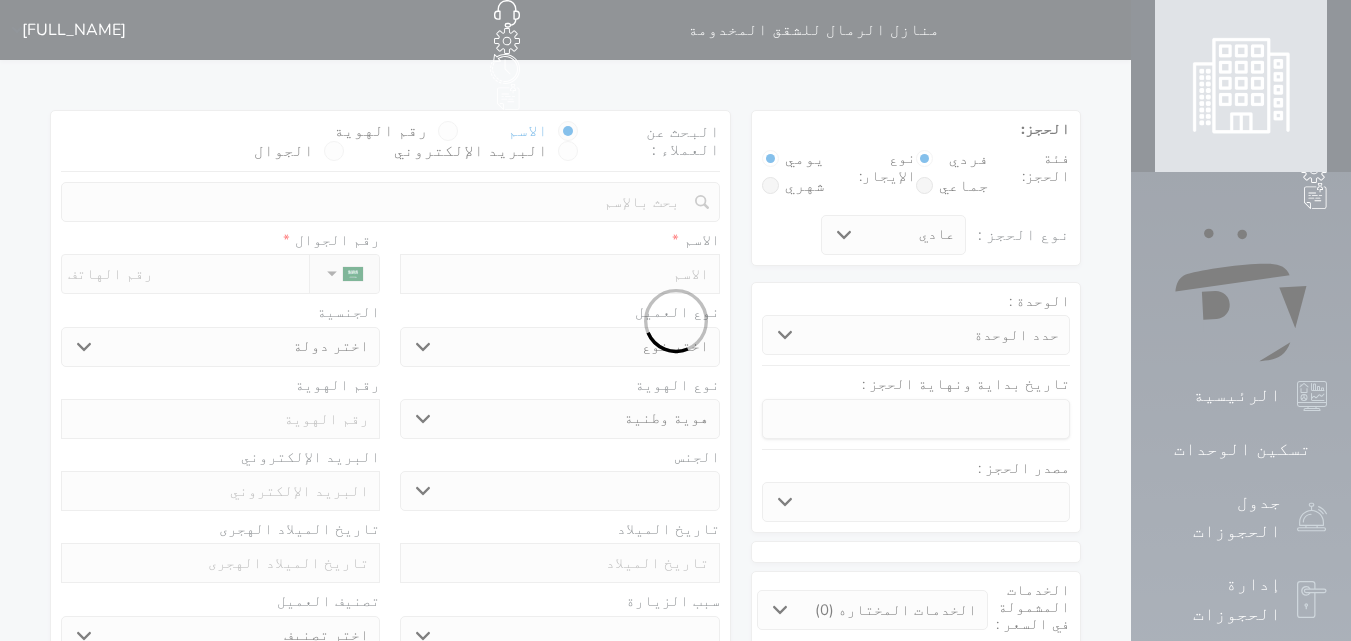 select 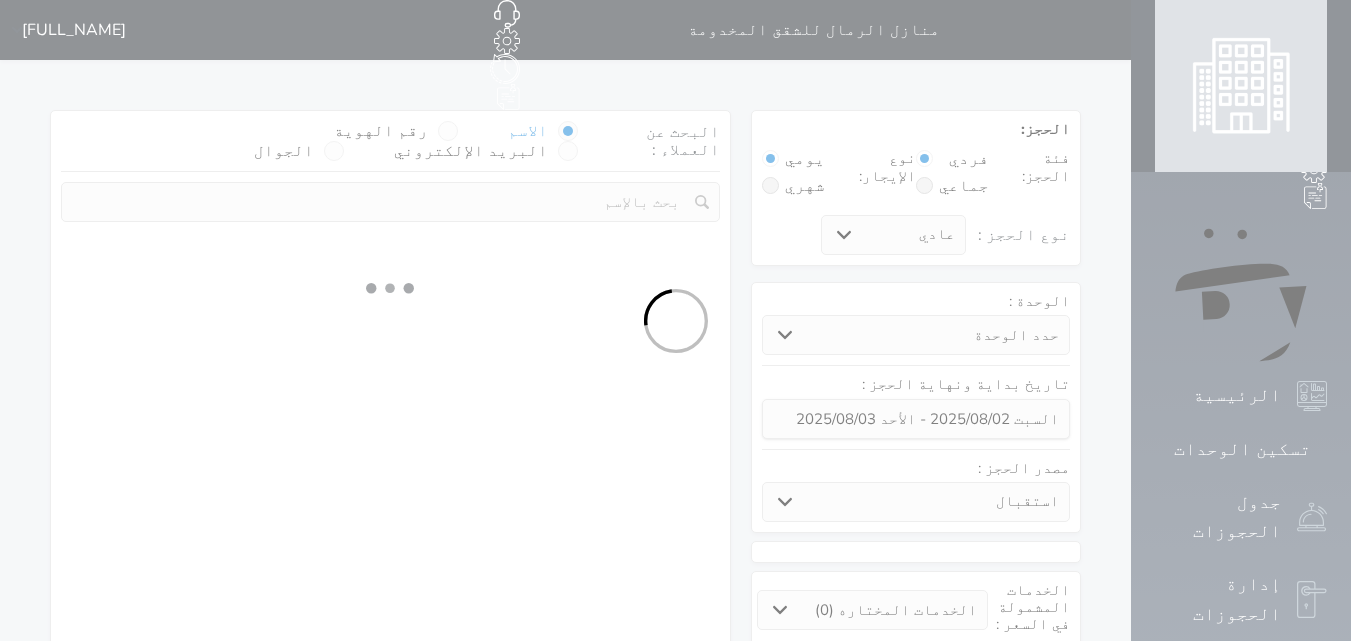 select 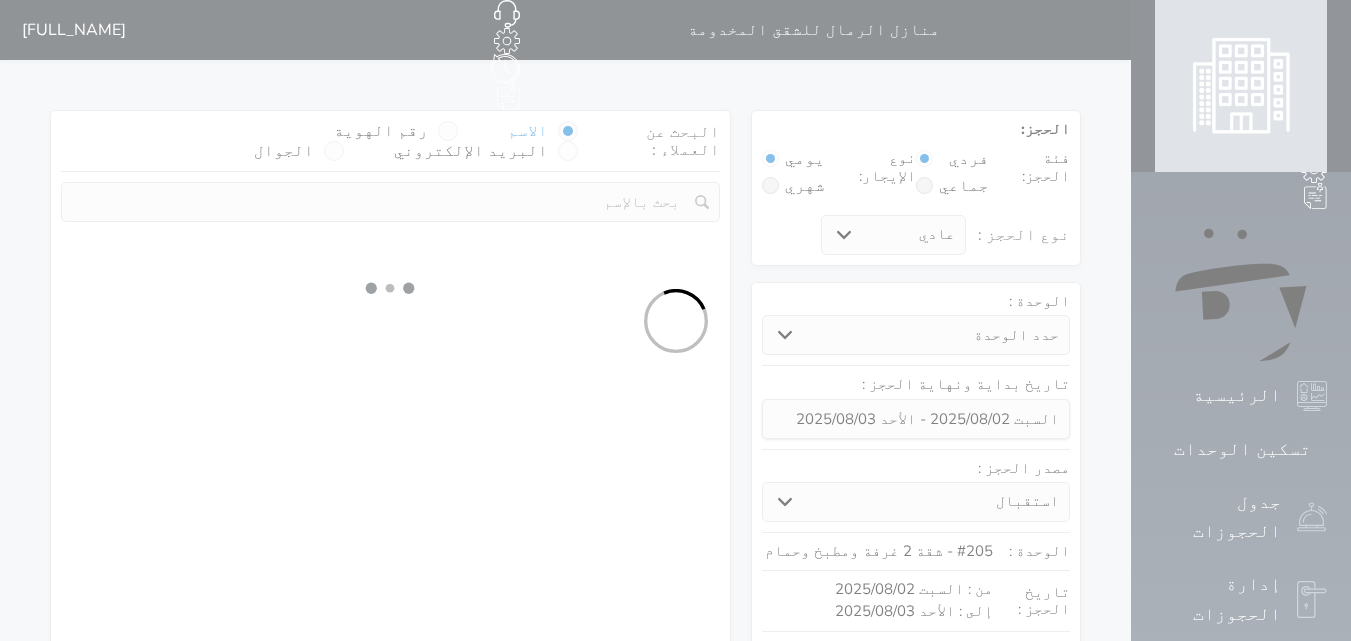 select on "1" 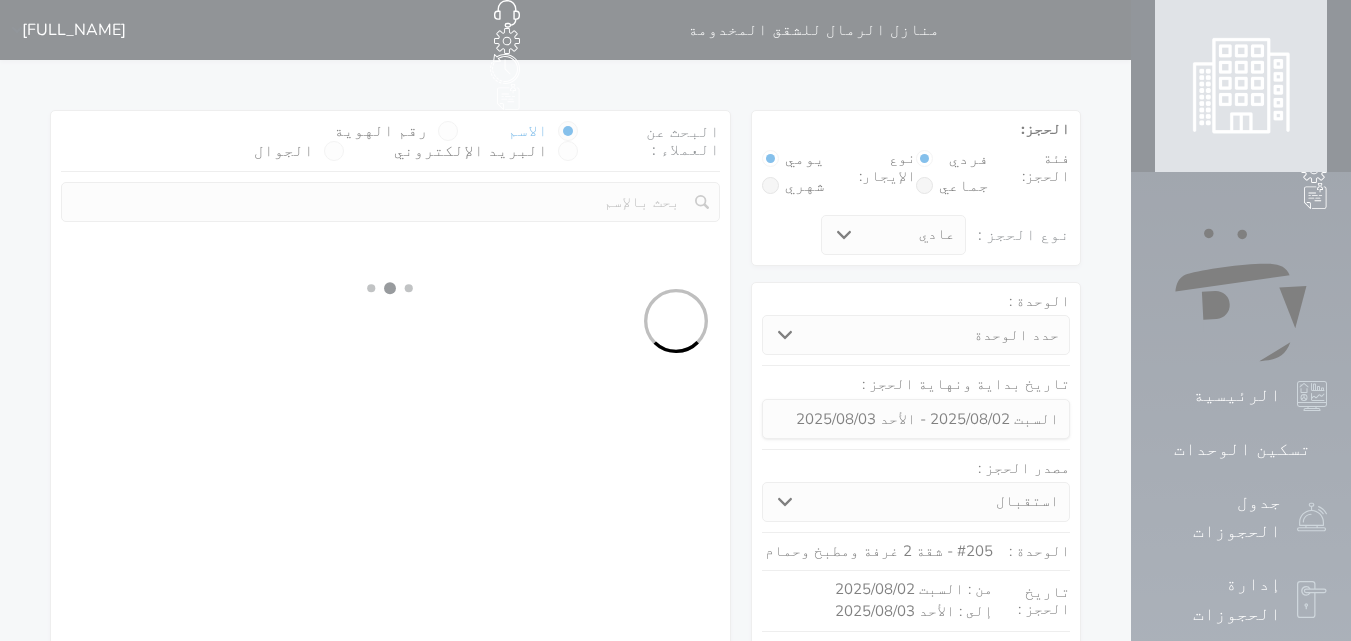 select on "113" 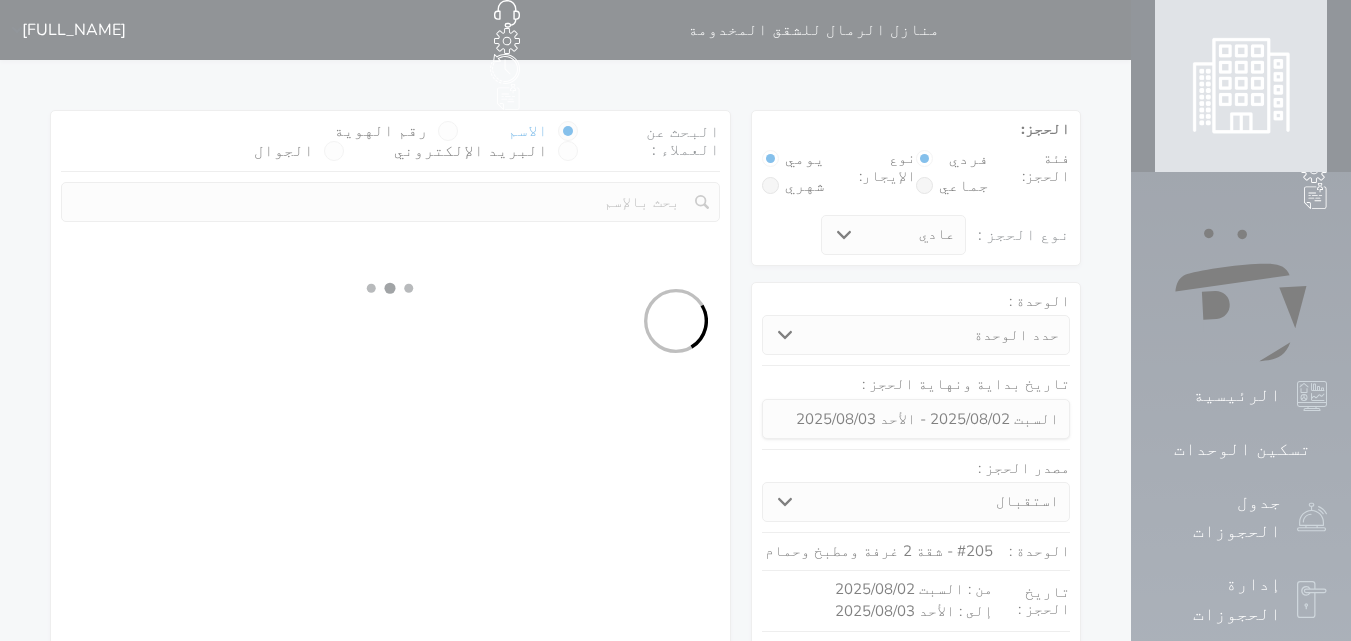 select on "1" 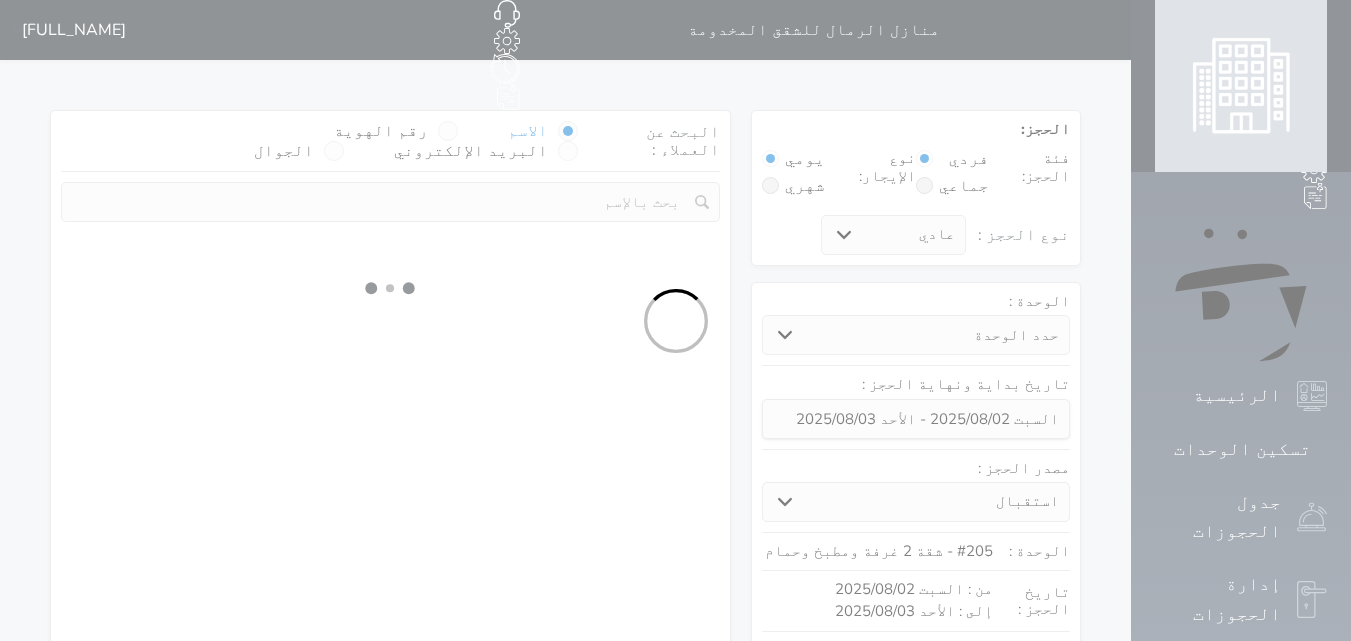 select 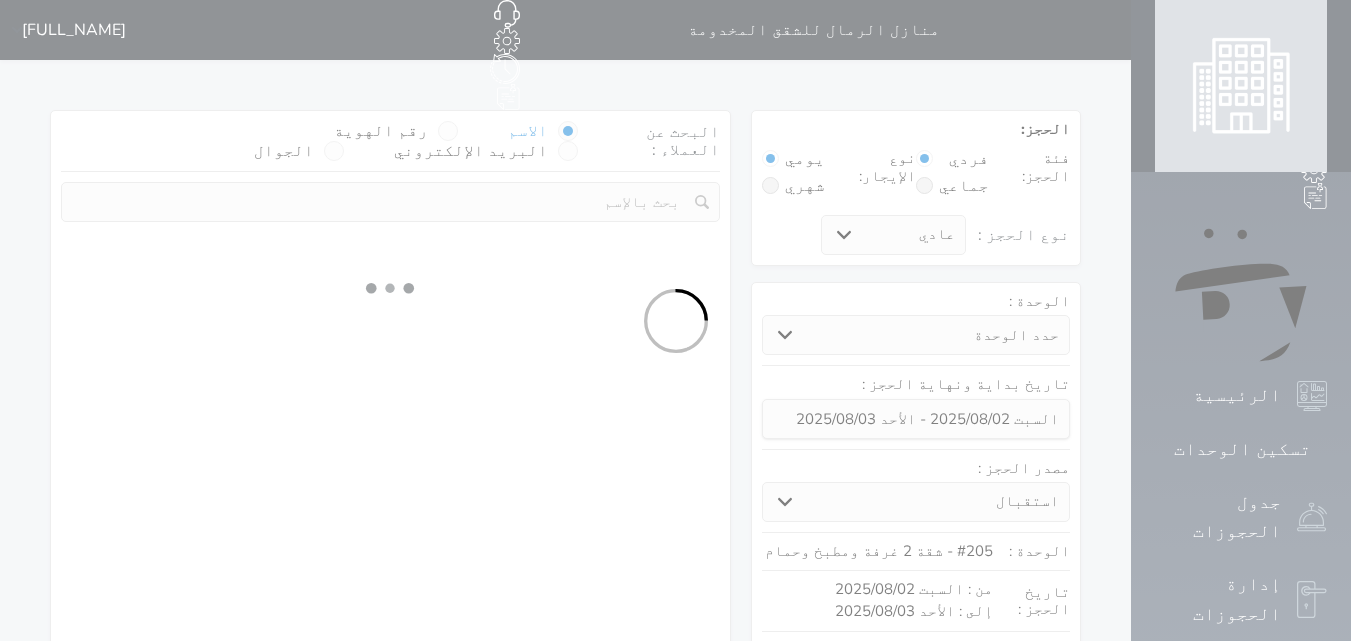select on "7" 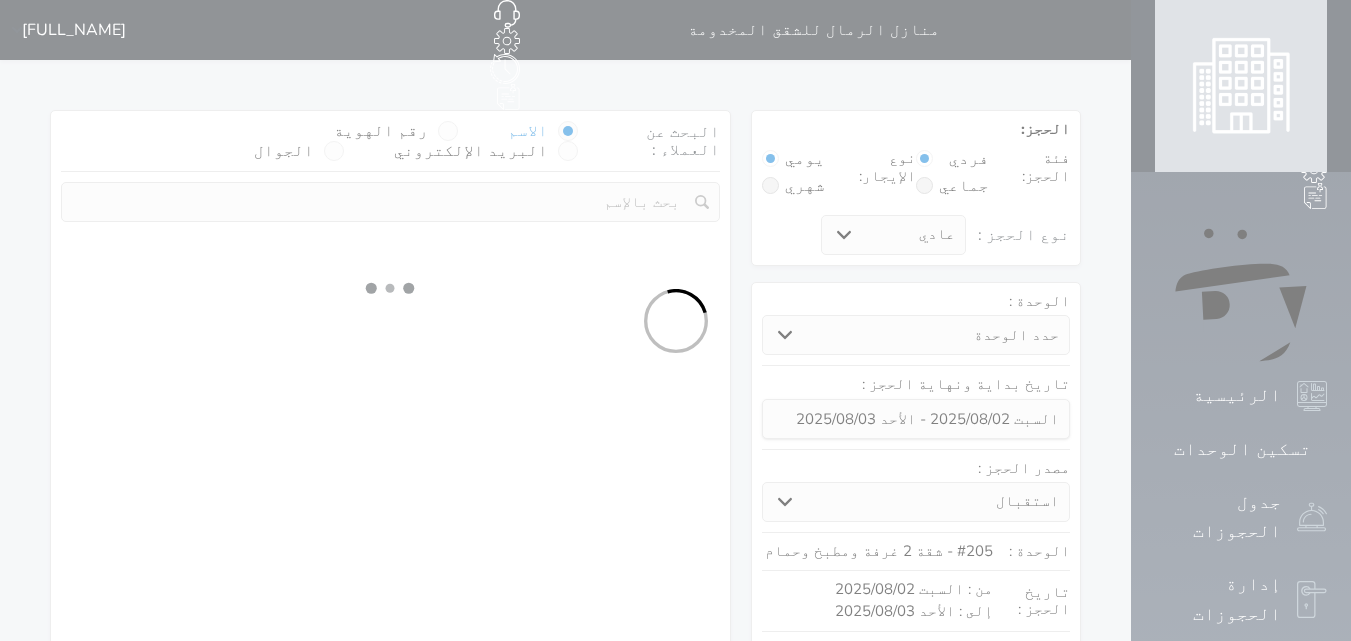 select 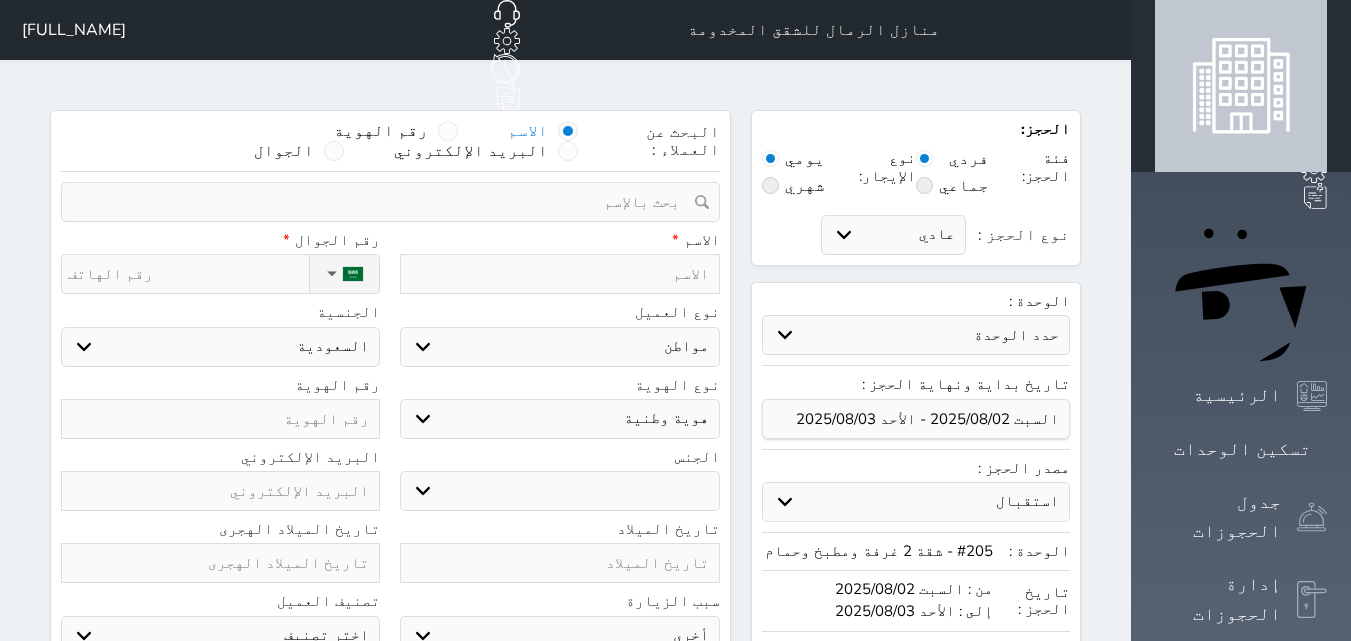 select 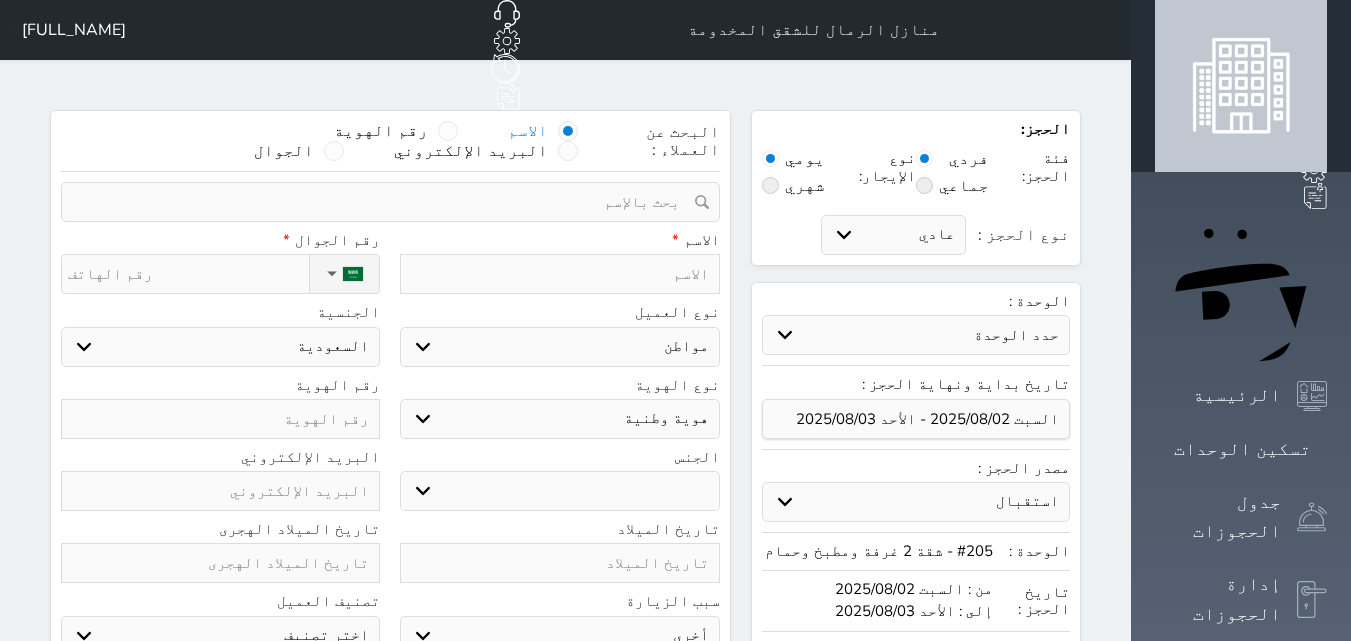 select 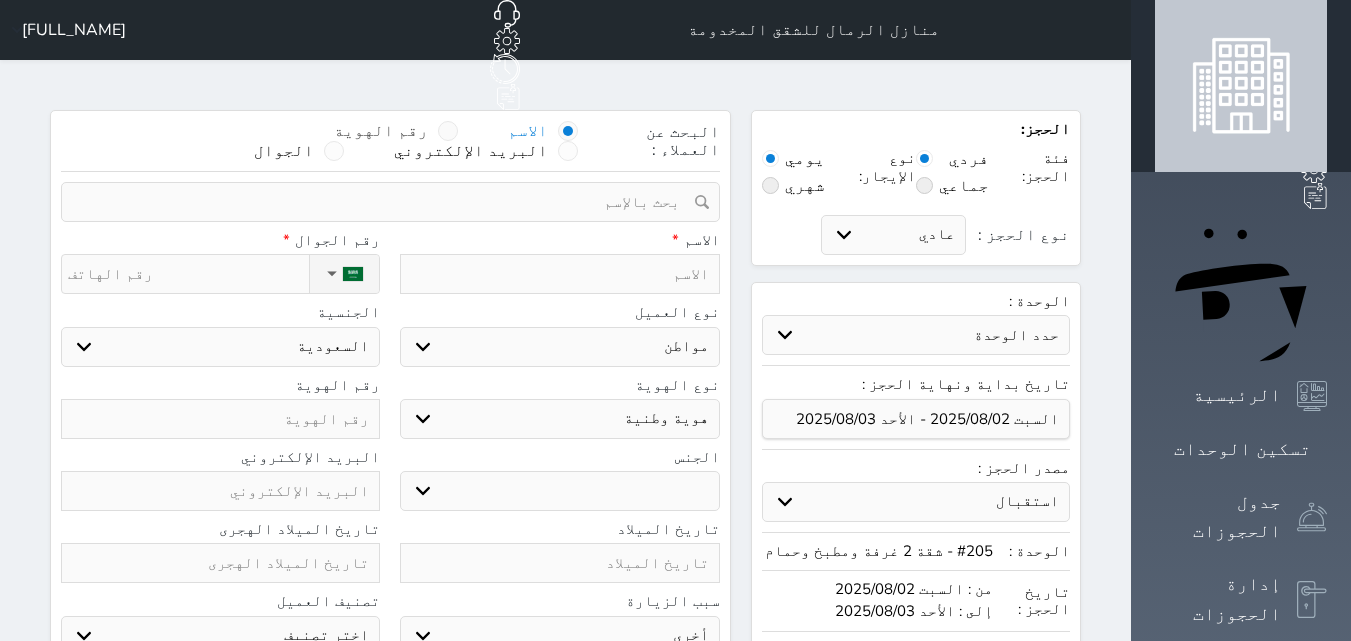 click on "رقم الهوية" at bounding box center (396, 131) 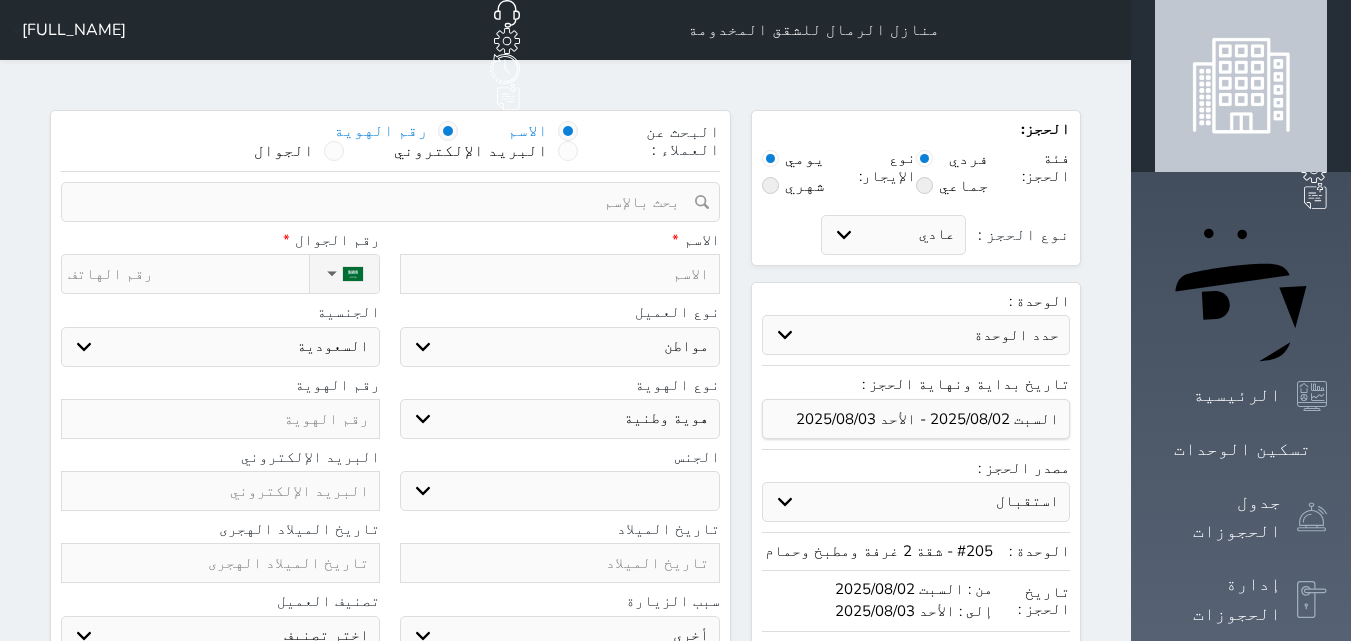 select 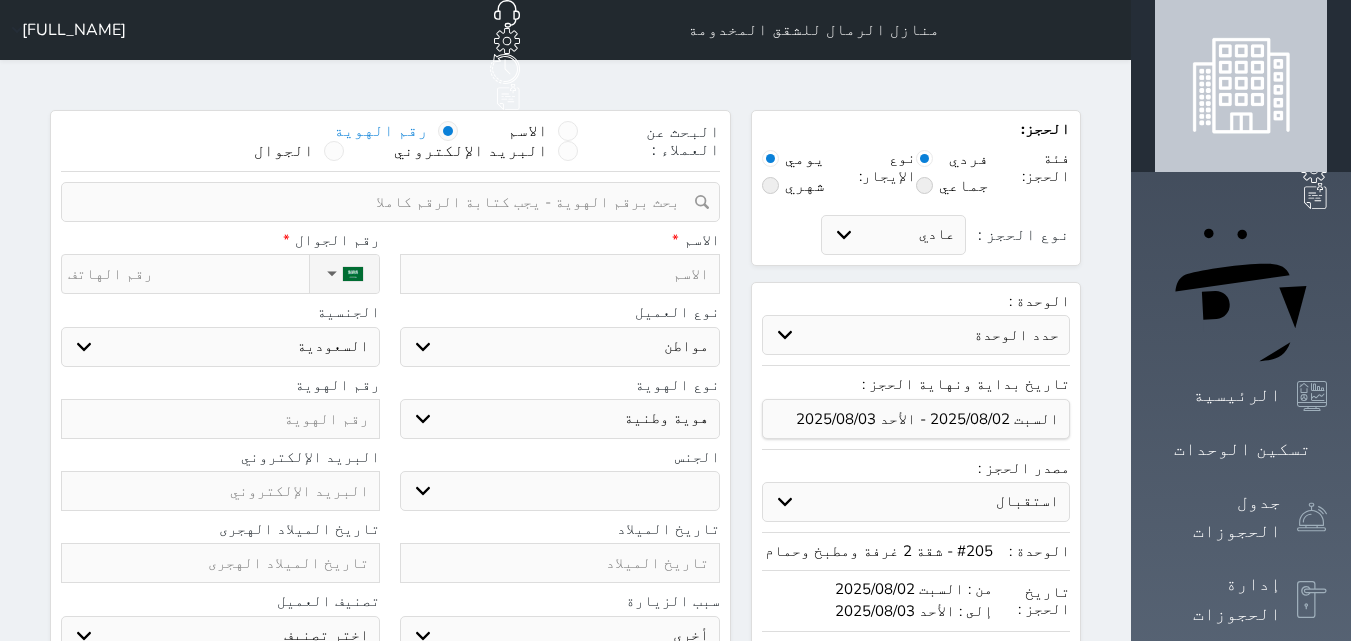 click at bounding box center (383, 202) 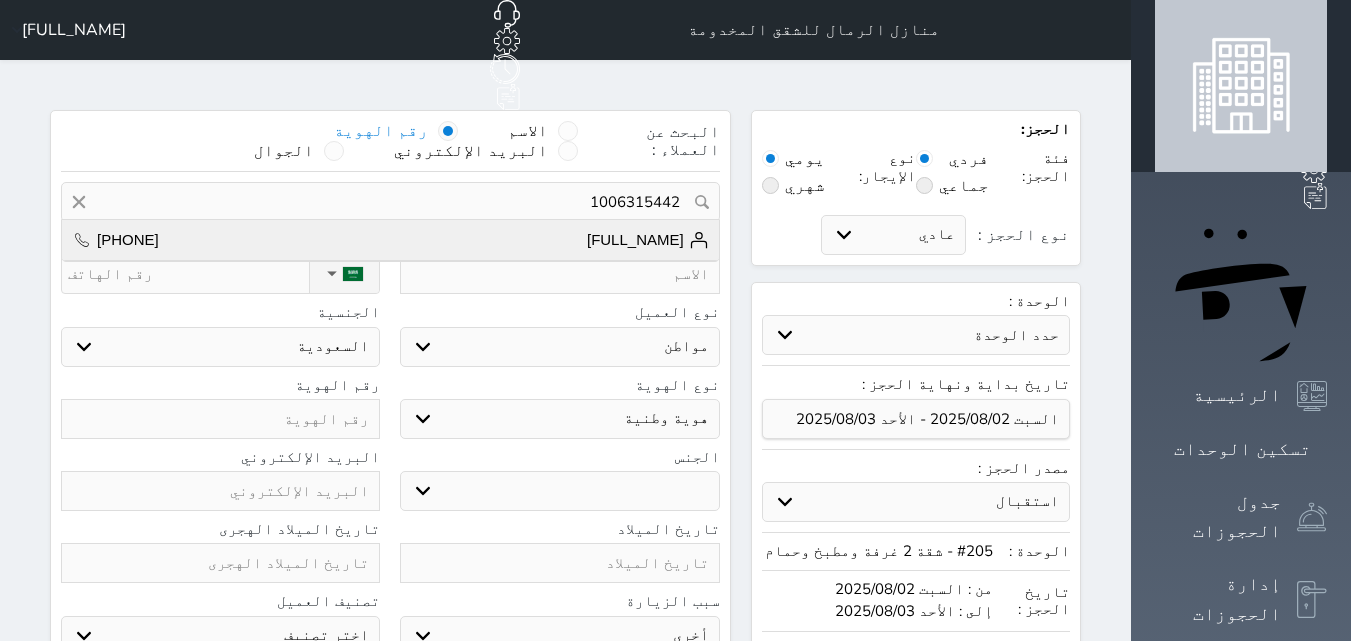 click on "[NAME] [LAST] +[PHONE]" at bounding box center [390, 240] 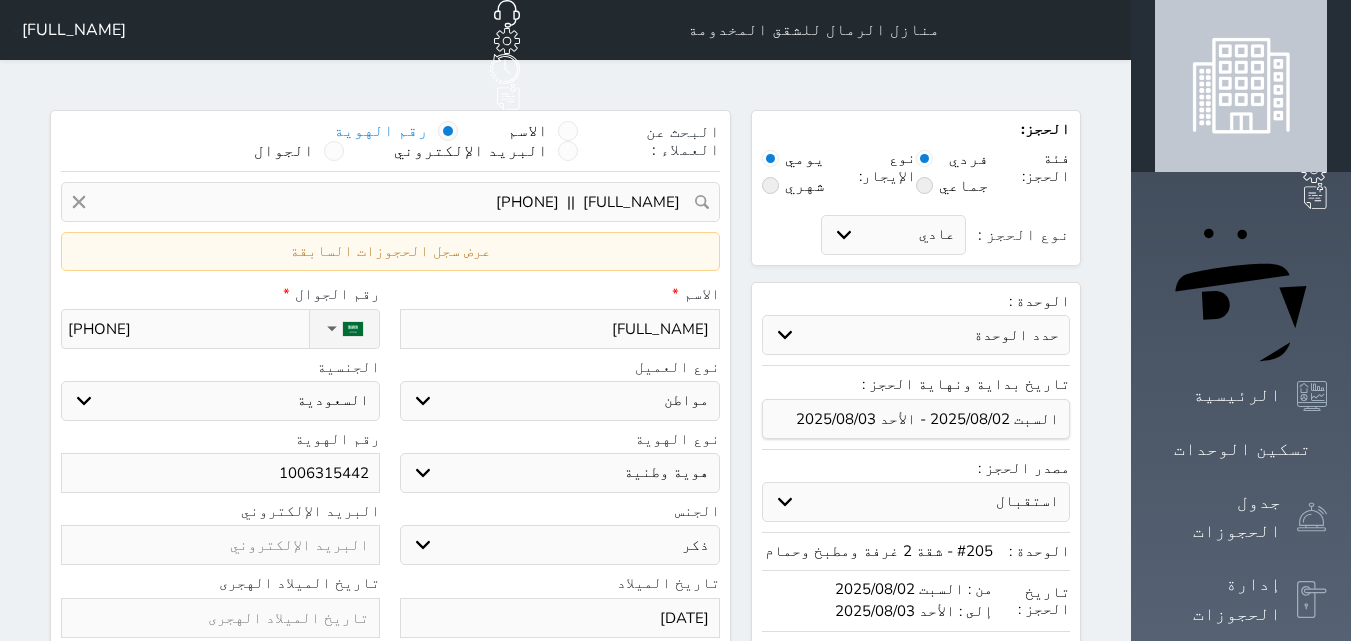 select 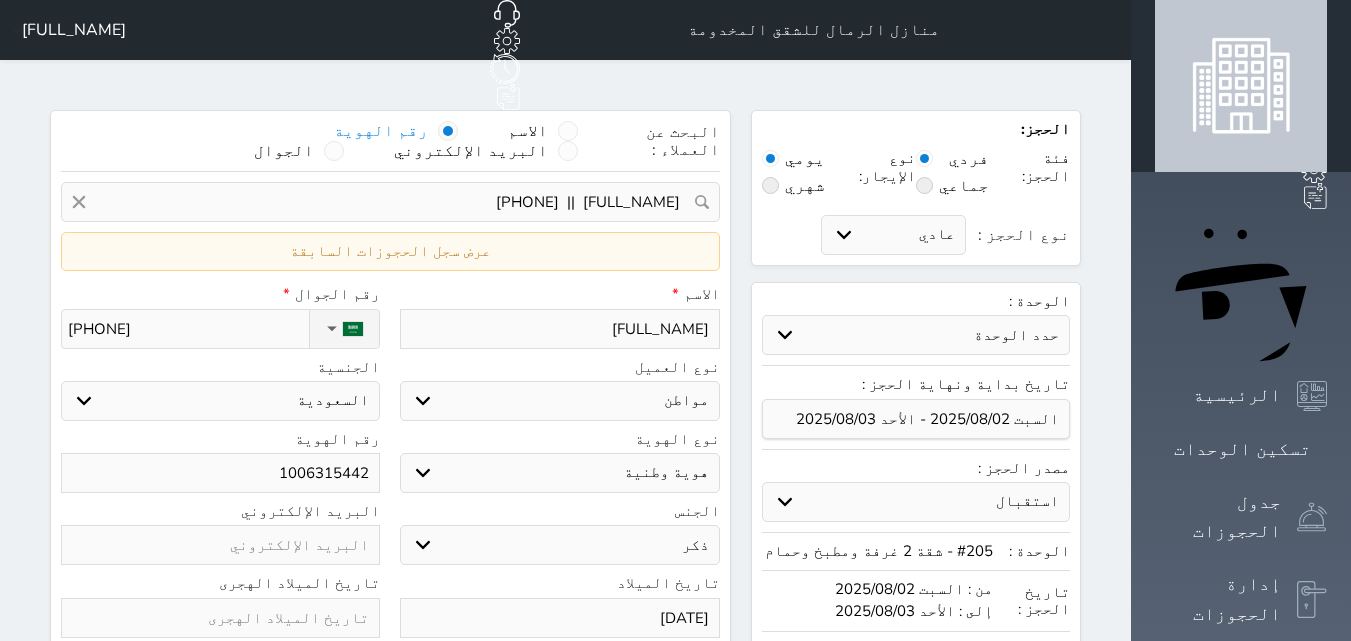 click on "الحجز:   فئة الحجز:       فردي       جماعي   نوع الإيجار:       يومي       شهري     نوع الحجز :
عادي
إقامة مجانية
إستخدام داخلي
إستخدام يومي
الوحدة :   حدد الوحدة
#310 - شقة 2 غرفة ومطبخ وحمام
#309 - شقة 2 غرفة ومطبخ وحمام
#308 - شقة 2 غرفة ومطبخ وحمام
#307 - شقة 2 غرفة ومطبخ وحمام
#306 - غرفة مفردة
#305 - شقة 2 غرفة ومطبخ وحمام
#304 - شقة 2 غرفة ومطبخ وحمام
مصدر الحجز :   اويو" at bounding box center [565, 684] 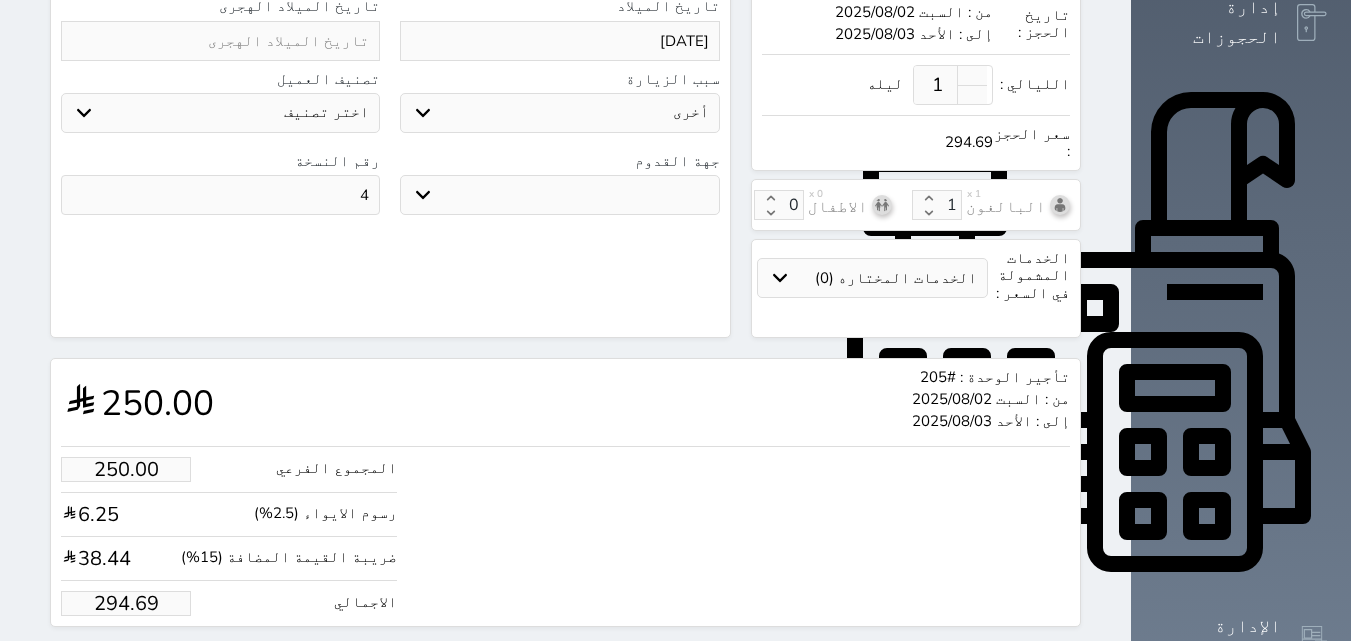 scroll, scrollTop: 586, scrollLeft: 0, axis: vertical 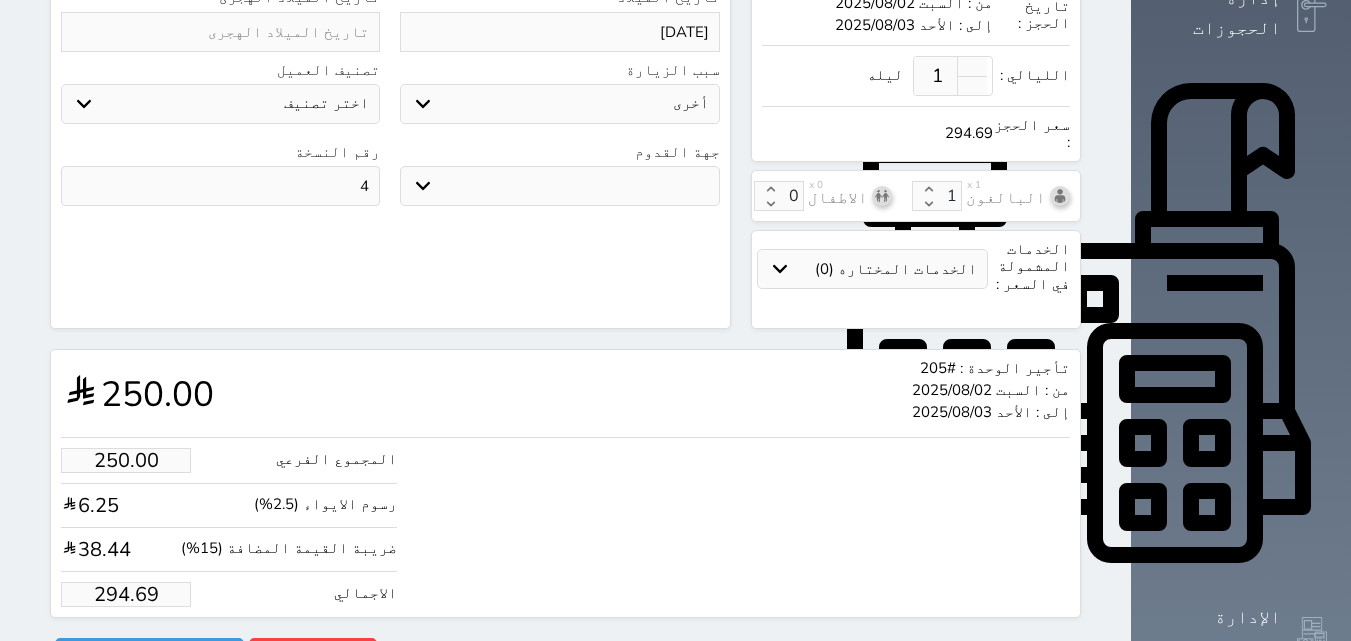 click on "294.69" at bounding box center [126, 594] 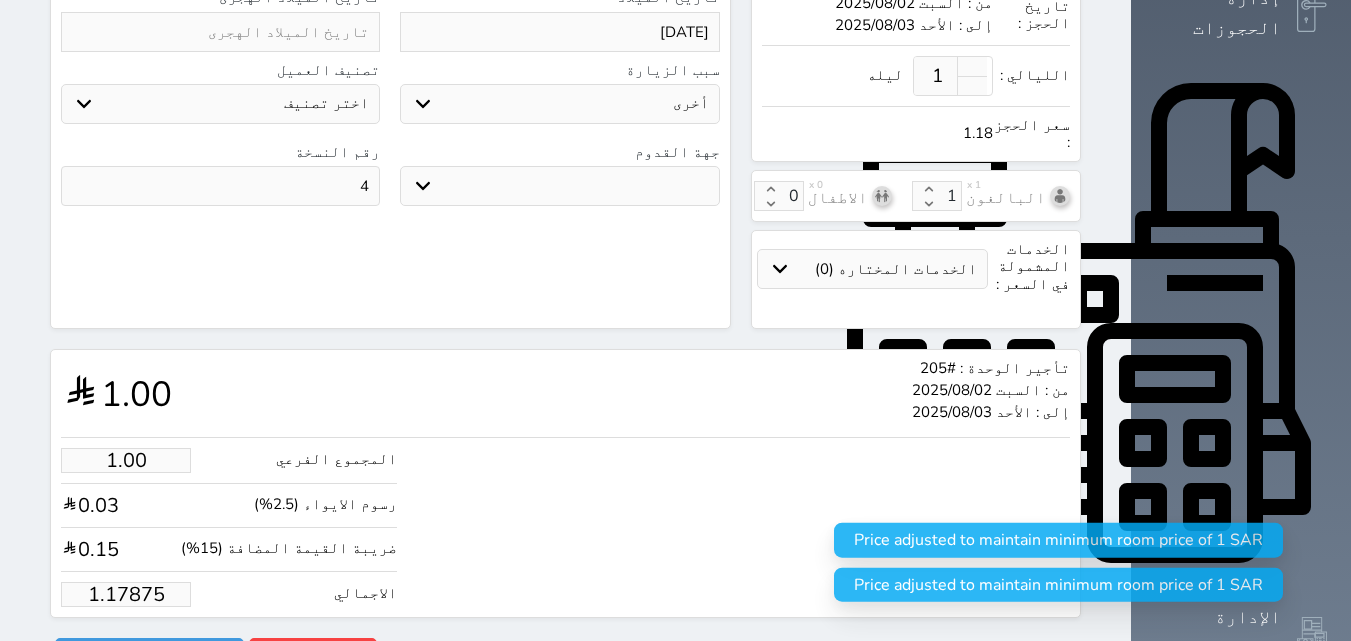 type on "1.1787" 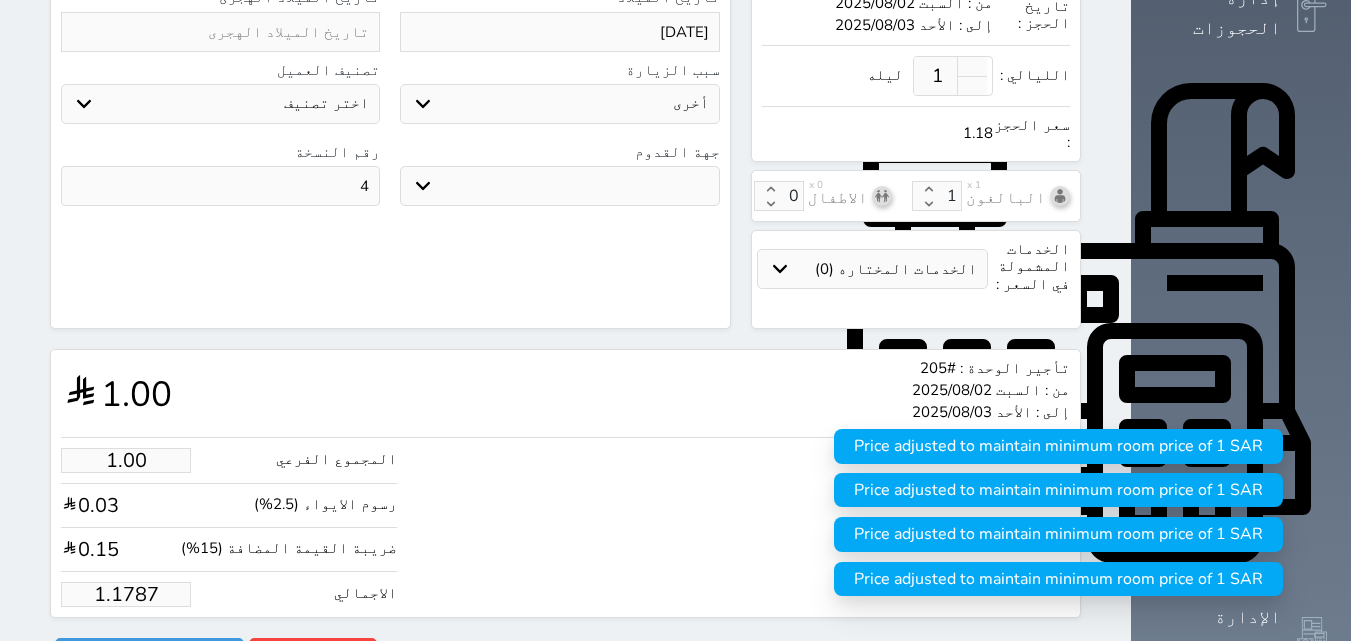 type on "1.178" 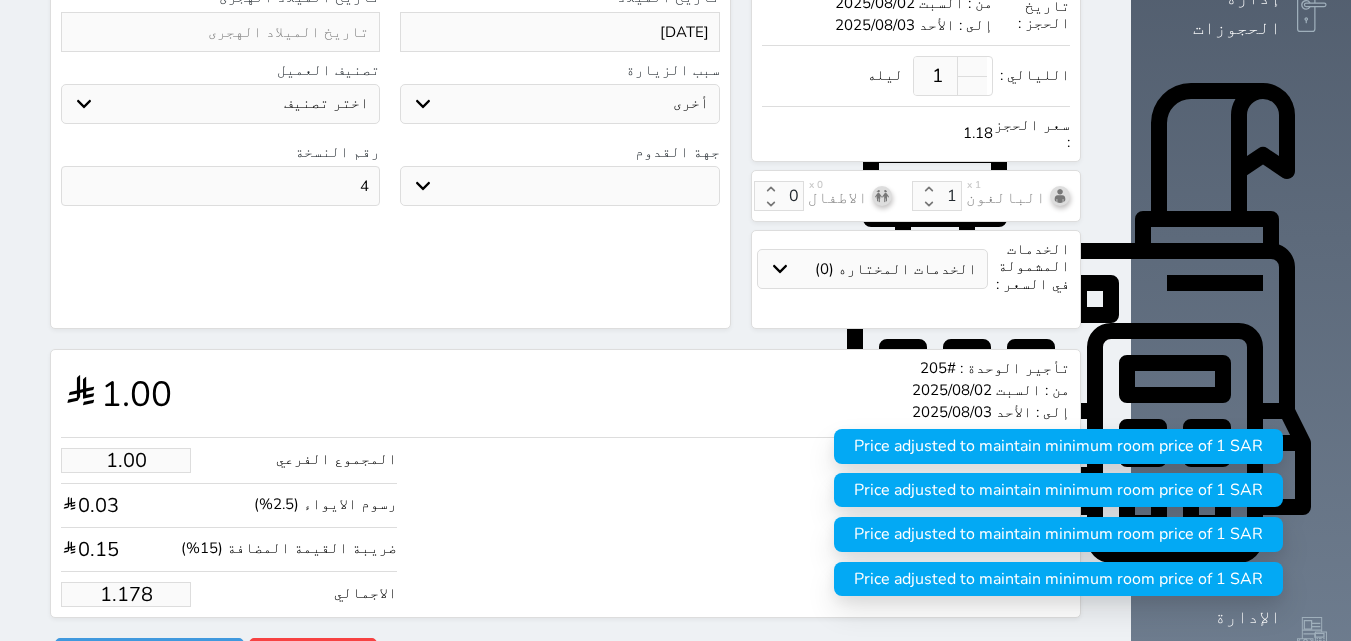 type on "1.17" 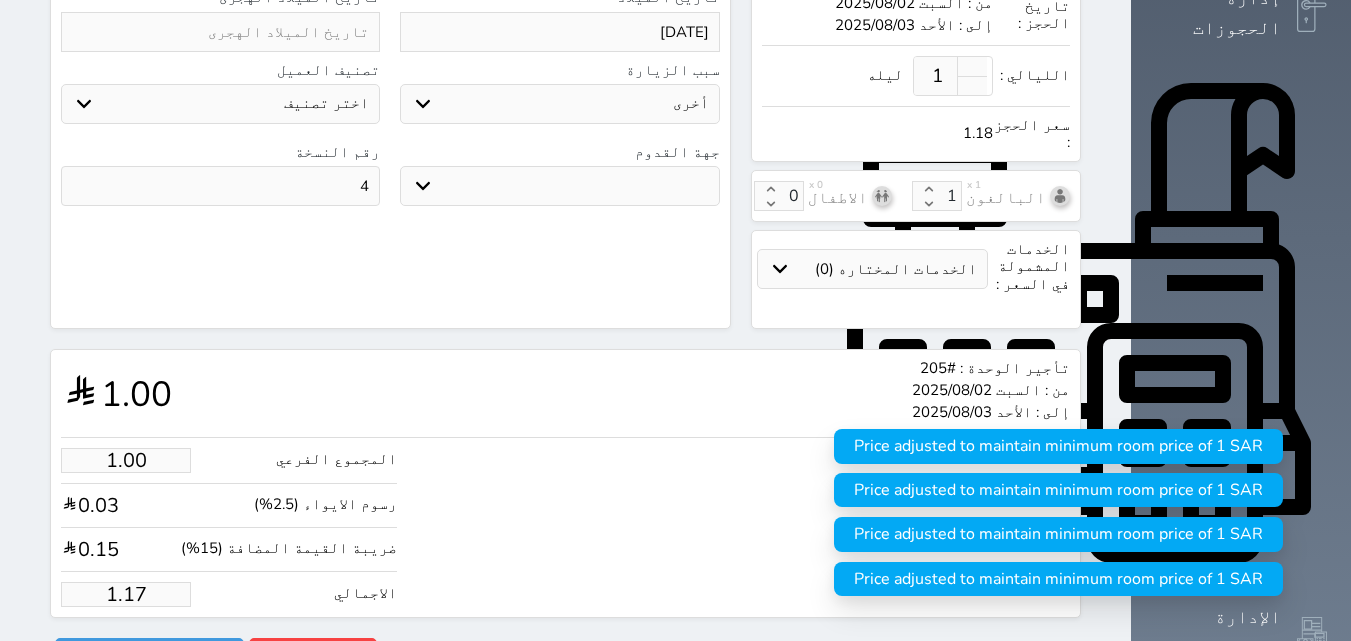 type on "1.1" 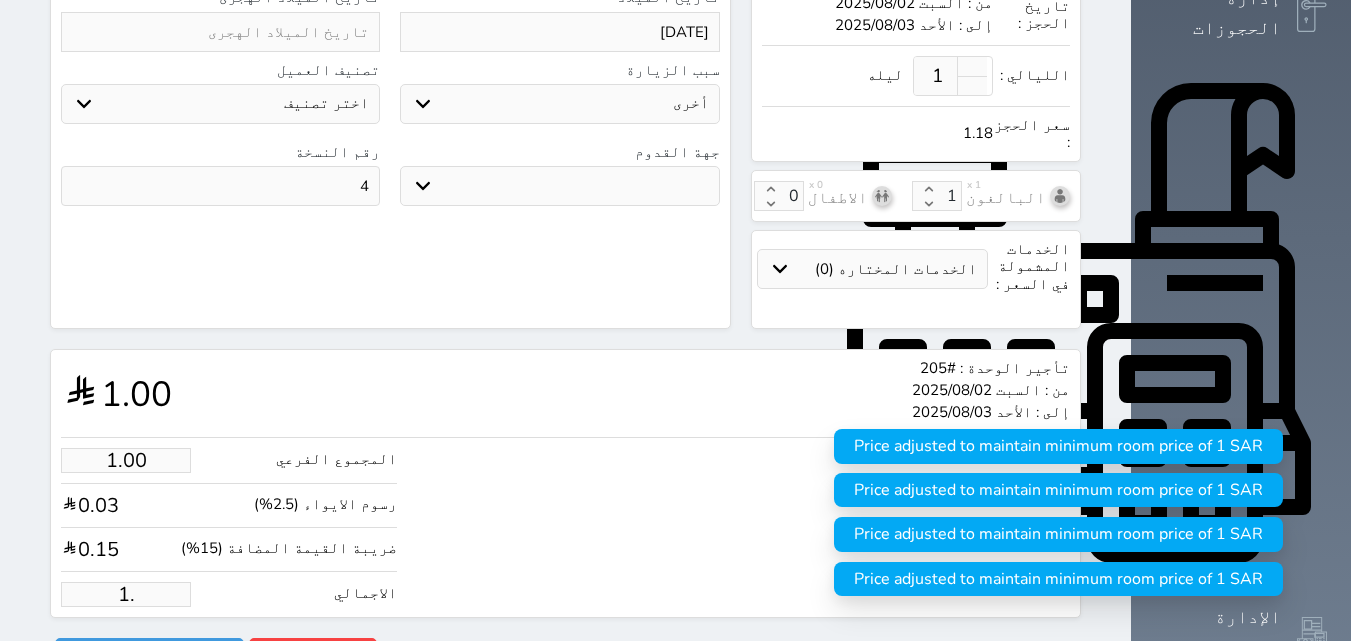 type on "1" 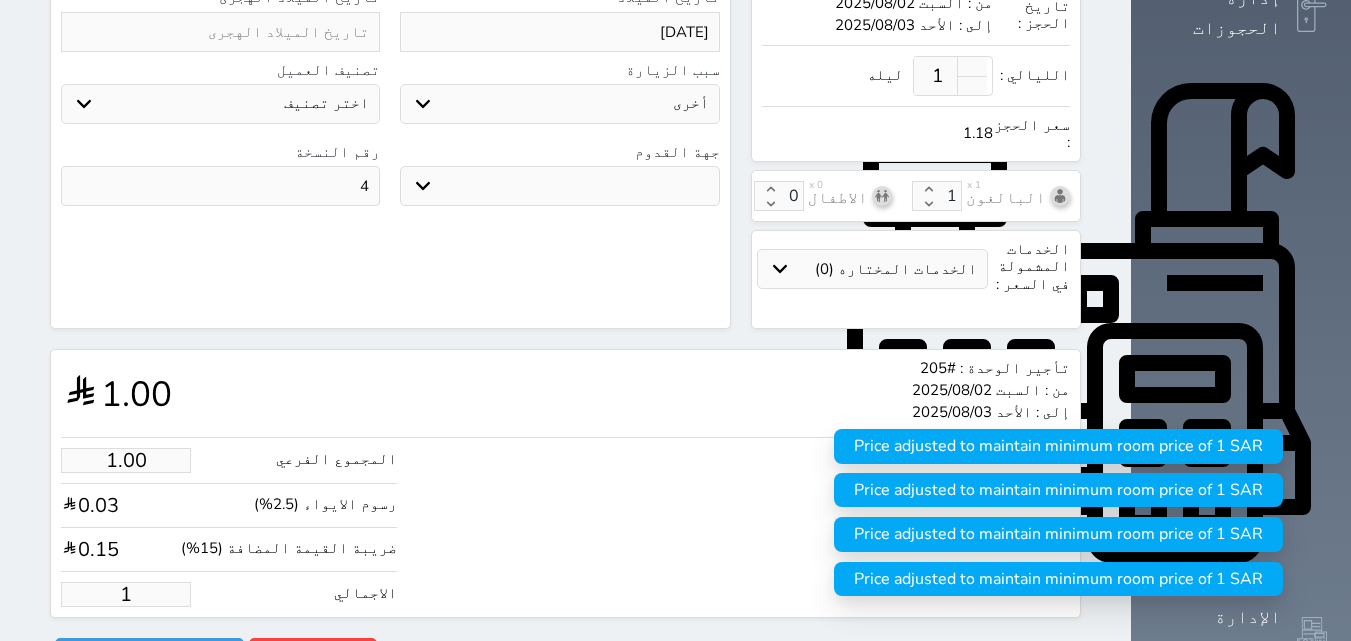 type 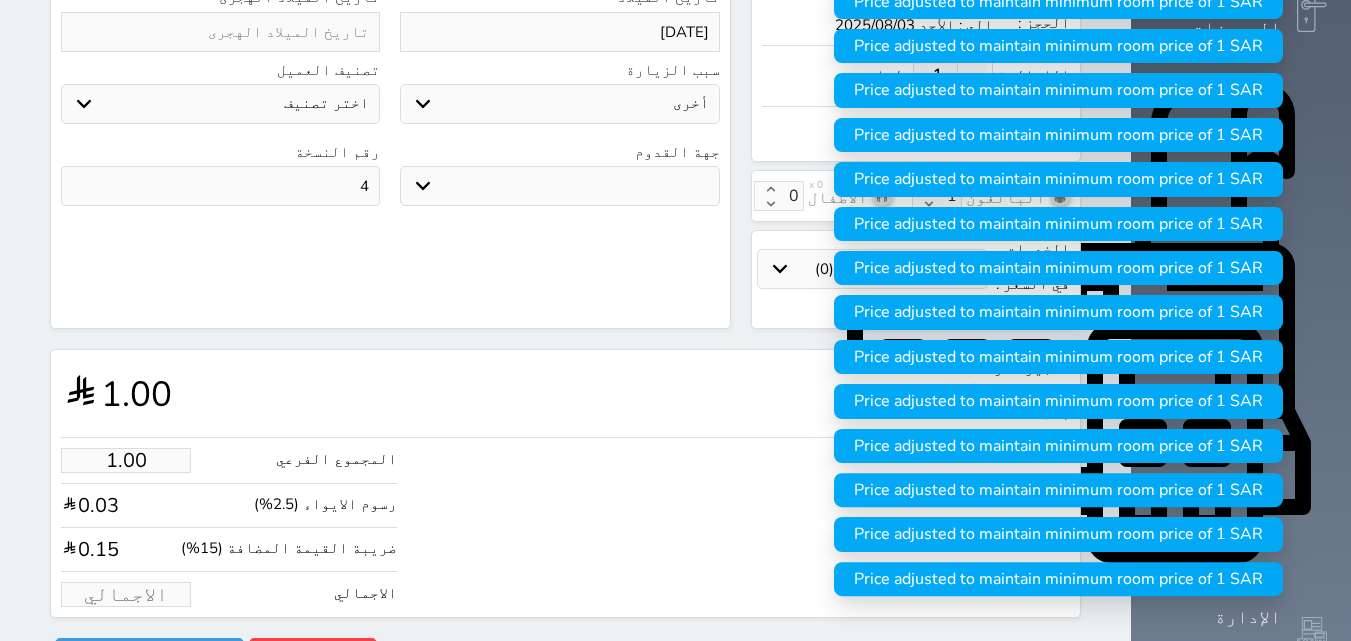 select 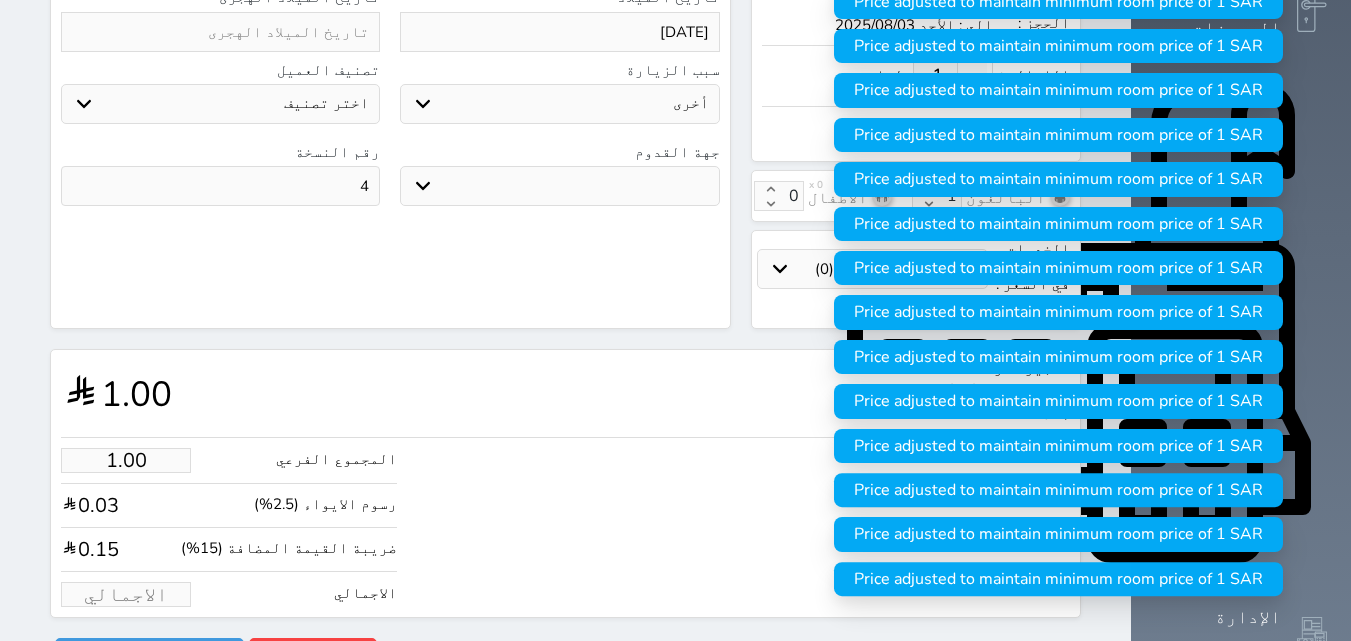 type on "1.70" 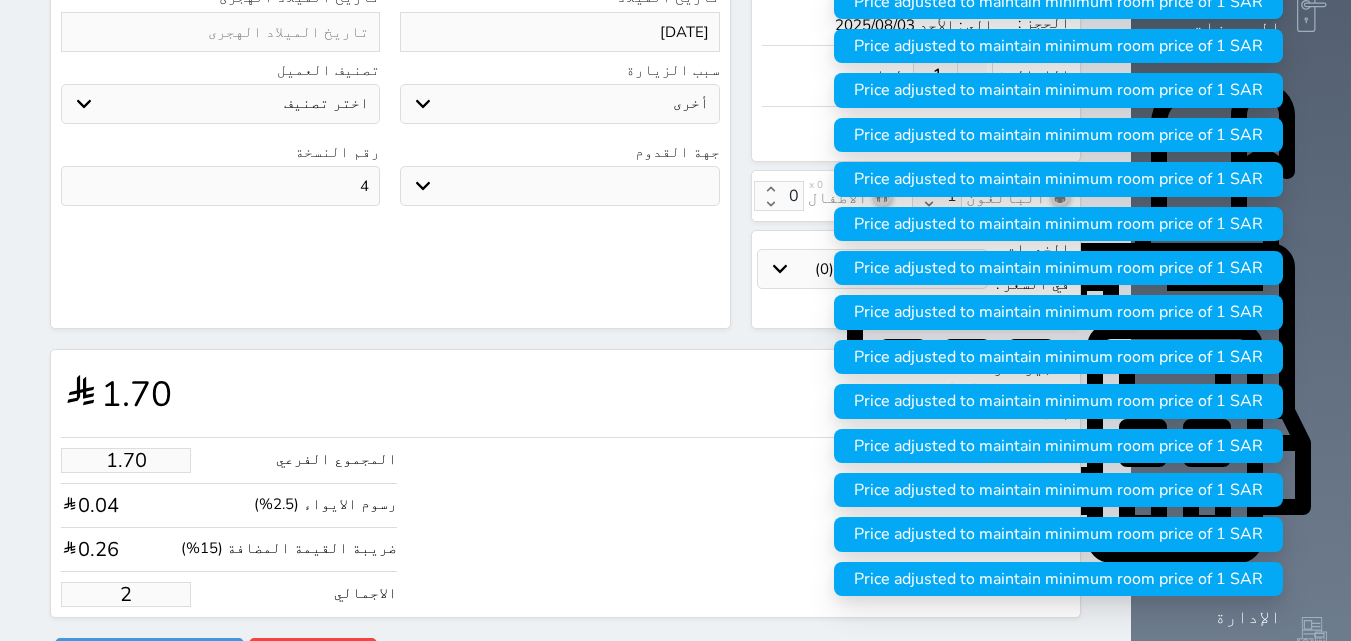 type on "25" 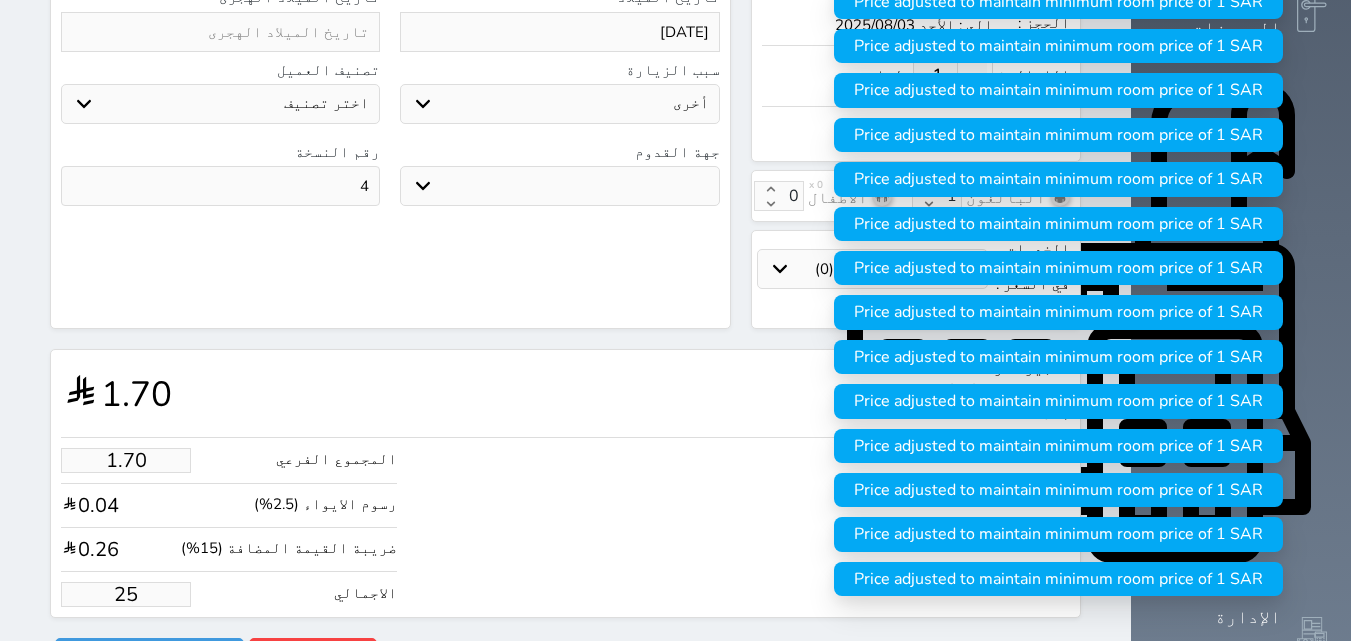 type on "21.21" 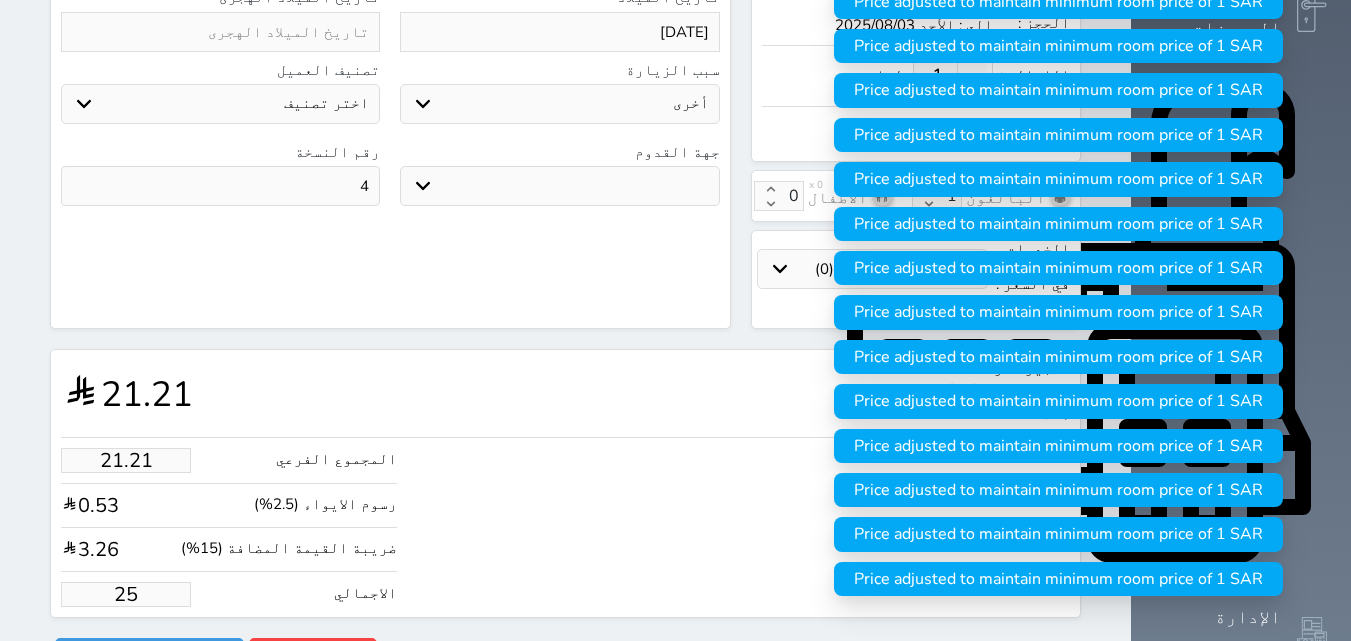 type on "212.09" 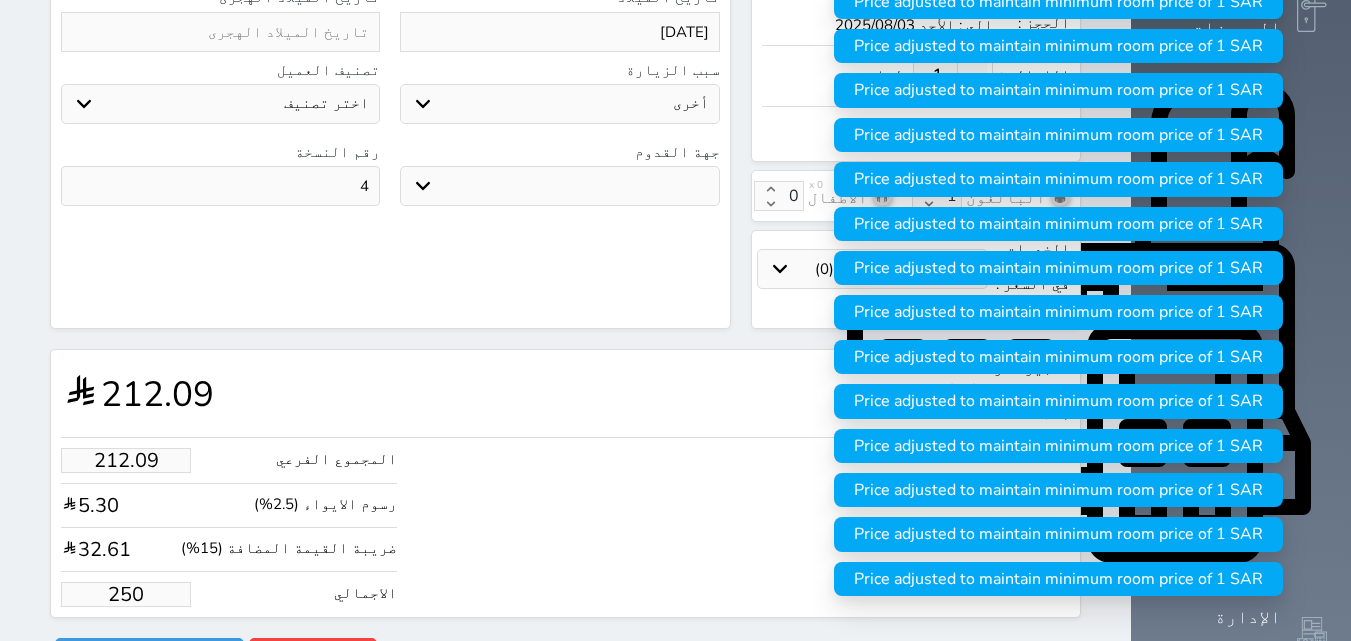 type on "250.00" 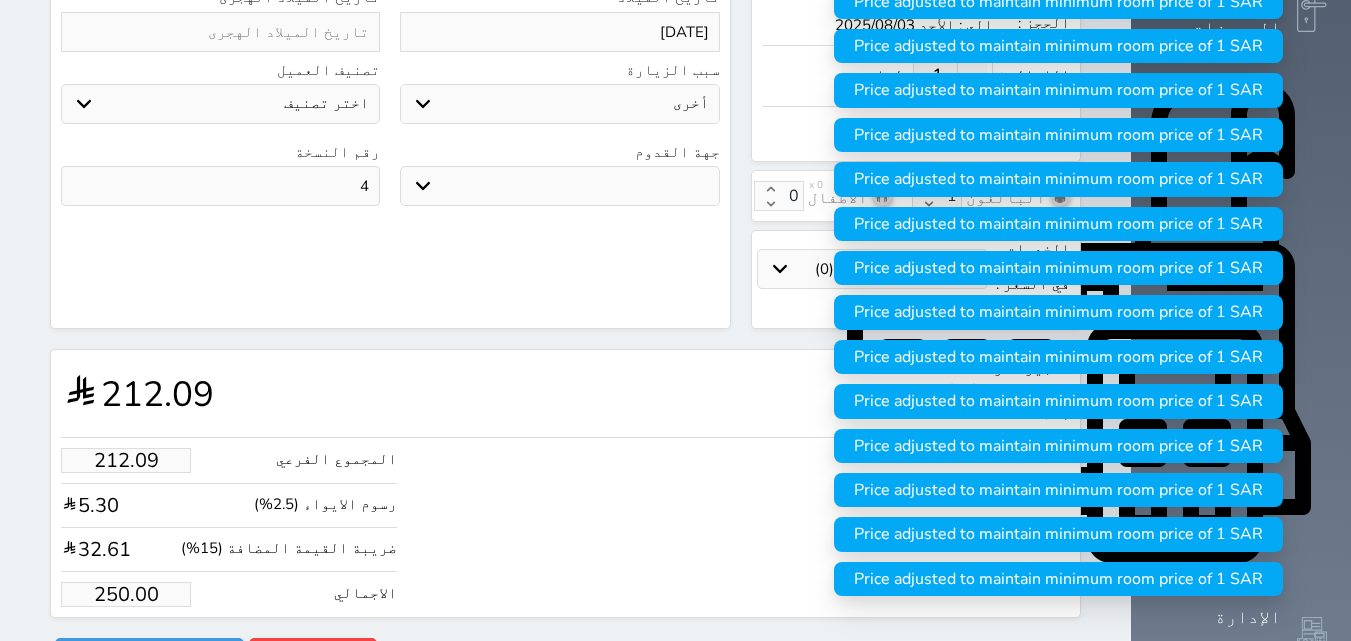 click on "المجموع الفرعي   212.09   رسوم الايواء (2.5%)    5.30    ضريبة القيمة المضافة (15%)    32.61      الاجمالي   250.00" at bounding box center [565, 522] 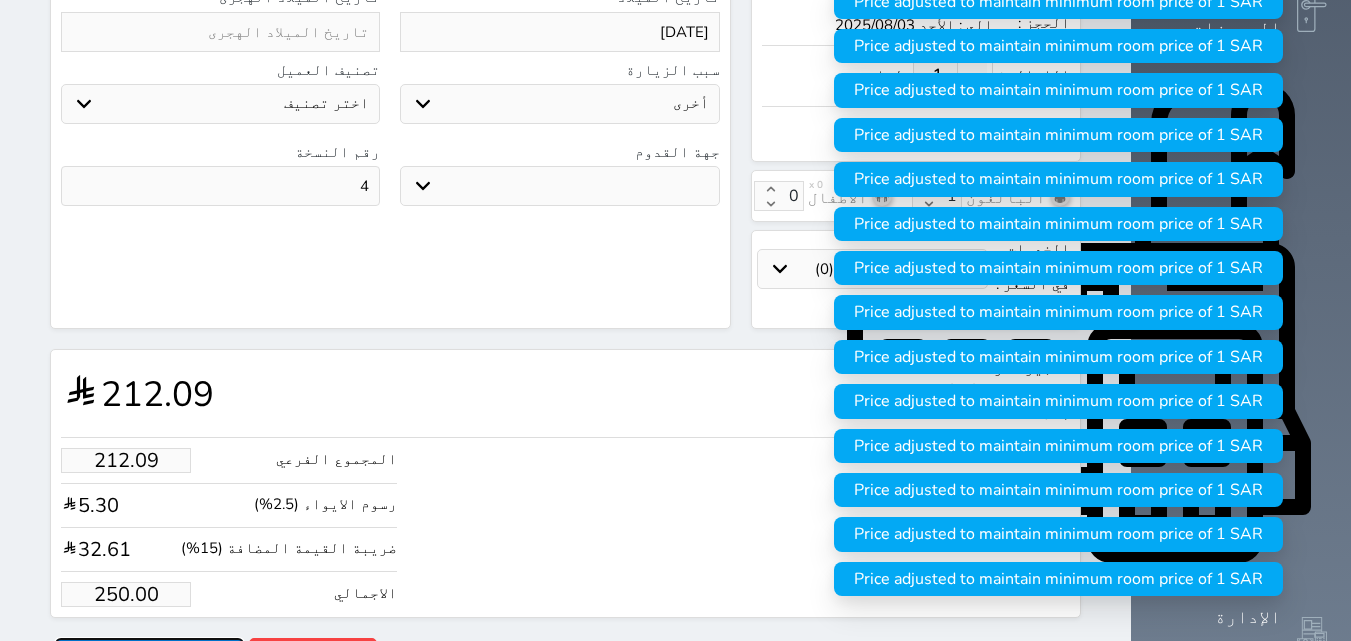 click on "حجز" at bounding box center [149, 655] 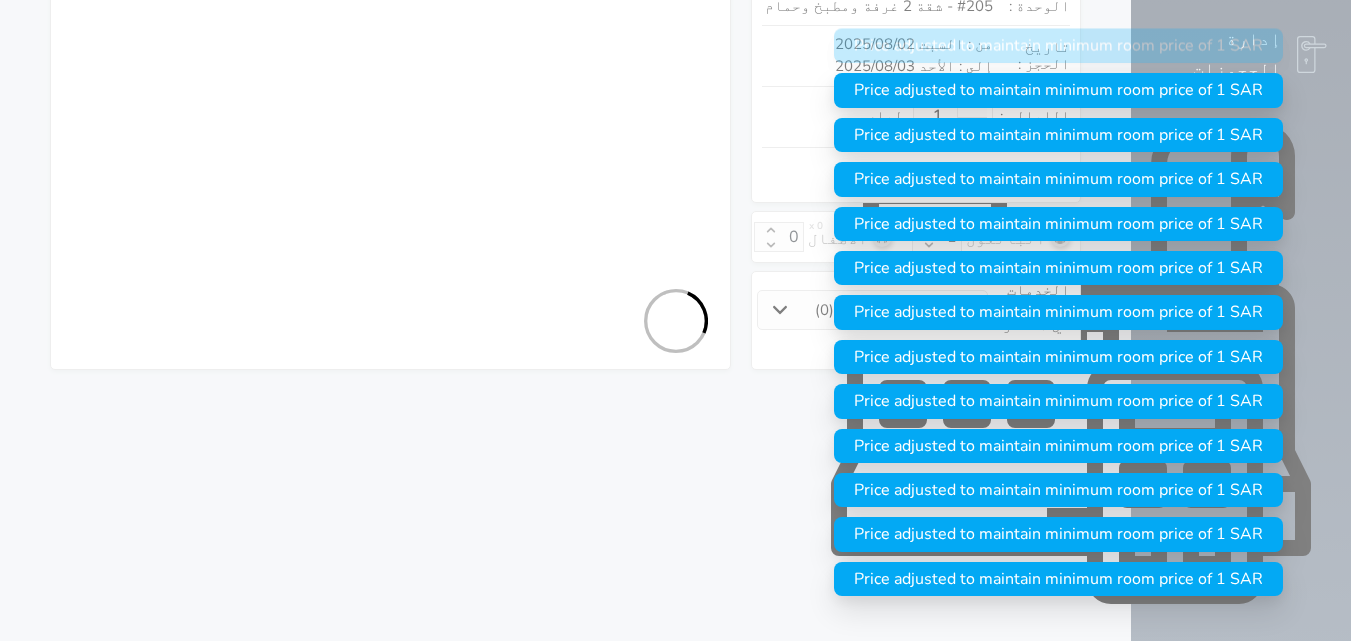 select on "1" 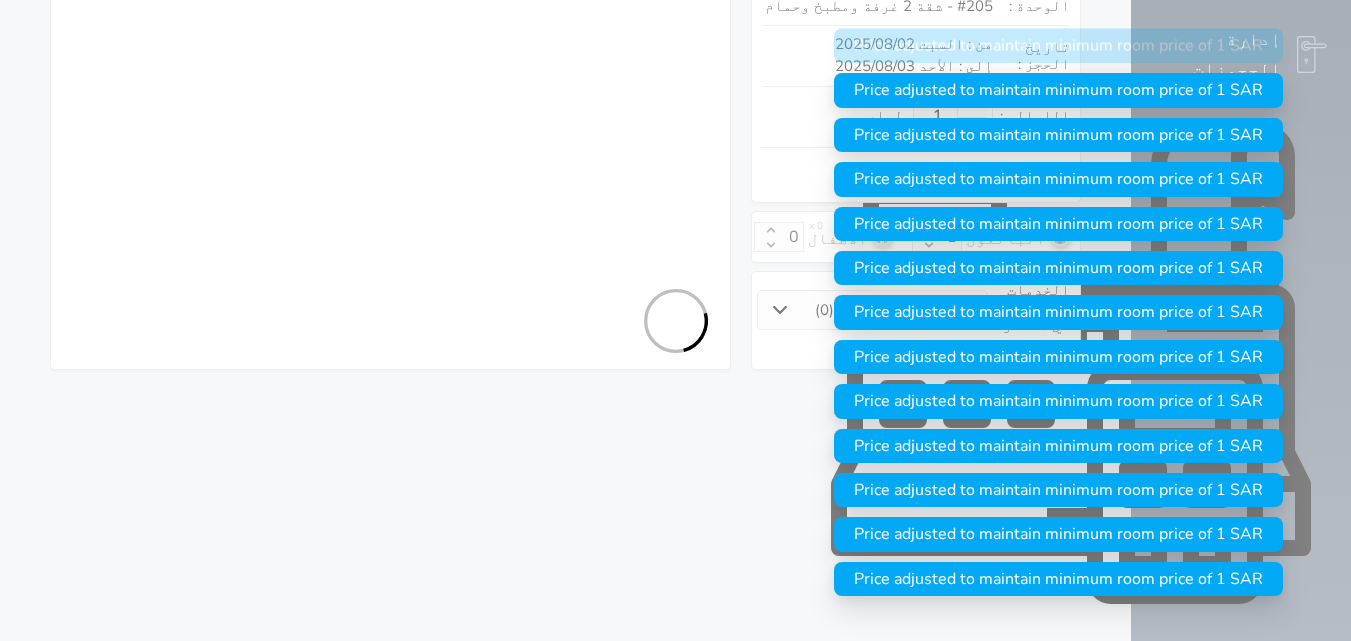 select on "113" 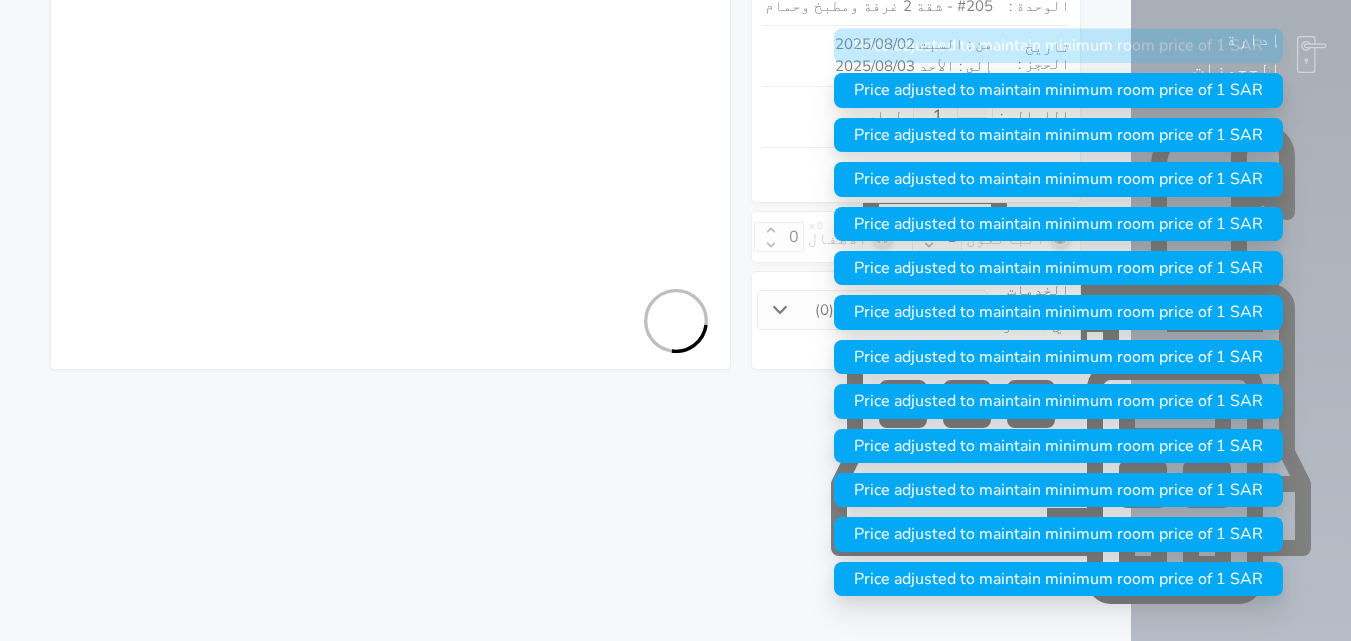 select on "1" 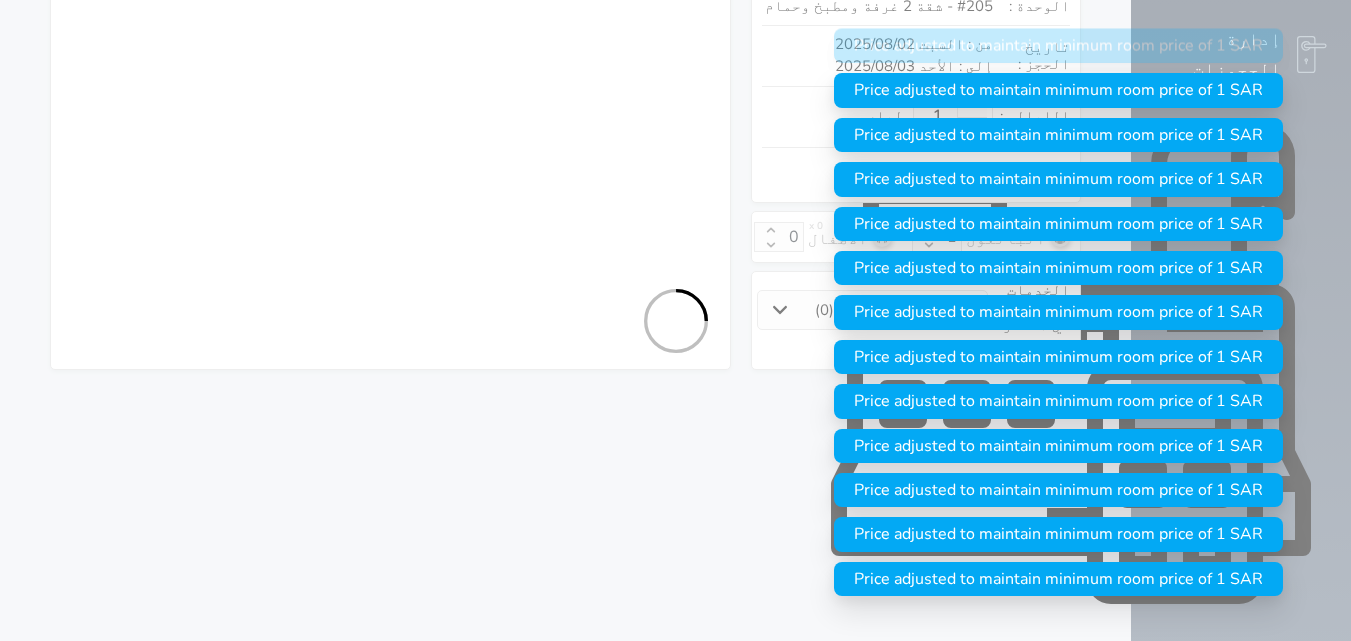 select on "7" 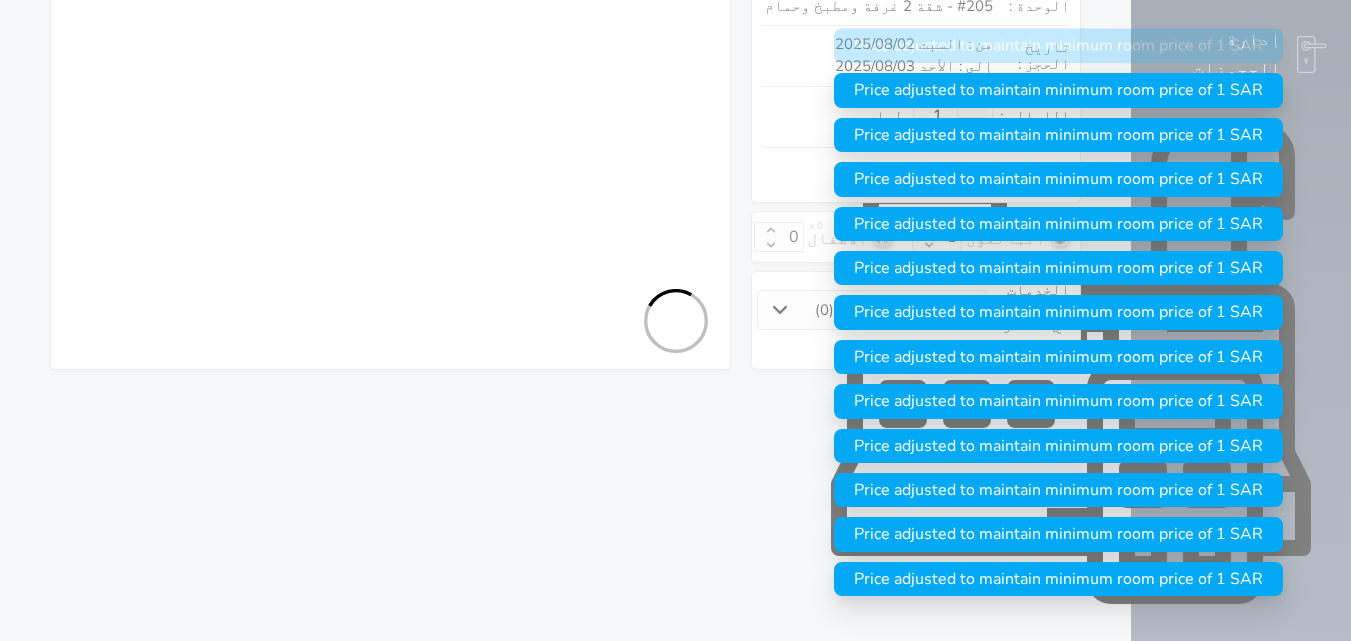 select 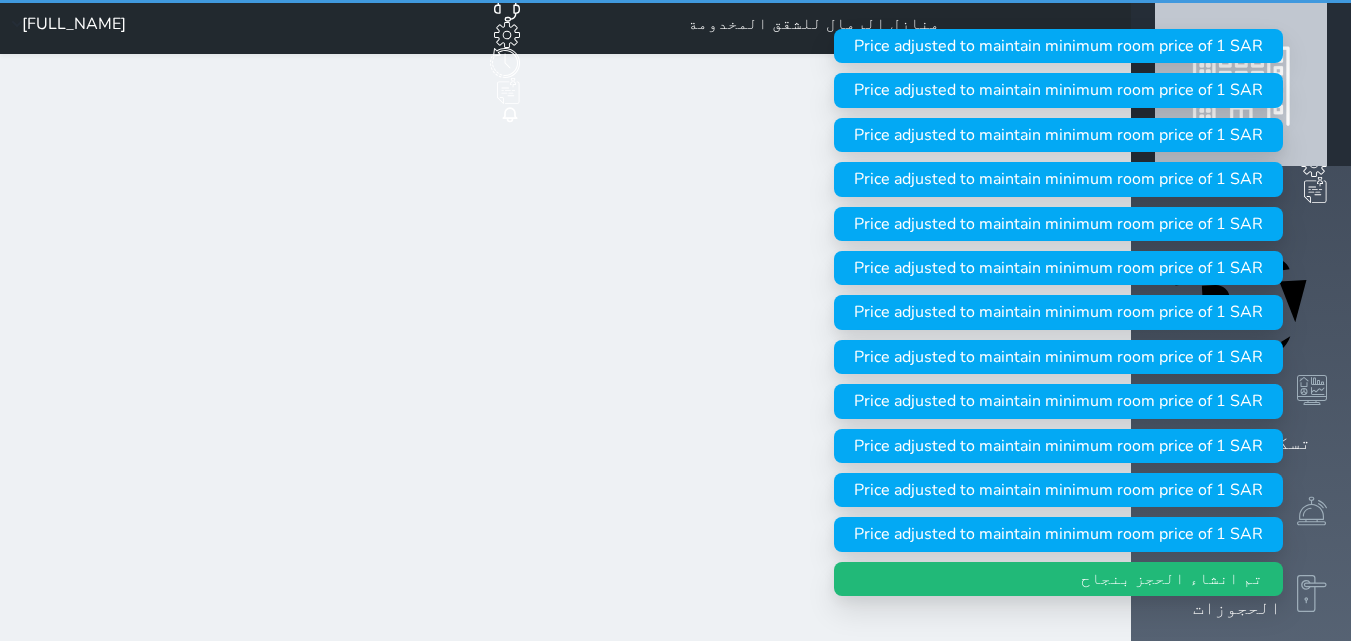 scroll, scrollTop: 0, scrollLeft: 0, axis: both 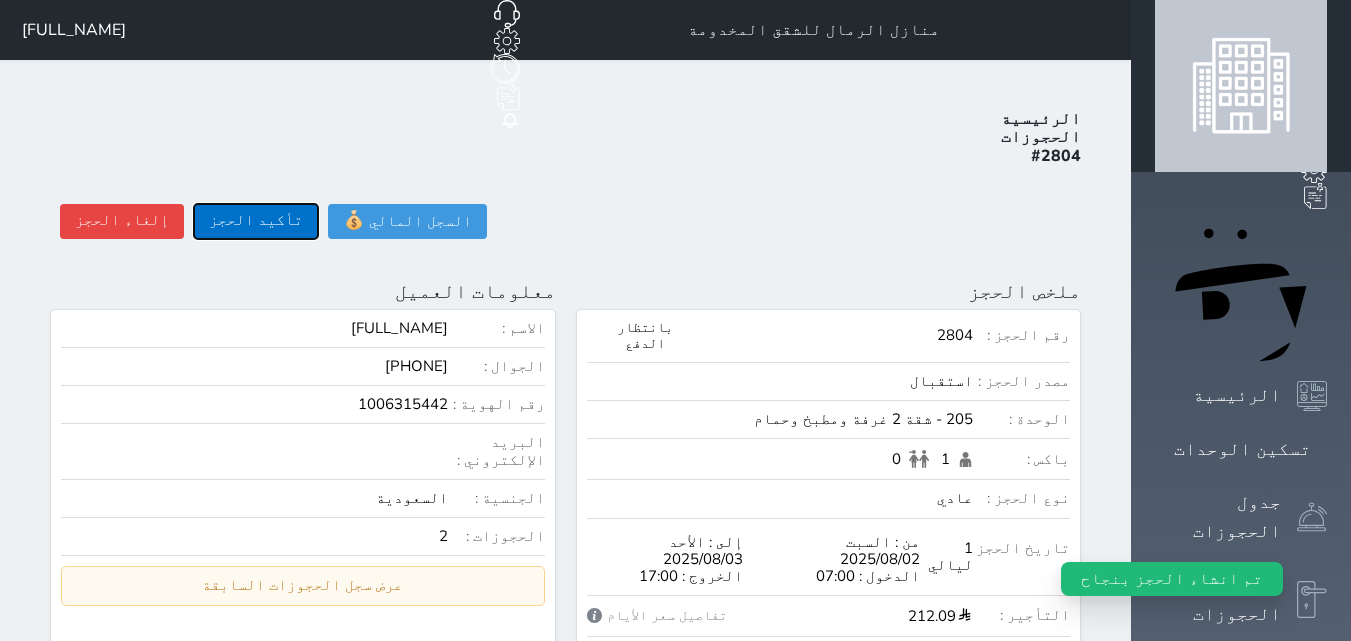 click on "تأكيد الحجز" at bounding box center [256, 221] 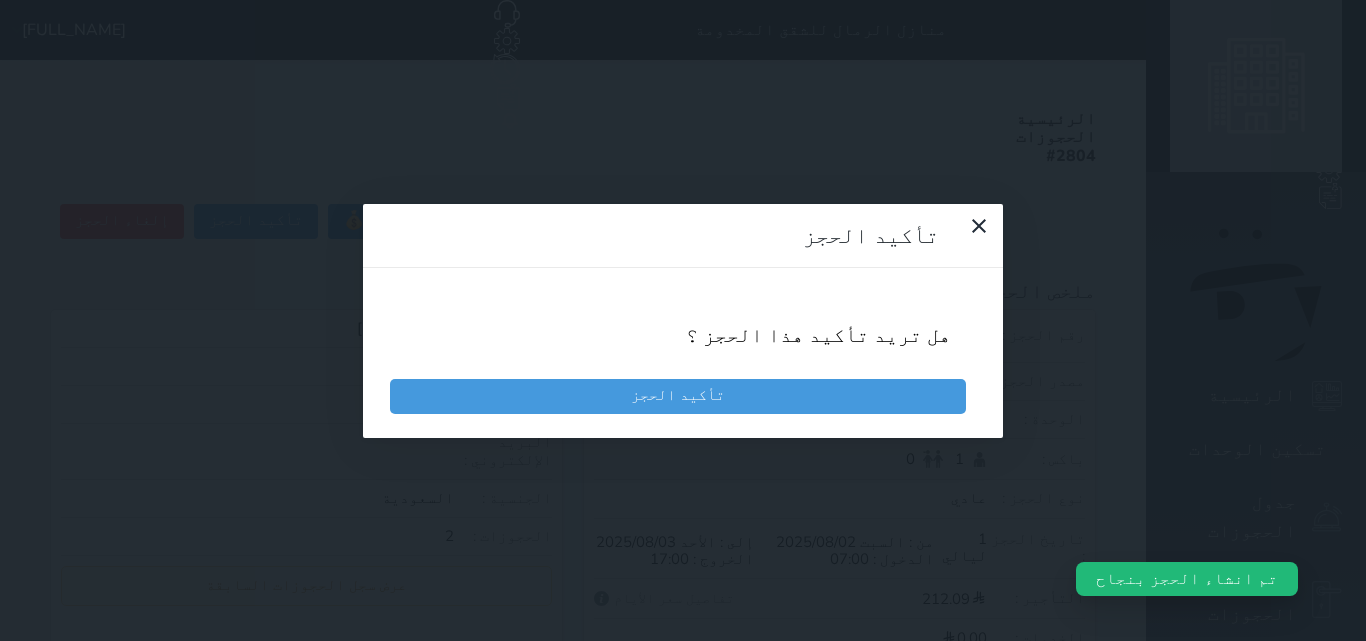 click on "هل تريد تأكيد هذا الحجز ؟" at bounding box center [683, 335] 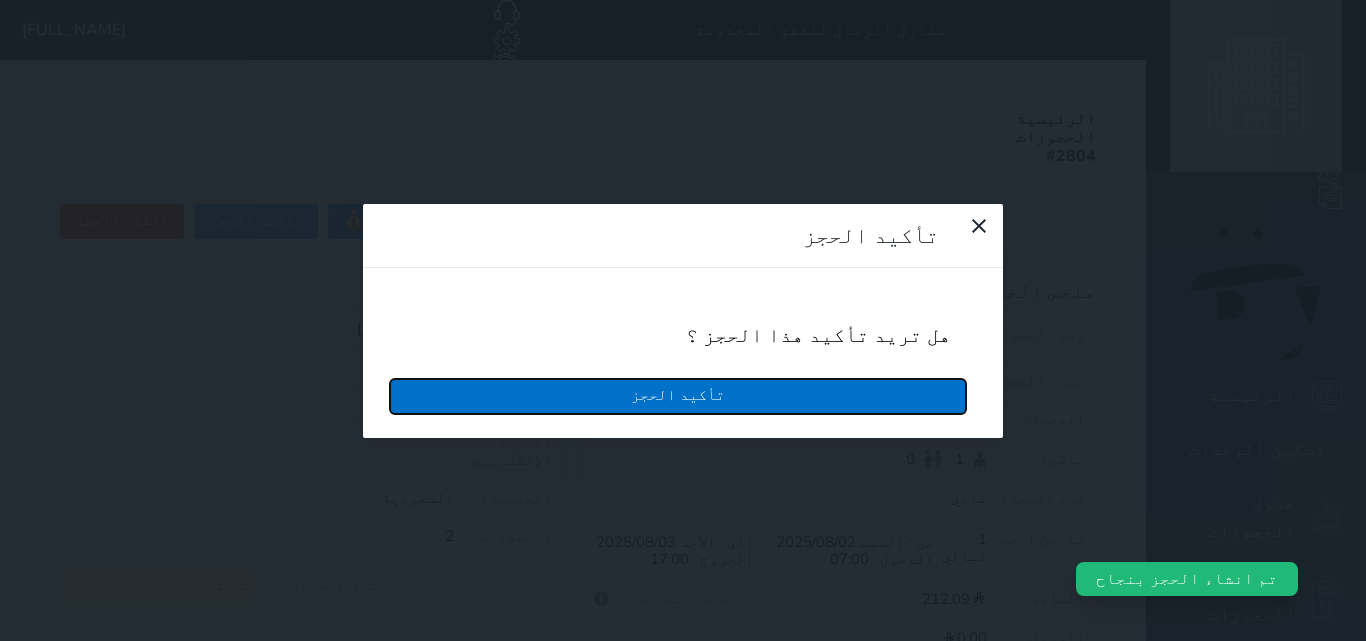 click on "تأكيد الحجز" at bounding box center (678, 396) 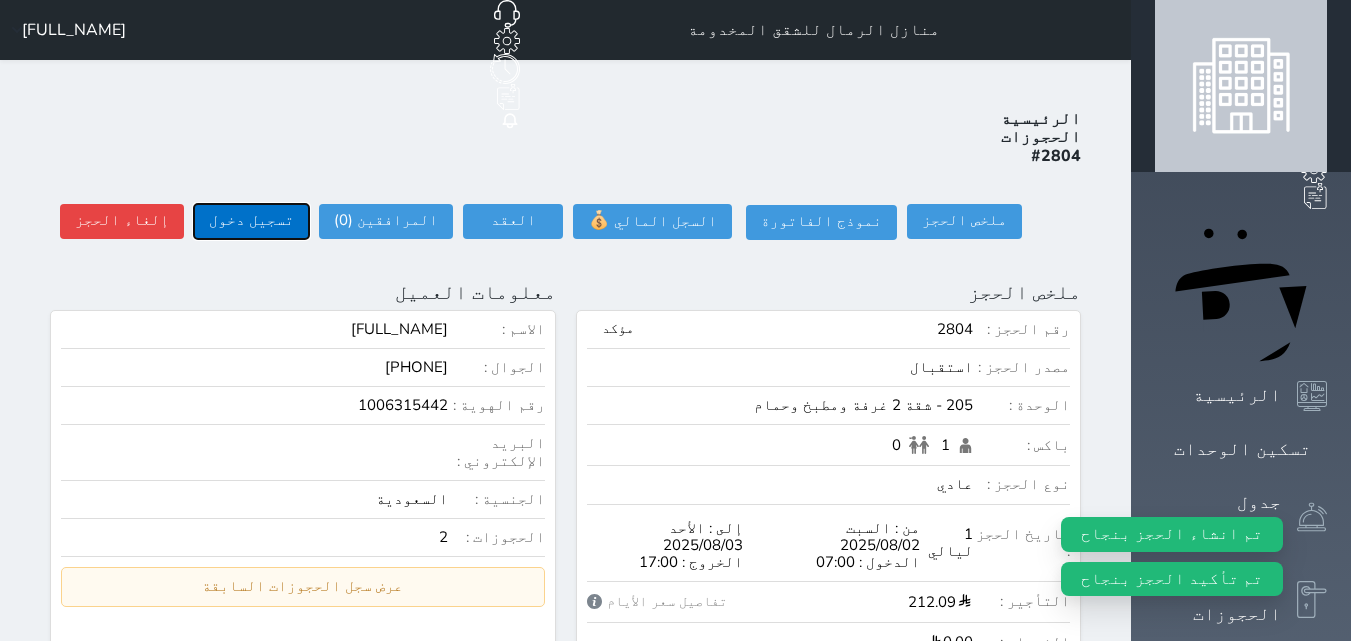 click on "تسجيل دخول" at bounding box center [251, 221] 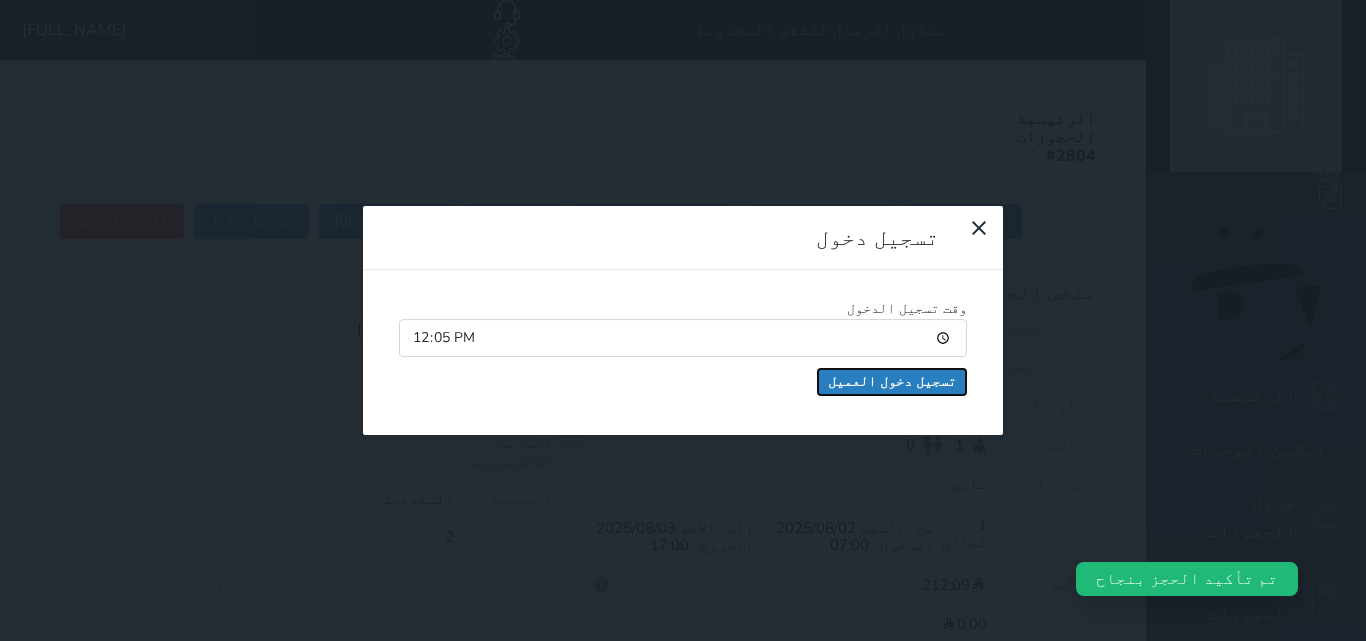 click on "تسجيل دخول العميل" at bounding box center [892, 382] 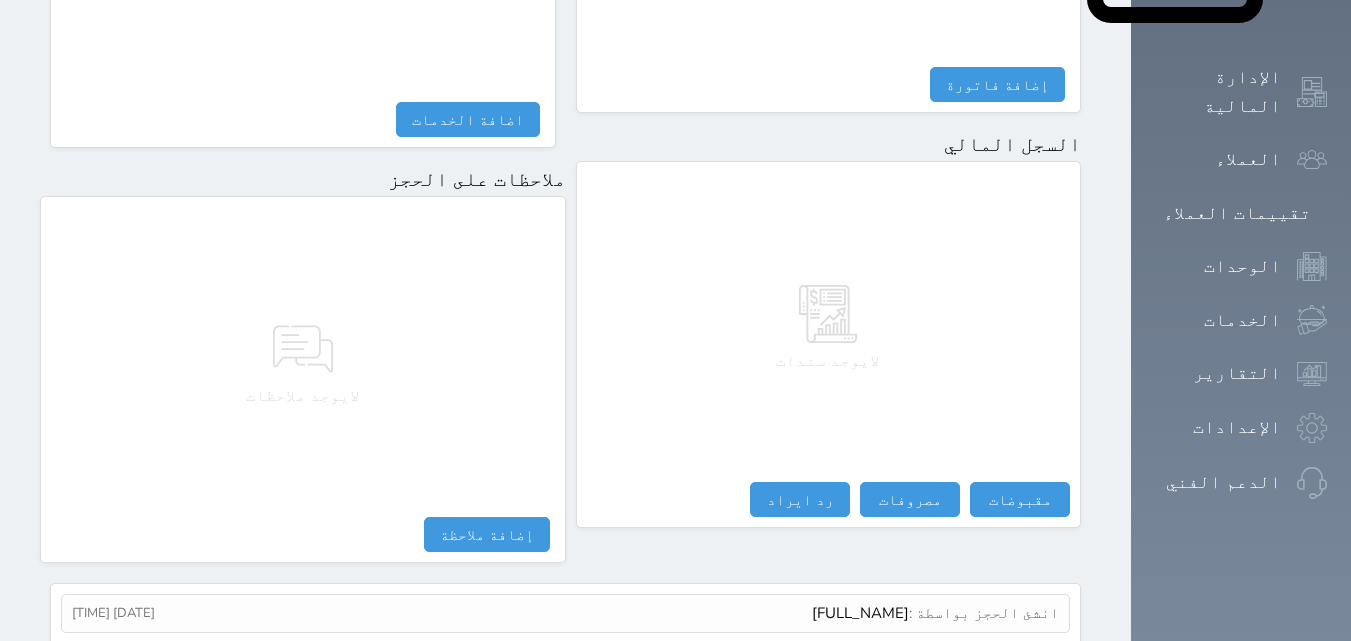 scroll, scrollTop: 1140, scrollLeft: 0, axis: vertical 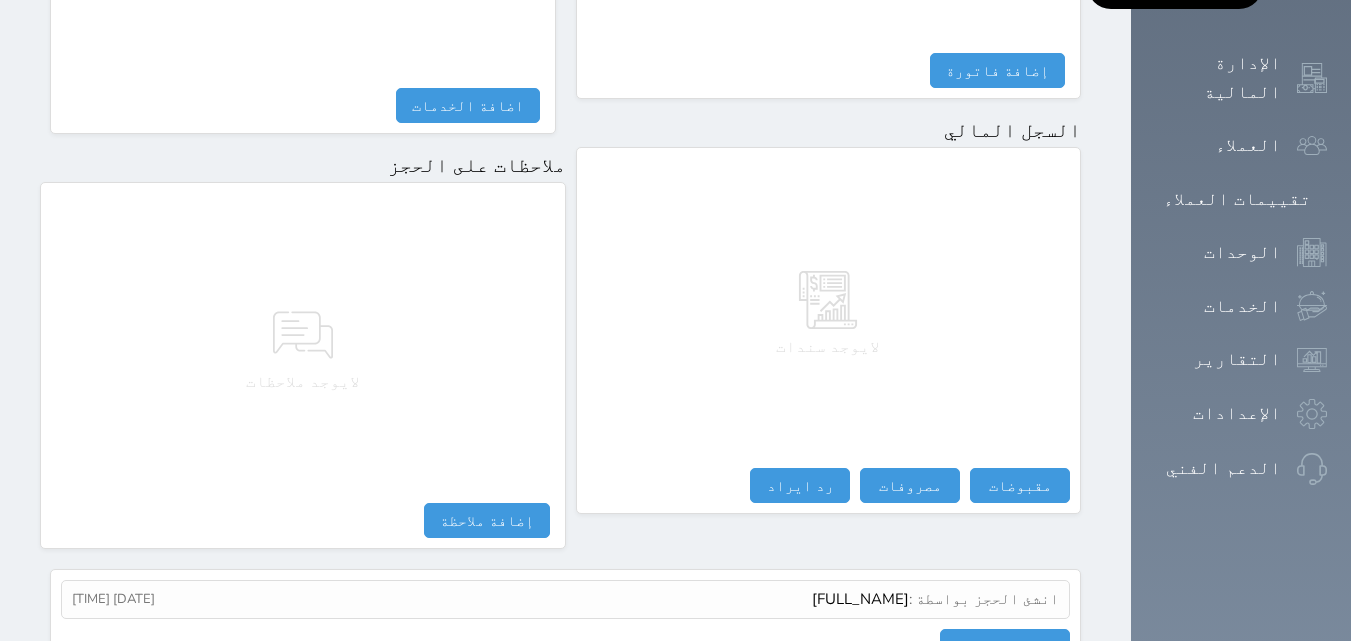 click on "لايوجد سندات   مقبوضات           مقبوضات                 النوع  *    اختيار     التاريخ *   2025-08-02 12:05   من *   [NAME] [LAST]   المبلغ *   0   لأجل *     طريقة الدفع *   اختر طريقة الدفع   دفع نقدى   تحويل بنكى   مدى   بطاقة ائتمان   آجل   ملاحظات         حفظ     مصروفات           مصروفات                   النوع  *   اختيار     التاريخ *   2025-08-02 12:05   إلى *     المبلغ *     لأجل *     استلمت بواسطة *     طريقة الدفع *   اختر طريقة الدفع   دفع نقدى   تحويل بنكى   مدى   بطاقة ائتمان     ملاحظات     حفظ             تسجيل مغادرة
لم تقم بعمل تصفيه لهذا الحجز - الرصيد :
250.00     (مدين)   سند قبض - تصفية حساب   نوع التصفية" at bounding box center (829, 330) 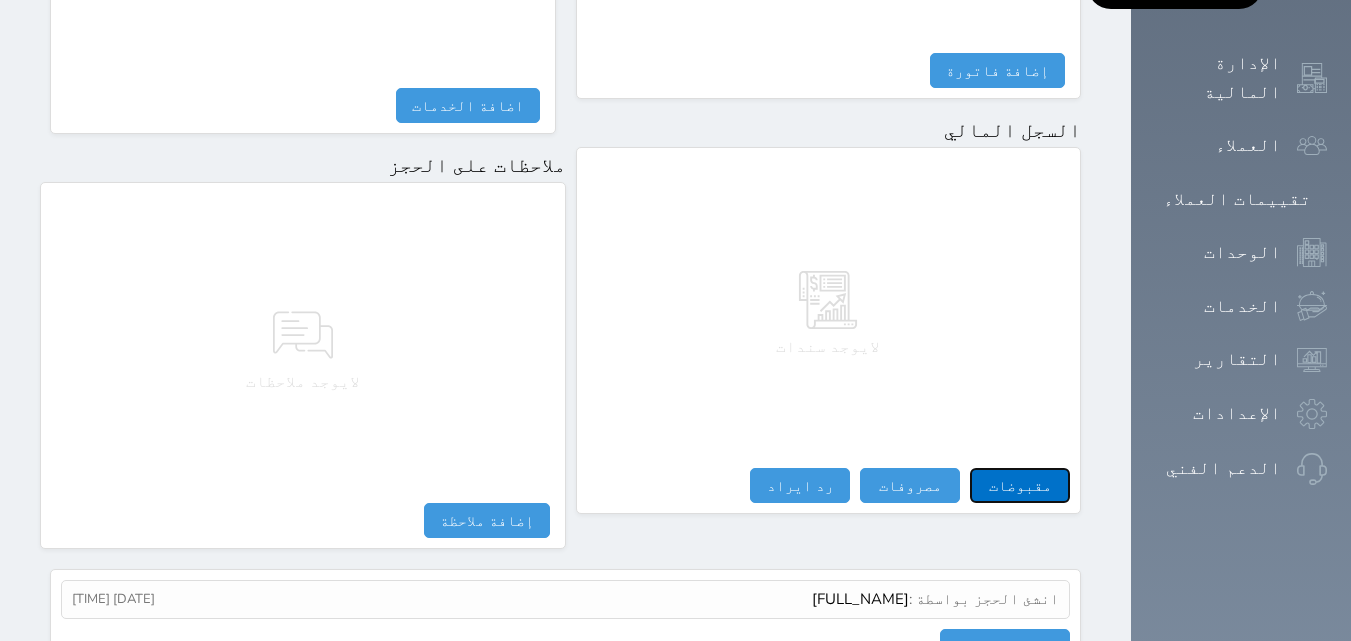 click on "مقبوضات" at bounding box center (1020, 485) 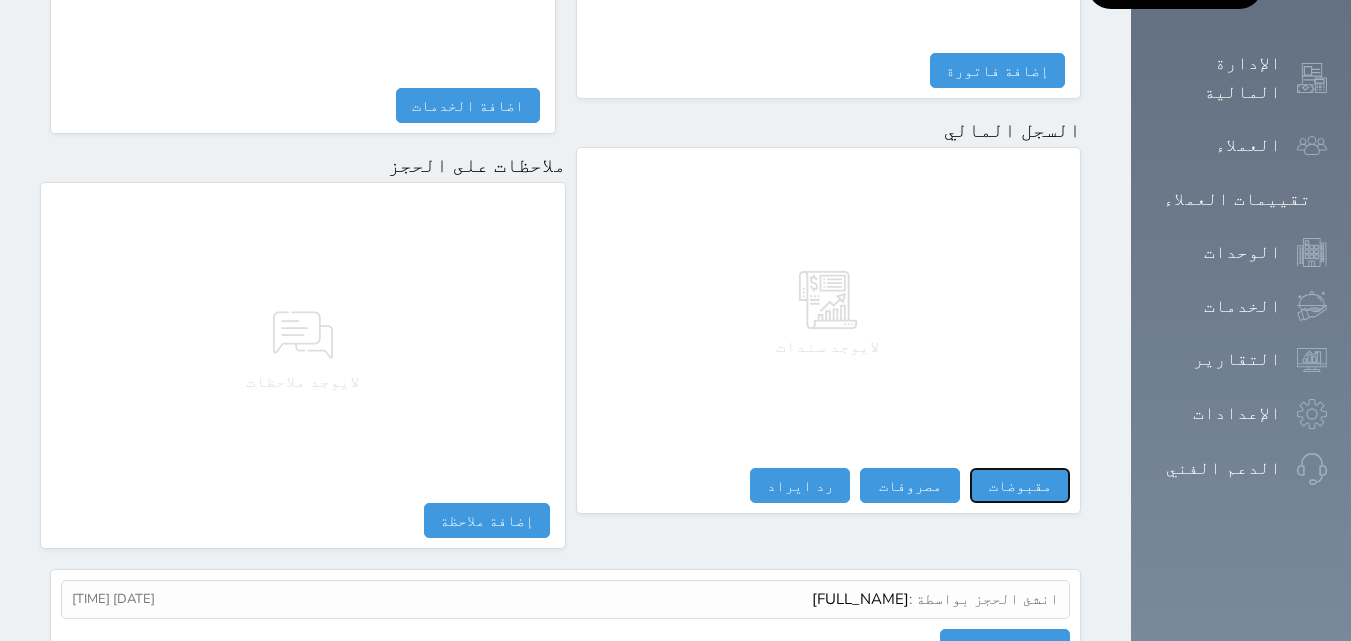select 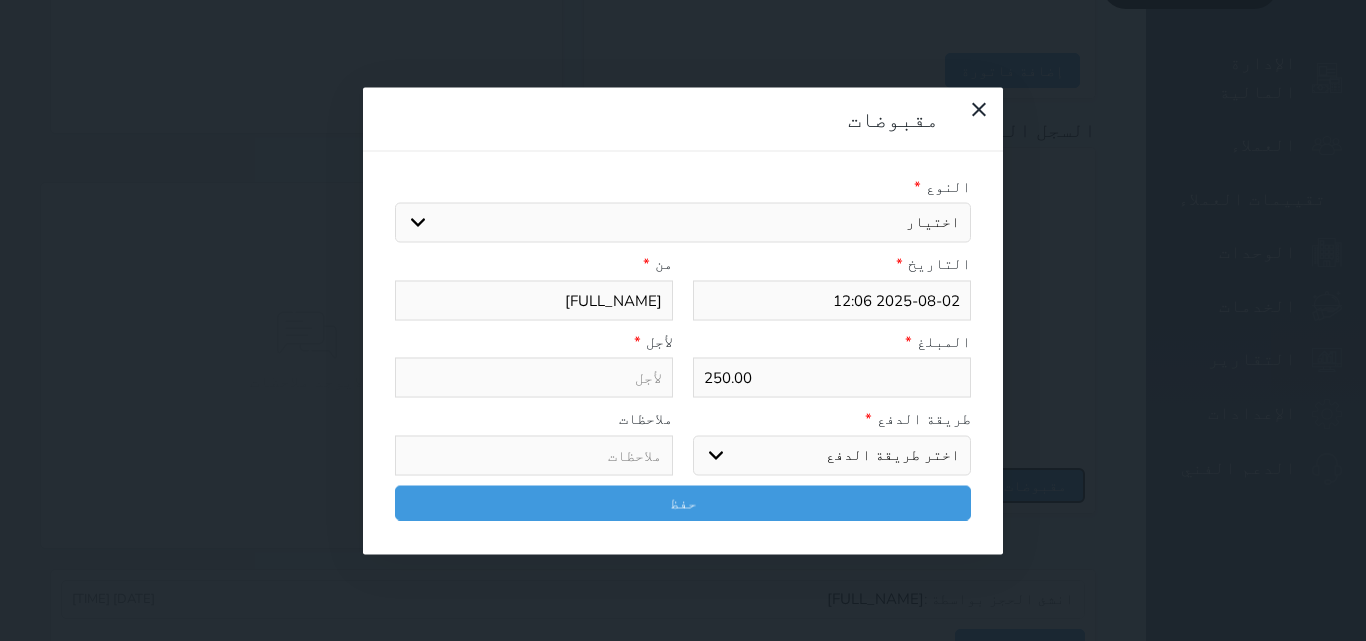 select 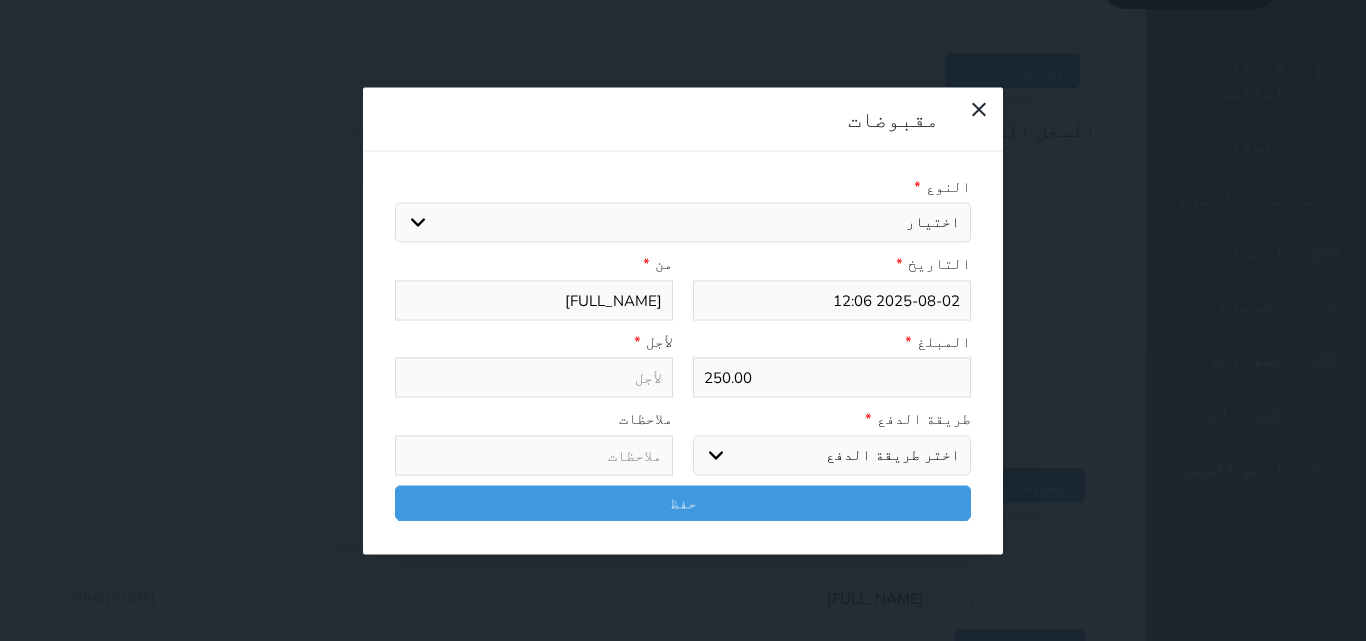 drag, startPoint x: 892, startPoint y: 125, endPoint x: 894, endPoint y: 138, distance: 13.152946 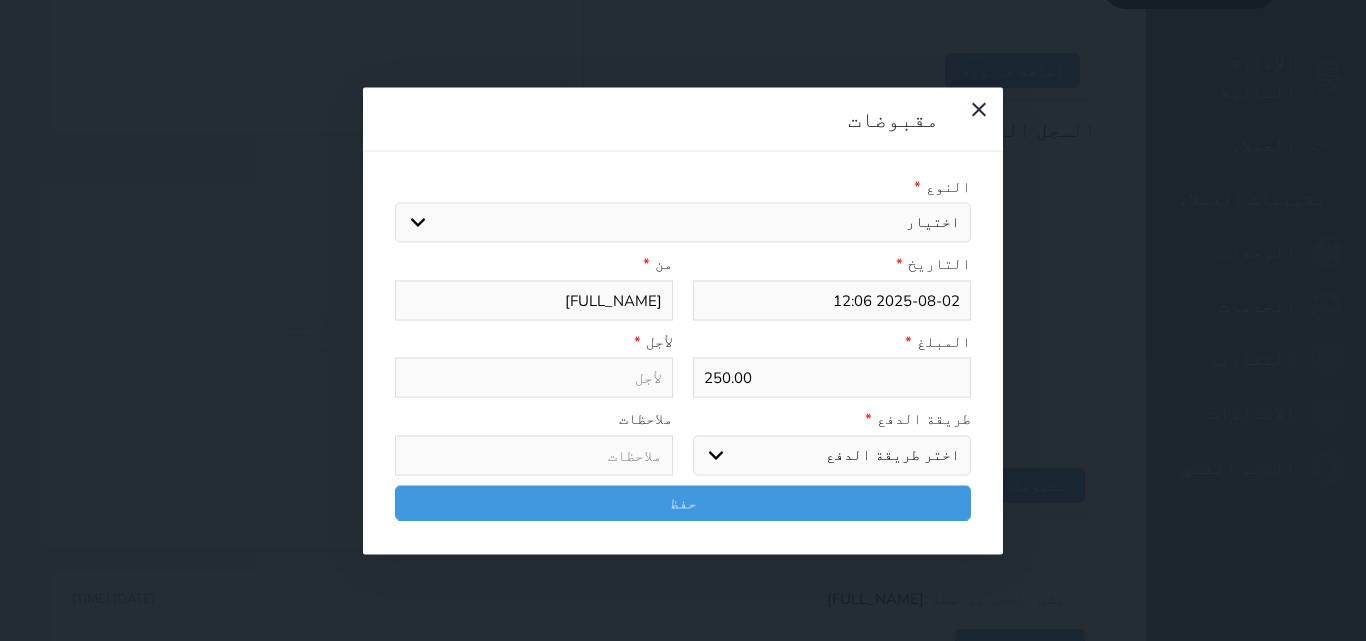 click on "اختيار   مقبوضات عامة قيمة إيجار فواتير تامين عربون لا ينطبق آخر مغسلة واي فاي - الإنترنت مواقف السيارات طعام الأغذية والمشروبات مشروبات المشروبات الباردة المشروبات الساخنة الإفطار غداء عشاء مخبز و كعك حمام سباحة الصالة الرياضية سبا و خدمات الجمال اختيار وإسقاط (خدمات النقل) ميني بار كابل - تلفزيون سرير إضافي تصفيف الشعر التسوق خدمات الجولات السياحية المنظمة خدمات الدليل السياحي" at bounding box center [683, 223] 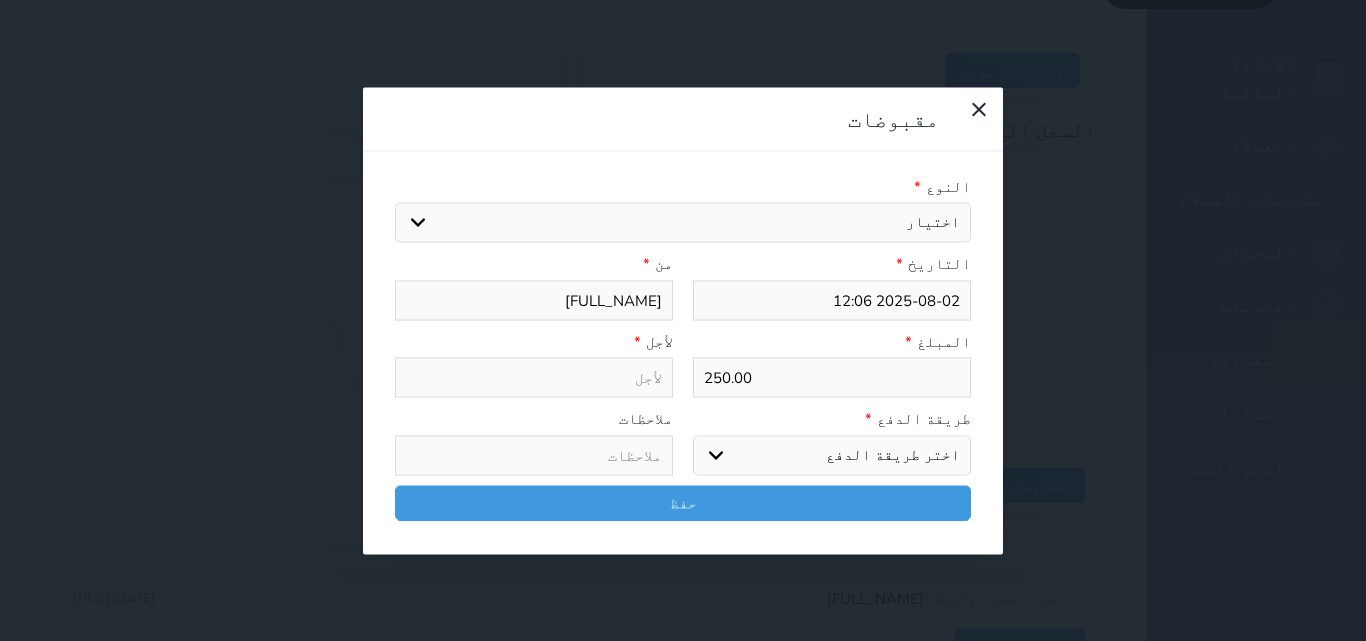 select on "136446" 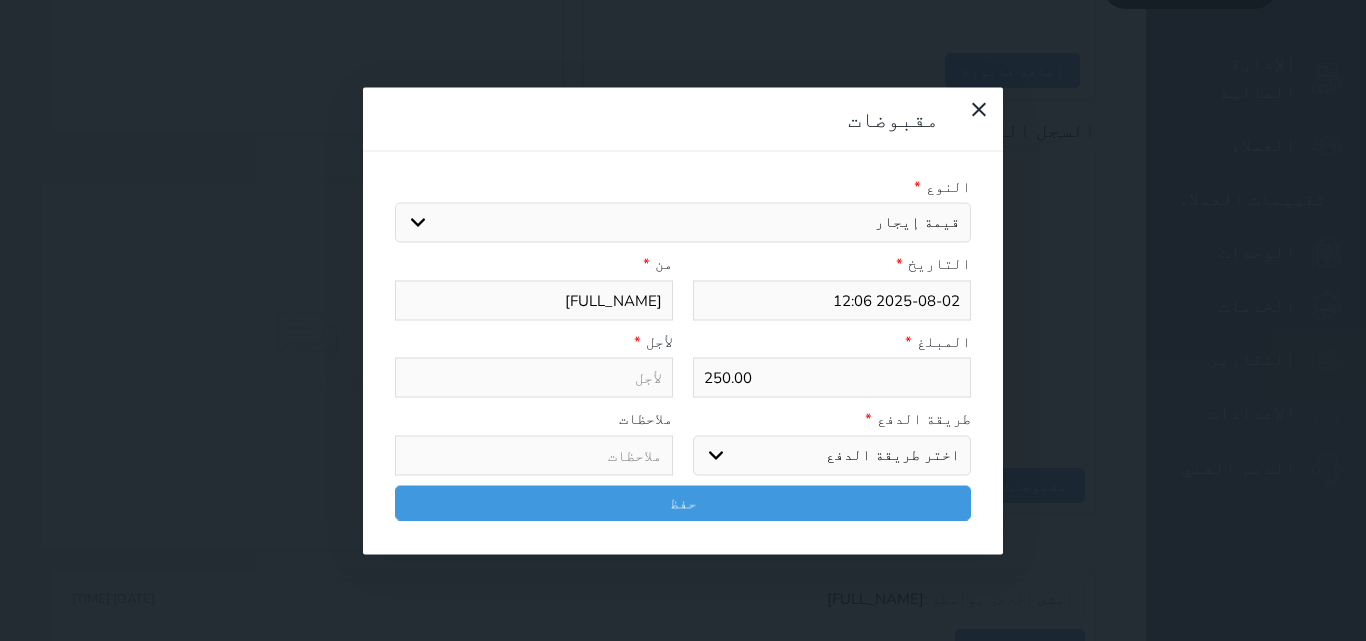 click on "اختيار   مقبوضات عامة قيمة إيجار فواتير تامين عربون لا ينطبق آخر مغسلة واي فاي - الإنترنت مواقف السيارات طعام الأغذية والمشروبات مشروبات المشروبات الباردة المشروبات الساخنة الإفطار غداء عشاء مخبز و كعك حمام سباحة الصالة الرياضية سبا و خدمات الجمال اختيار وإسقاط (خدمات النقل) ميني بار كابل - تلفزيون سرير إضافي تصفيف الشعر التسوق خدمات الجولات السياحية المنظمة خدمات الدليل السياحي" at bounding box center [683, 223] 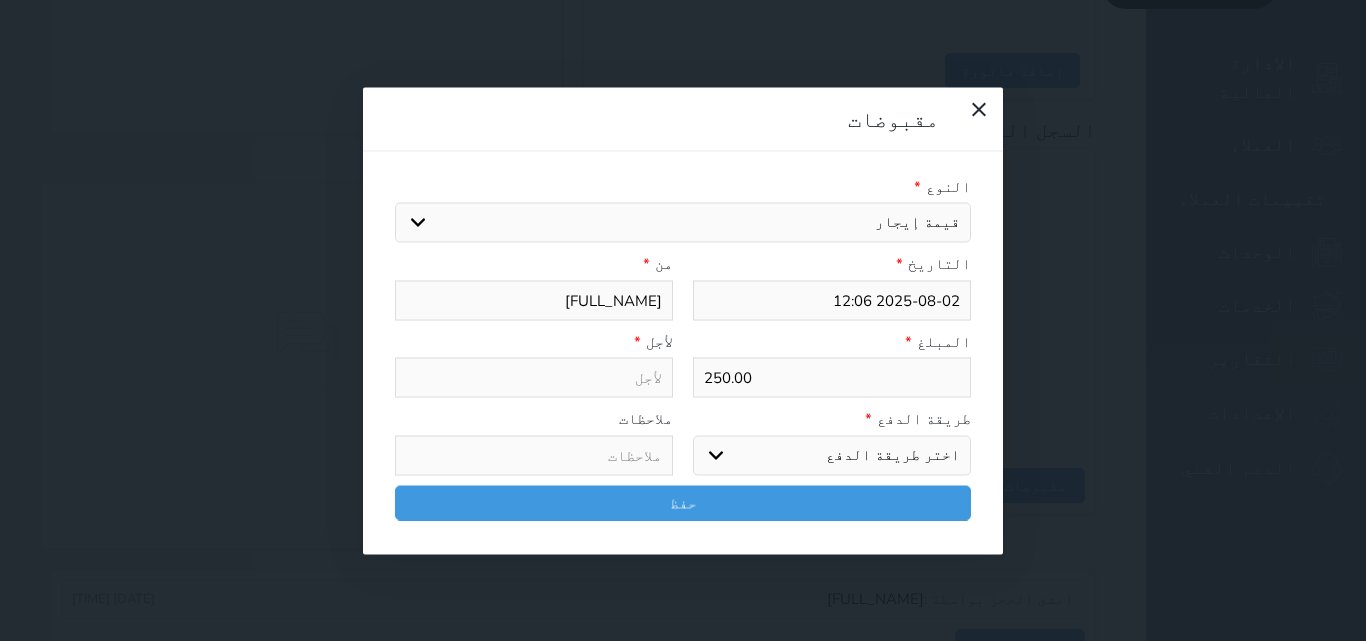 type on "قيمة إيجار - الوحدة - 205" 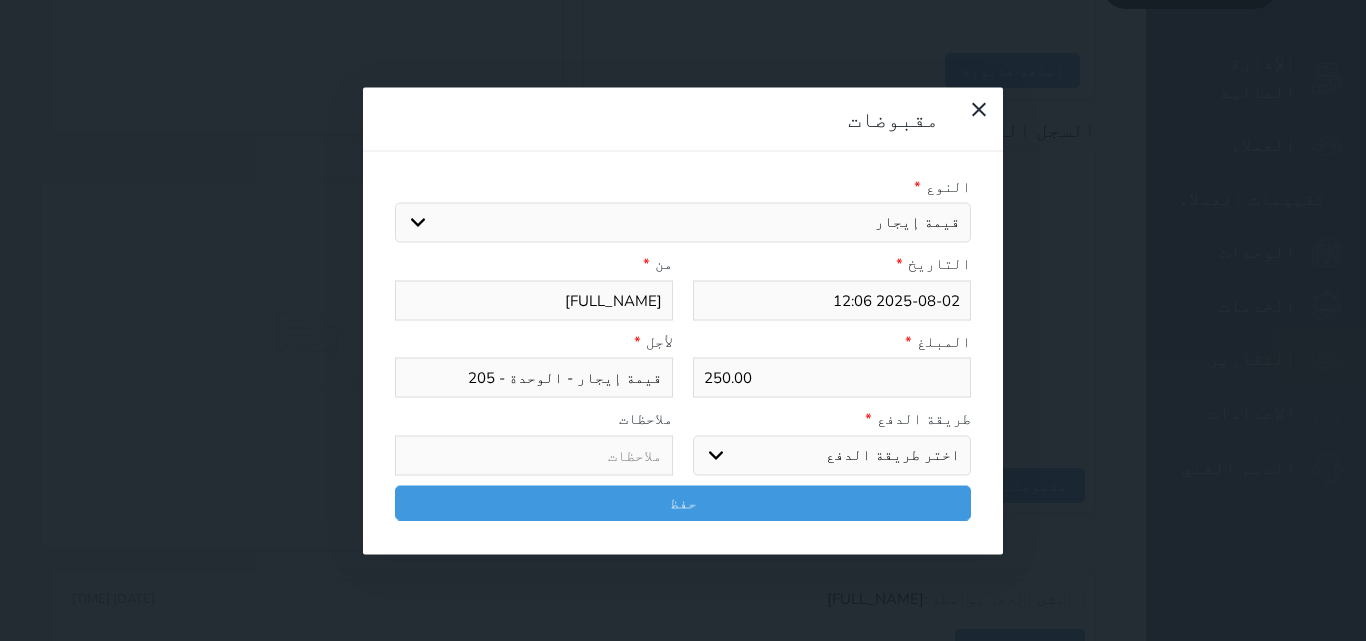 click on "اختر طريقة الدفع   دفع نقدى   تحويل بنكى   مدى   بطاقة ائتمان   آجل" at bounding box center [832, 455] 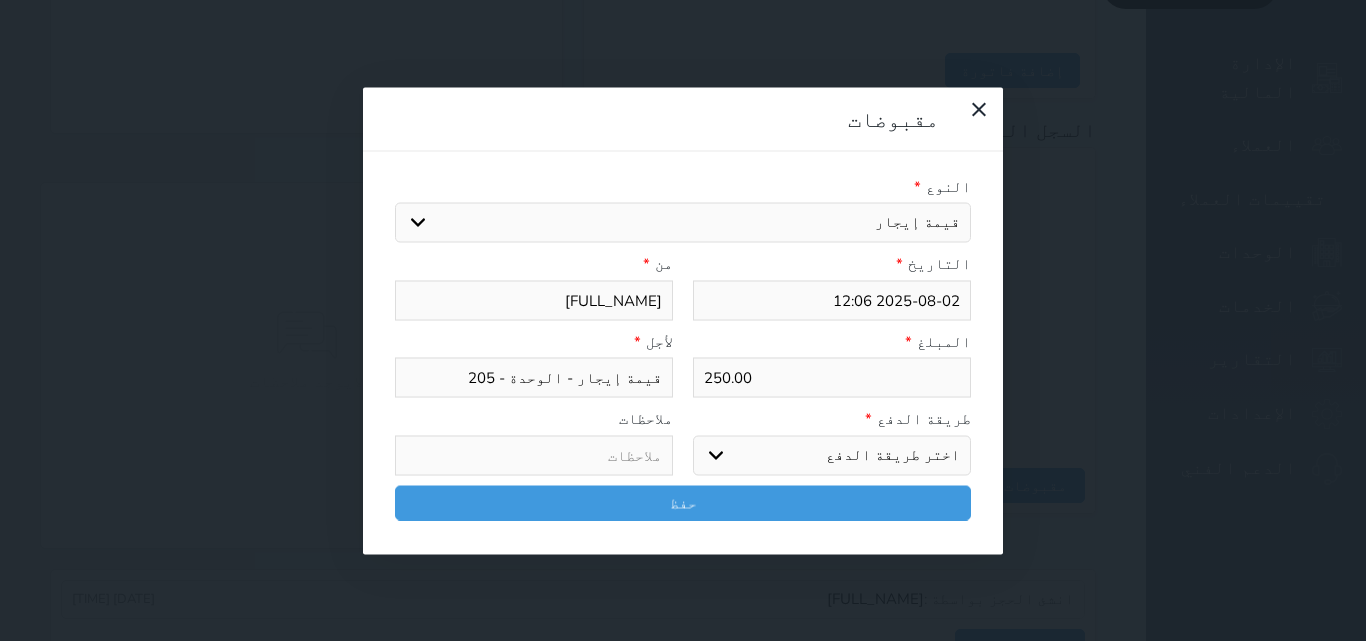 select on "cash" 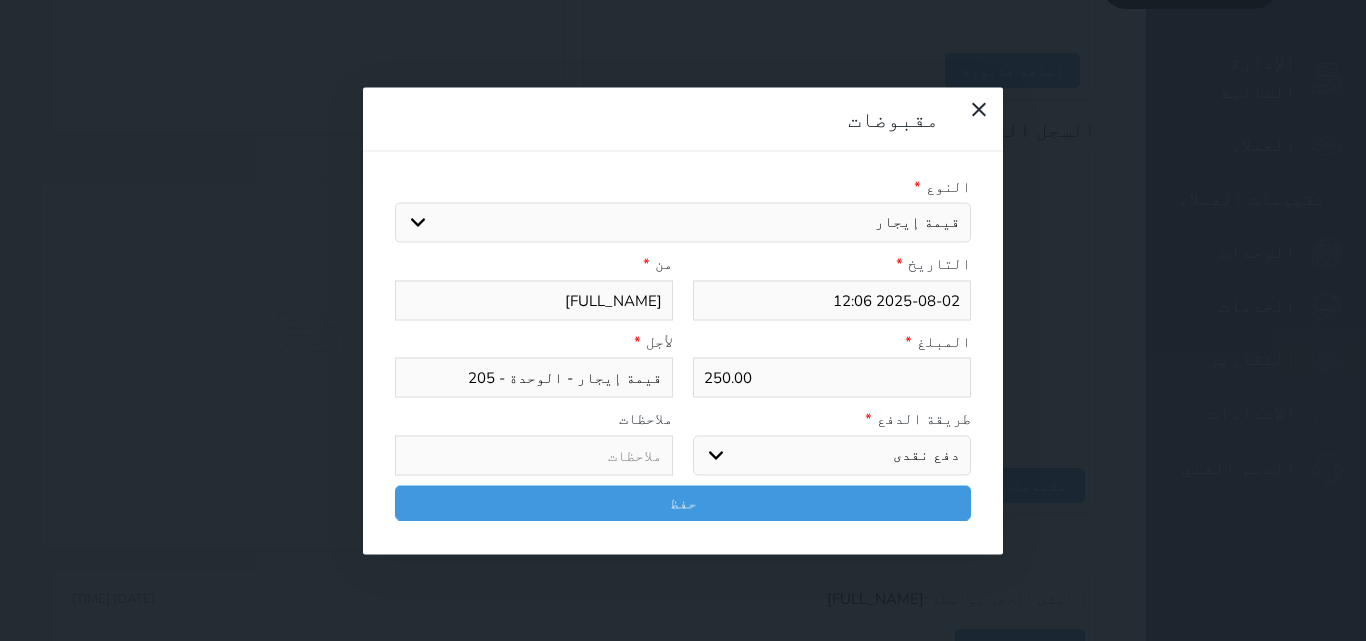 click on "اختر طريقة الدفع   دفع نقدى   تحويل بنكى   مدى   بطاقة ائتمان   آجل" at bounding box center (832, 455) 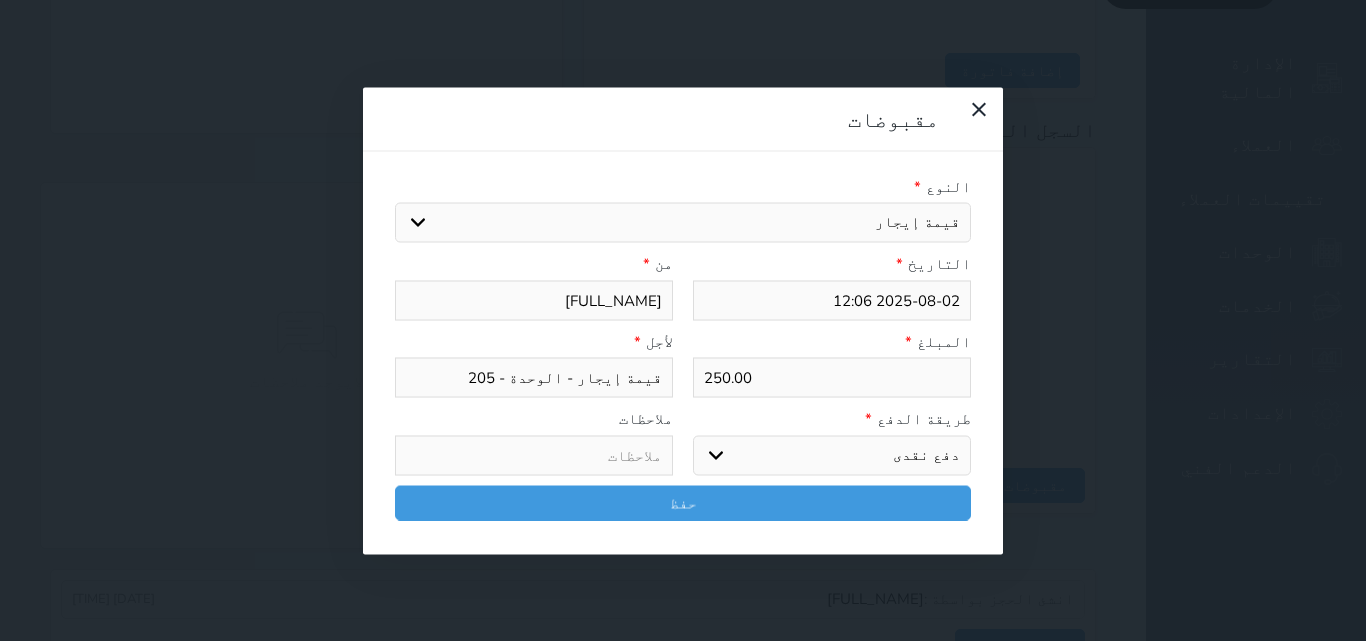 click on "النوع  *    اختيار   مقبوضات عامة قيمة إيجار فواتير تامين عربون لا ينطبق آخر مغسلة واي فاي - الإنترنت مواقف السيارات طعام الأغذية والمشروبات مشروبات المشروبات الباردة المشروبات الساخنة الإفطار غداء عشاء مخبز و كعك حمام سباحة الصالة الرياضية سبا و خدمات الجمال اختيار وإسقاط (خدمات النقل) ميني بار كابل - تلفزيون سرير إضافي تصفيف الشعر التسوق خدمات الجولات السياحية المنظمة خدمات الدليل السياحي   التاريخ *   2025-08-02 12:06   من *   [NAME] [LAST]   المبلغ *   250.00   لأجل *   قيمة إيجار - الوحدة - 205   طريقة الدفع *   اختر طريقة الدفع   دفع نقدى   تحويل بنكى   مدى   بطاقة ائتمان" at bounding box center (683, 352) 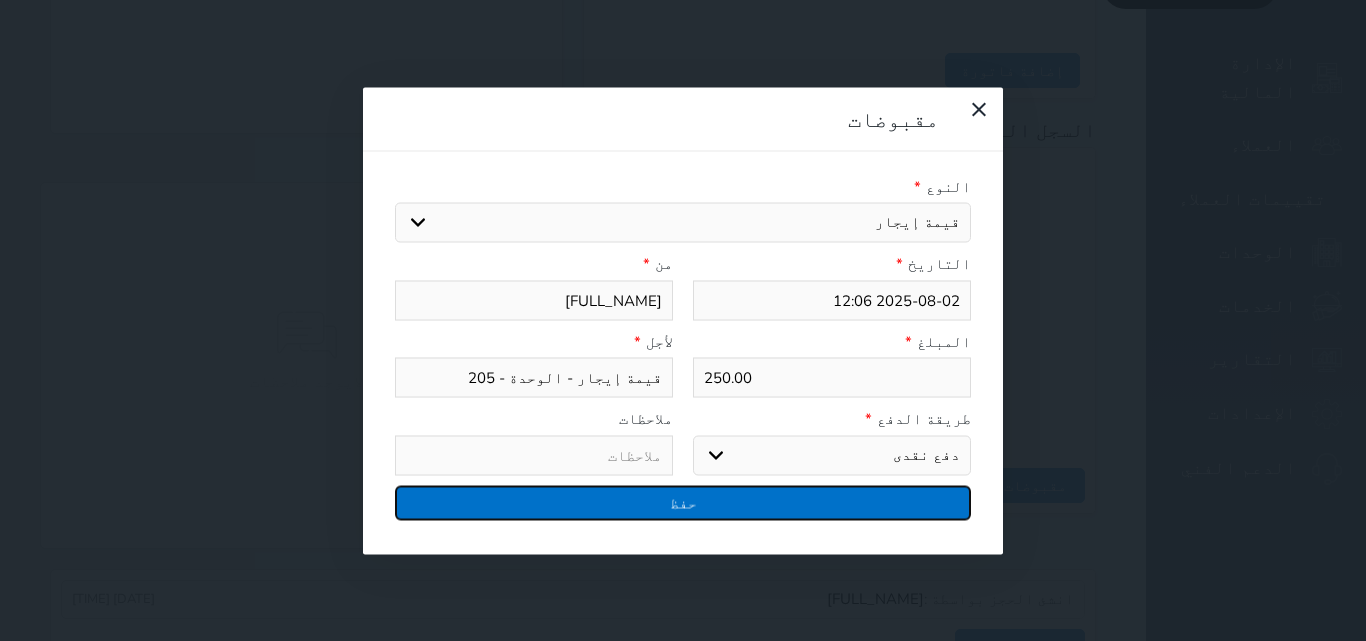click on "حفظ" at bounding box center (683, 502) 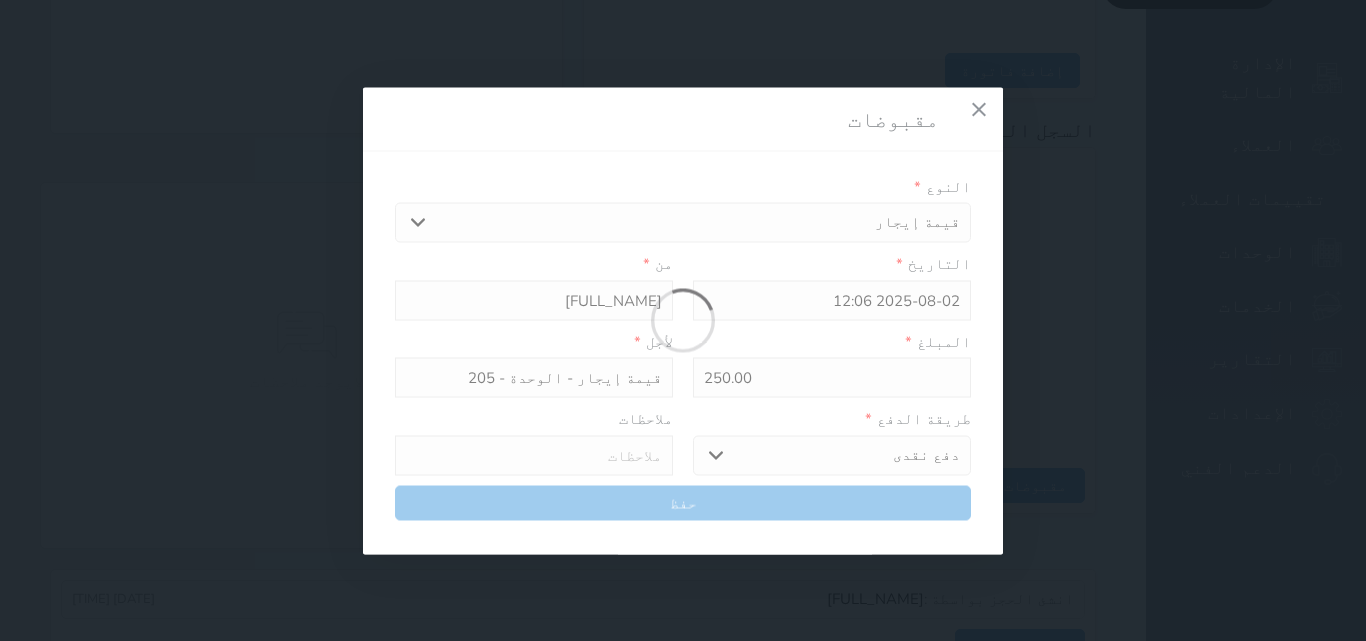 select 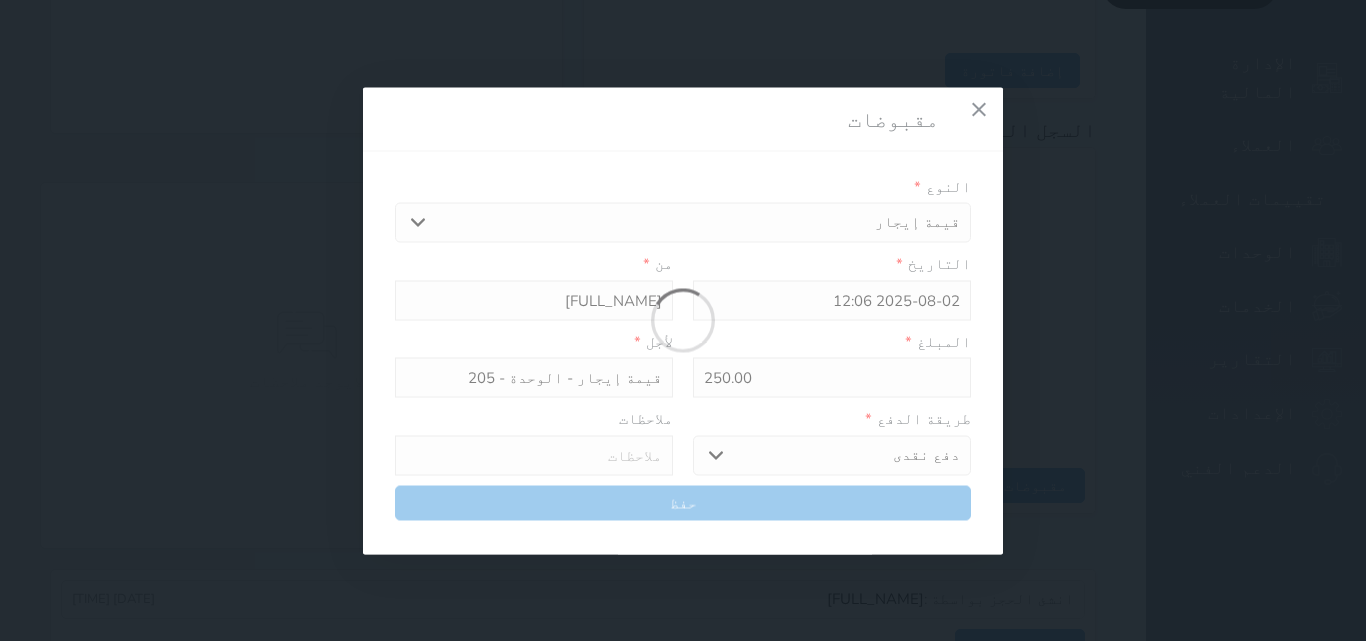 type 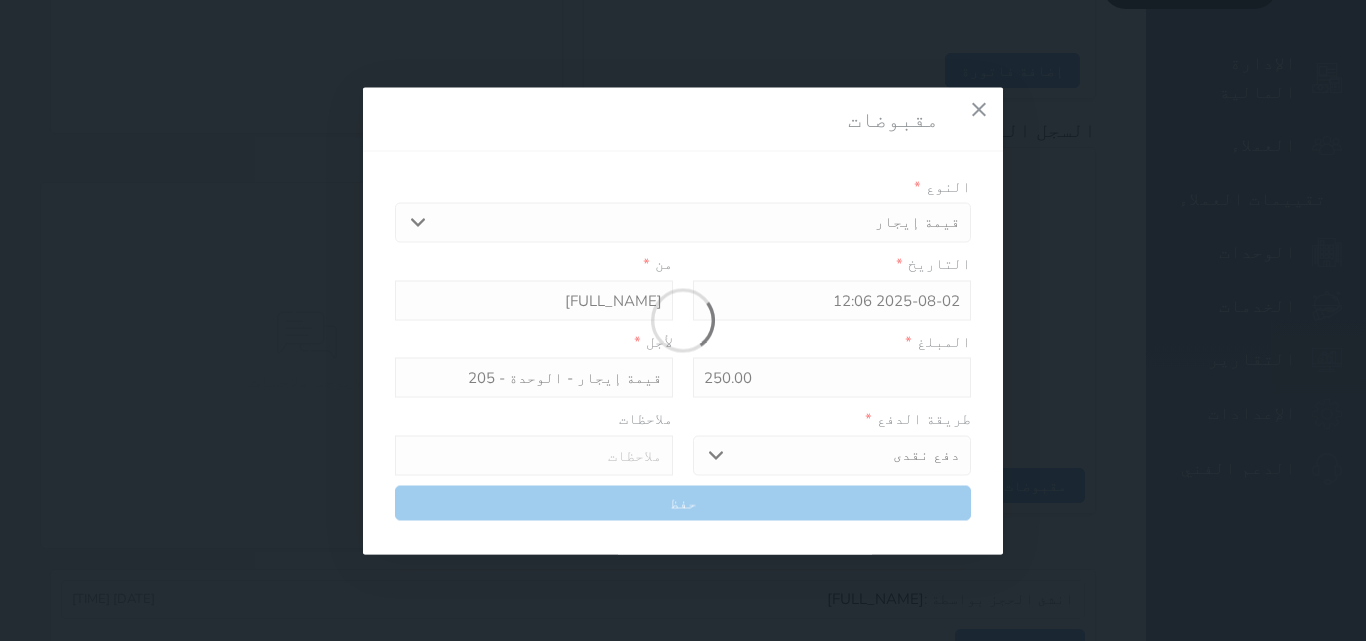 type on "0" 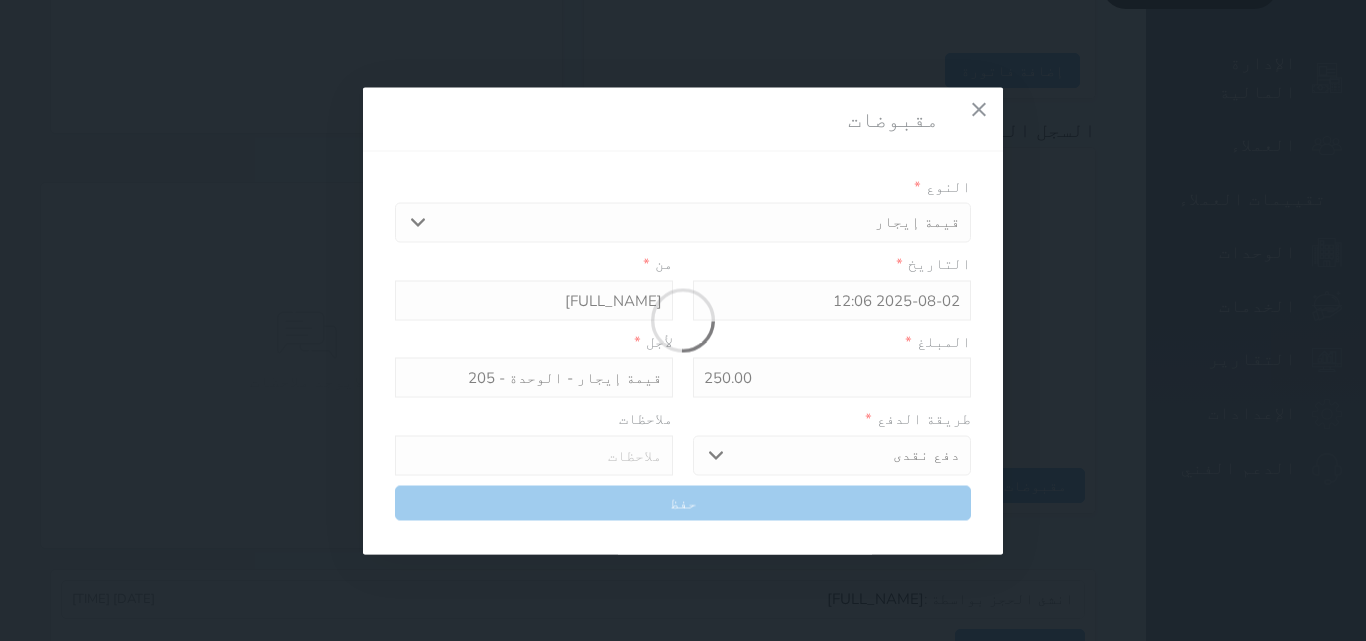 select 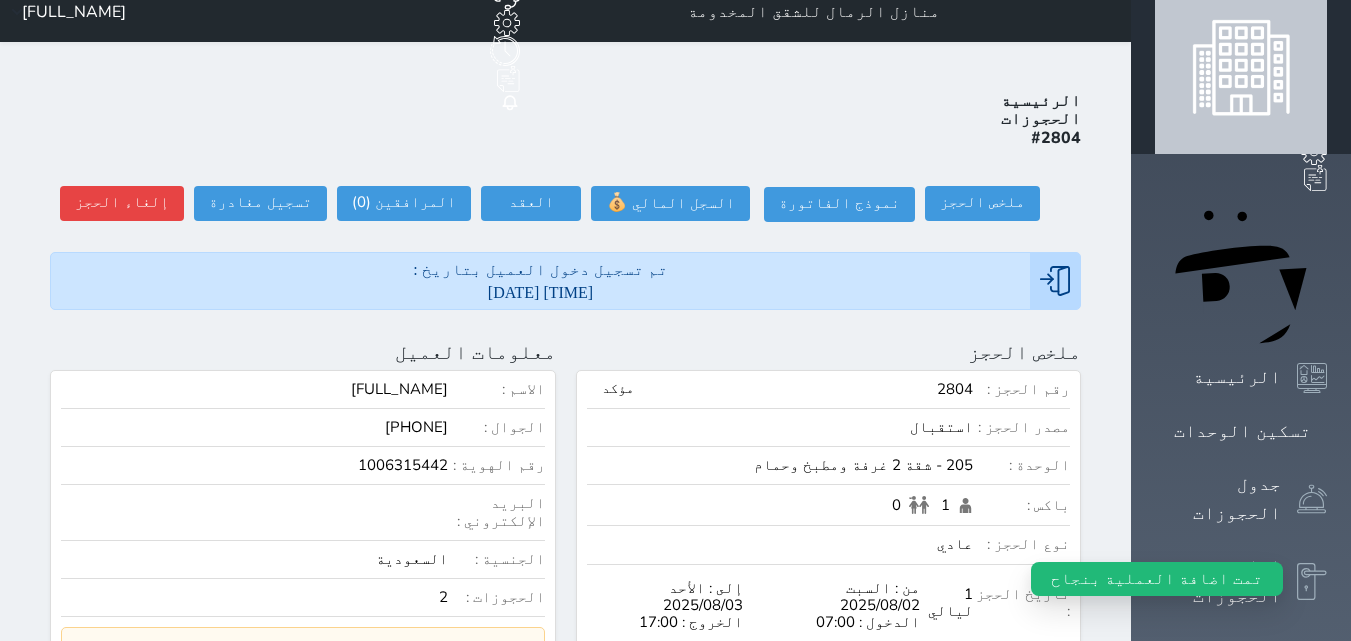 scroll, scrollTop: 0, scrollLeft: 0, axis: both 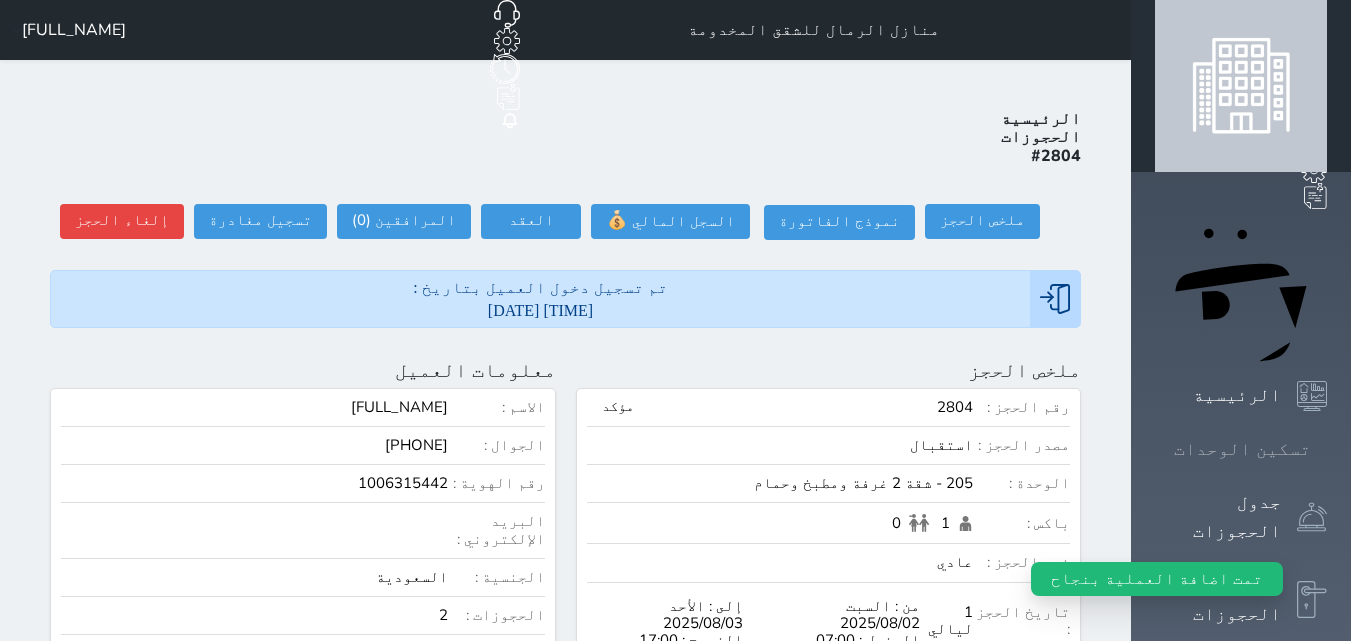 click on "تسكين الوحدات" at bounding box center [1242, 449] 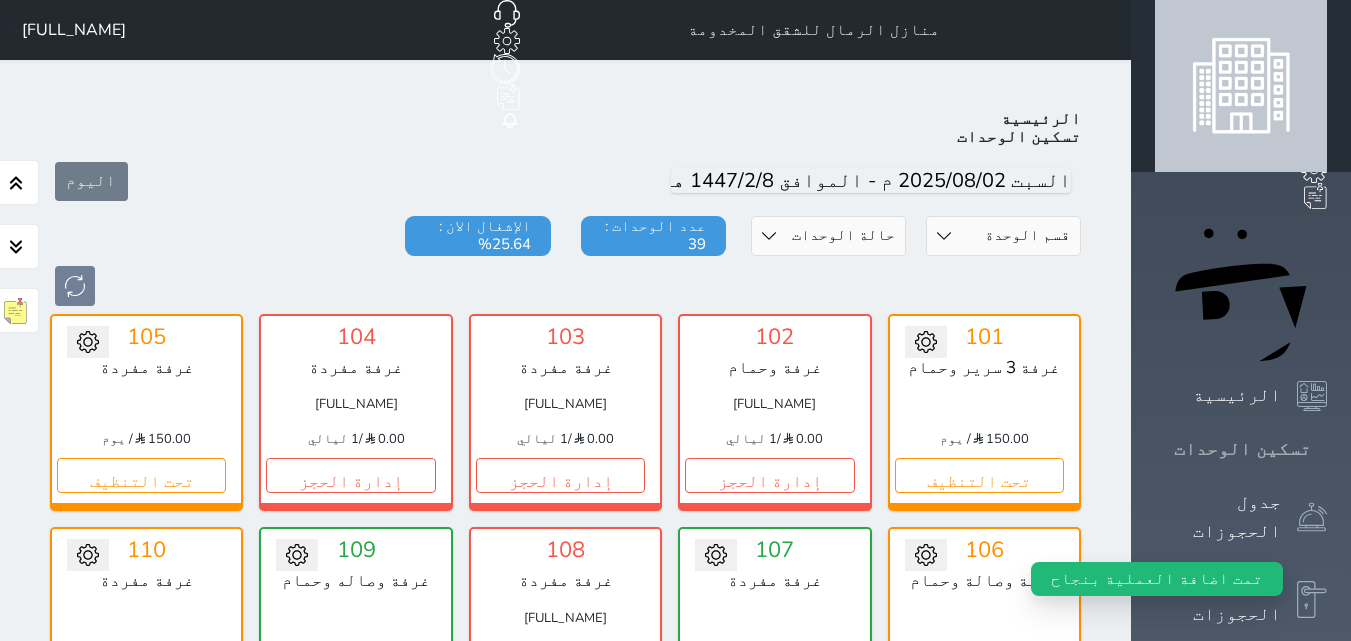 scroll, scrollTop: 78, scrollLeft: 0, axis: vertical 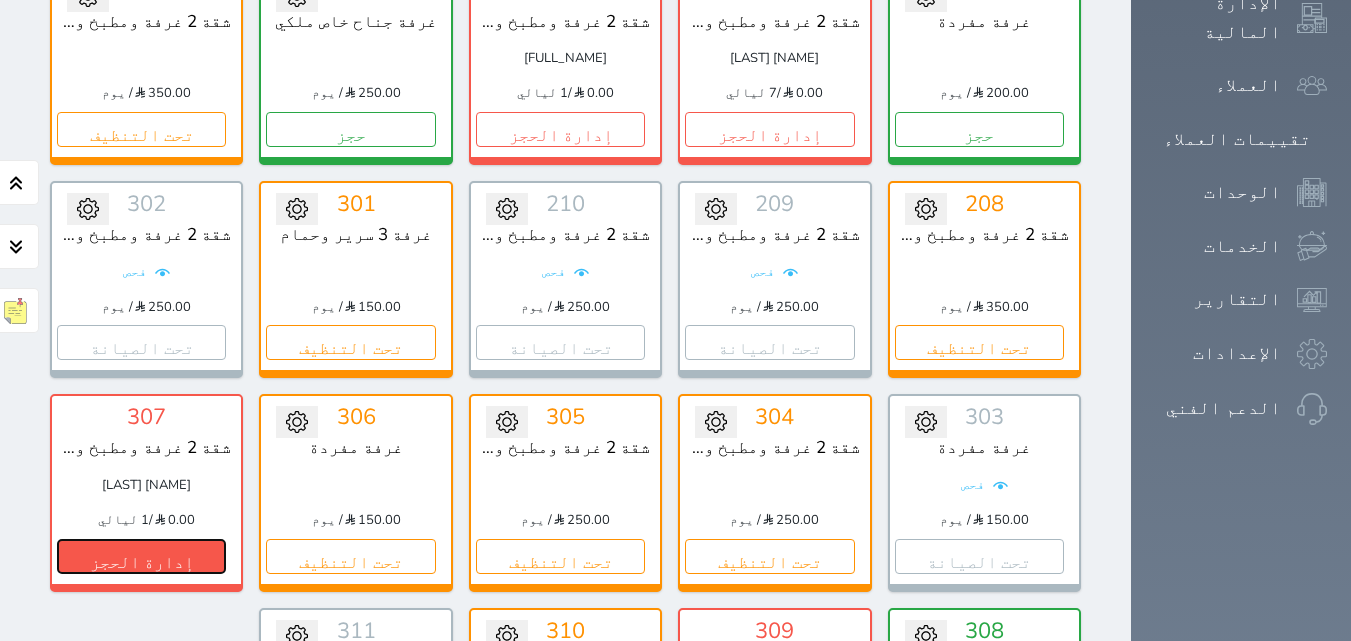 click on "إدارة الحجز" at bounding box center (141, 556) 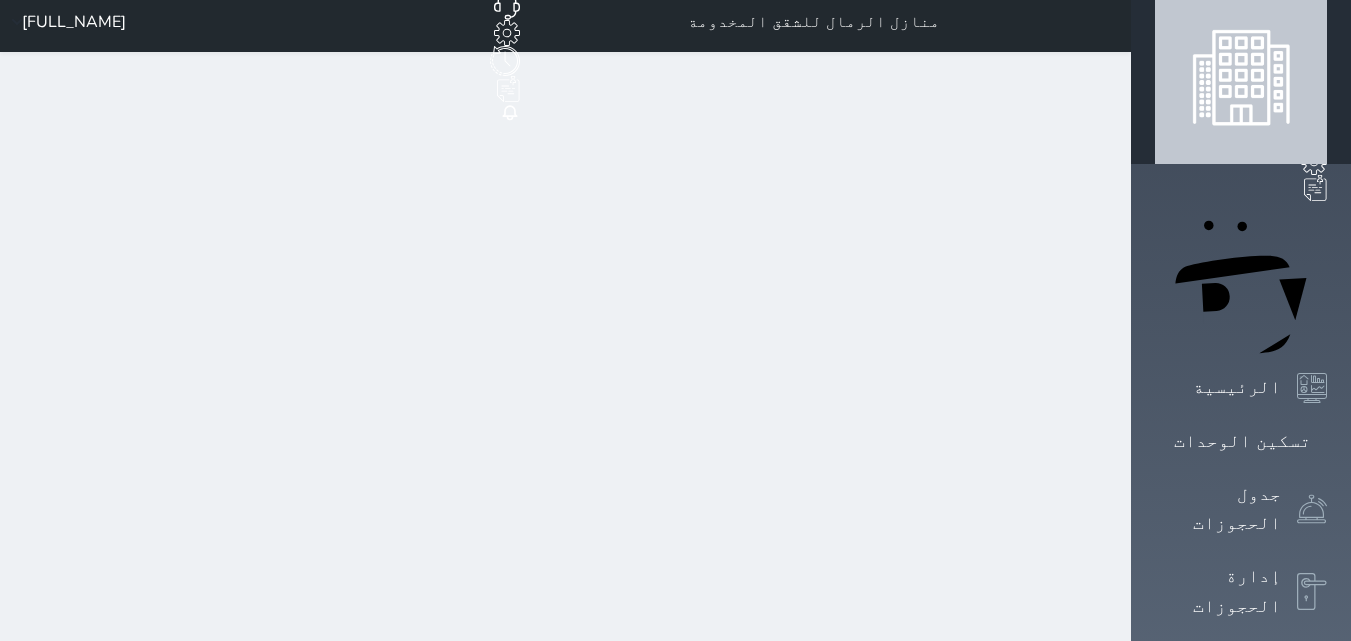 scroll, scrollTop: 0, scrollLeft: 0, axis: both 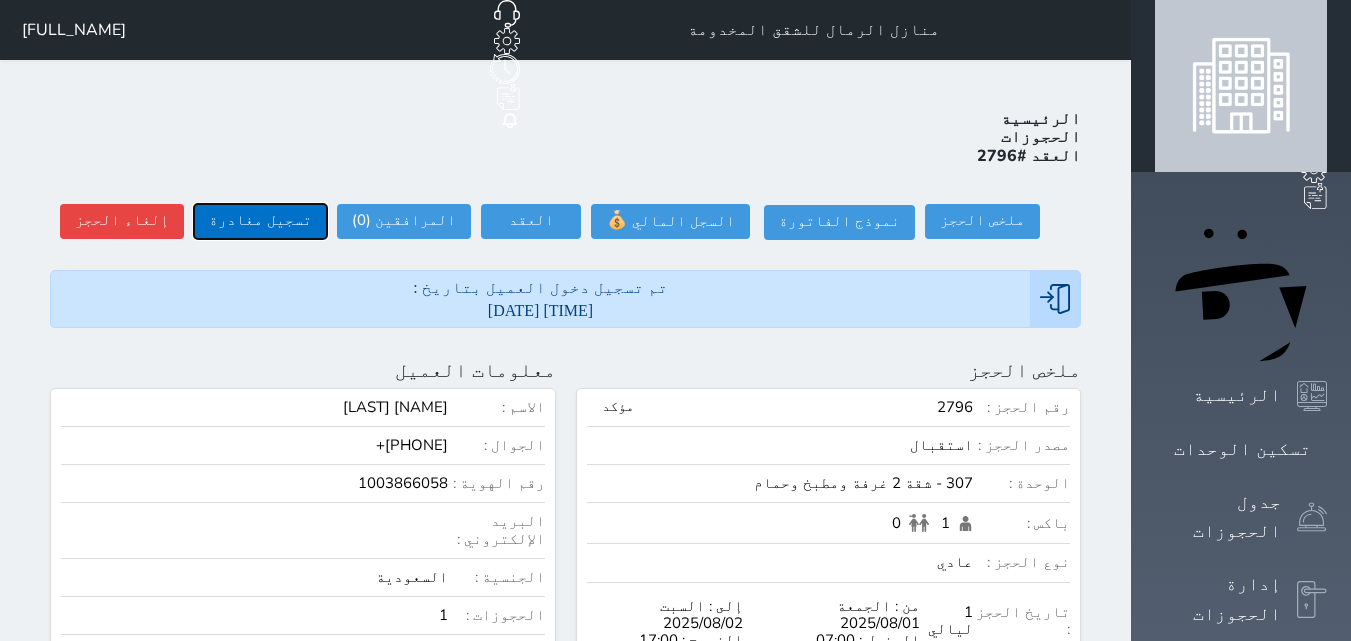 click on "تسجيل مغادرة" at bounding box center [260, 221] 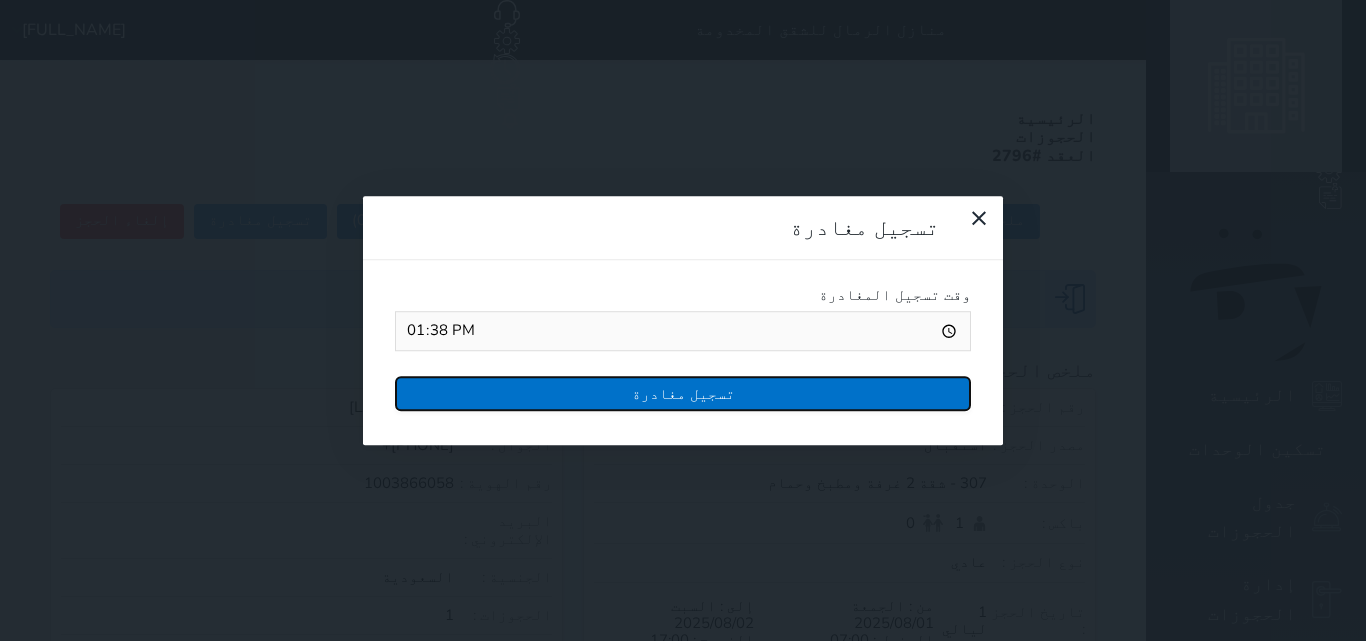 click on "تسجيل مغادرة" at bounding box center [683, 393] 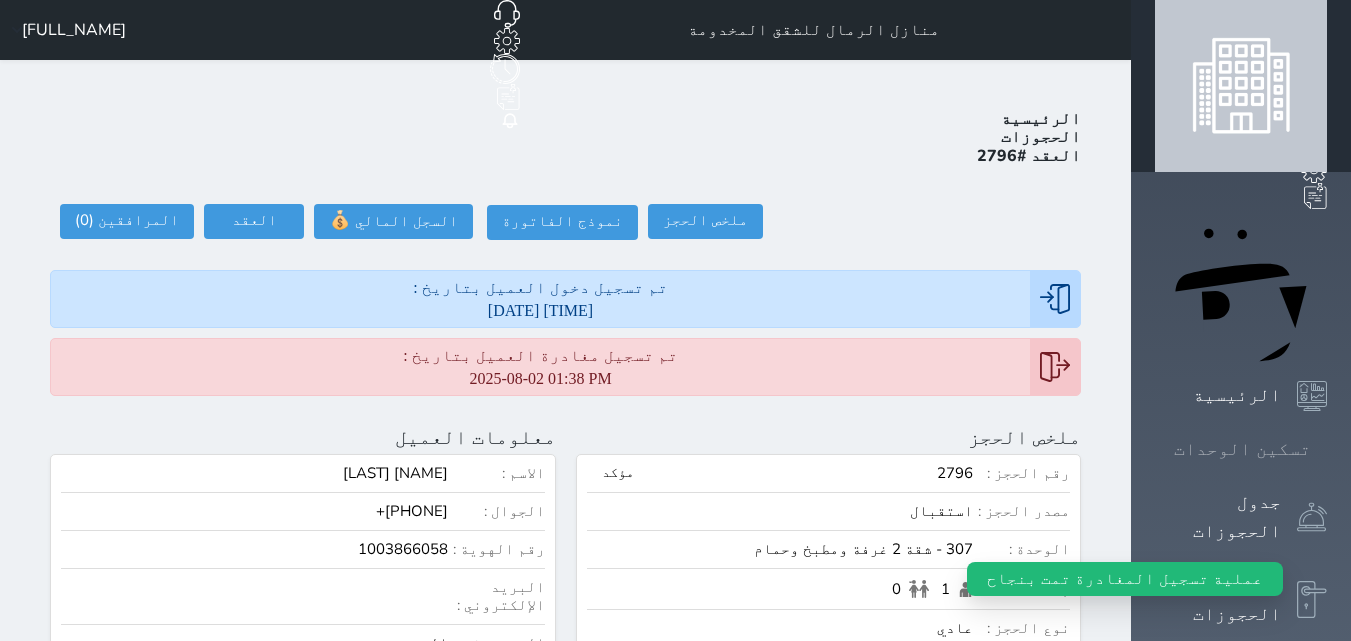 click at bounding box center [1327, 449] 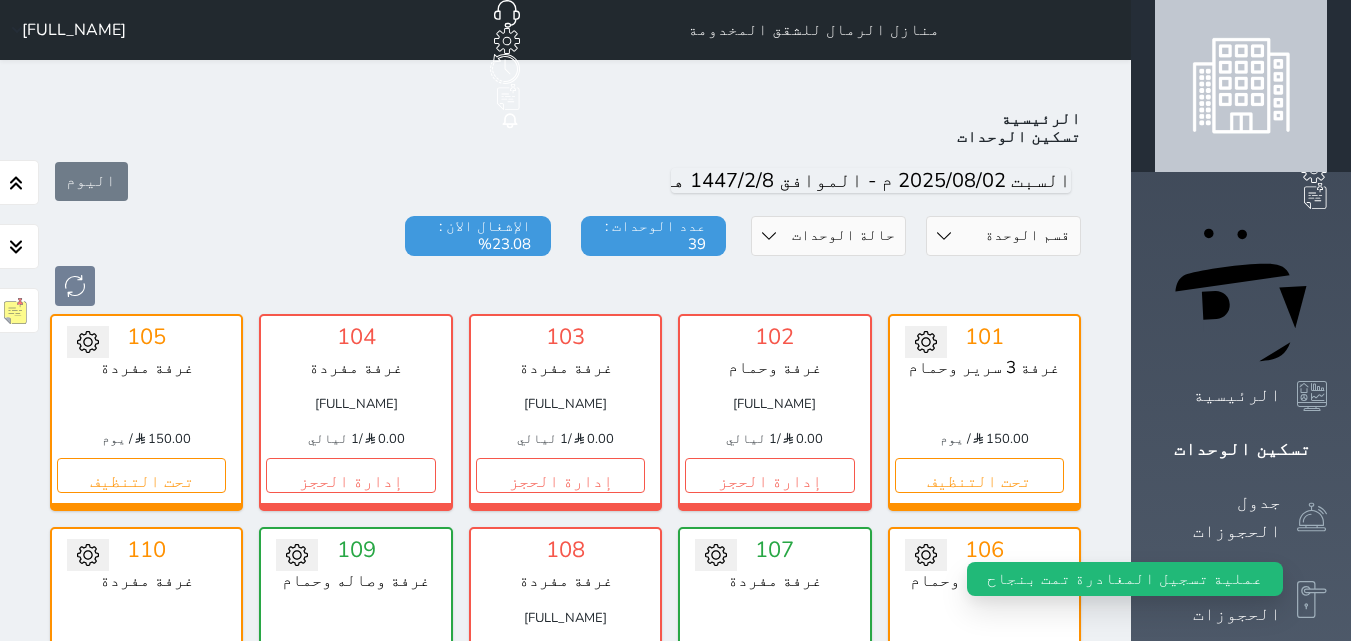 scroll, scrollTop: 78, scrollLeft: 0, axis: vertical 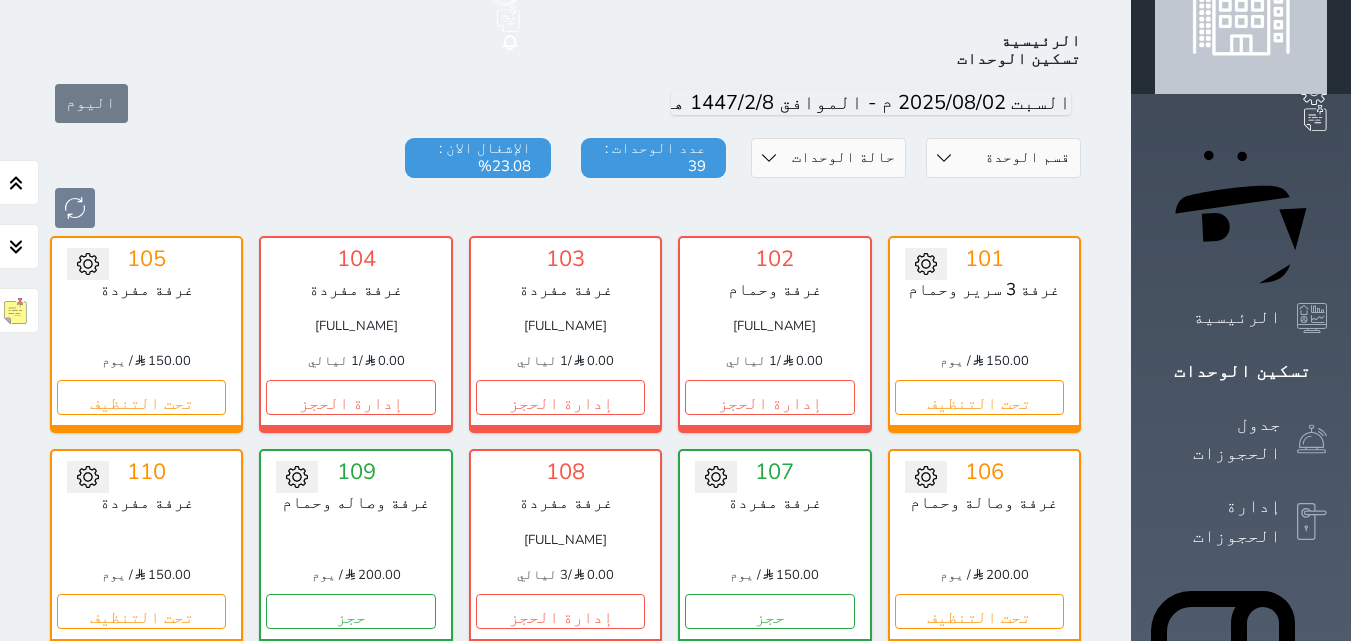 click on "اليوم" at bounding box center (565, 103) 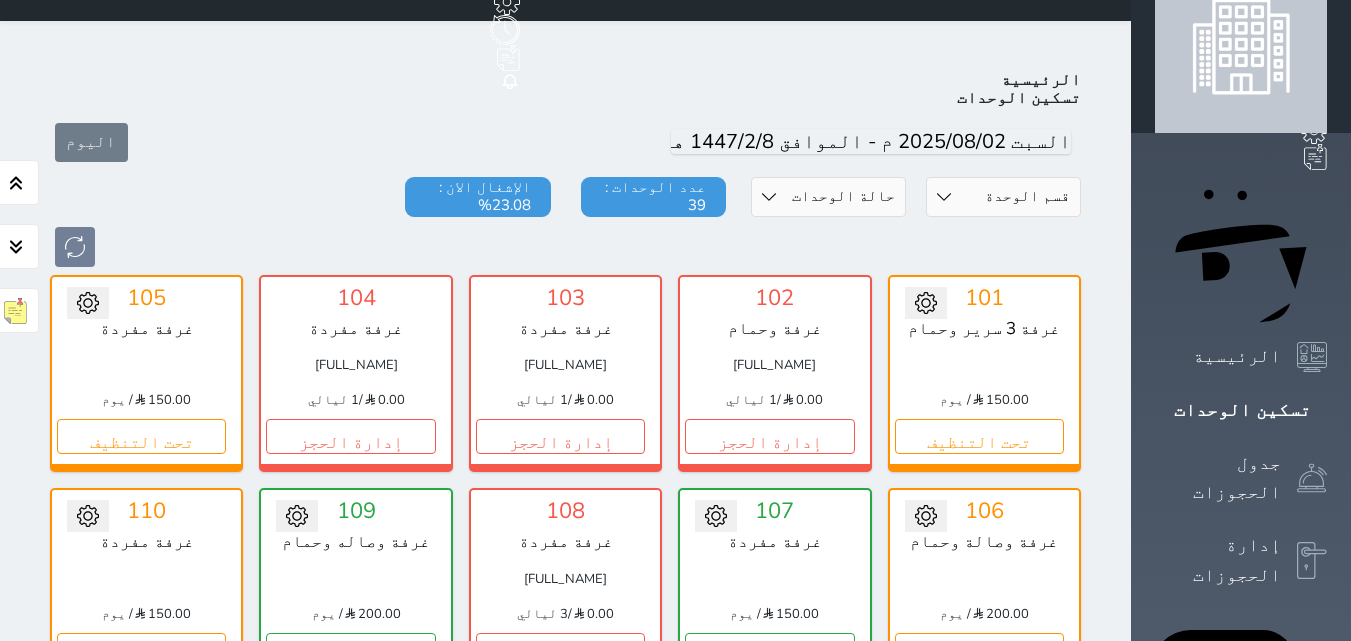 scroll, scrollTop: 0, scrollLeft: 0, axis: both 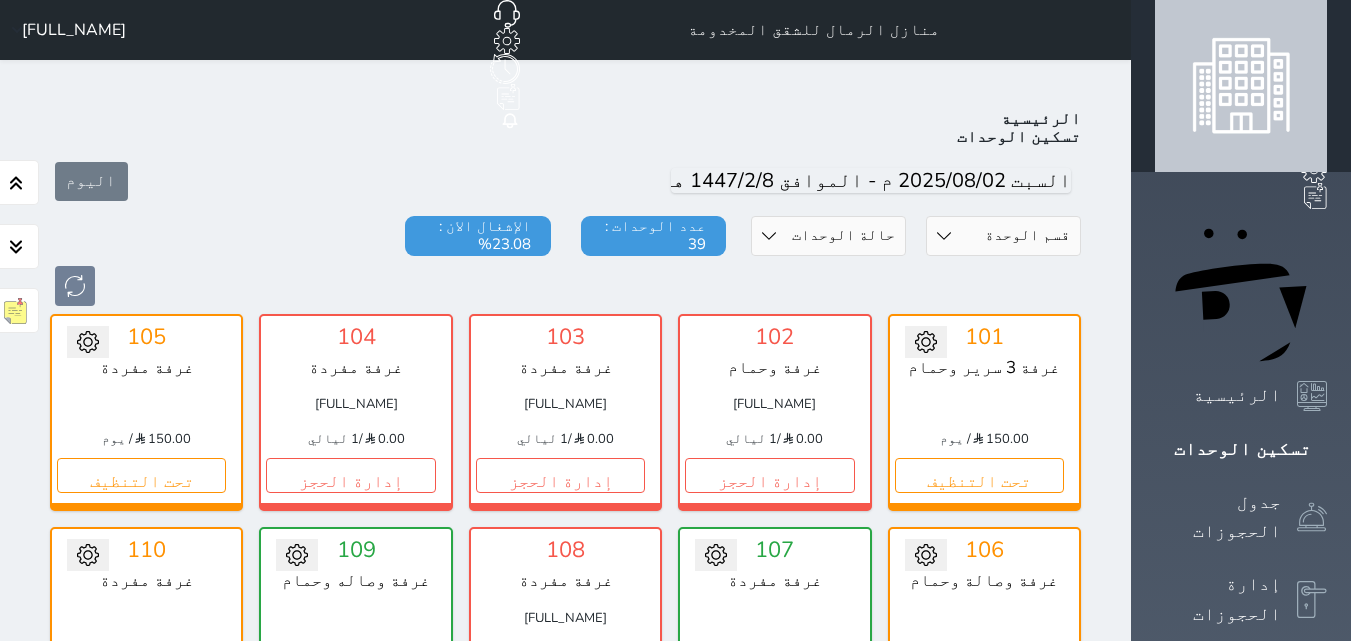 click on "قسم الوحدة   غرفة وصالة وحمام شقة 2 غرفة ومطبخ وحمام غرفة مفردة   حالة الوحدات متاح تحت التنظيف تحت الصيانة سجل دخول  لم يتم تسجيل الدخول   عدد الوحدات : 39   الإشغال الان : 23.08%" at bounding box center (565, 261) 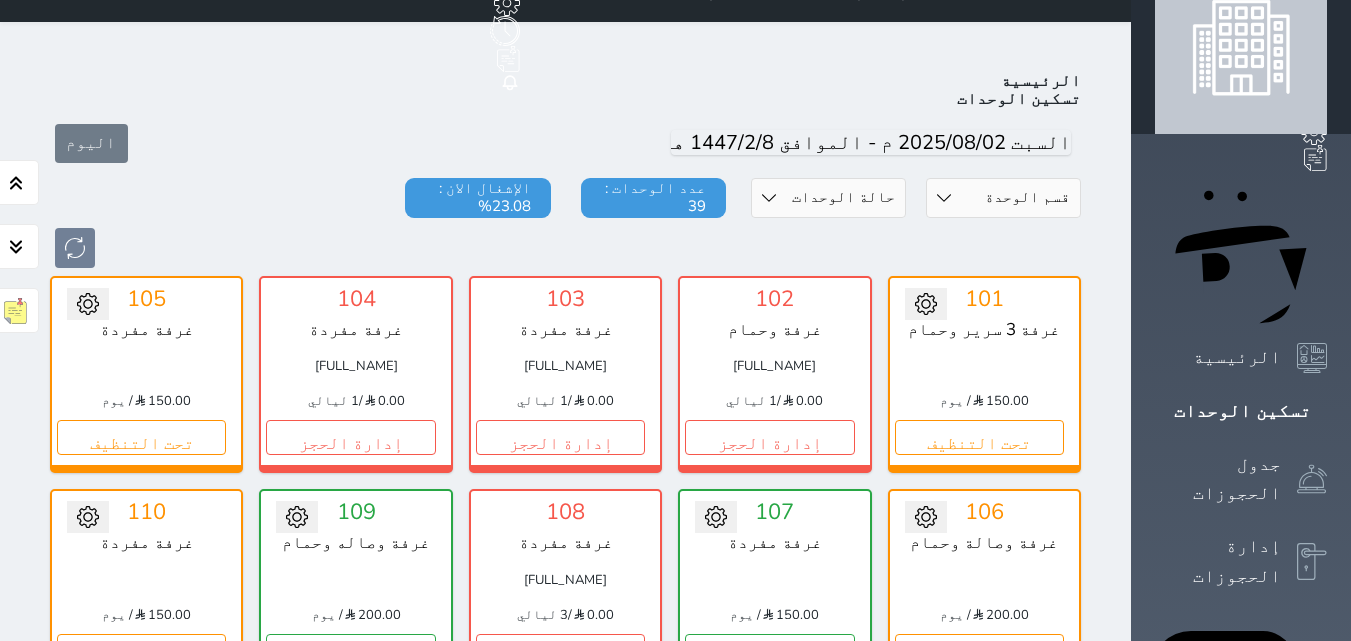 scroll, scrollTop: 100, scrollLeft: 0, axis: vertical 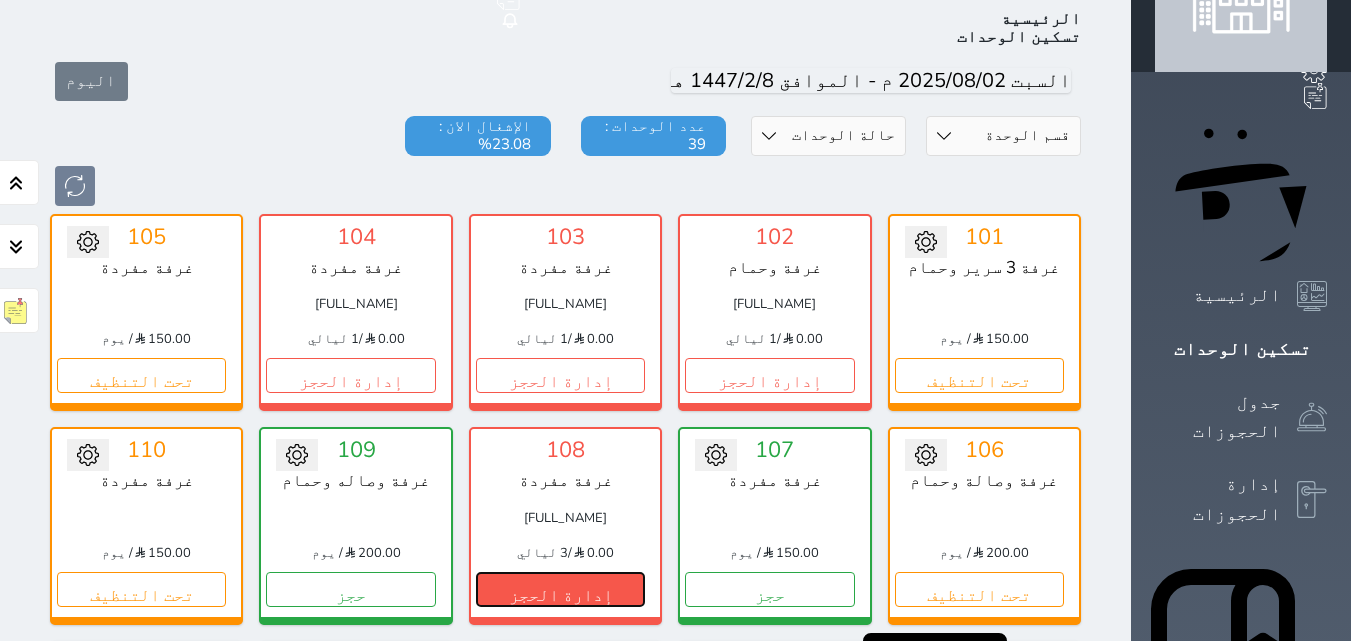 click on "إدارة الحجز" at bounding box center [560, 589] 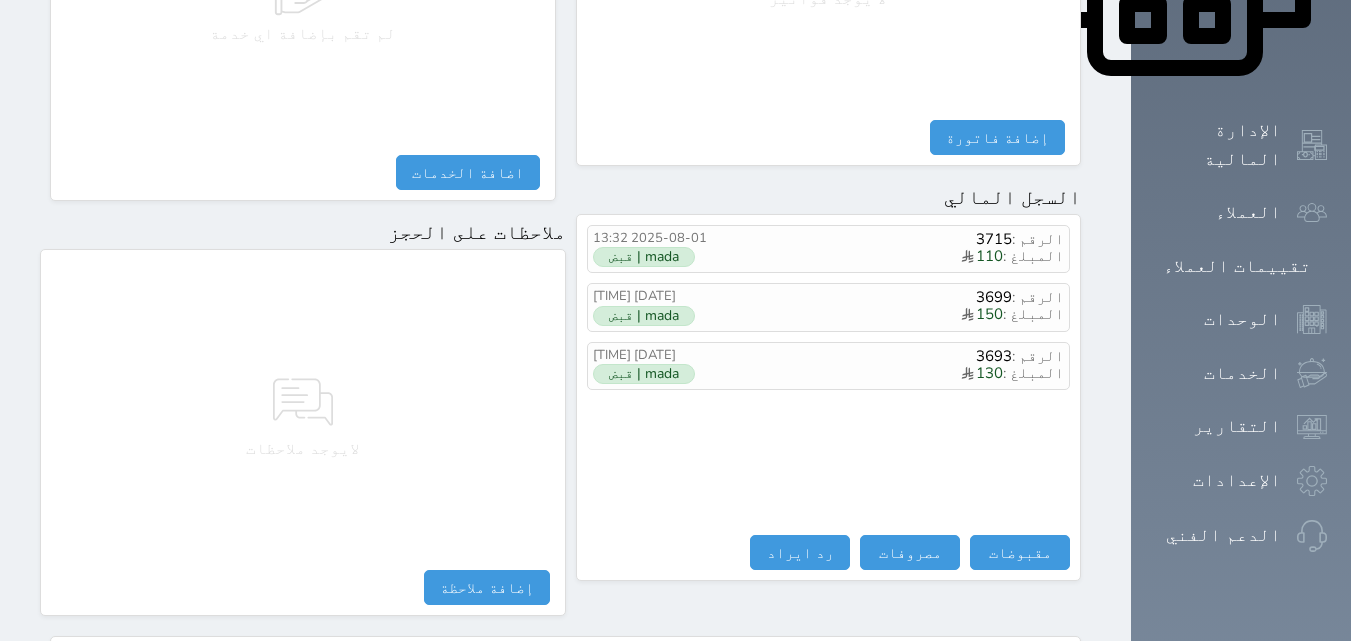scroll, scrollTop: 1100, scrollLeft: 0, axis: vertical 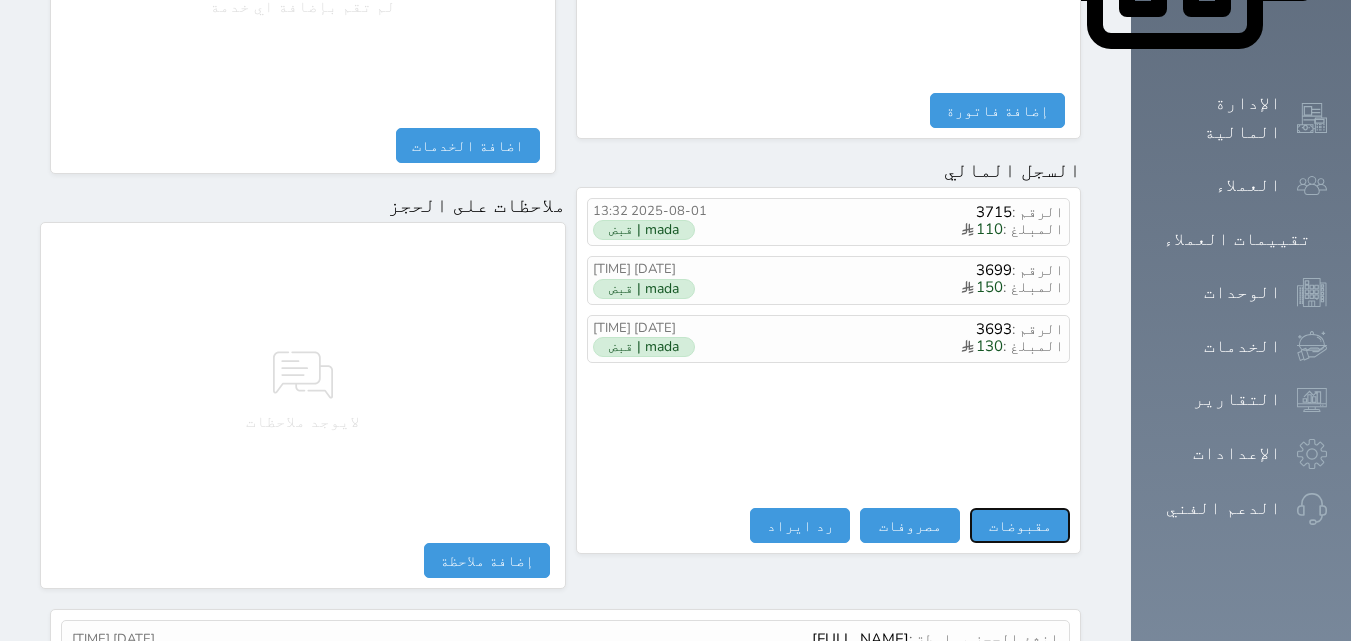 click on "مقبوضات" at bounding box center (1020, 525) 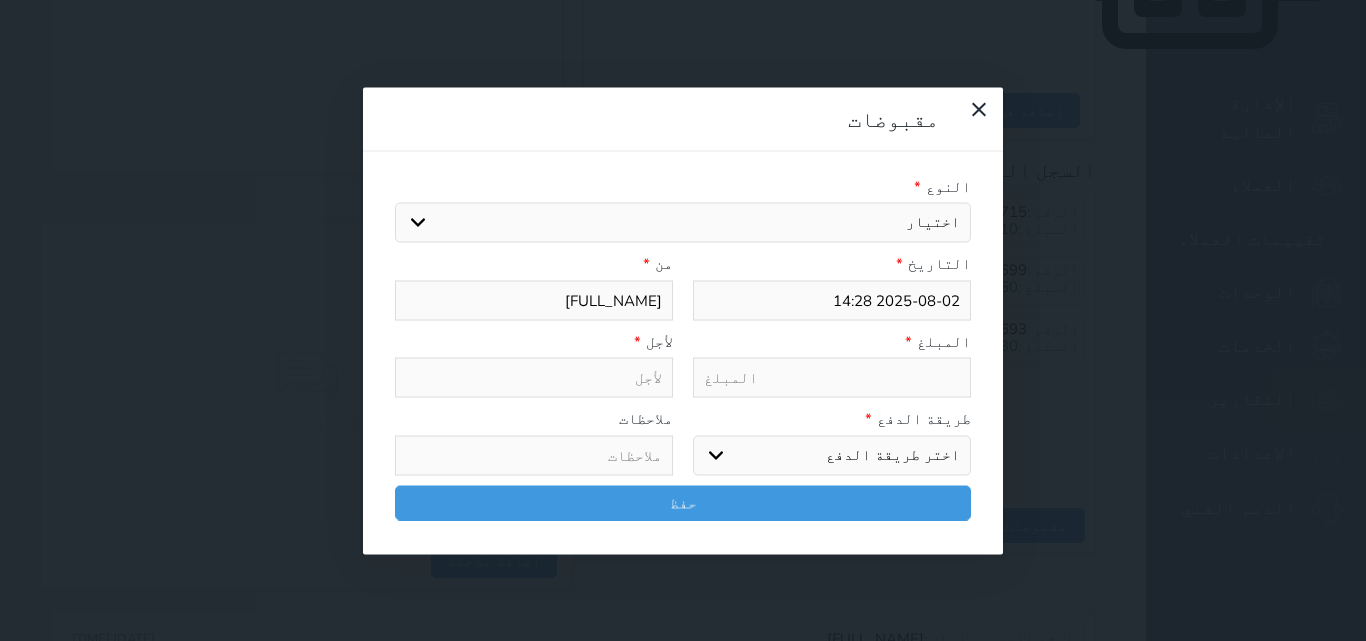 click on "اختيار" at bounding box center [683, 223] 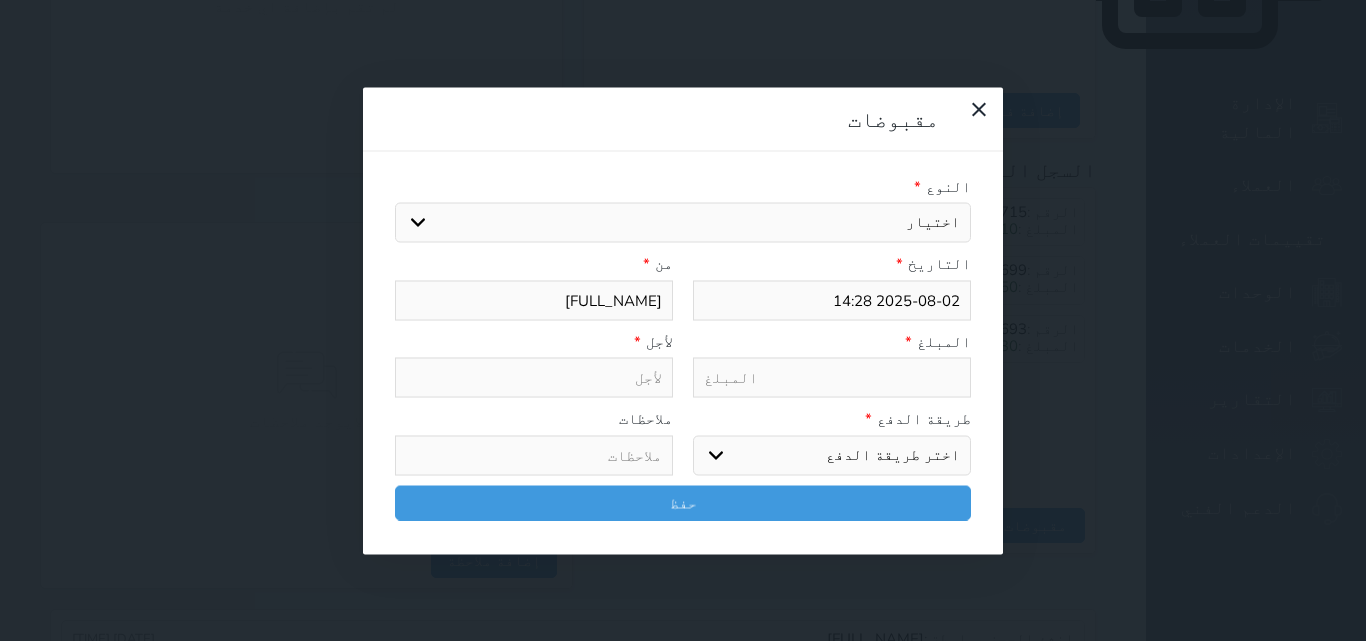 click on "اختيار" at bounding box center (683, 223) 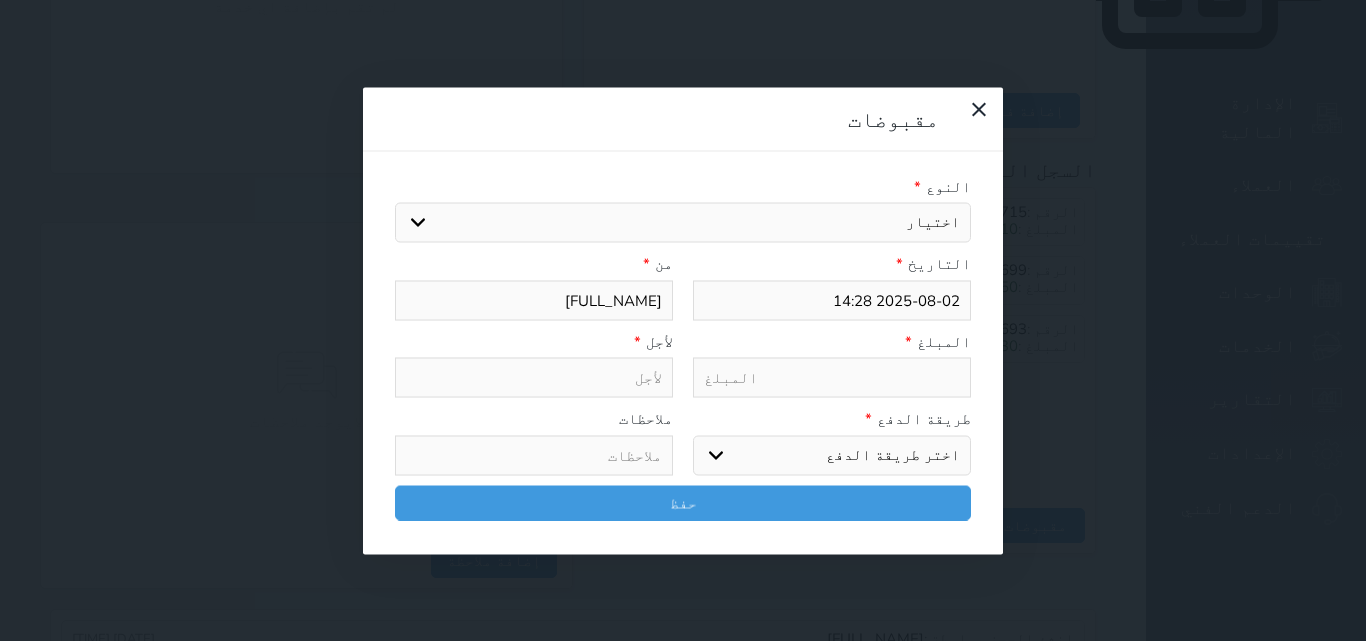 select 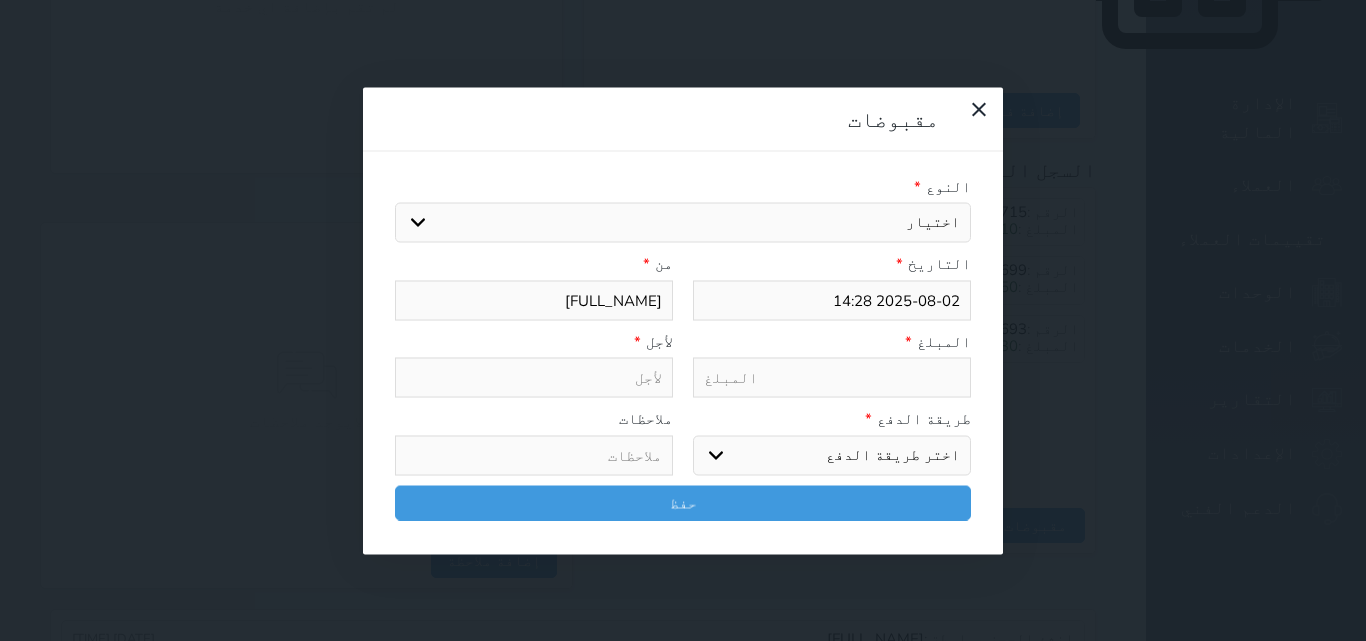 select 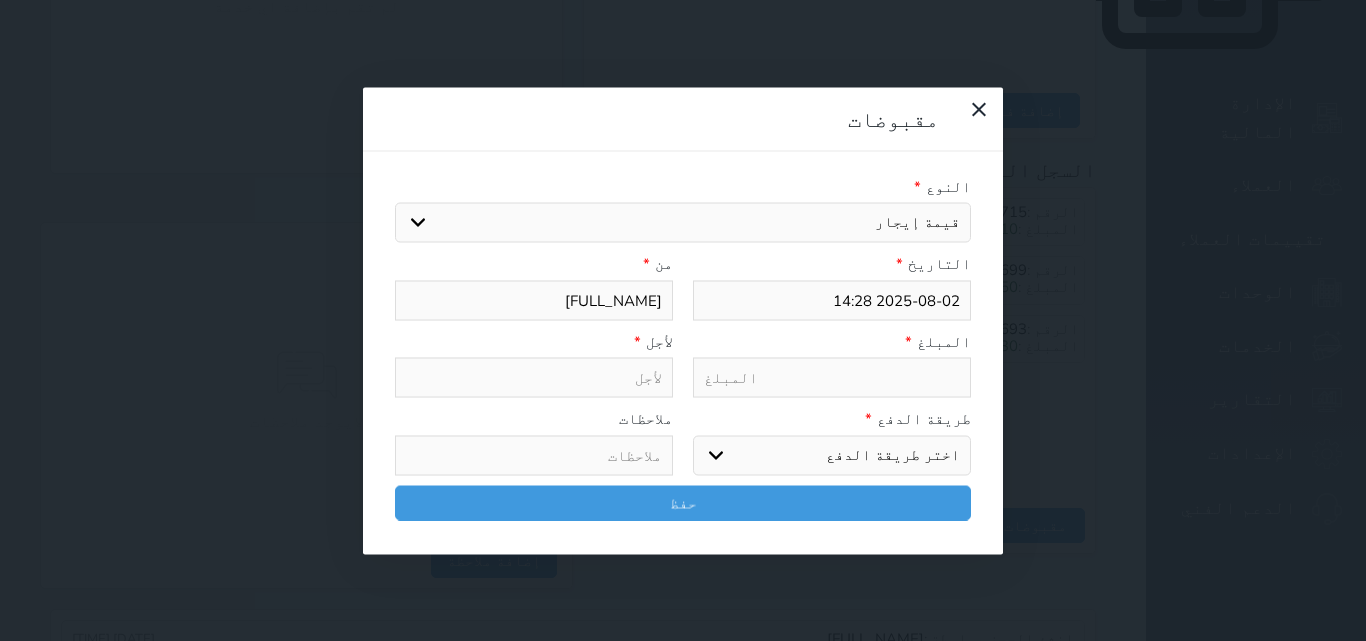 click on "اختيار   مقبوضات عامة قيمة إيجار فواتير تامين عربون لا ينطبق آخر مغسلة واي فاي - الإنترنت مواقف السيارات طعام الأغذية والمشروبات مشروبات المشروبات الباردة المشروبات الساخنة الإفطار غداء عشاء مخبز و كعك حمام سباحة الصالة الرياضية سبا و خدمات الجمال اختيار وإسقاط (خدمات النقل) ميني بار كابل - تلفزيون سرير إضافي تصفيف الشعر التسوق خدمات الجولات السياحية المنظمة خدمات الدليل السياحي" at bounding box center (683, 223) 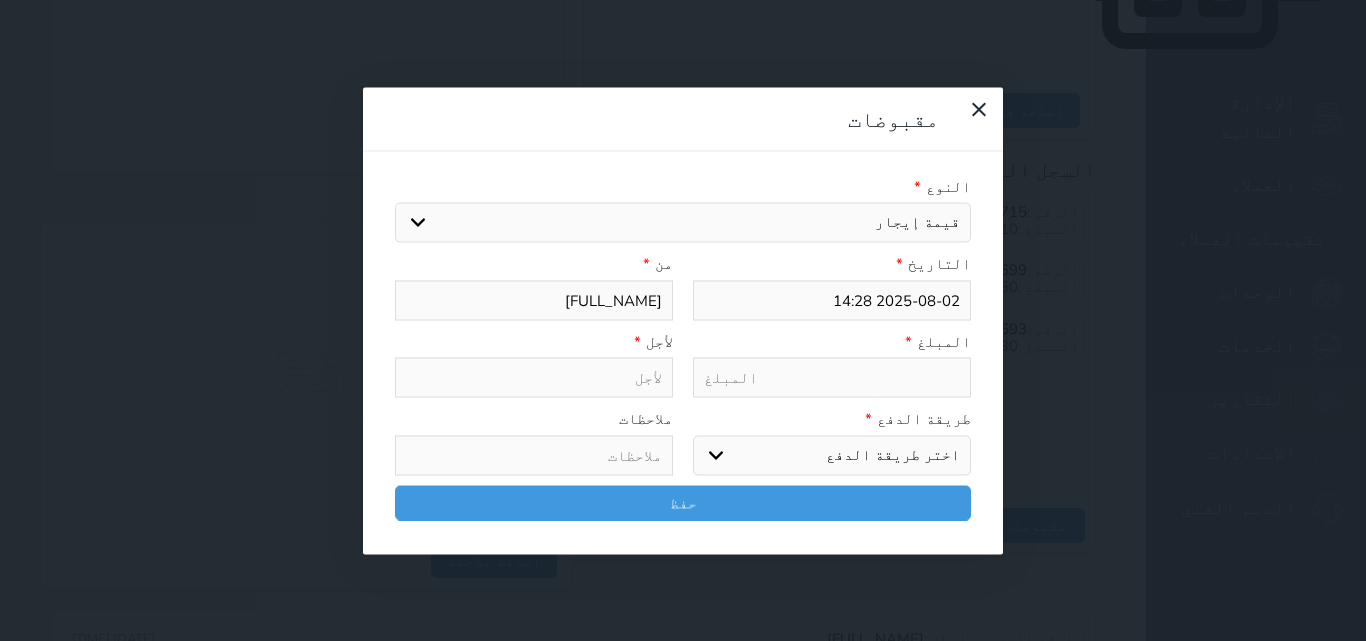 click at bounding box center [832, 378] 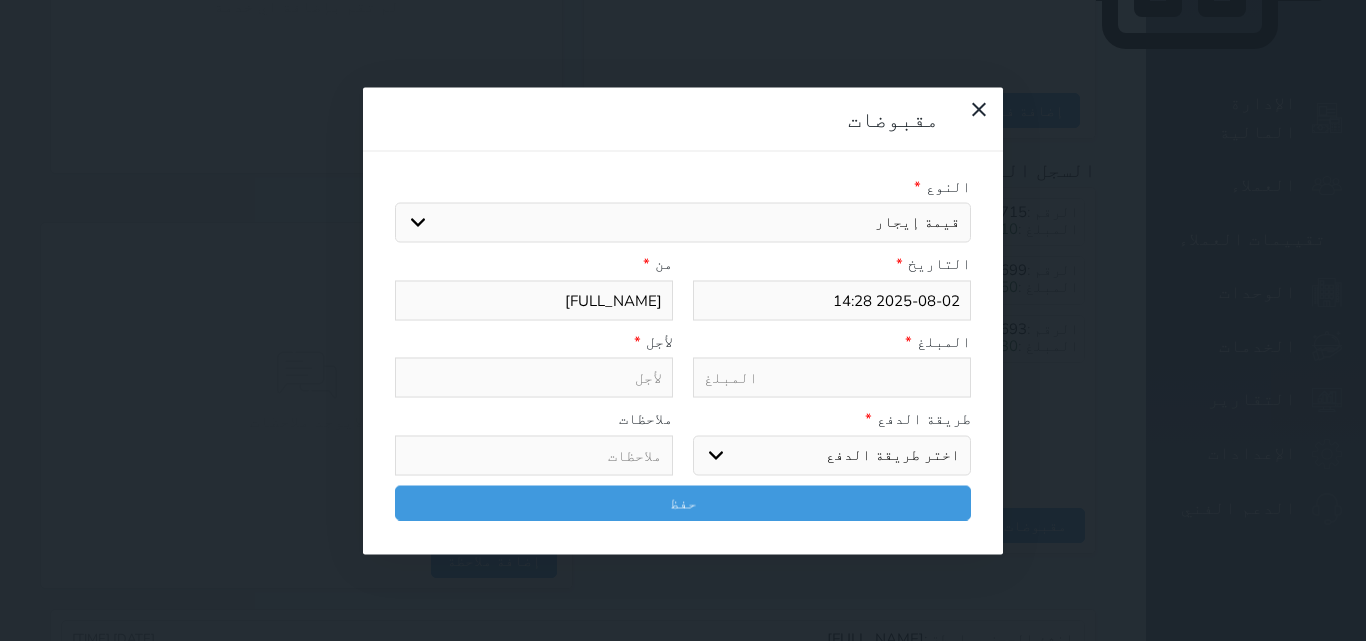 type on "قيمة إيجار - الوحدة - 108" 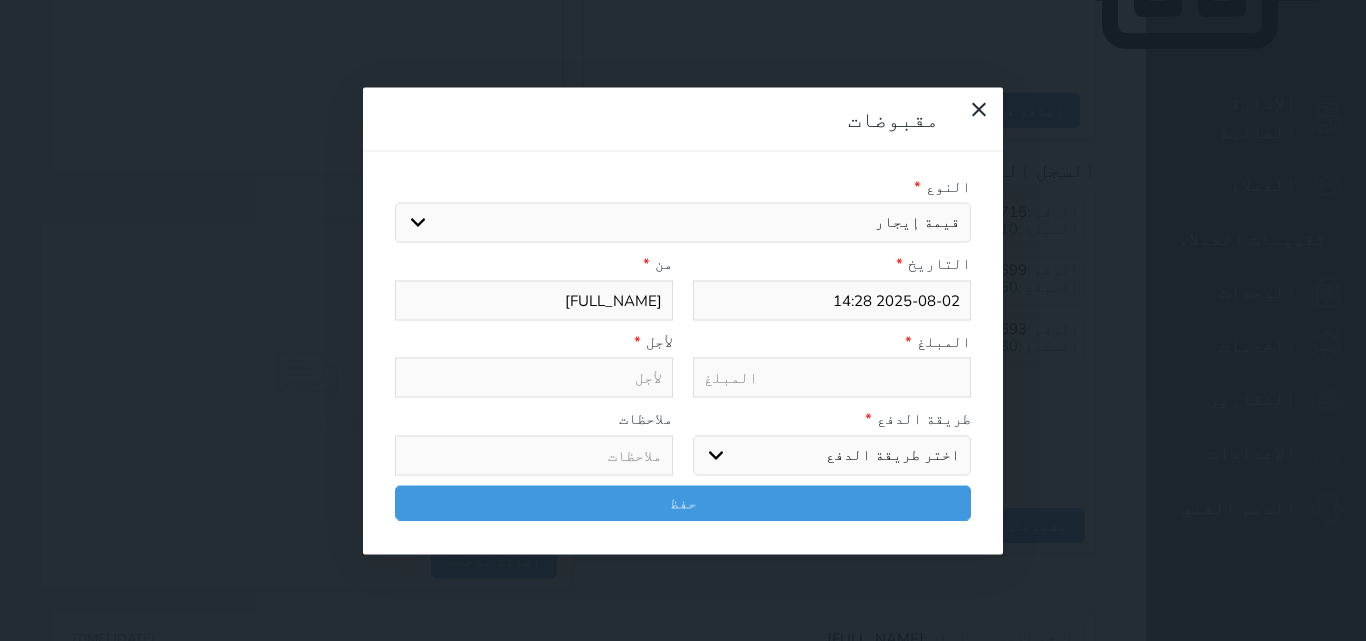 select 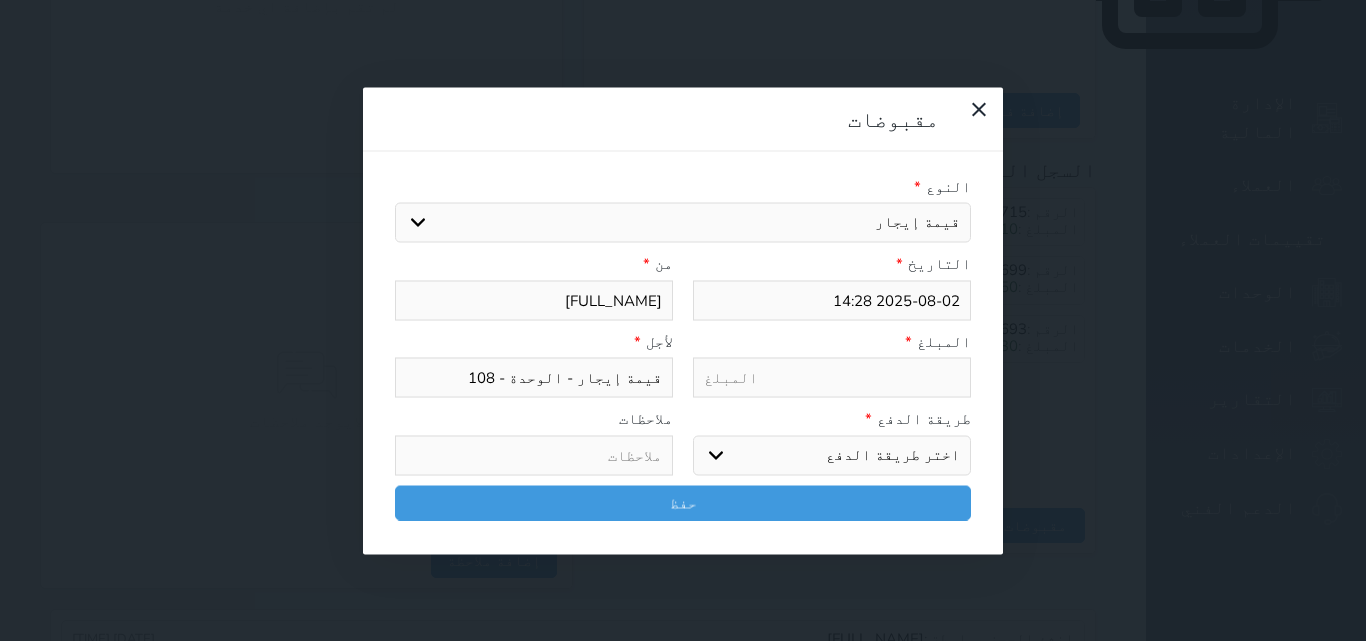type on "1" 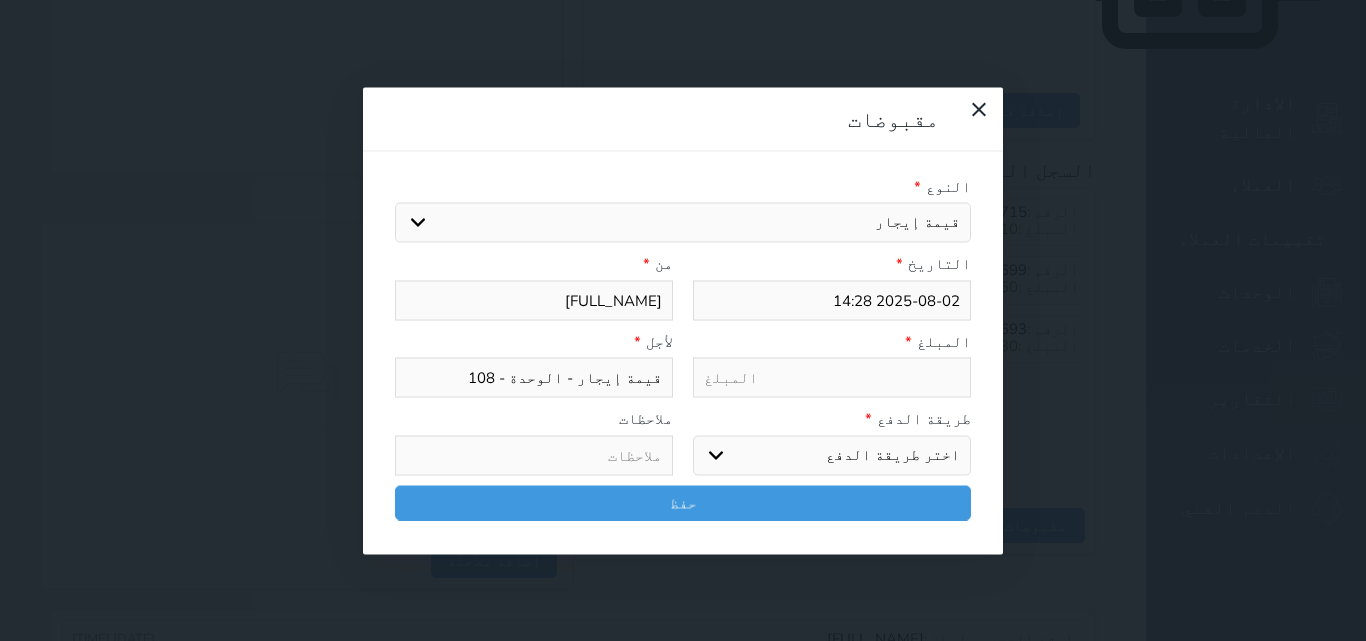 select 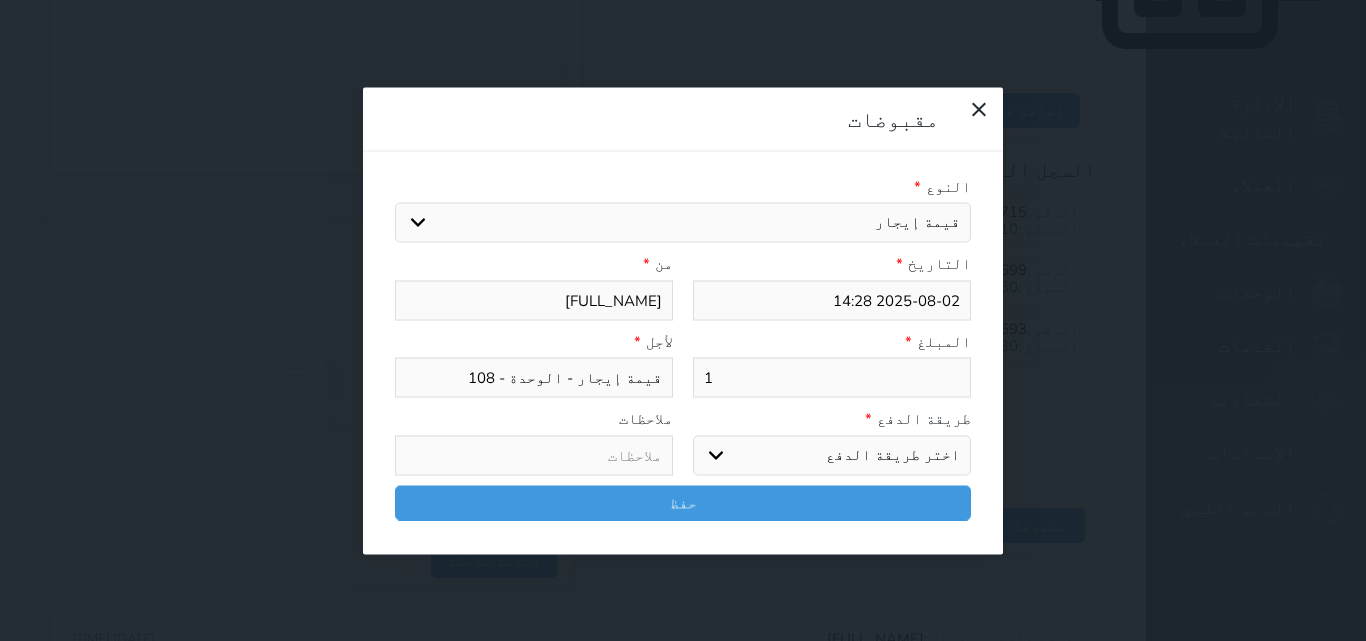 type on "13" 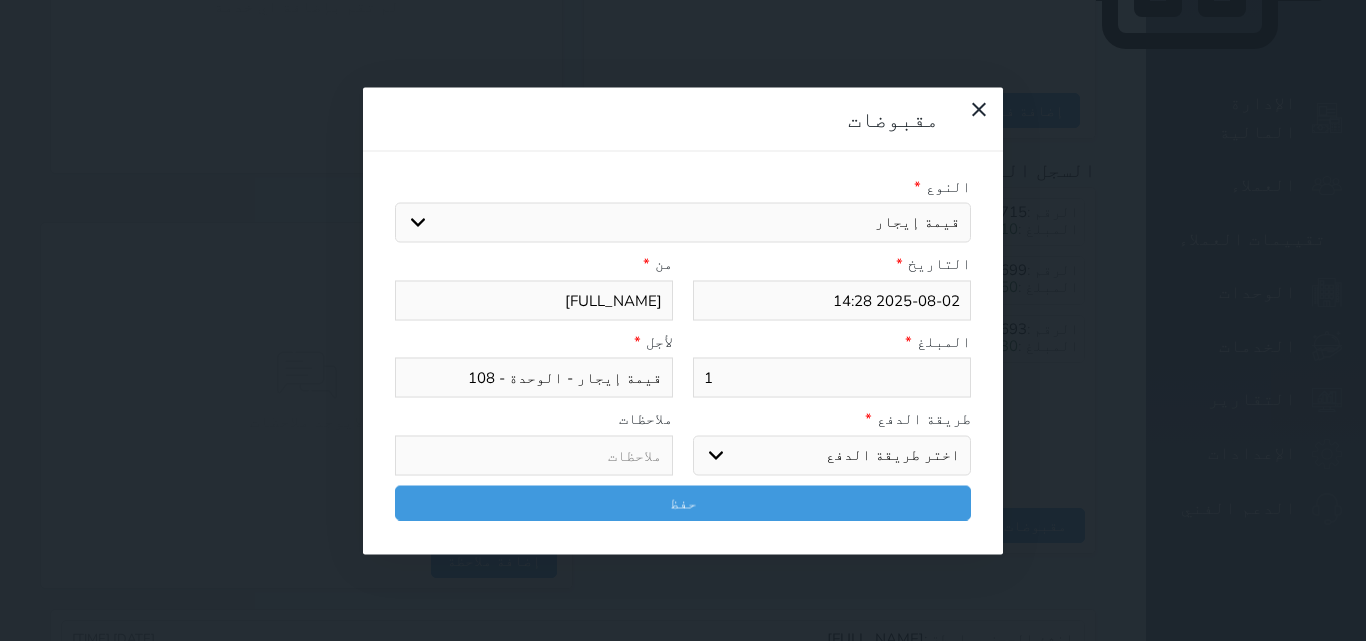 select 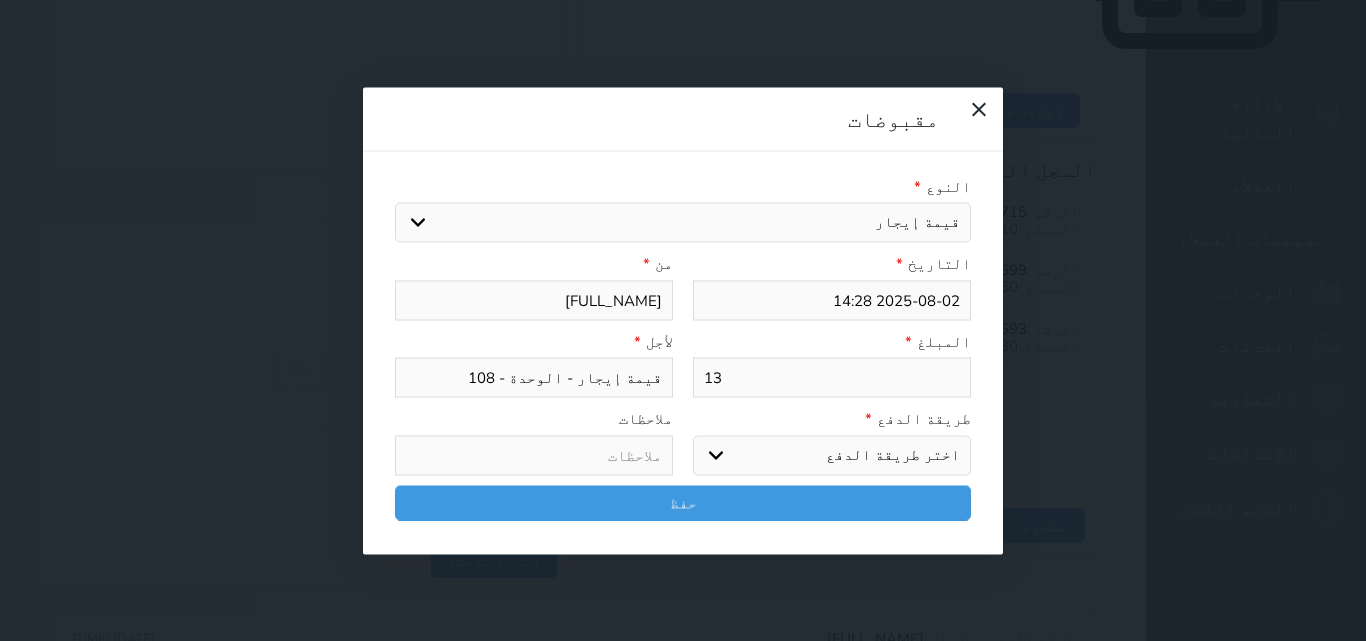 type on "130" 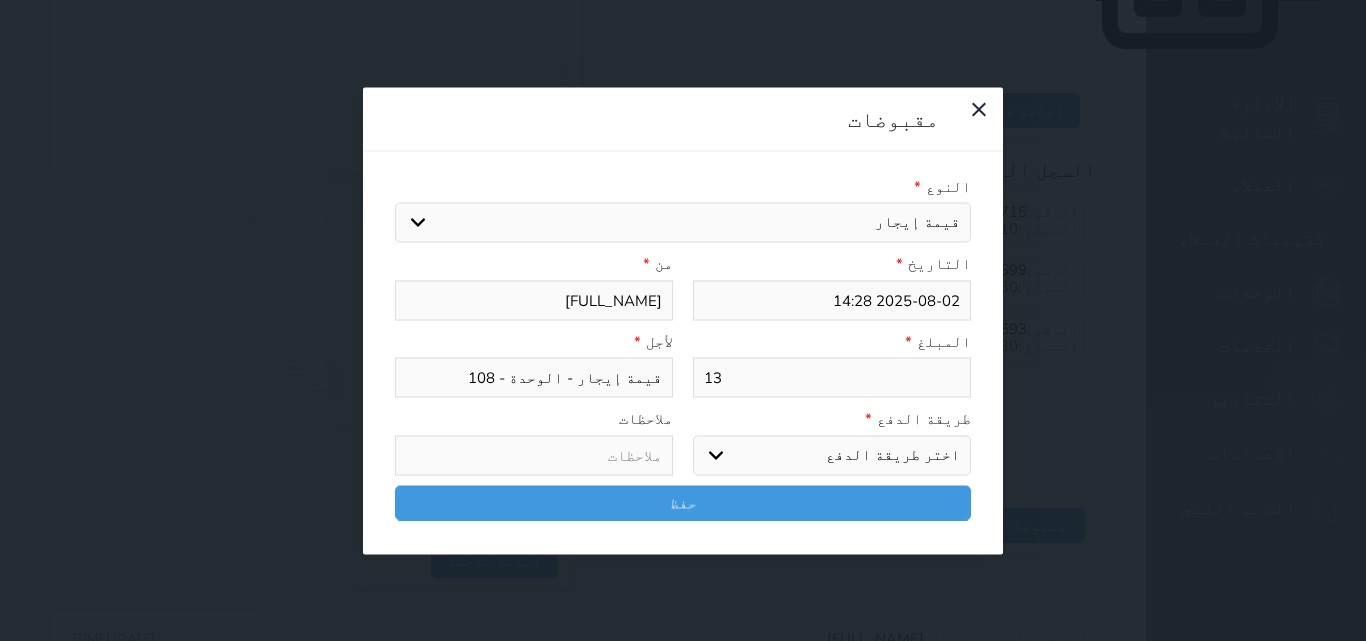 select 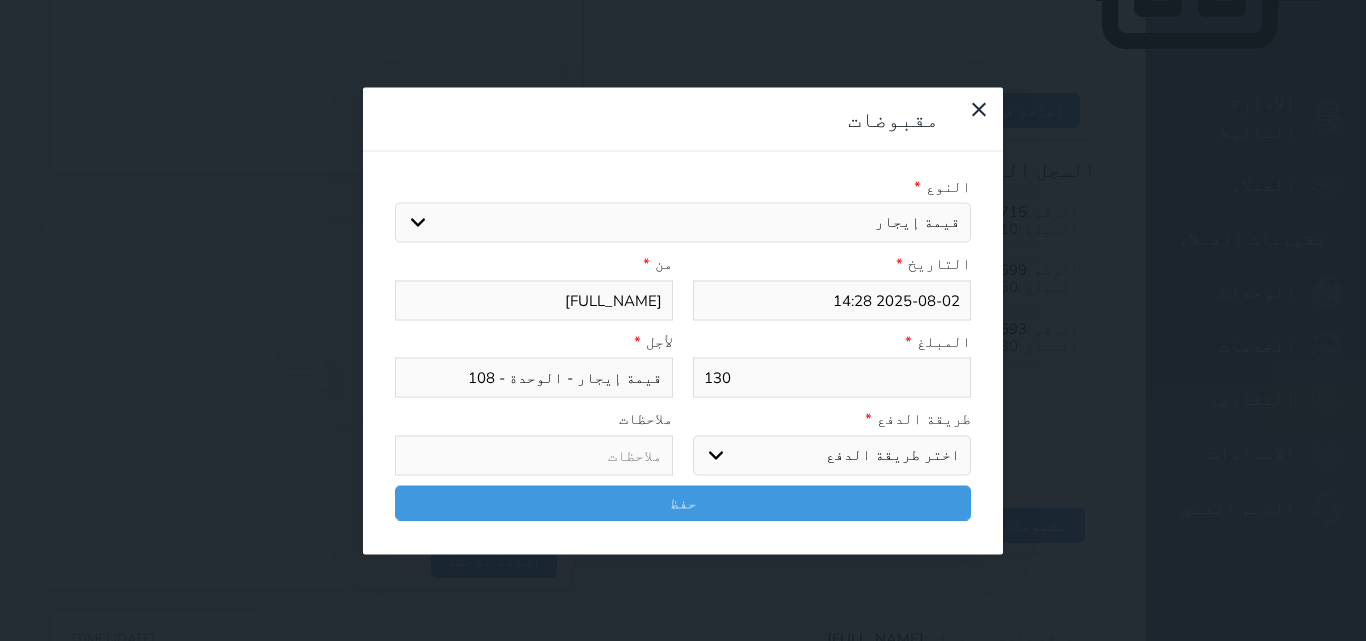 type on "130" 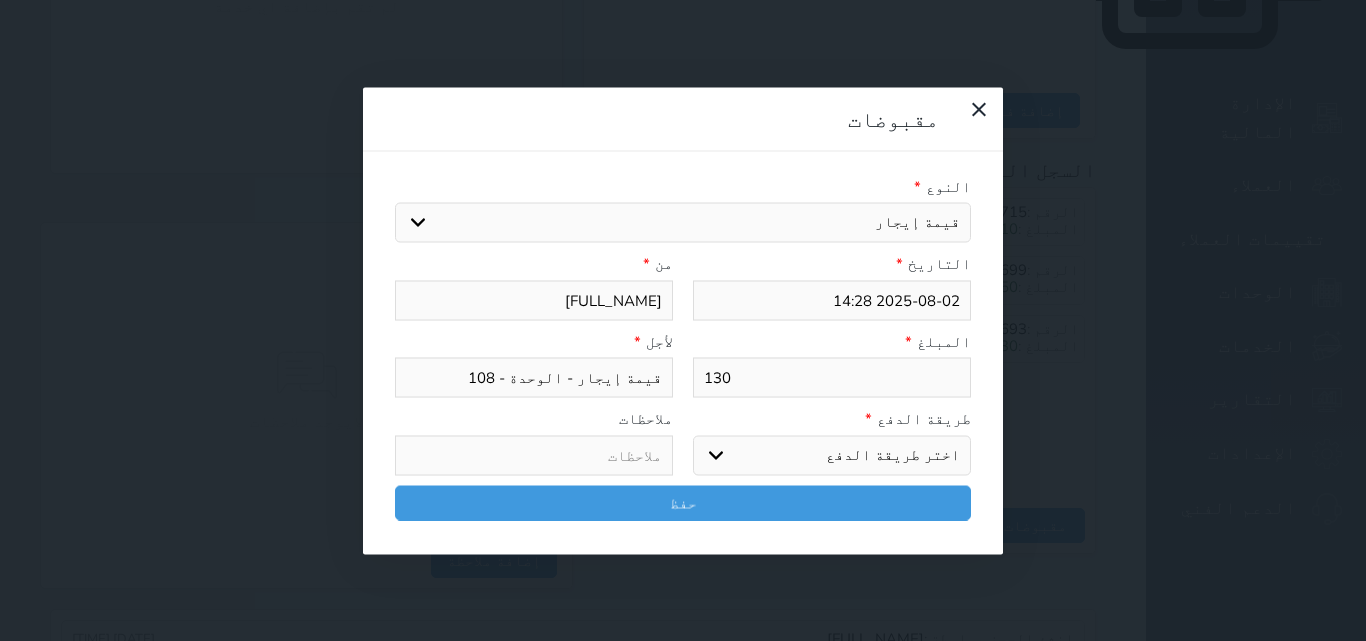 click on "اختر طريقة الدفع   دفع نقدى   تحويل بنكى   مدى   بطاقة ائتمان   آجل" at bounding box center (832, 455) 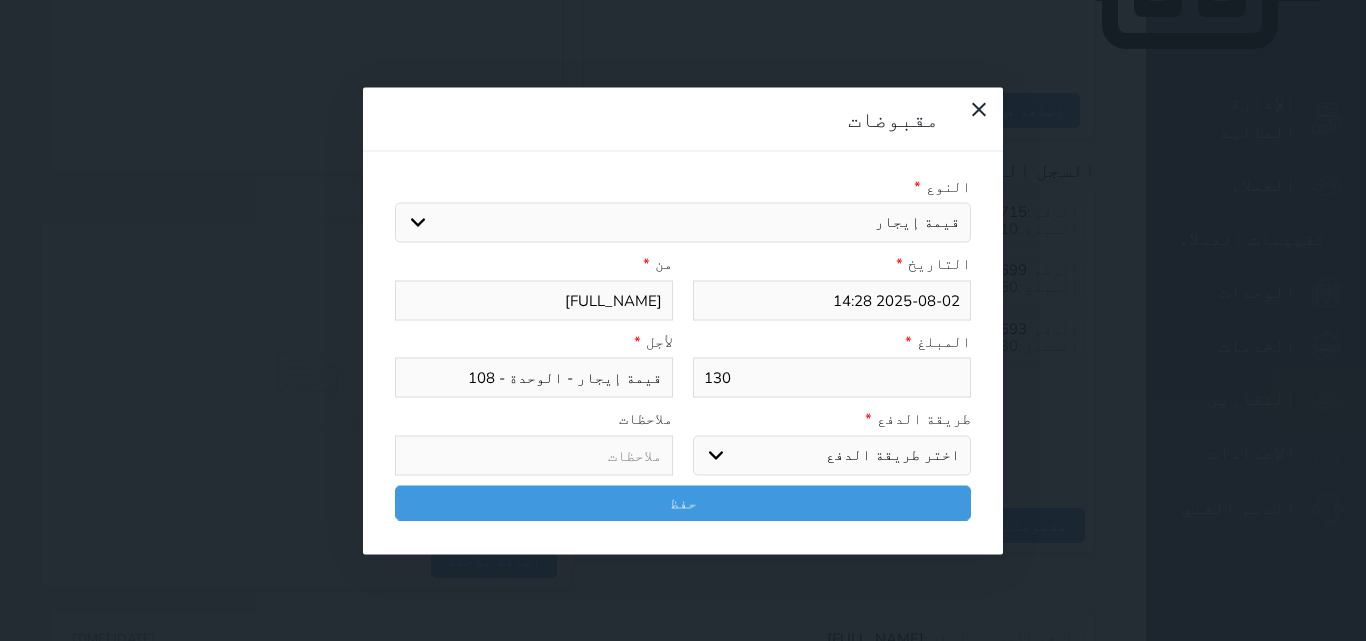 select on "mada" 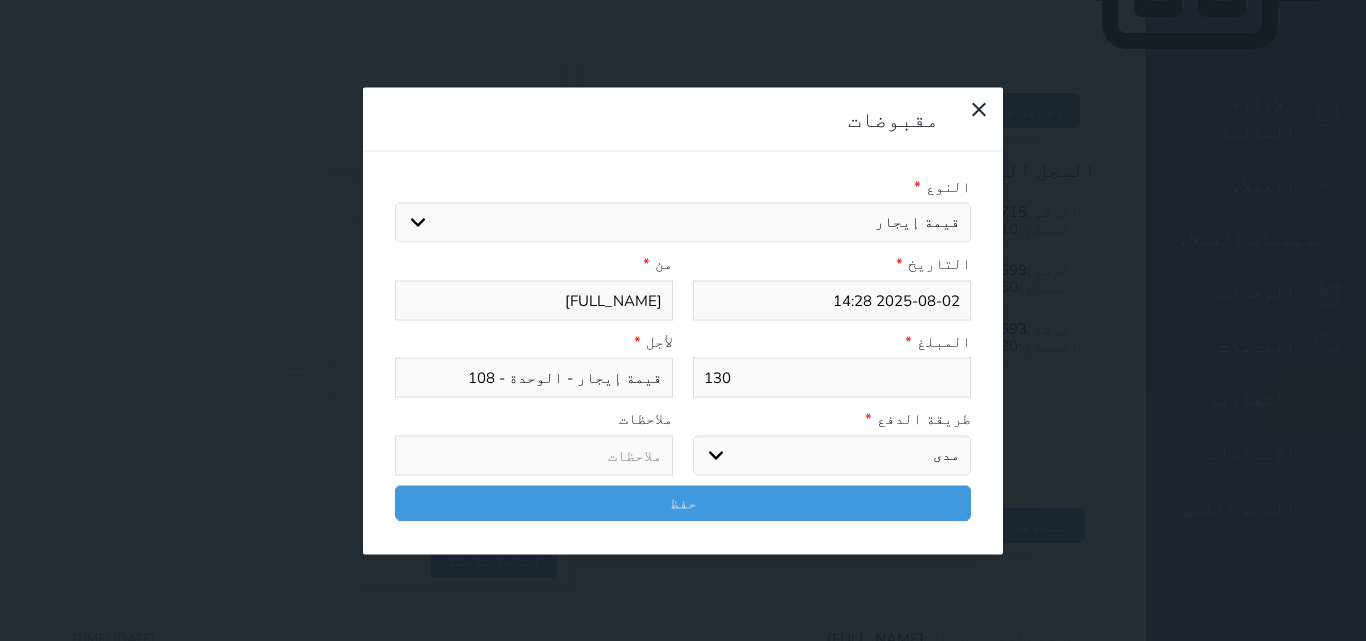 click on "اختر طريقة الدفع   دفع نقدى   تحويل بنكى   مدى   بطاقة ائتمان   آجل" at bounding box center [832, 455] 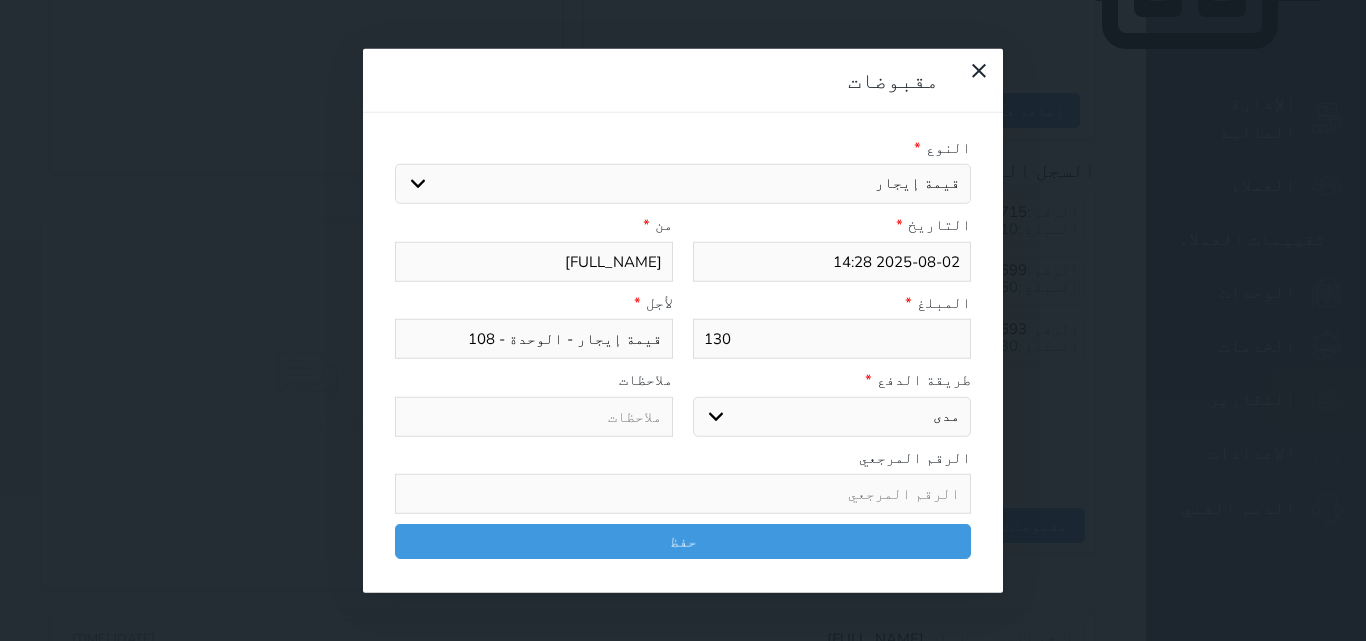 click on "الرقم المرجعي" at bounding box center (683, 480) 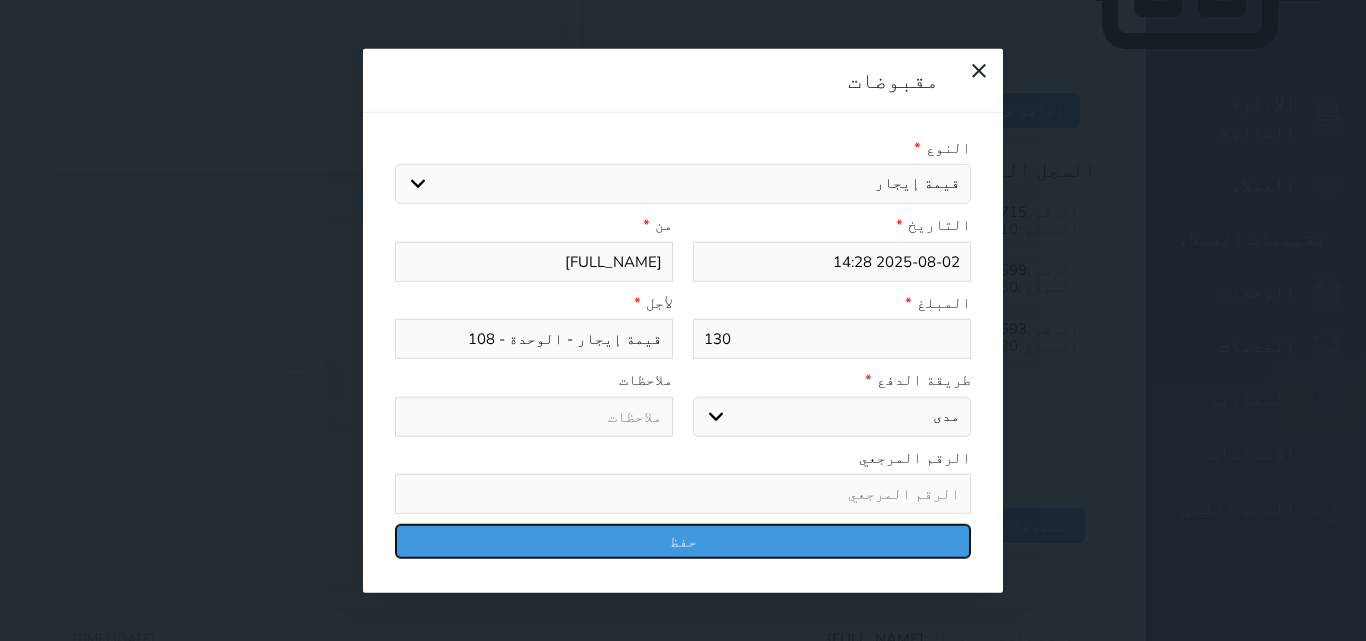 click on "حفظ" at bounding box center [683, 541] 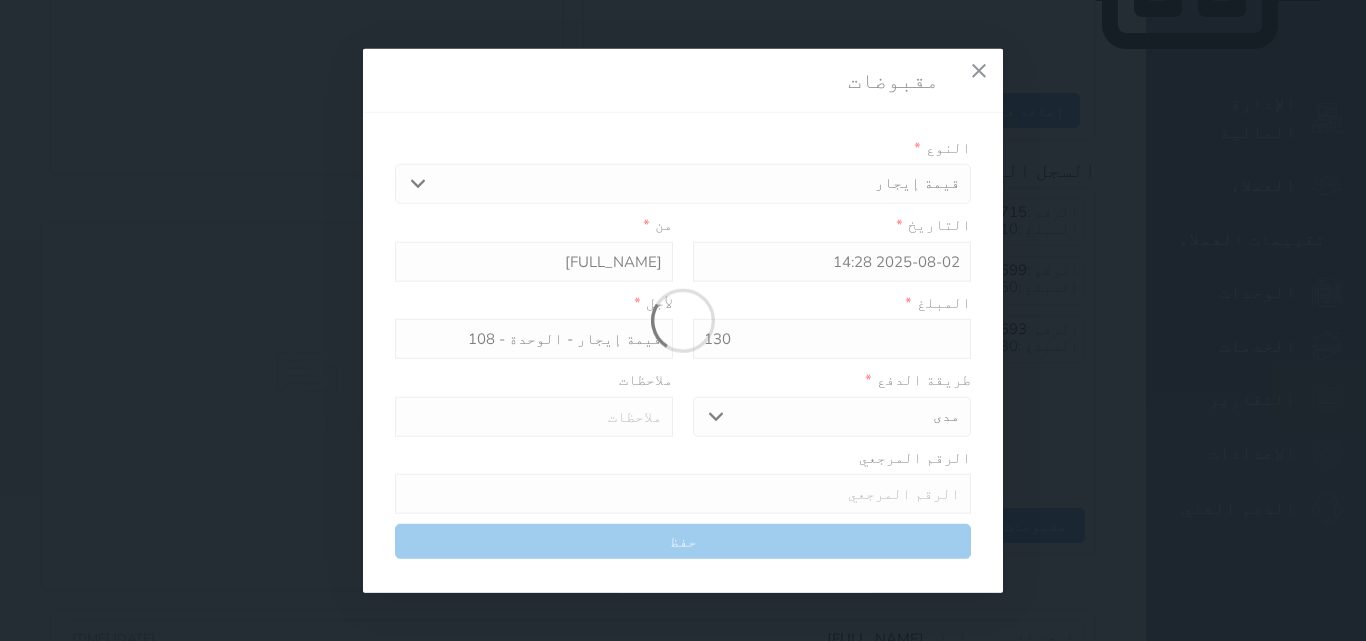 select 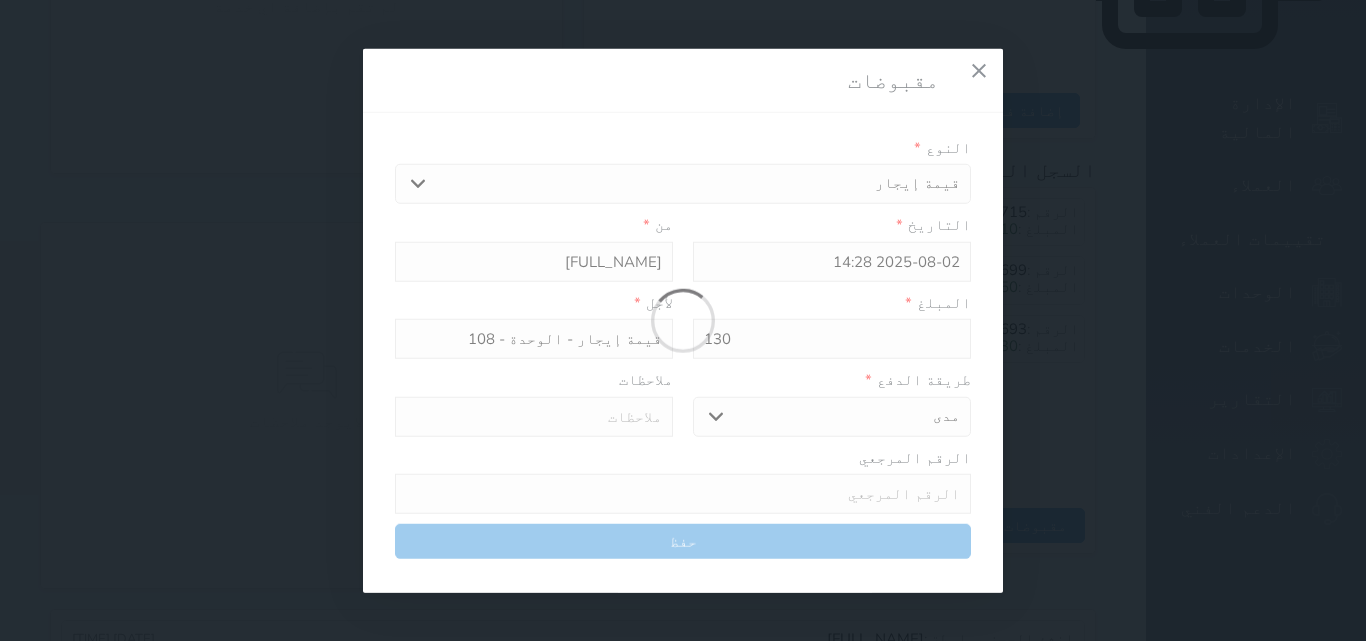 type 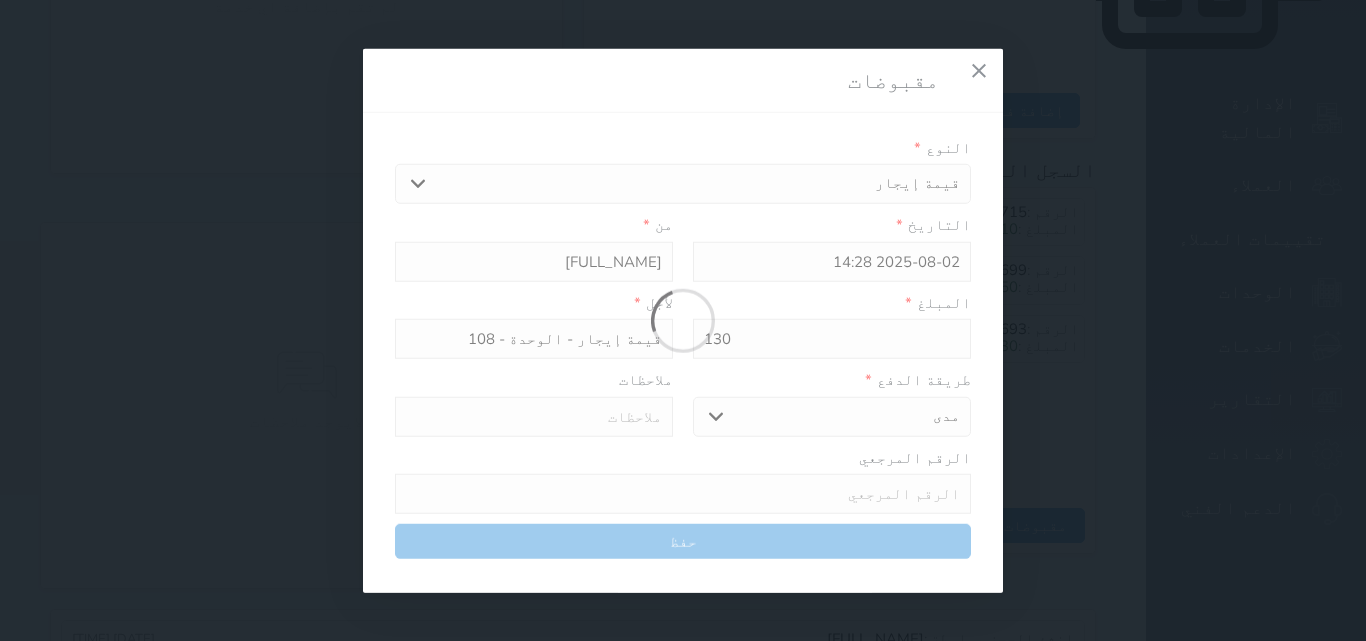 type on "0" 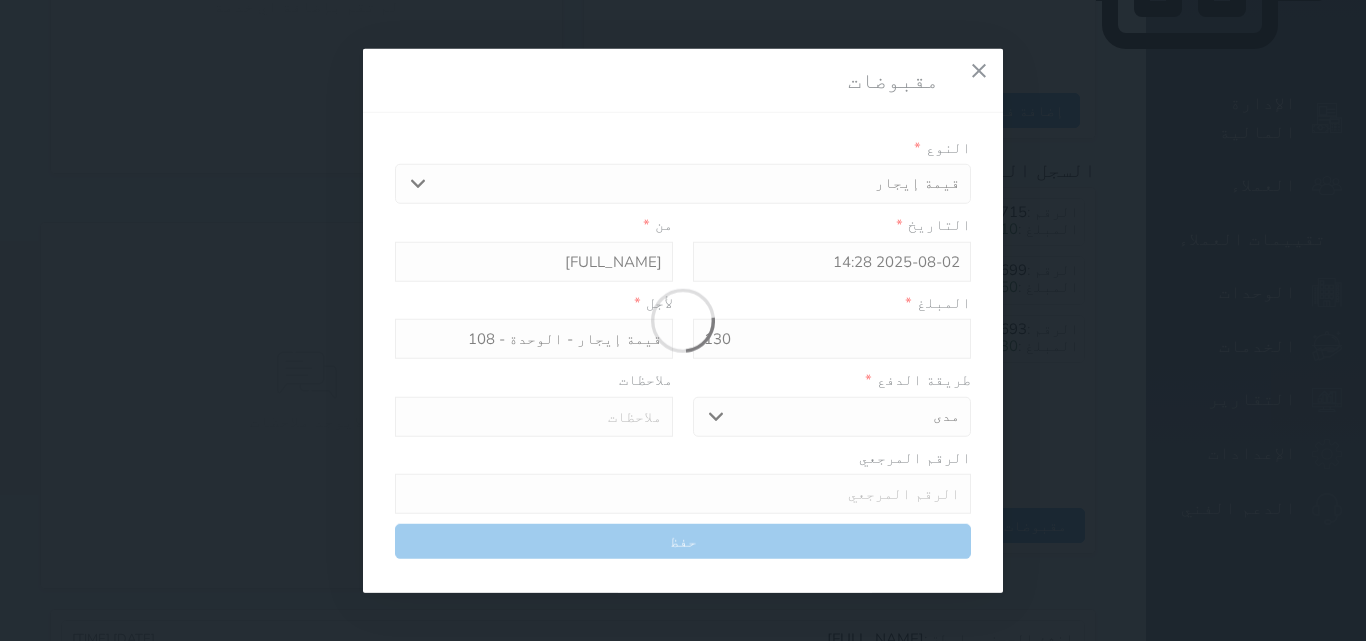 select 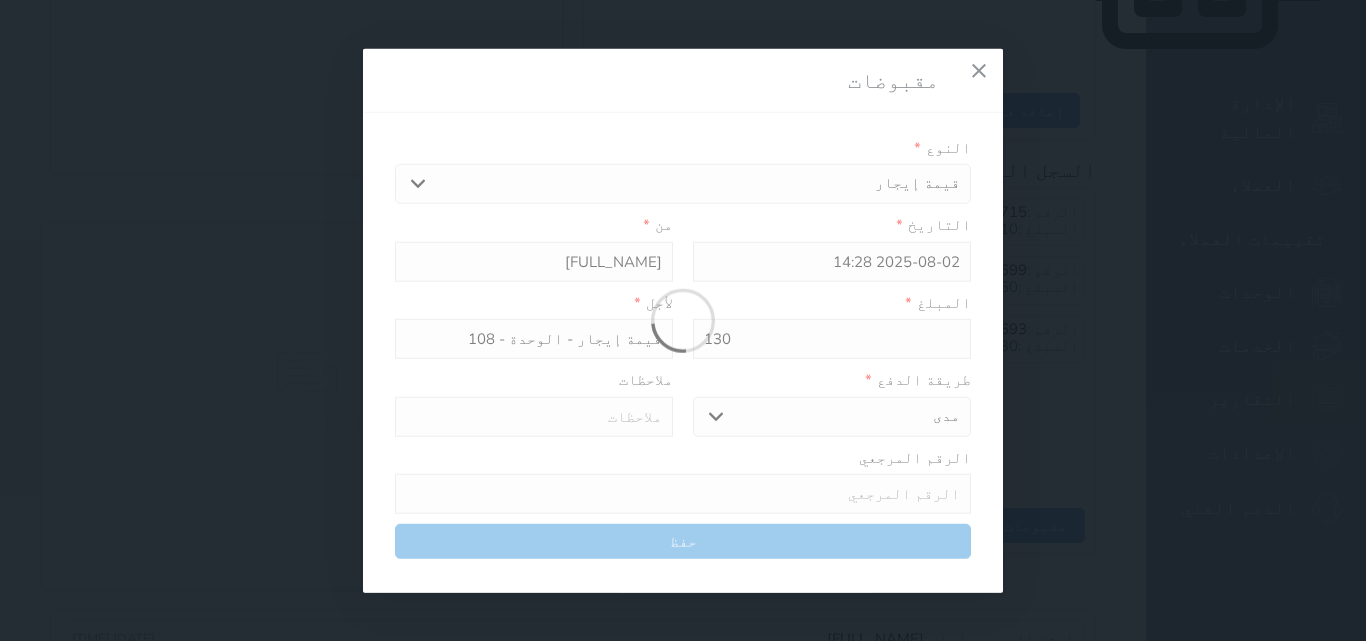 type on "0" 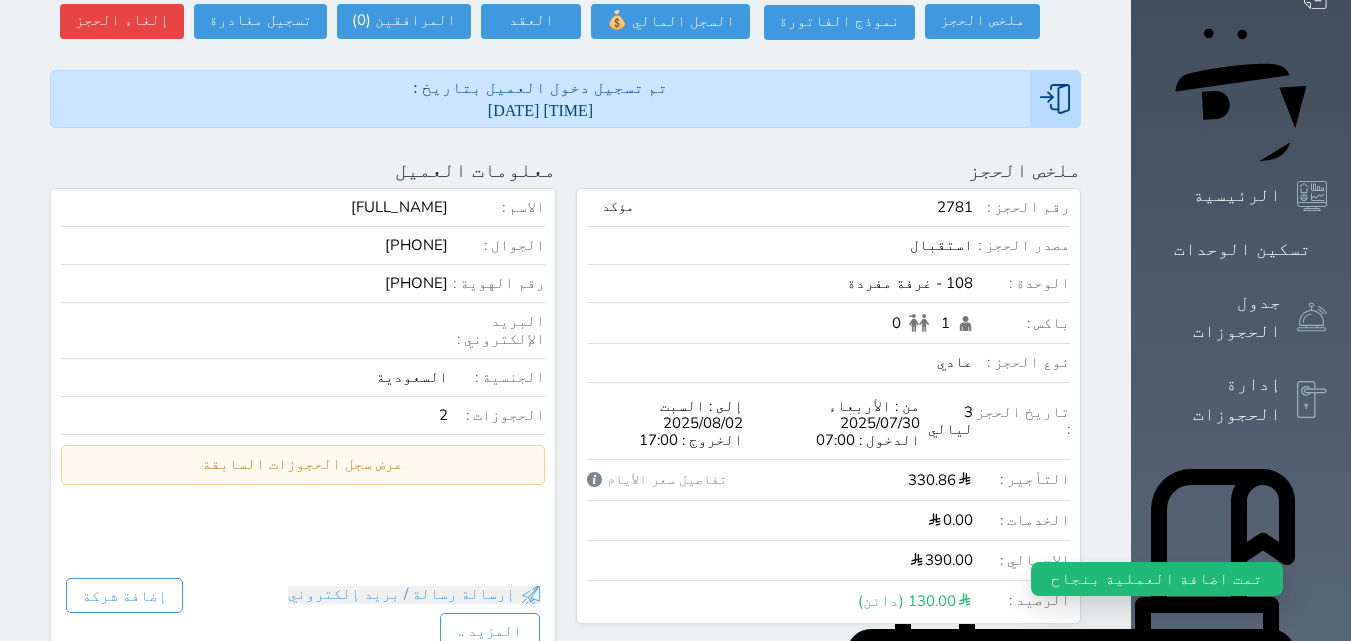 scroll, scrollTop: 0, scrollLeft: 0, axis: both 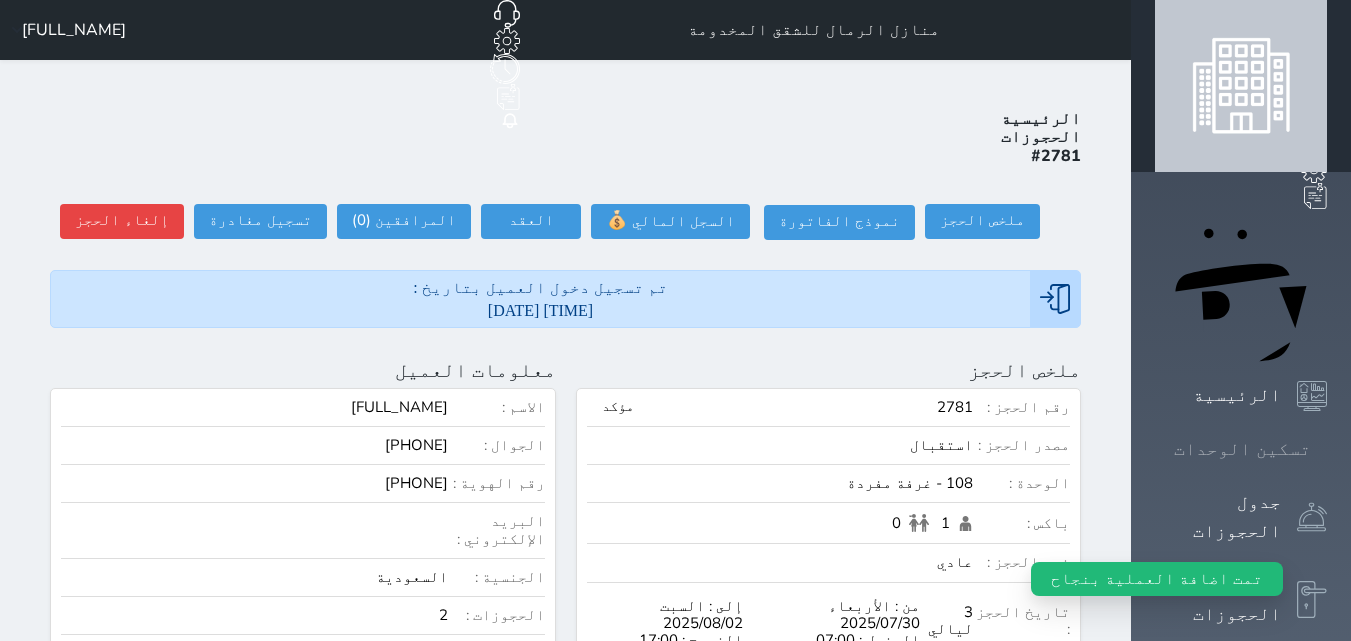click on "تسكين الوحدات" at bounding box center (1241, 449) 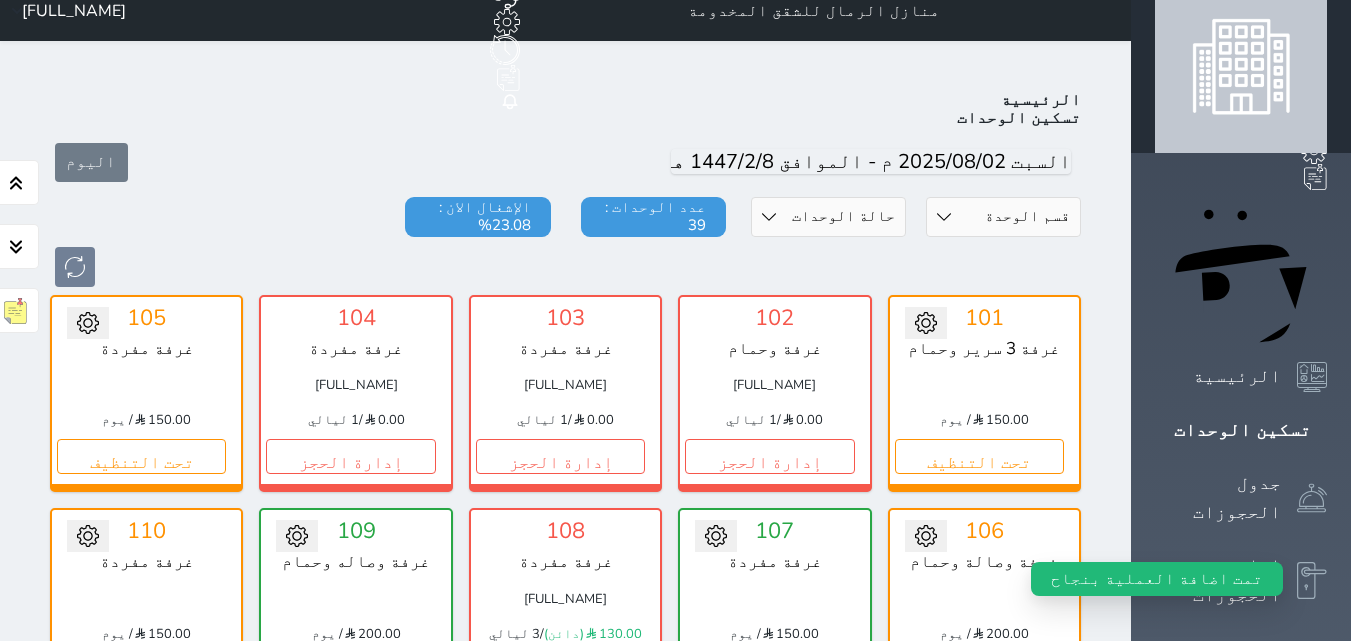 scroll, scrollTop: 78, scrollLeft: 0, axis: vertical 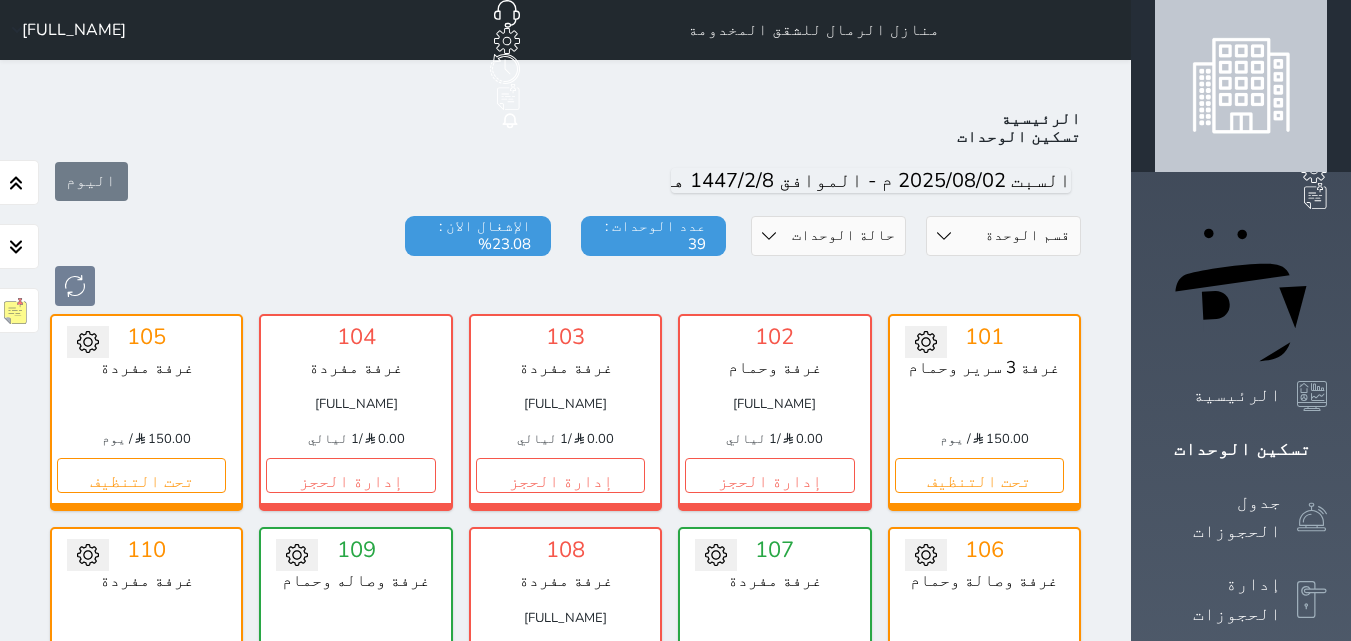 click at bounding box center [565, 286] 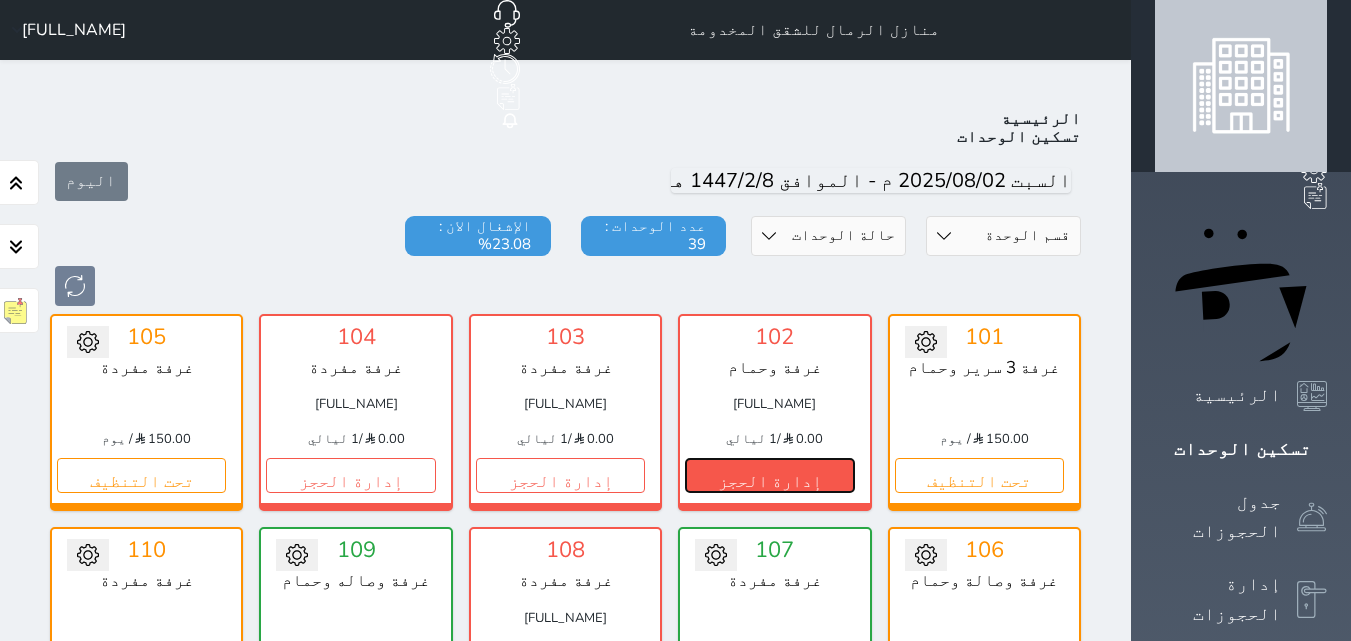 click on "إدارة الحجز" at bounding box center [769, 475] 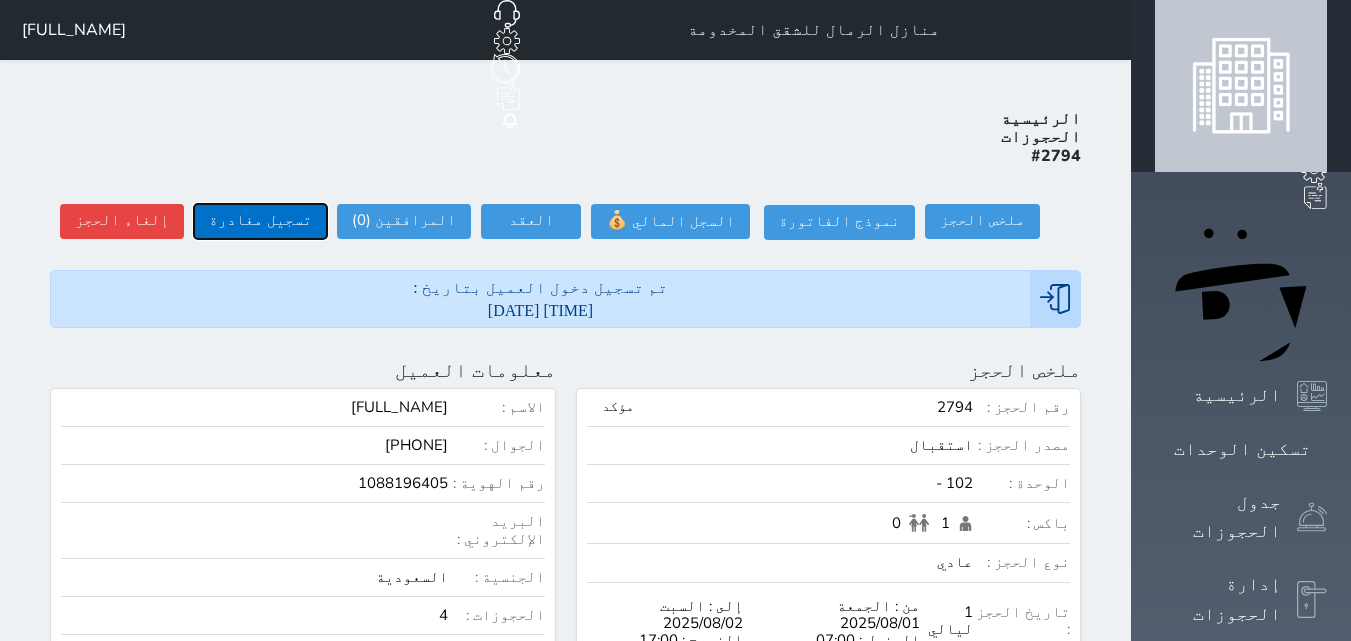 click on "تسجيل مغادرة" at bounding box center [260, 221] 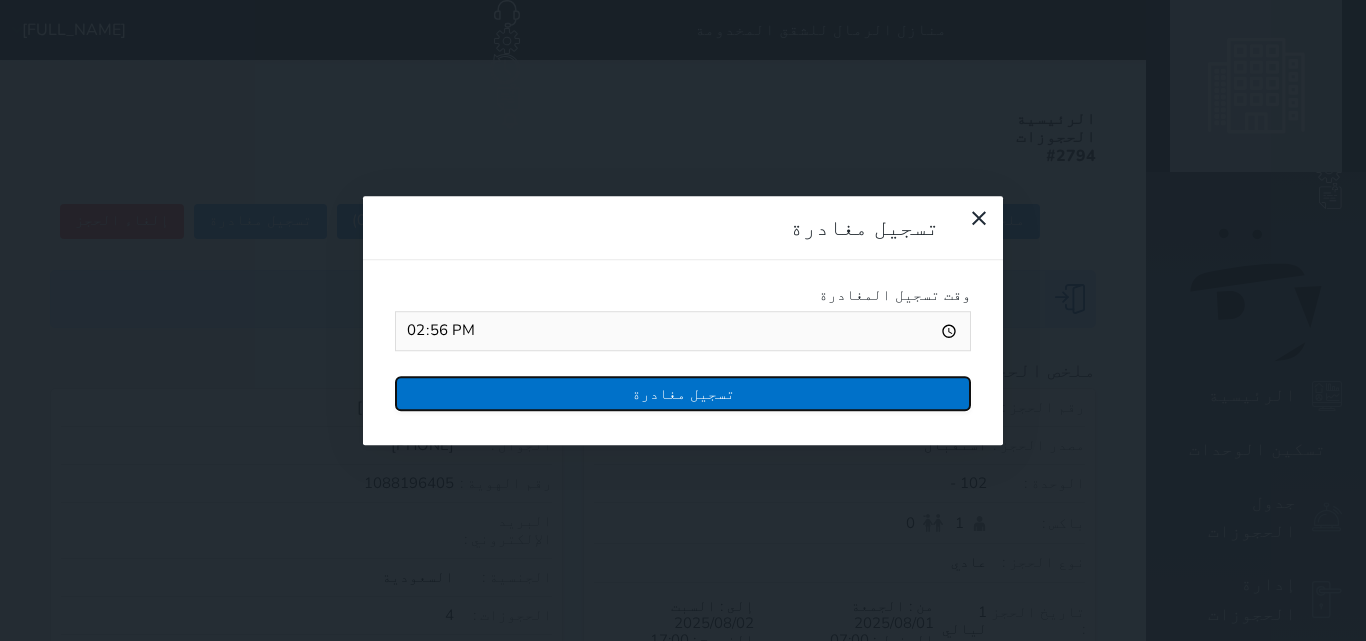click on "تسجيل مغادرة" at bounding box center [683, 393] 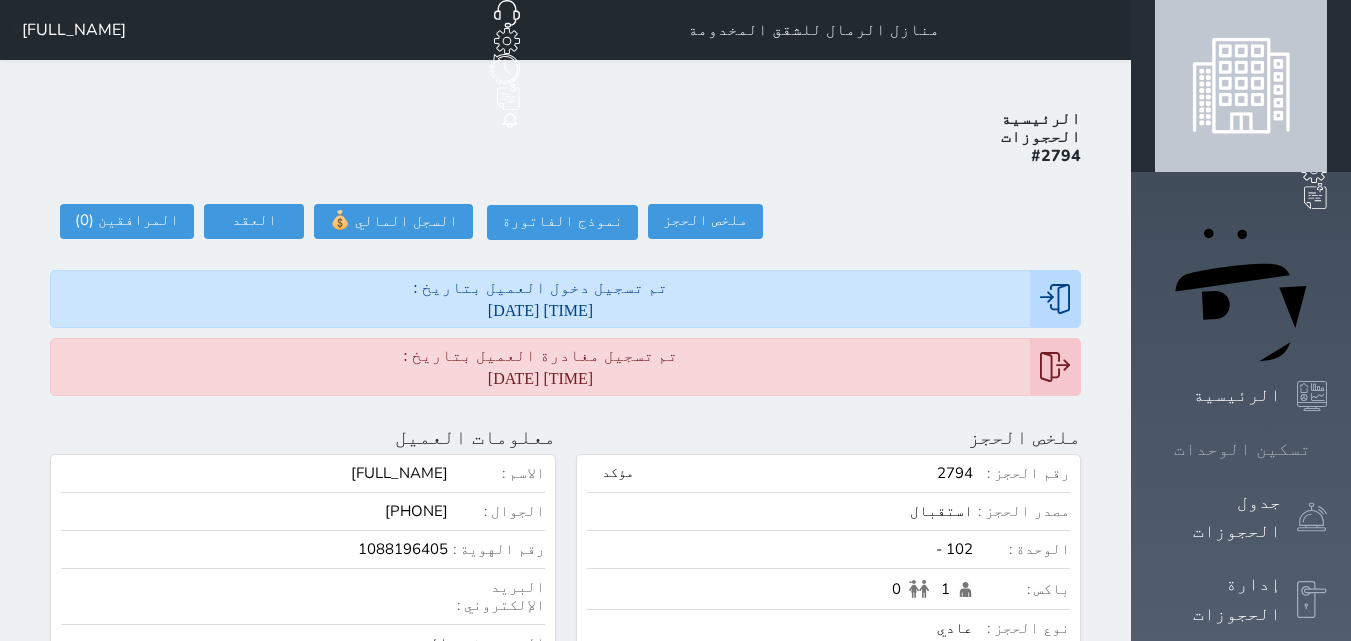 click on "تسكين الوحدات" at bounding box center (1242, 449) 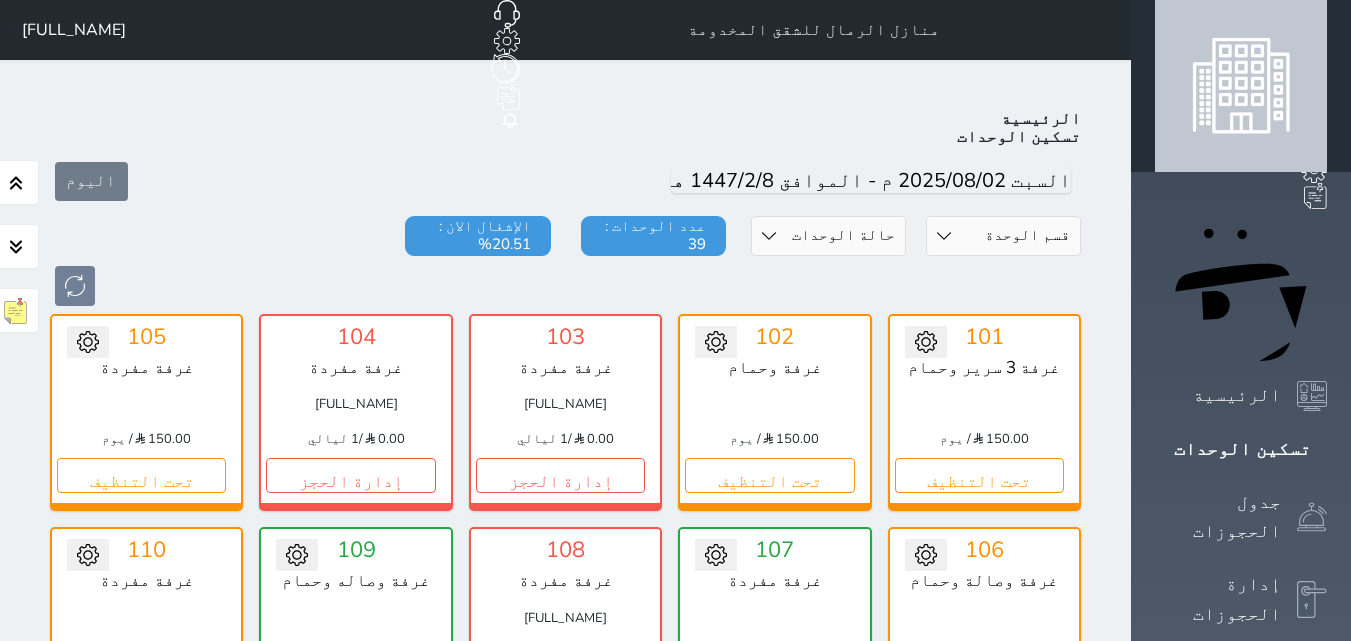 scroll, scrollTop: 78, scrollLeft: 0, axis: vertical 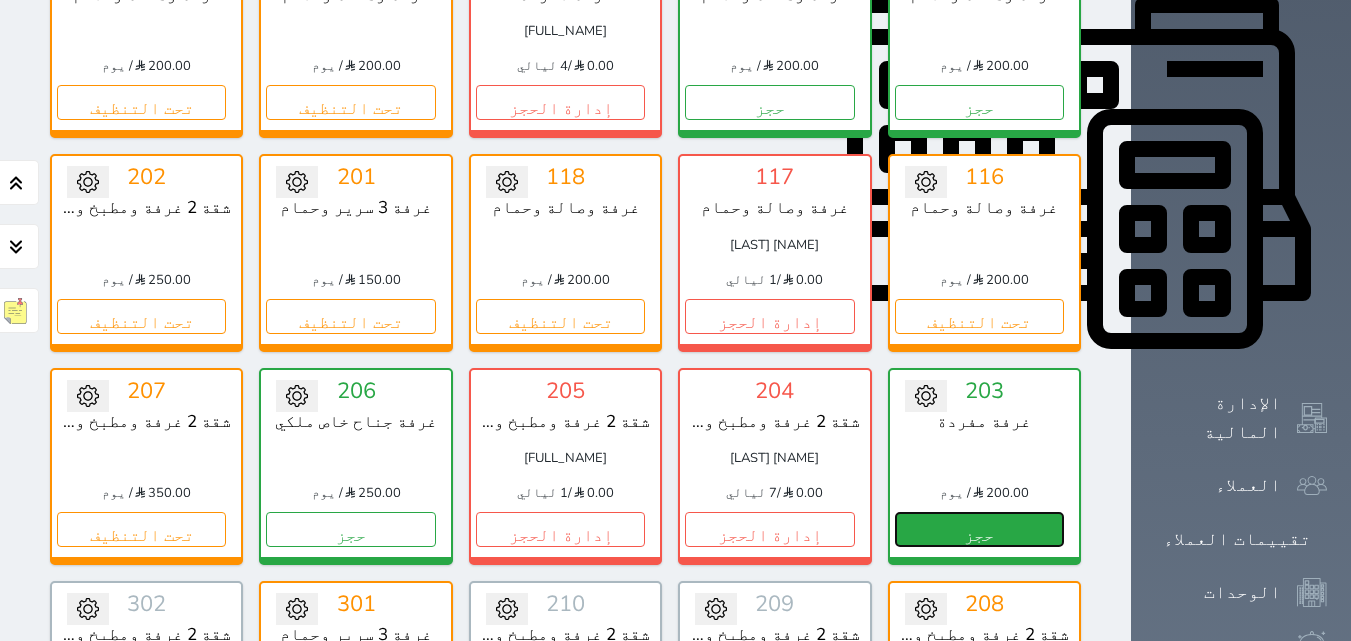 click on "حجز" at bounding box center [979, 529] 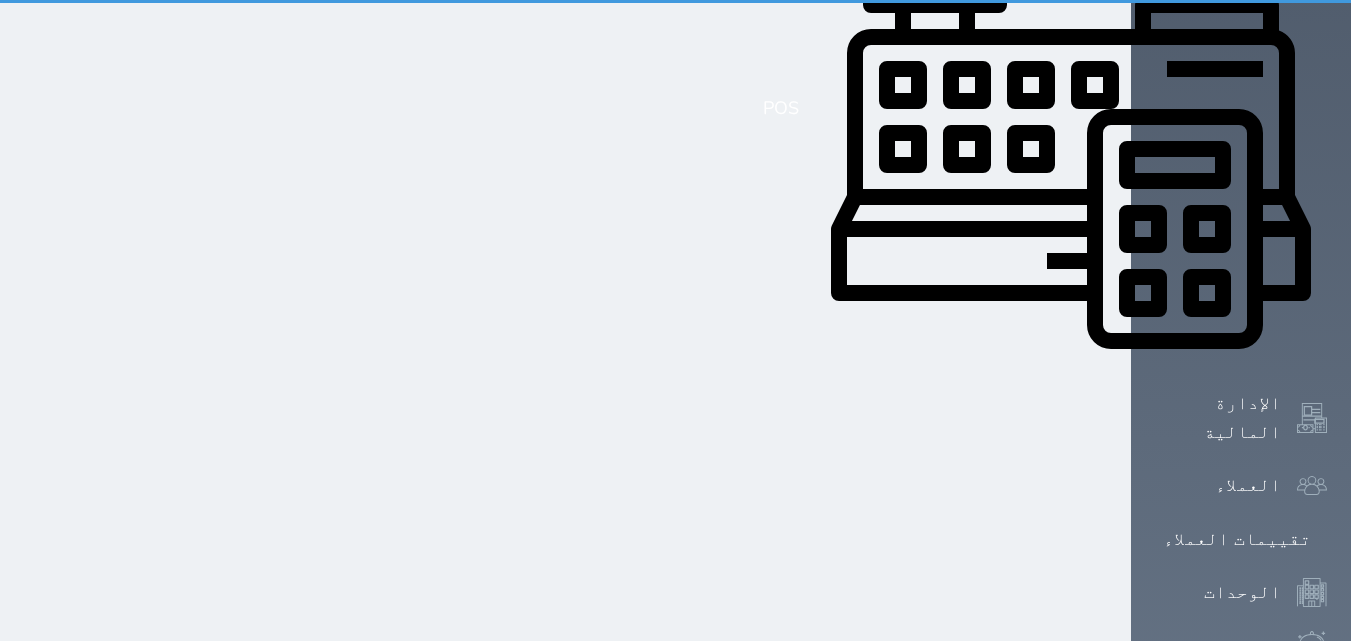 scroll, scrollTop: 126, scrollLeft: 0, axis: vertical 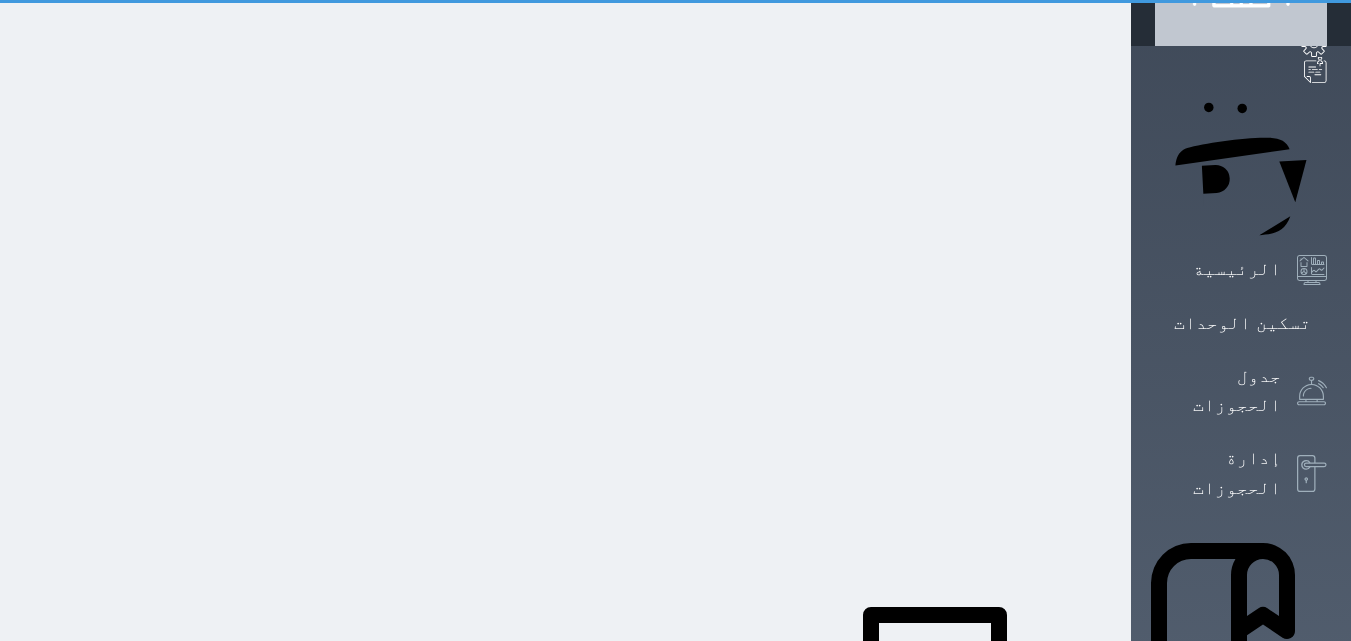 select on "1" 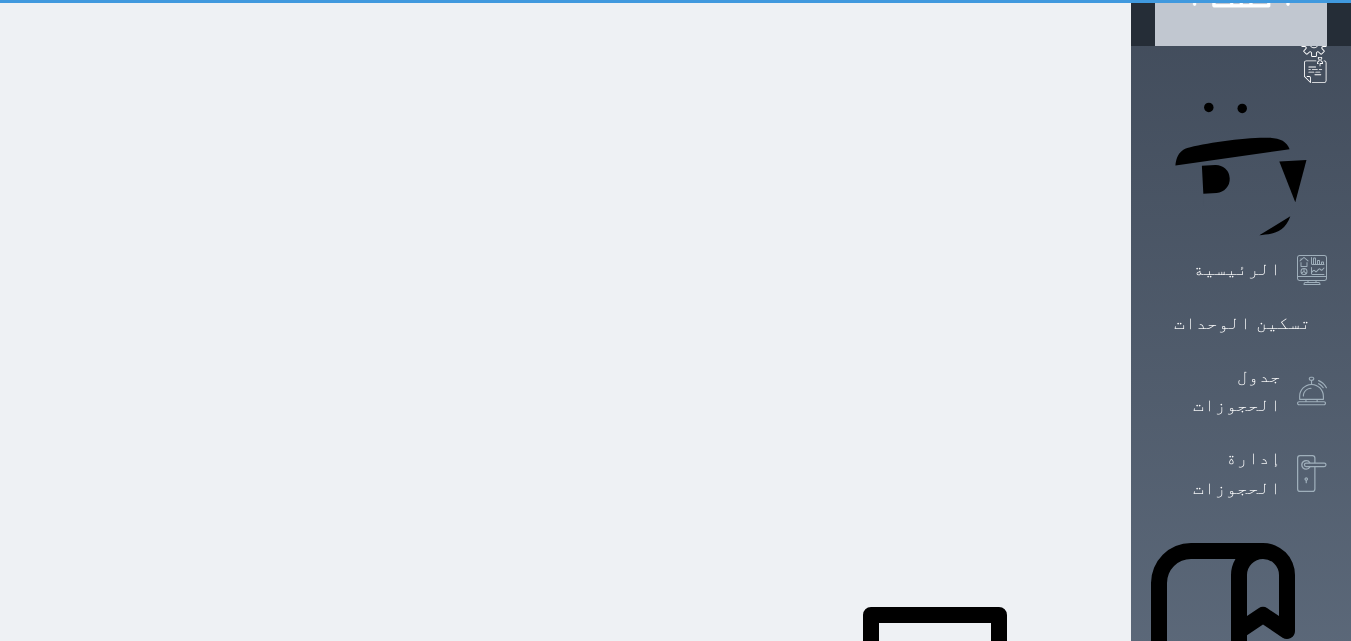 scroll, scrollTop: 0, scrollLeft: 0, axis: both 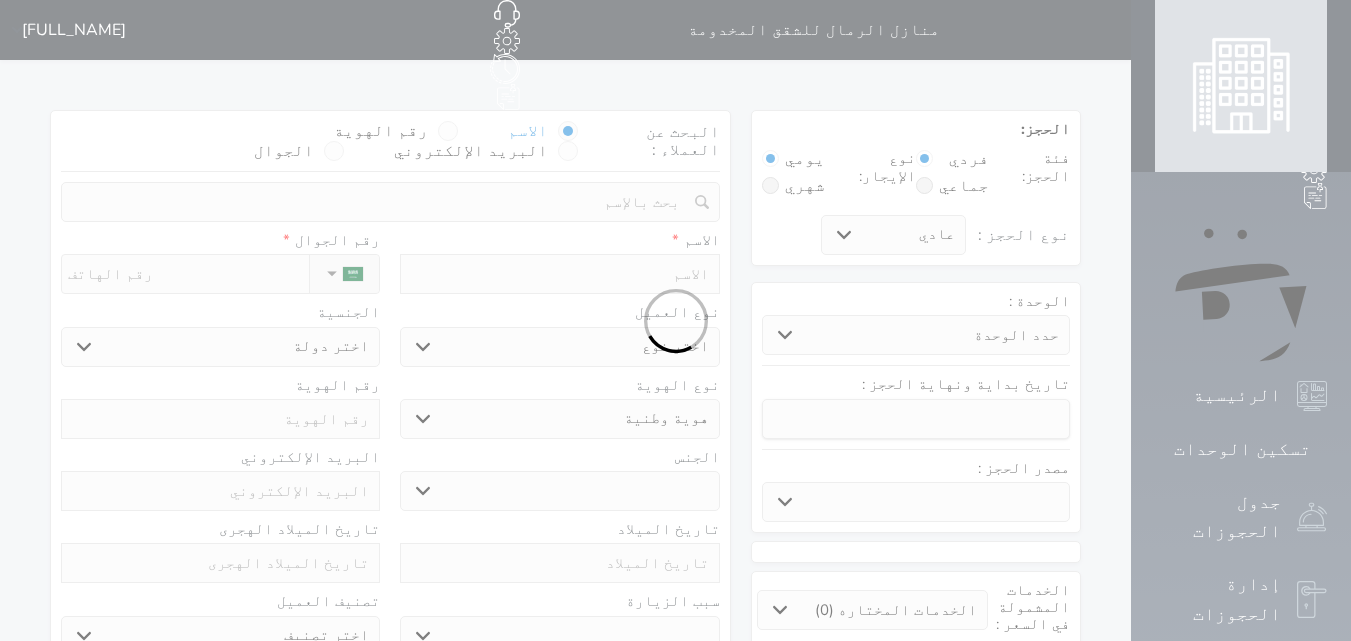 select 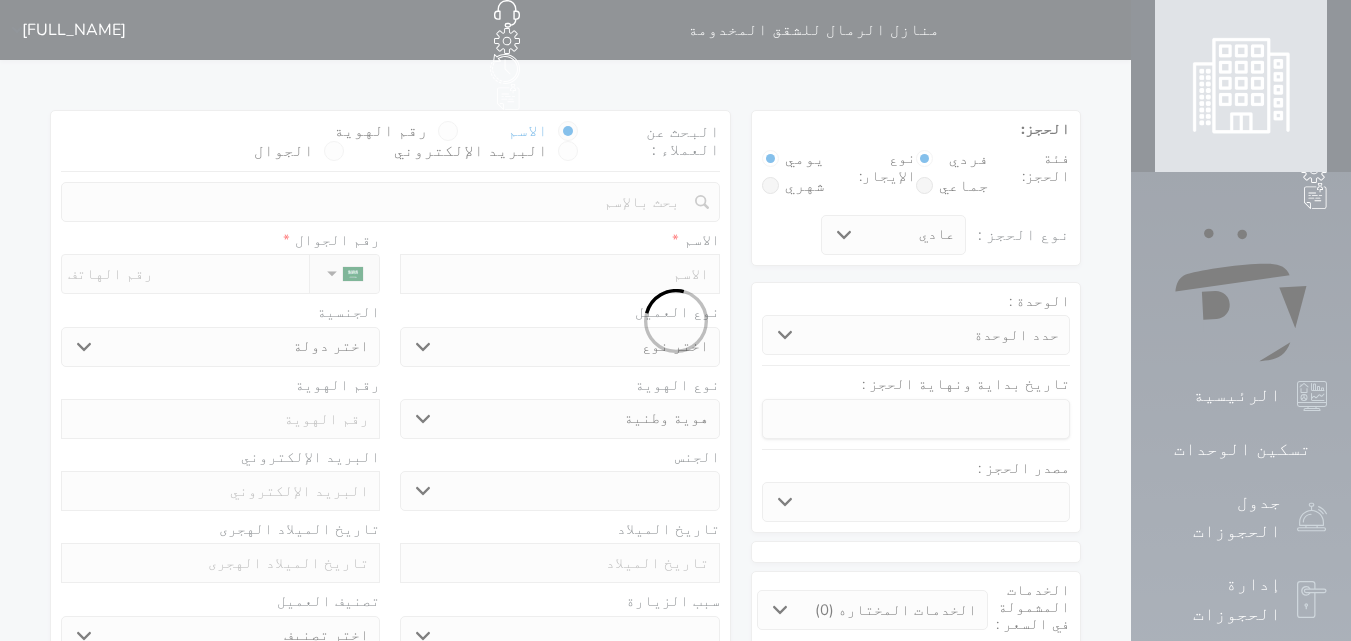 select on "27663" 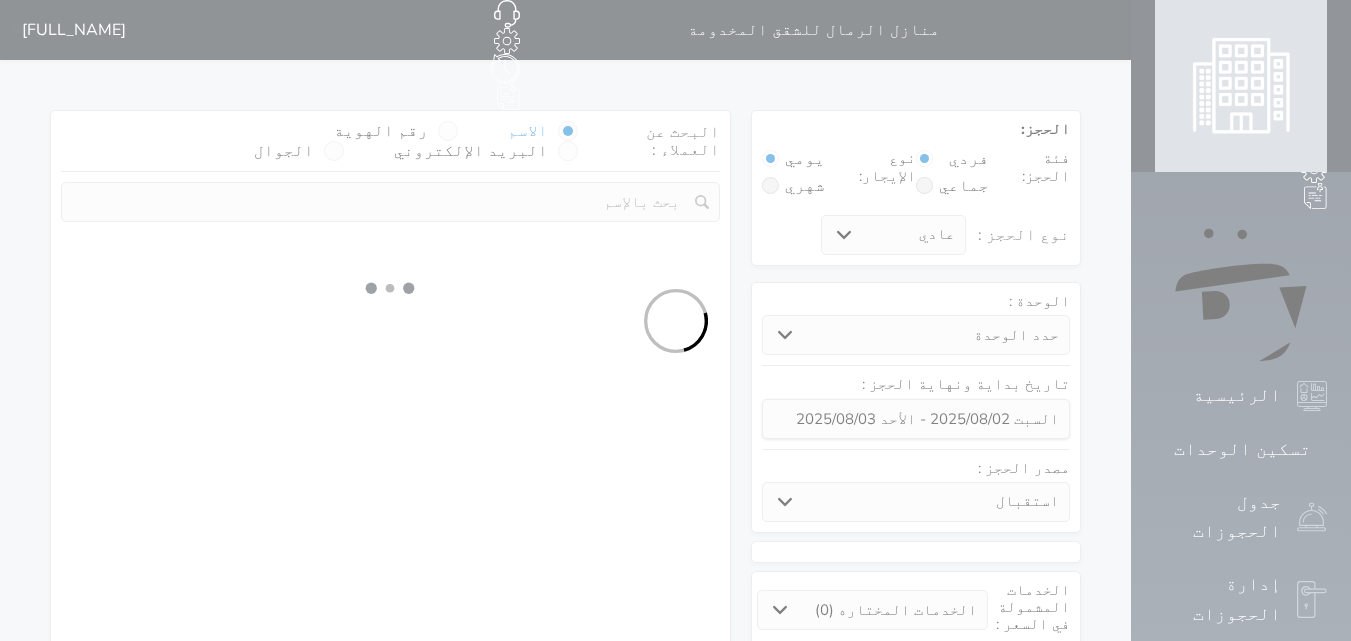select 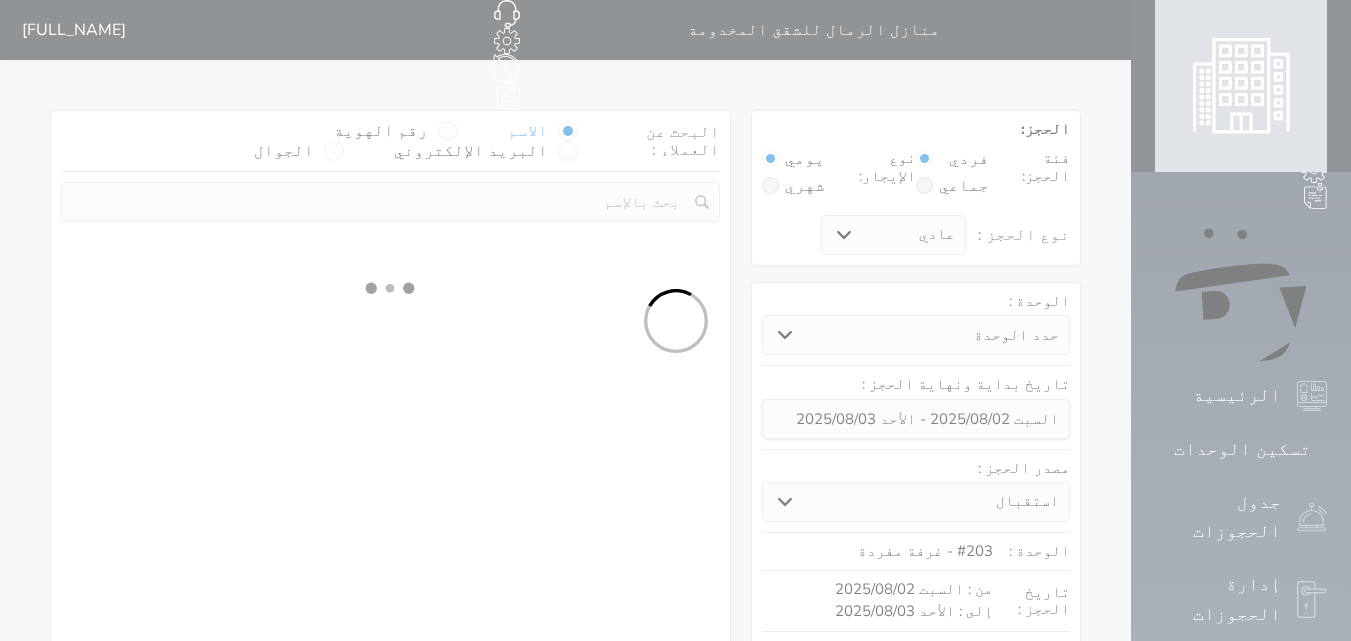 select on "1" 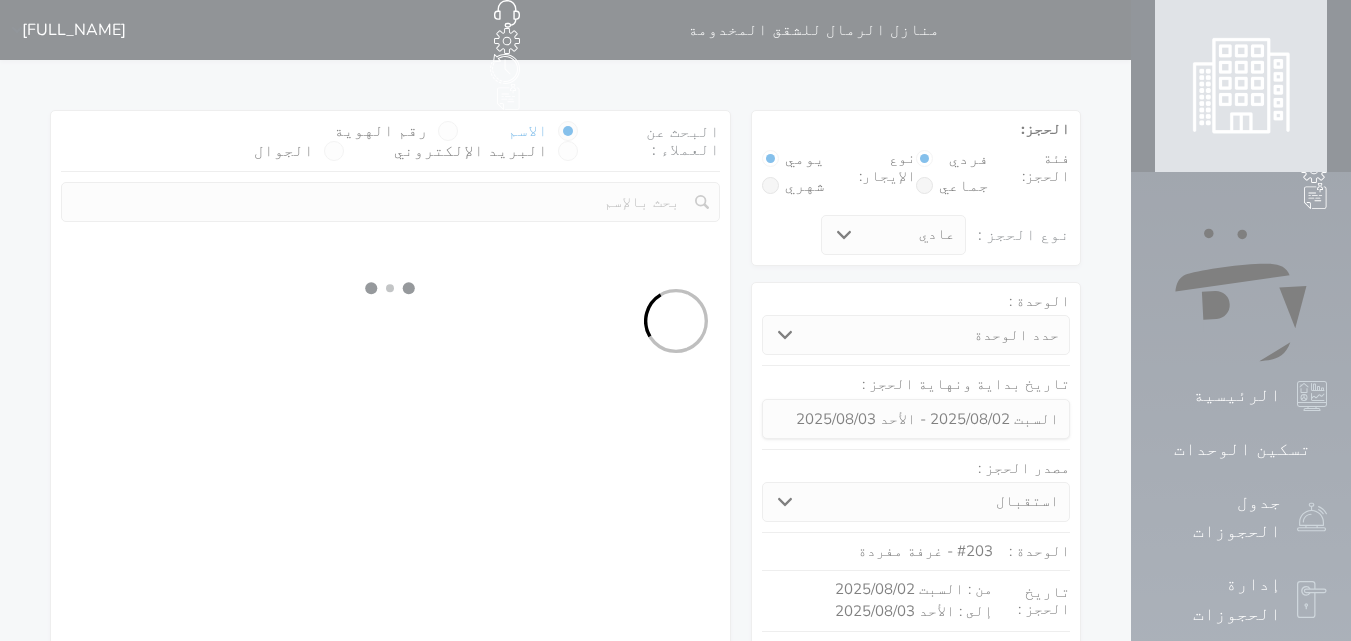 select on "113" 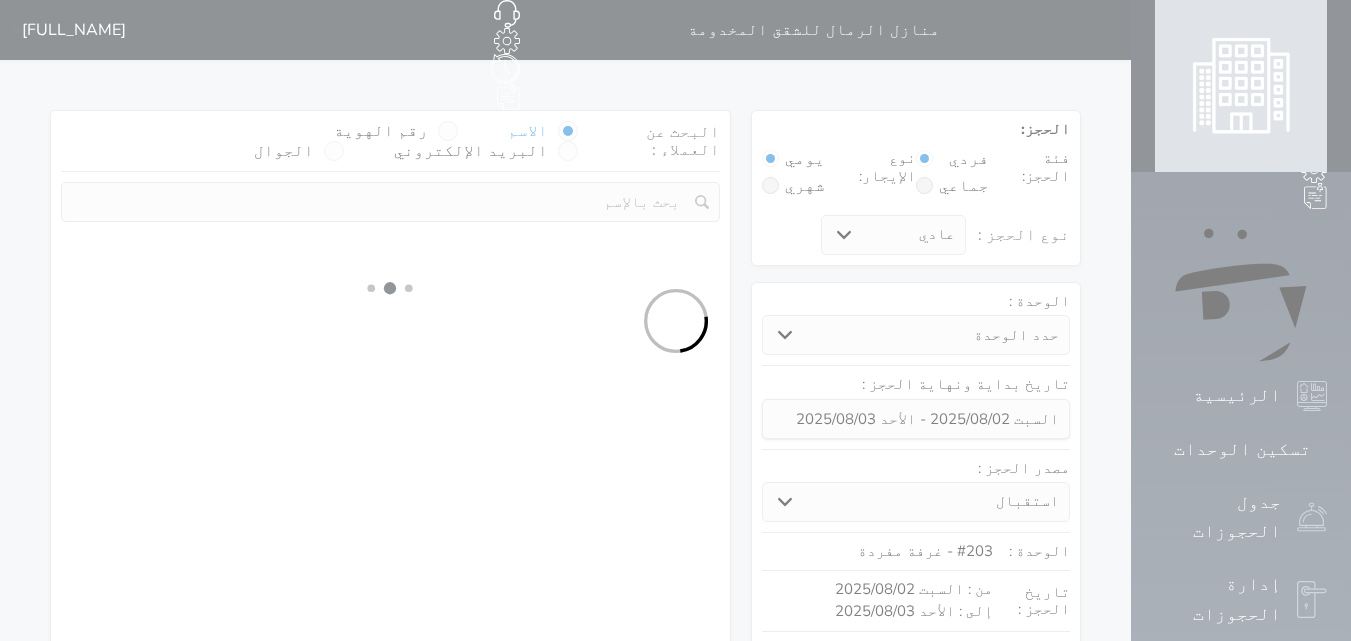 select on "1" 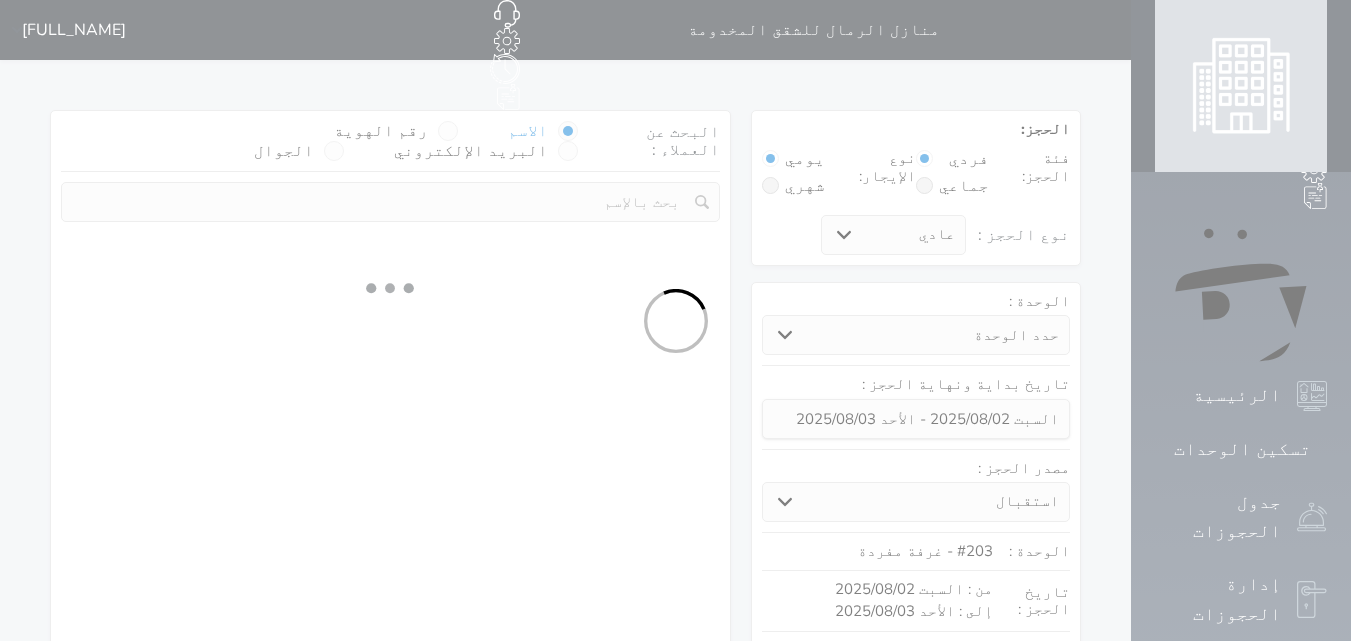 select 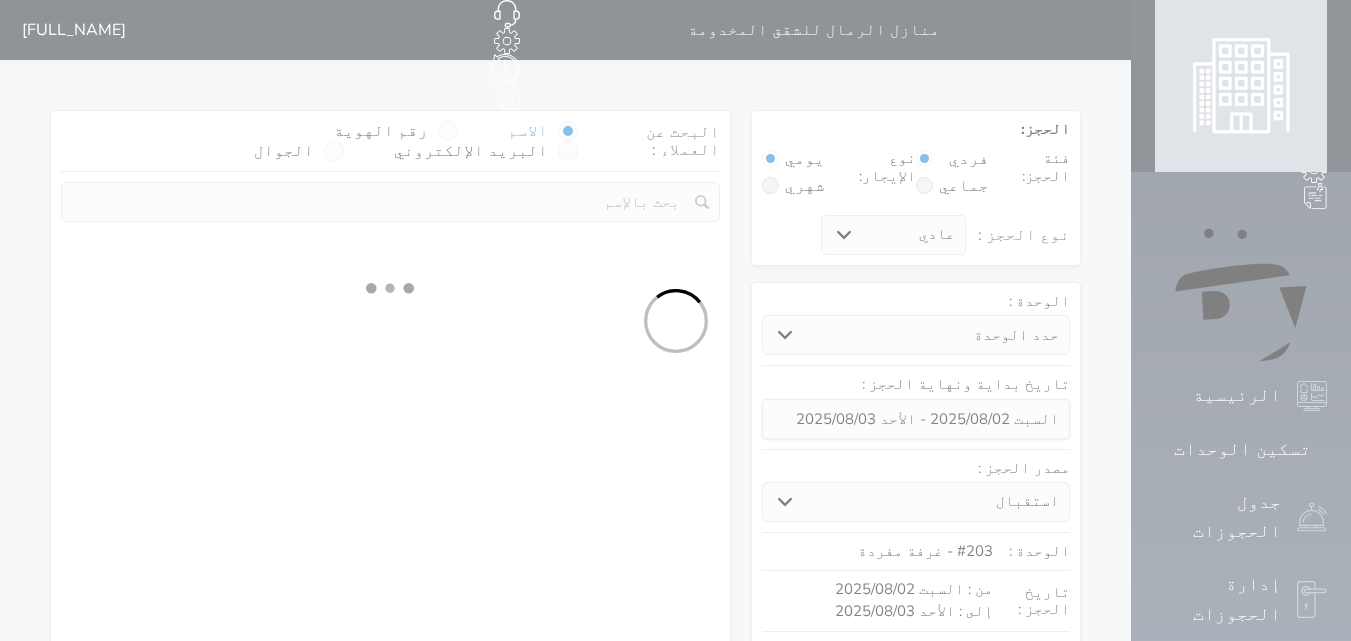 select on "7" 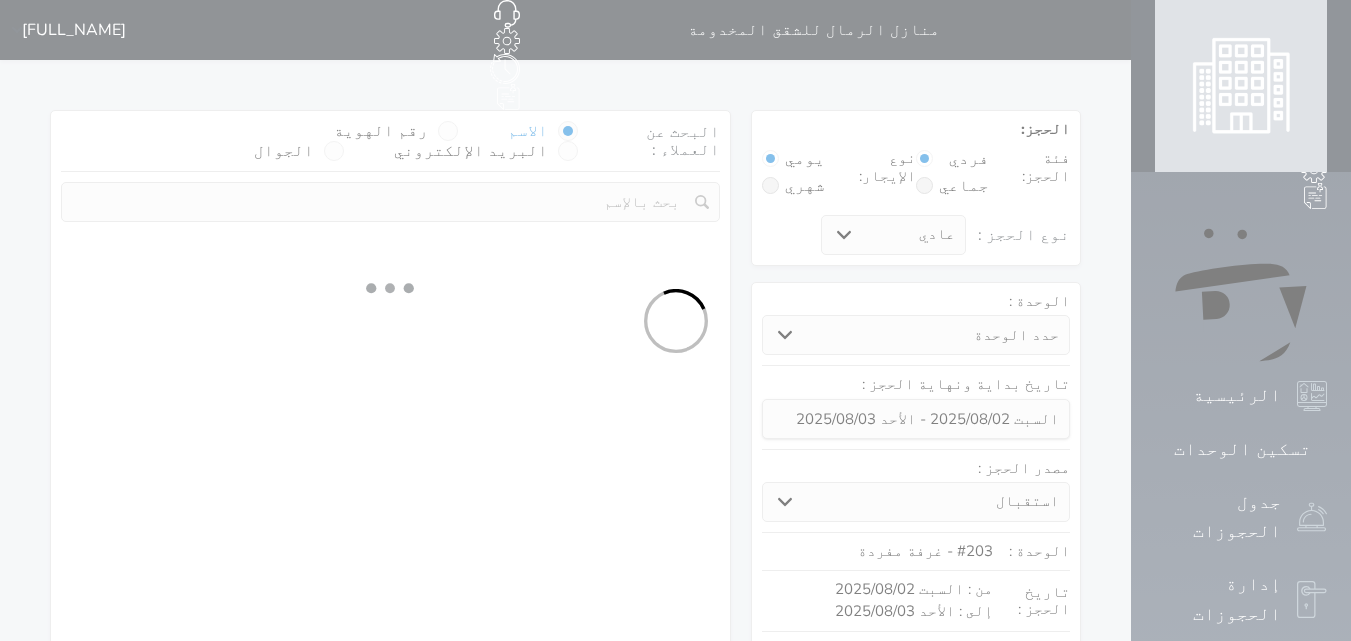 select 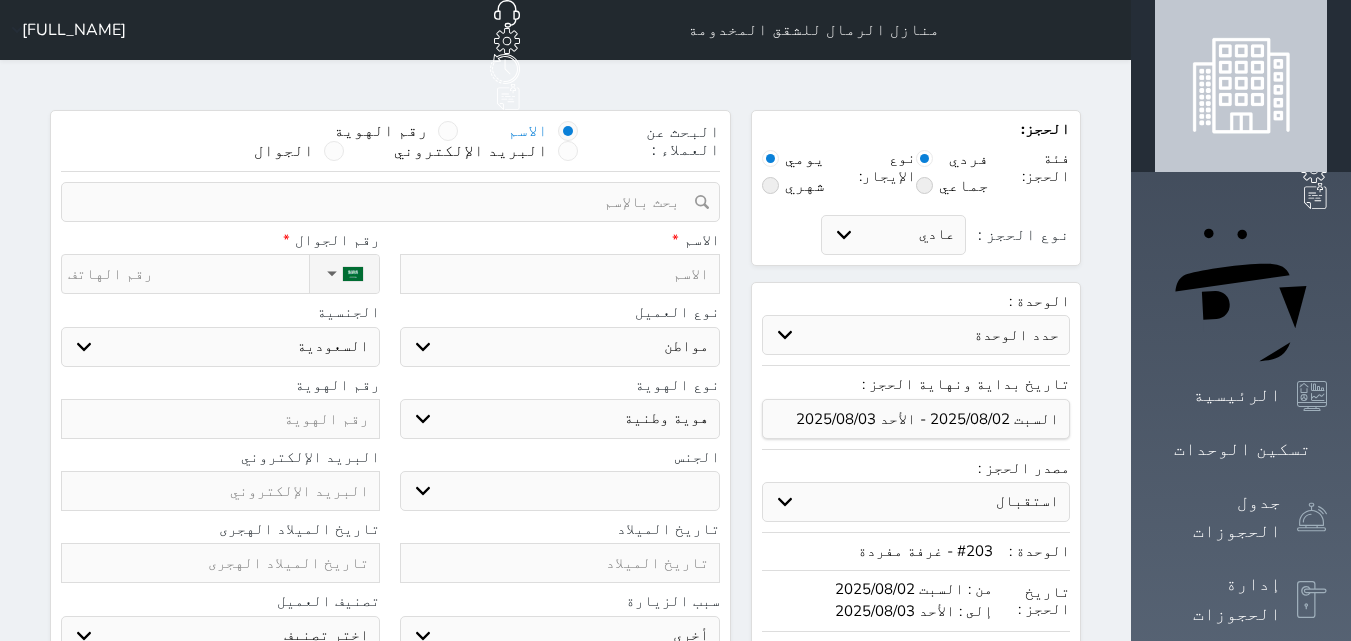 select 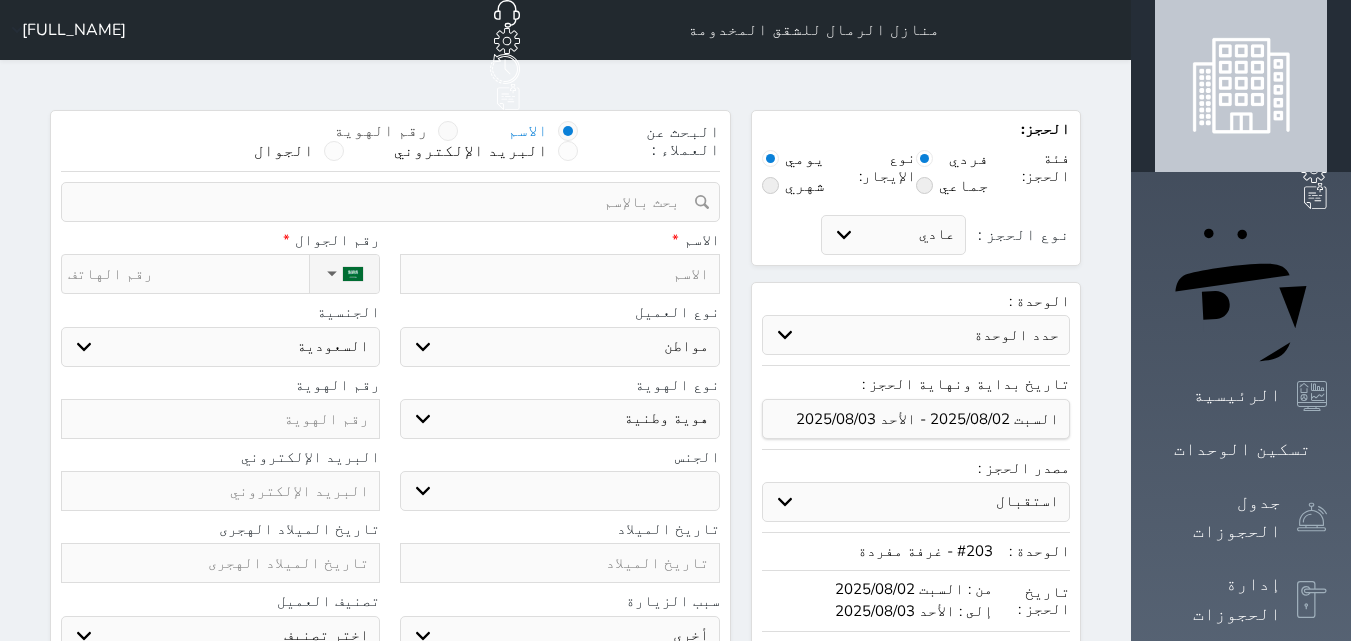 click on "رقم الهوية" at bounding box center (396, 131) 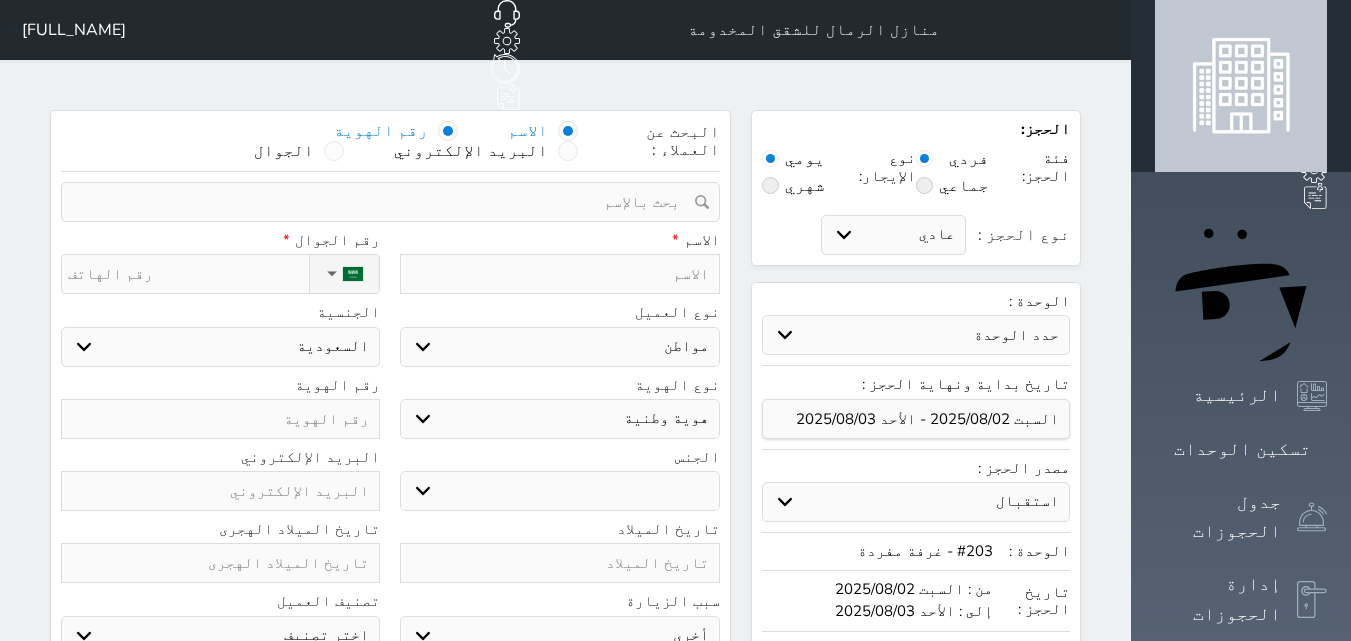 select 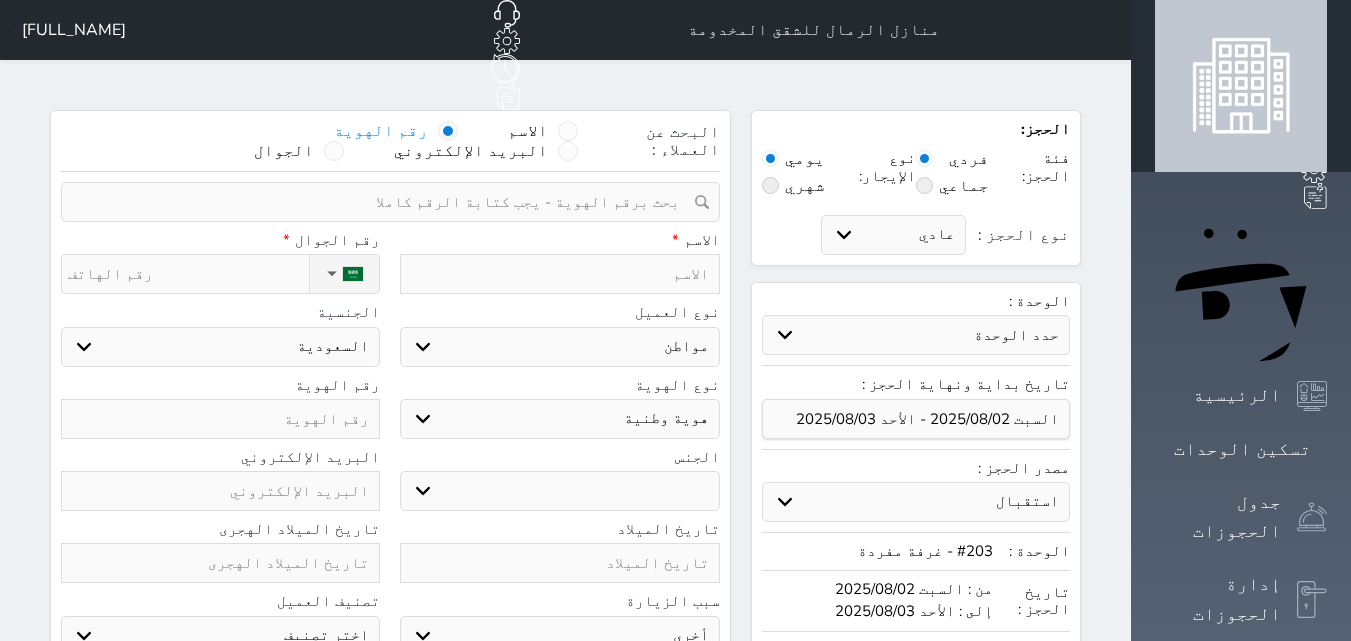 click at bounding box center [383, 202] 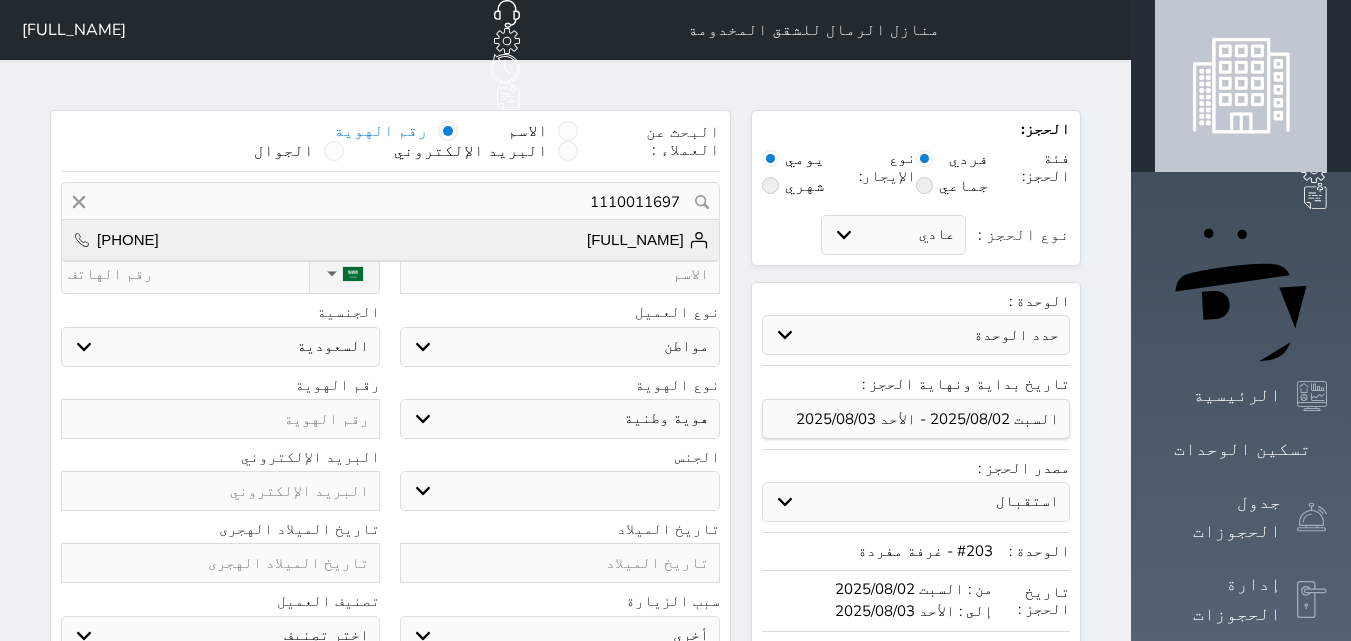 click on "[FULL_NAME]" at bounding box center [648, 240] 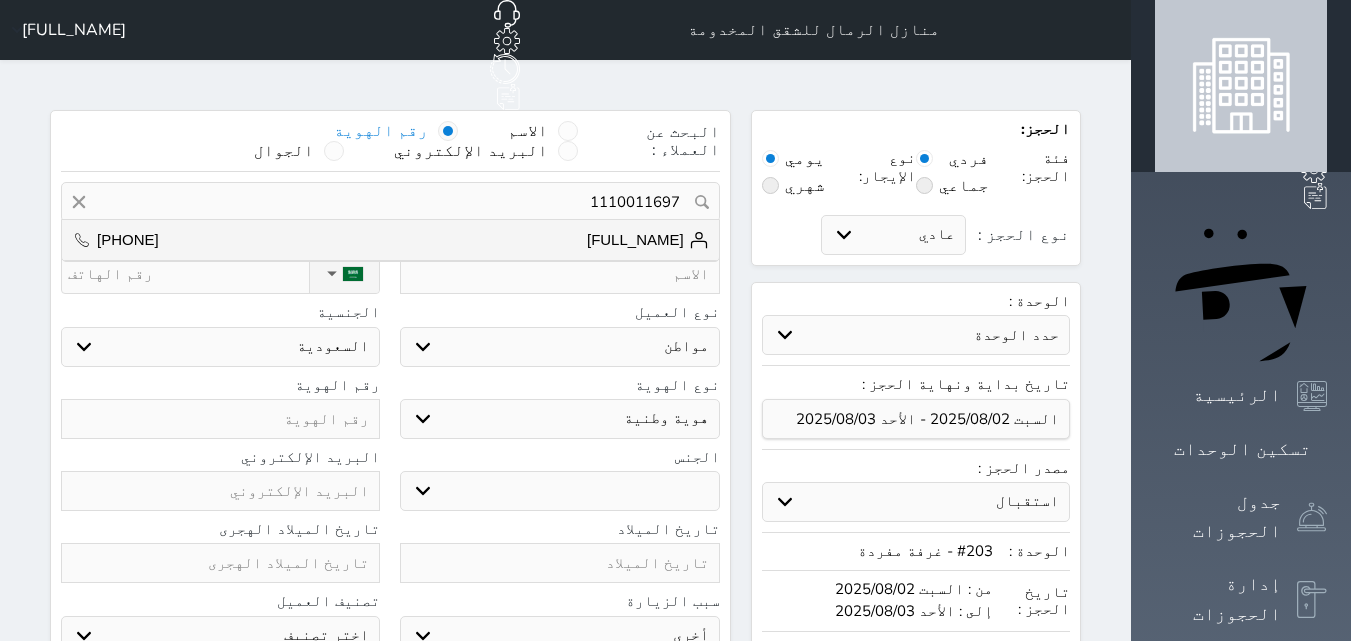 type on "[FULL_NAME]  ||  [PHONE]" 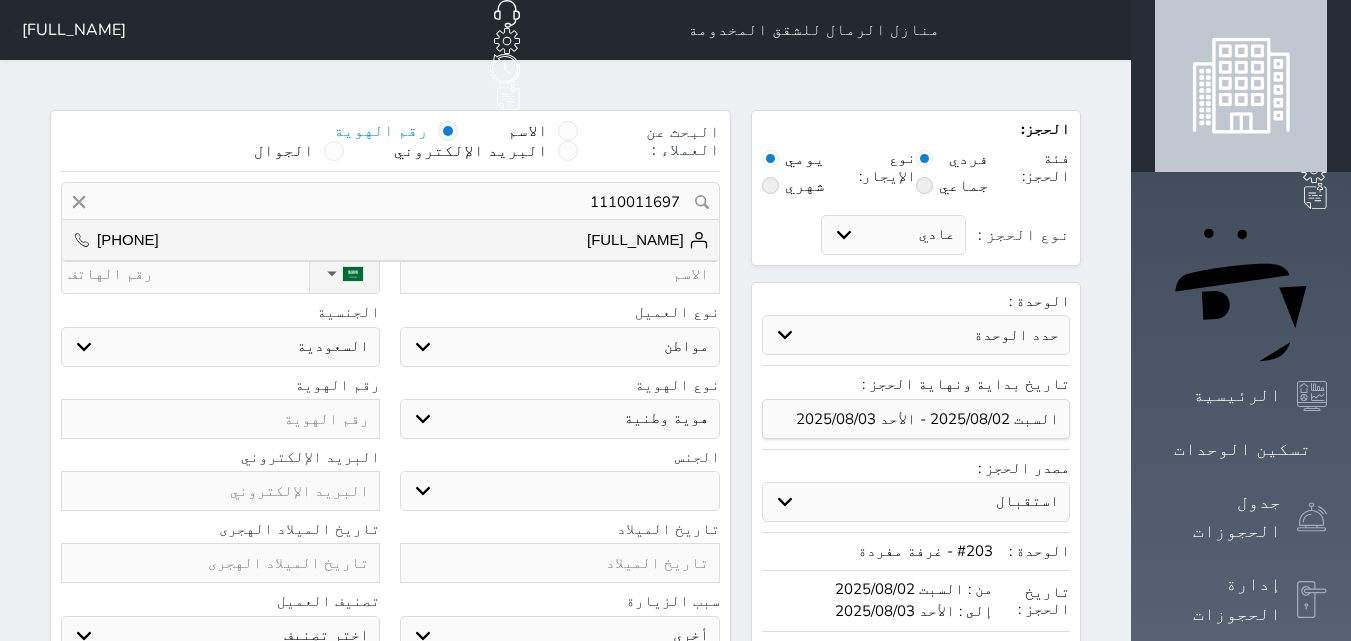 type on "[FULL_NAME]" 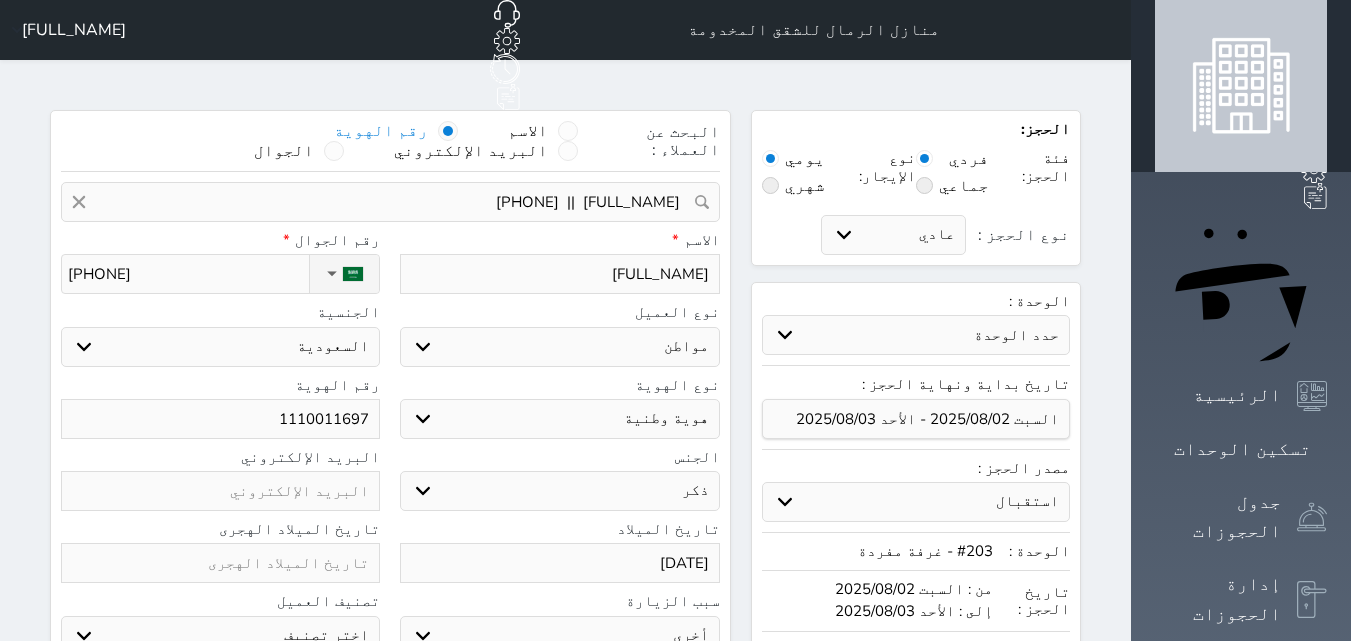 select 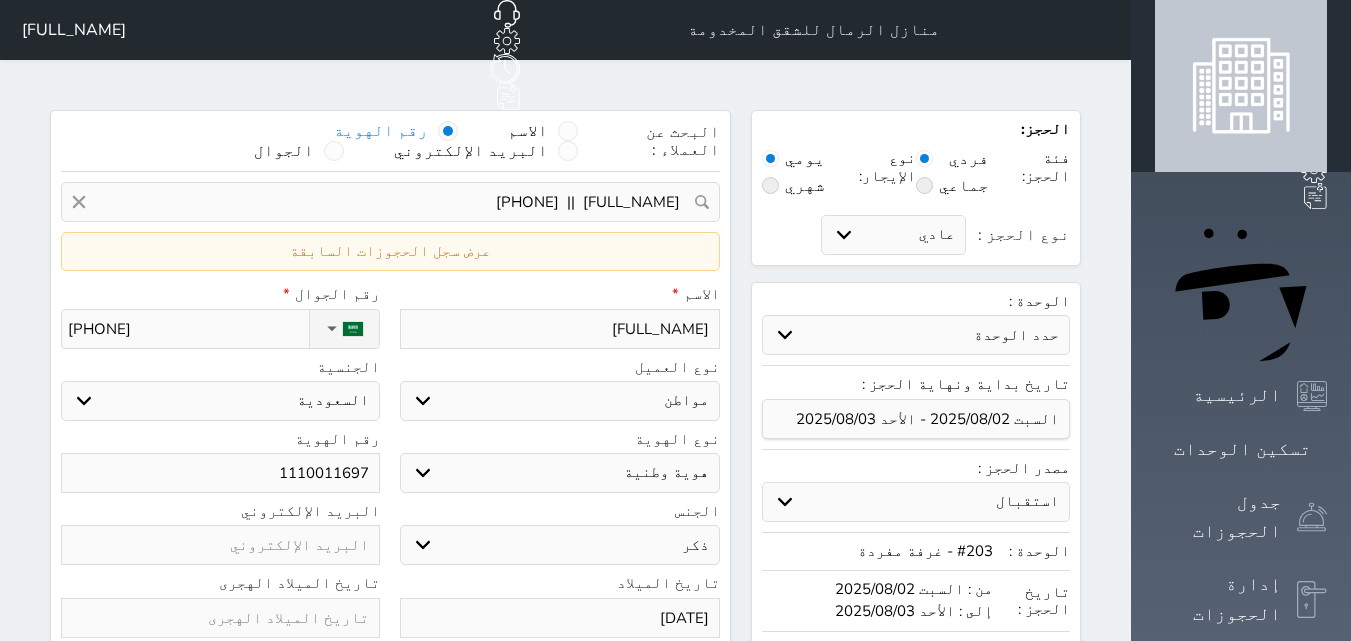 click on "البحث عن العملاء :        الاسم       رقم الهوية       البريد الإلكتروني       الجوال       [FULL_NAME]  ||  [PHONE]     تغيير العميل                      ملاحظات                   عرض سجل الحجوزات السابقة         سجل حجوزات العميل [FULL_NAME]                   إجمالى رصيد العميل : 0 ريال     رقم الحجز   الوحدة   من   إلى   نوع الحجز   الرصيد   الاجرائات         النتائج  : من (  ) - إلى  (  )   العدد  :              سجل الكمبيالات الغير محصلة على العميل [FULL_NAME]                 رقم الحجز   المبلغ الكلى    المبلغ المحصل    المبلغ المتبقى    تاريخ الإستحقاق         النتائج  : من (  ) - إلى  (  )   العدد  : 0     الاسم *   [FULL_NAME]   *" at bounding box center [390, 512] 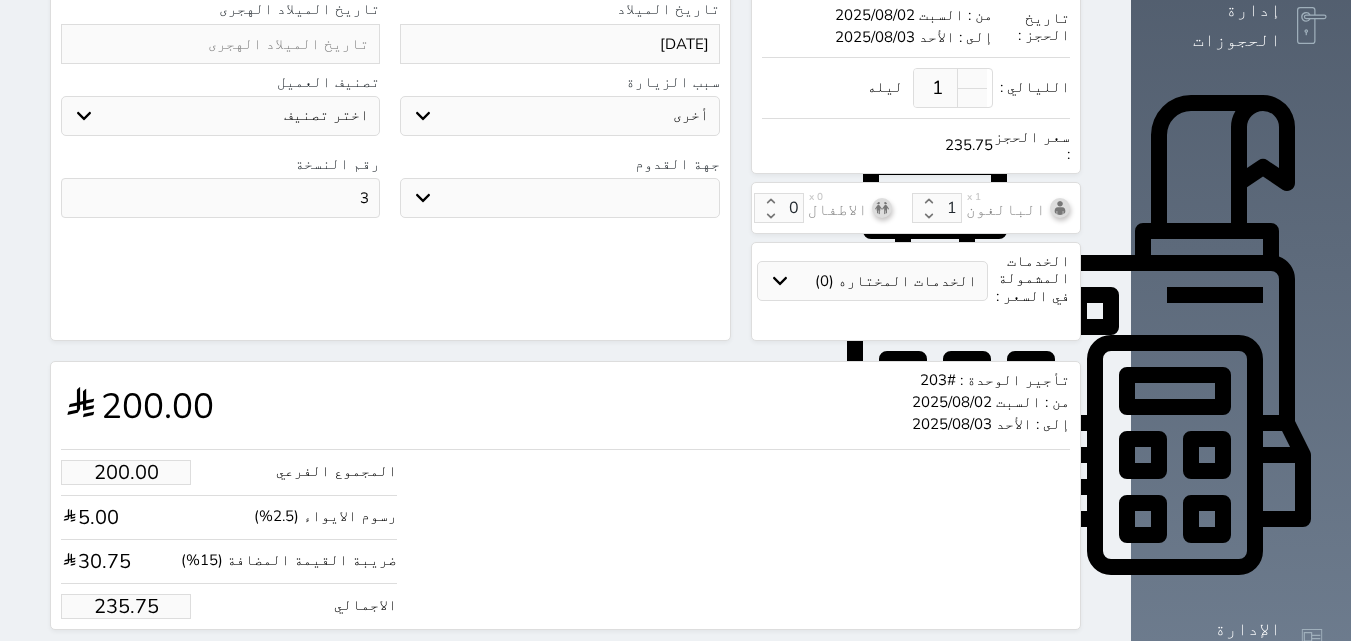 scroll, scrollTop: 586, scrollLeft: 0, axis: vertical 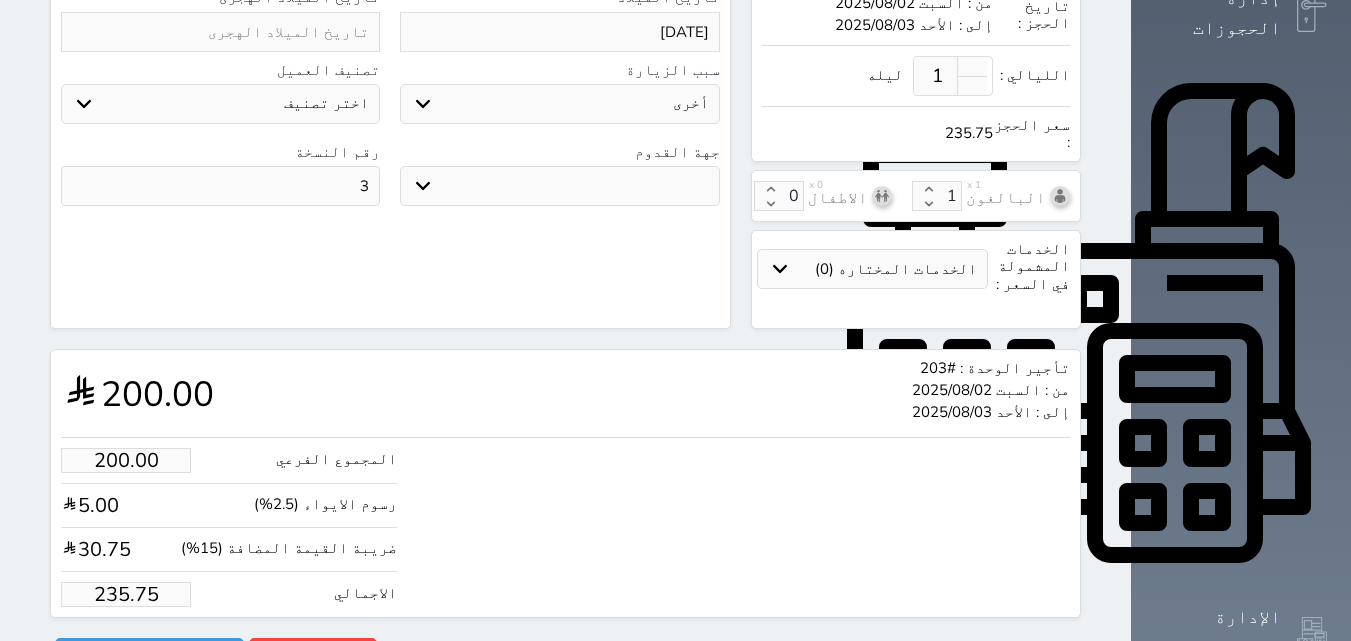 click on "235.75" at bounding box center [126, 594] 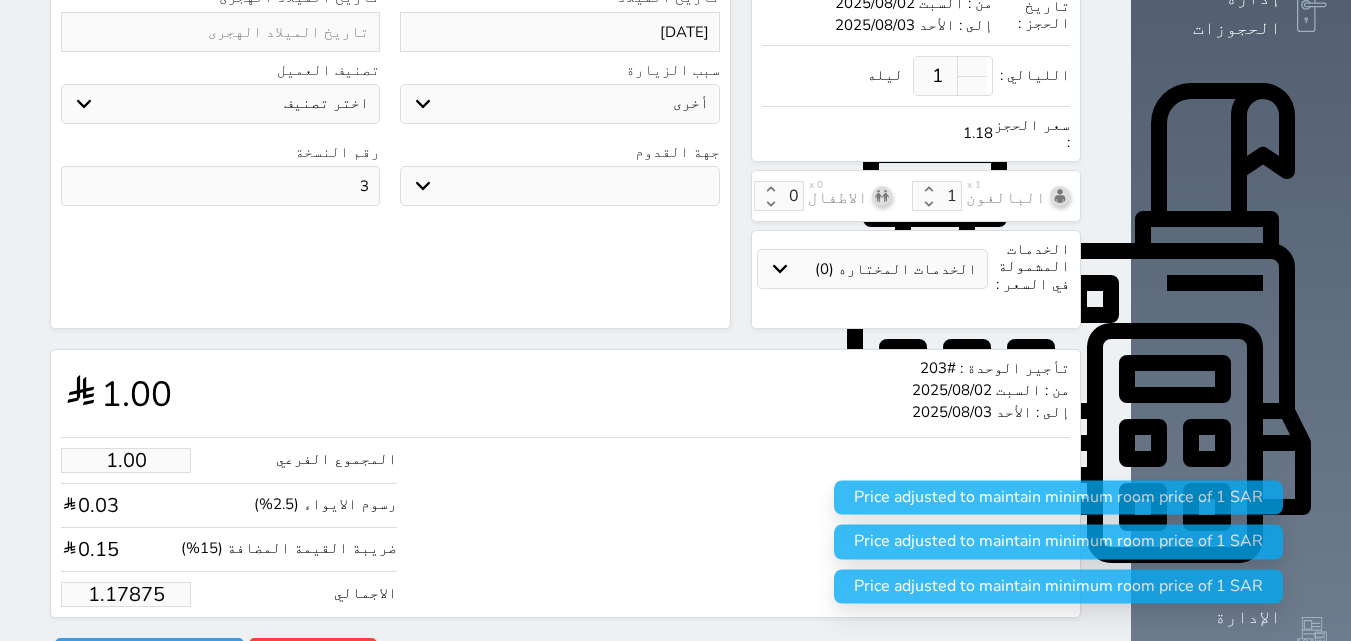 type on "1.1787" 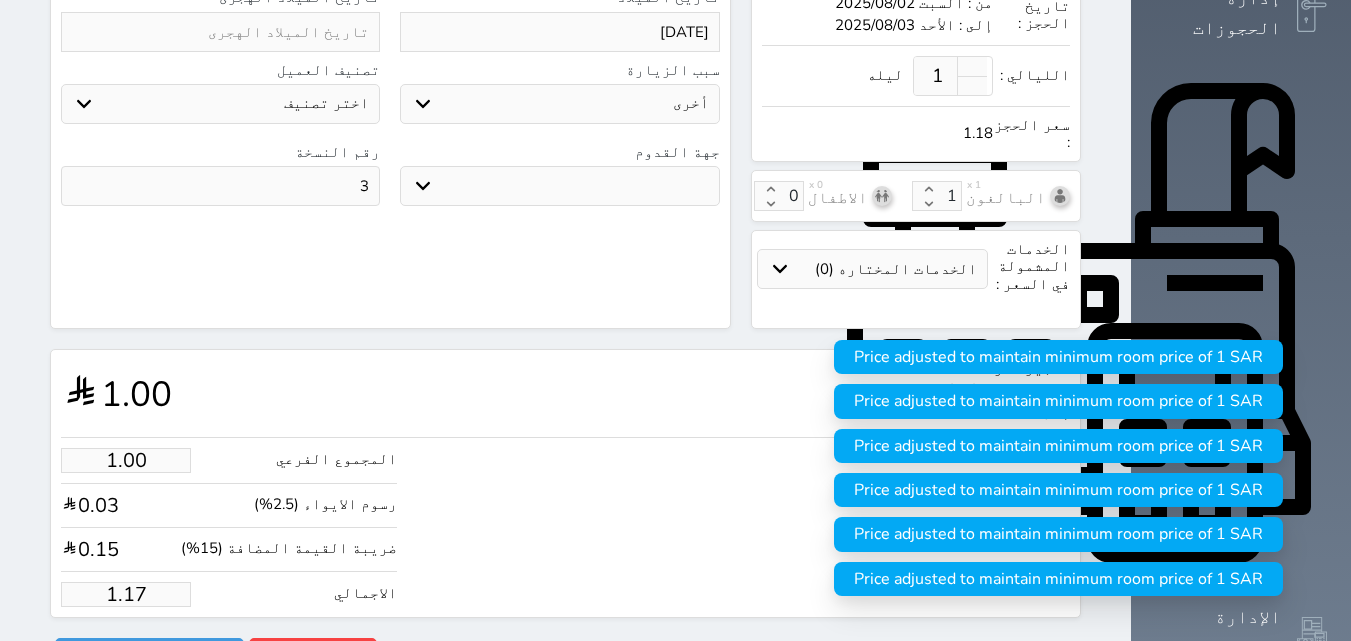 type on "1.1" 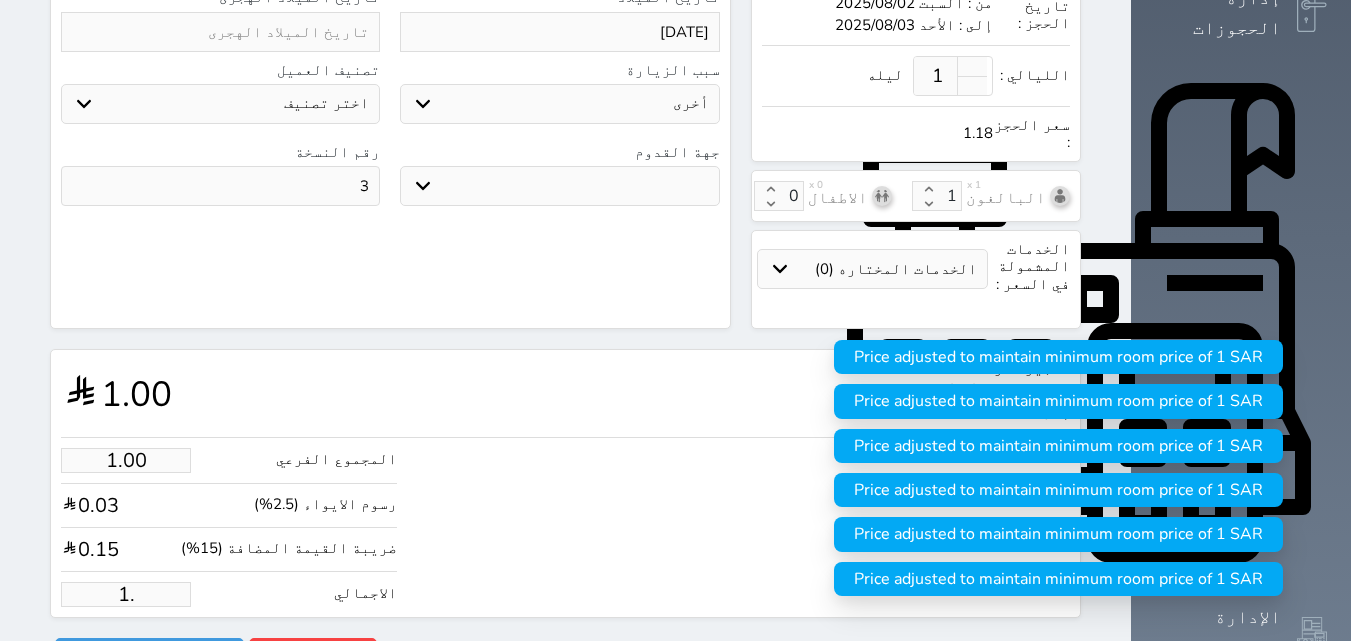 type on "1" 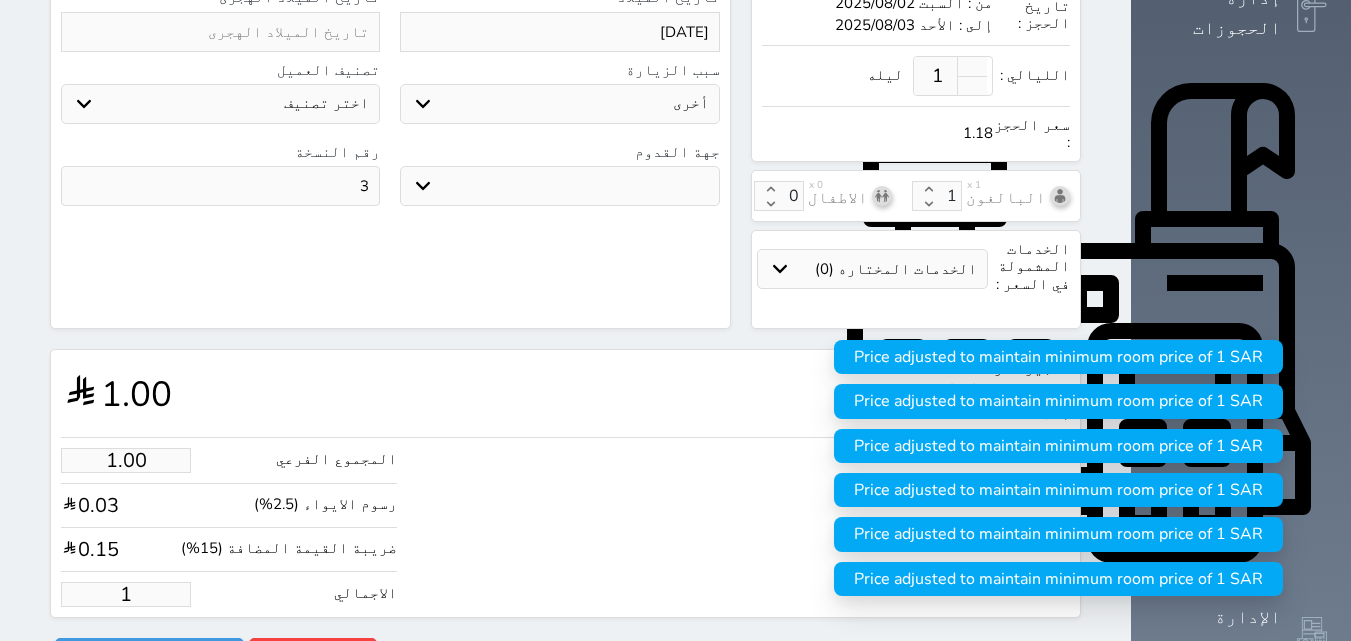 type 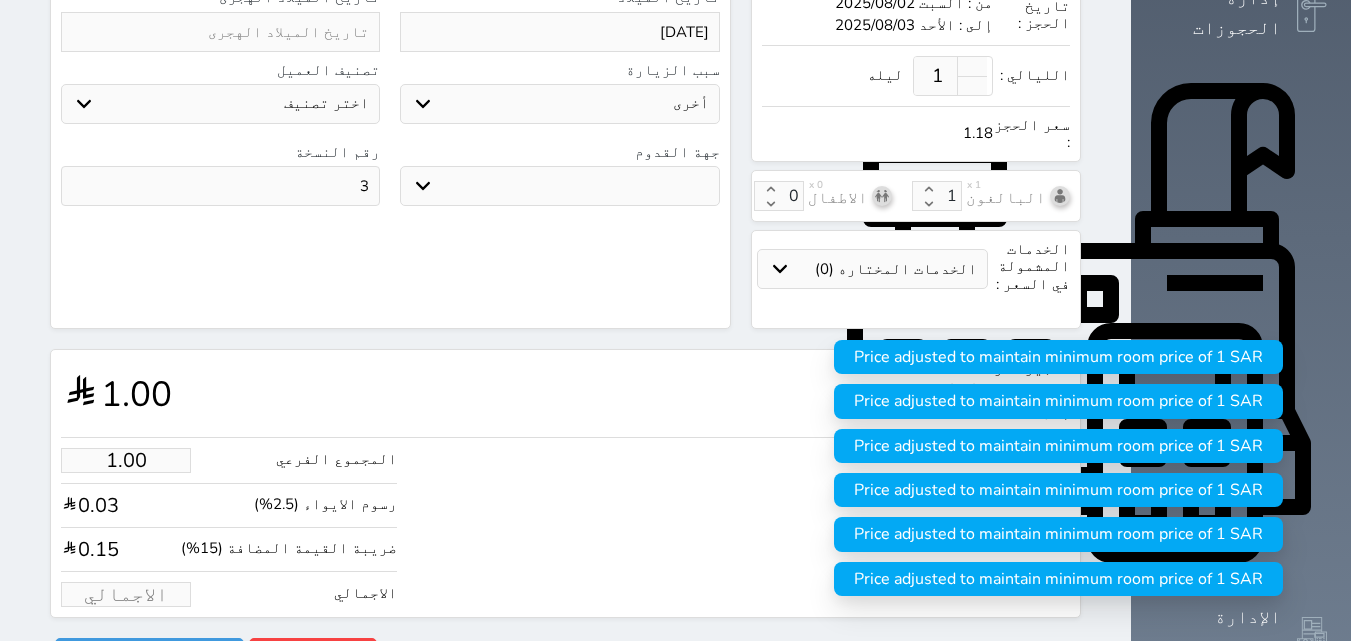 select 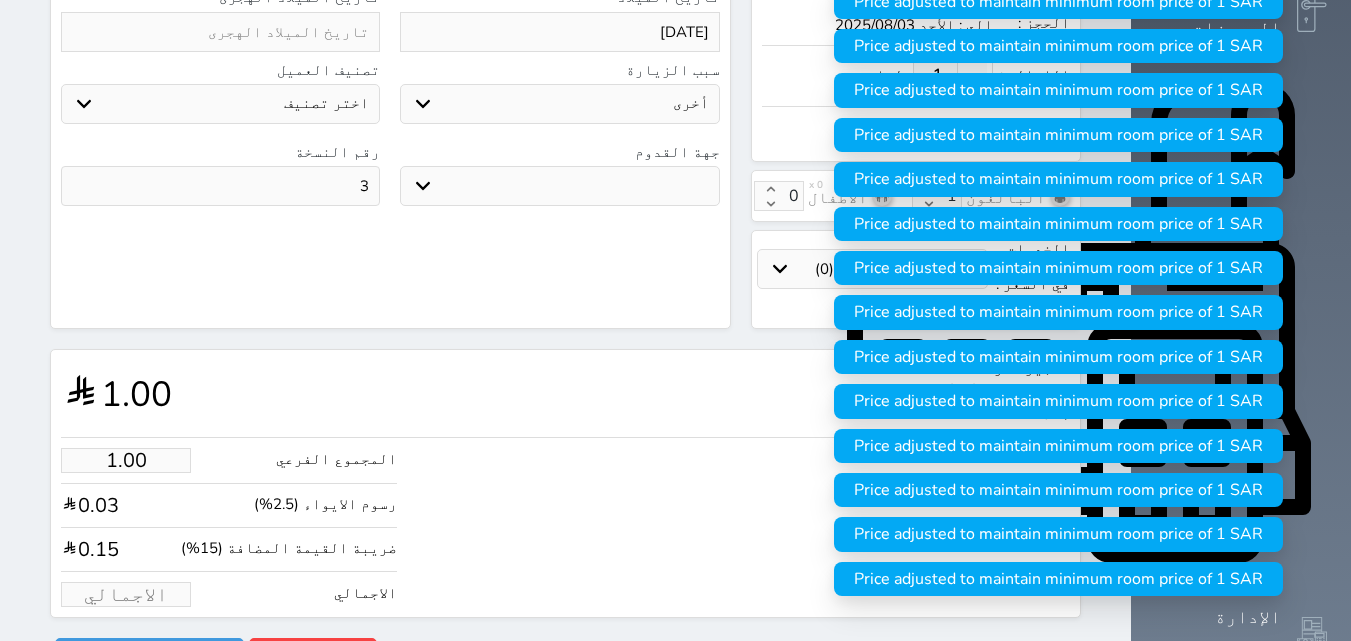 type on "1" 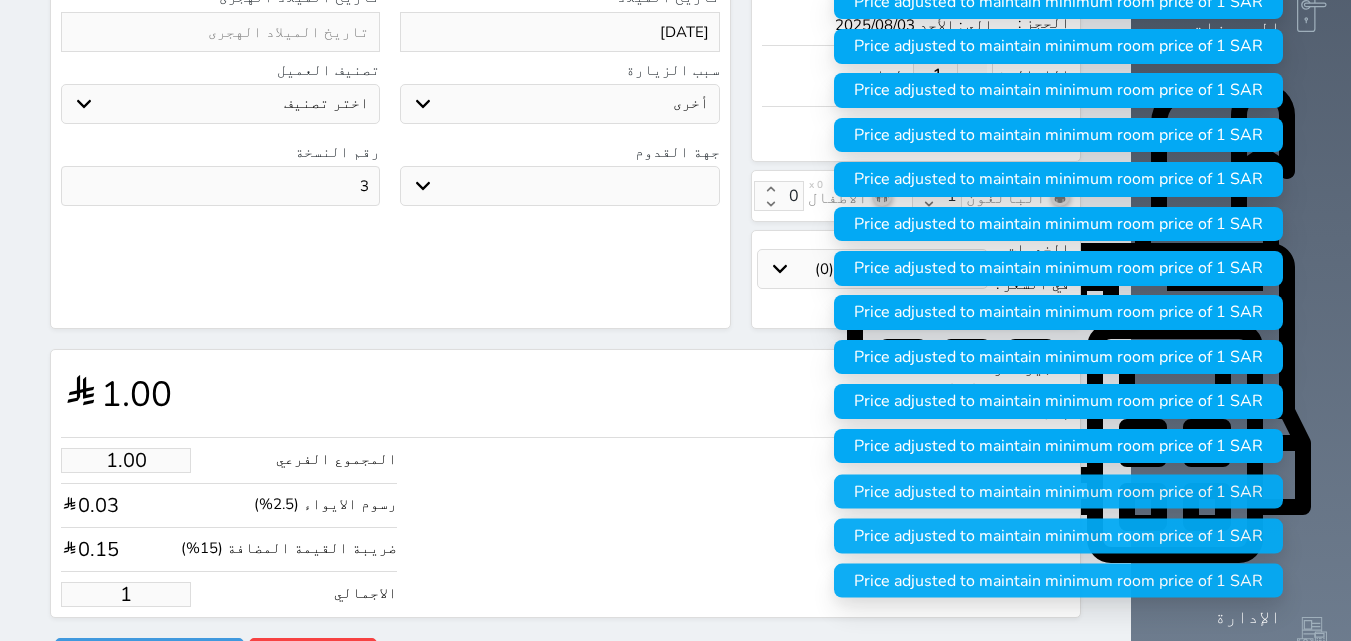 type on "11.03" 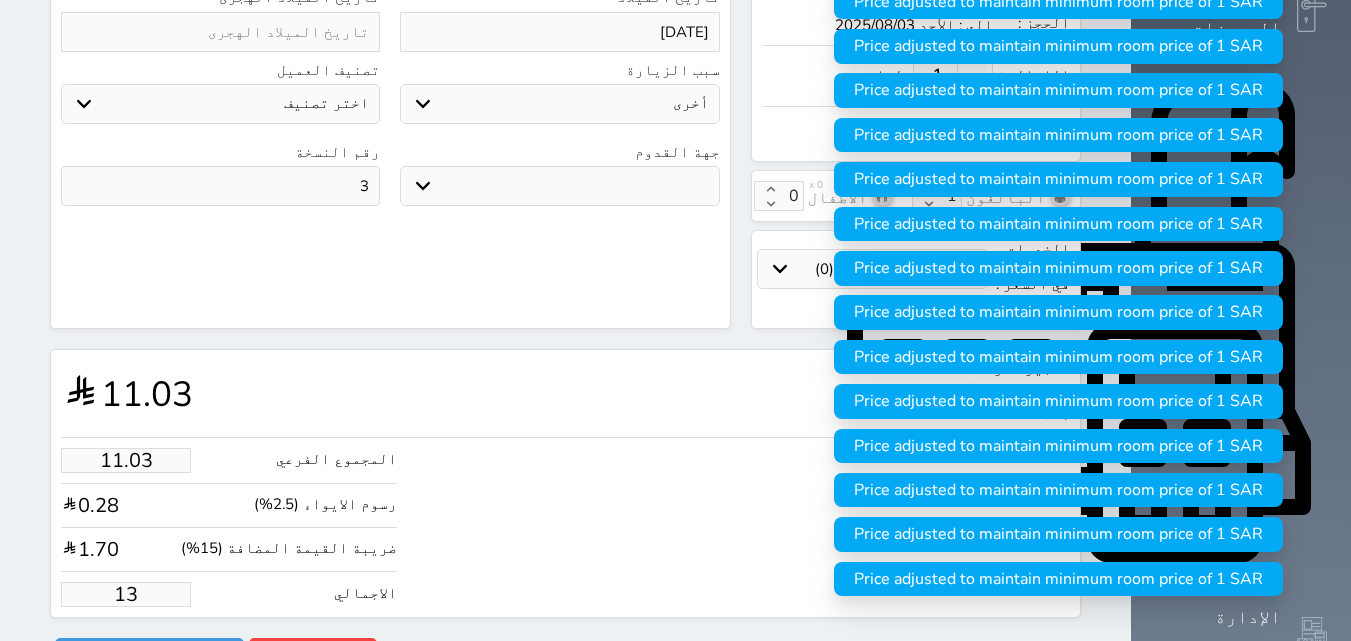 type on "110.29" 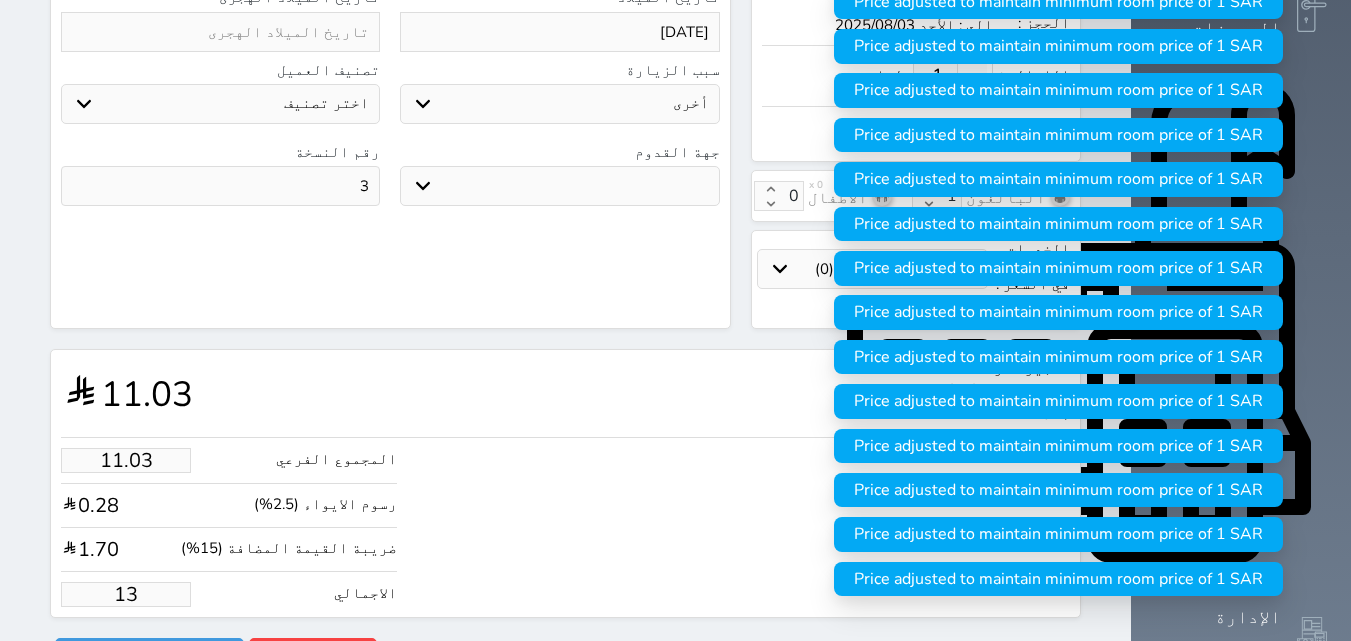 select 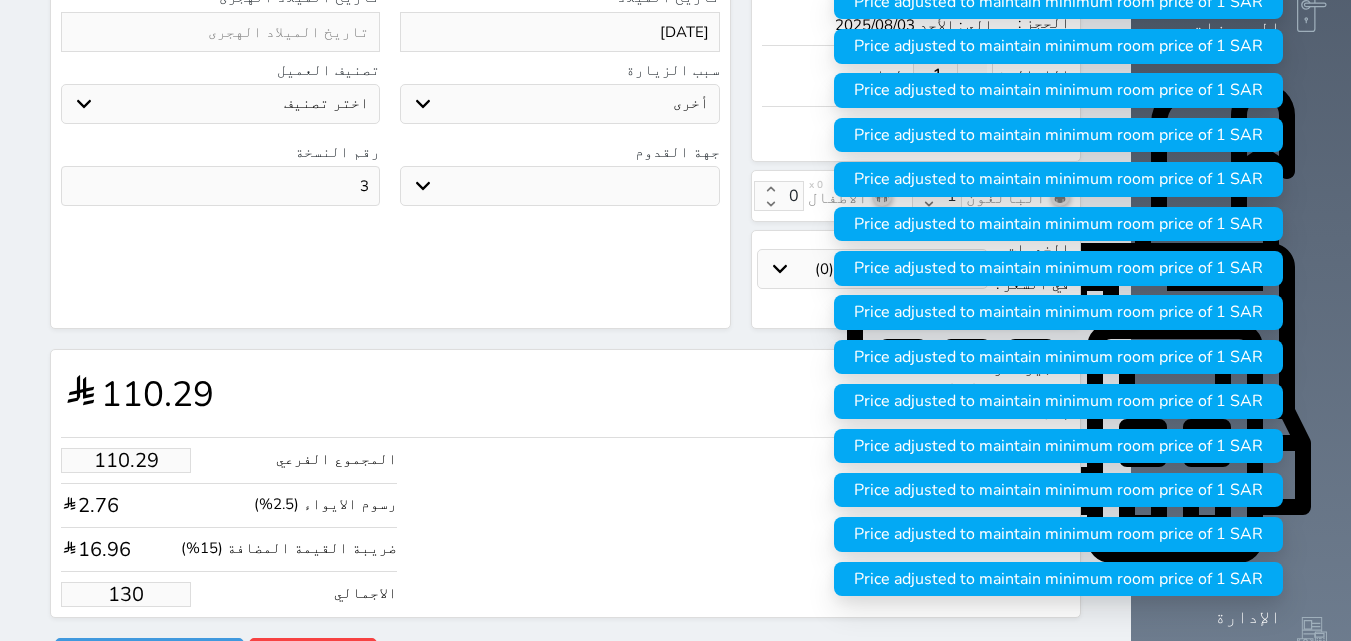 type on "130.00" 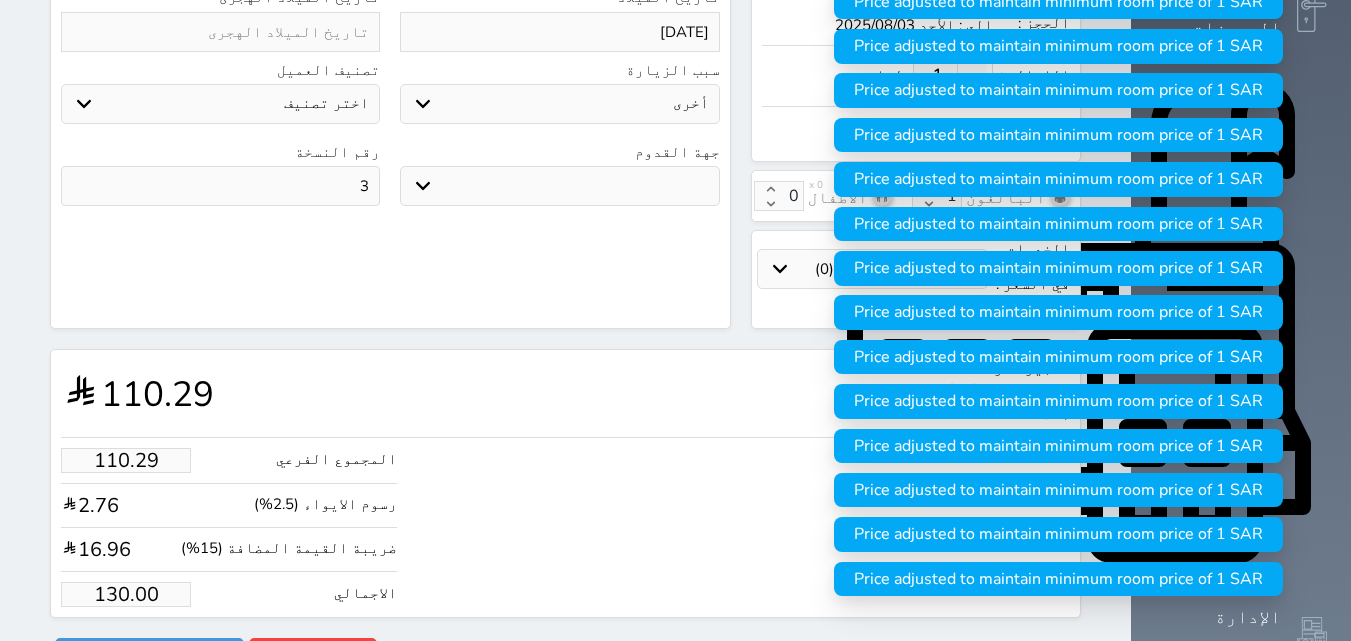 click on "المجموع الفرعي   110.29   رسوم الايواء (2.5%)    2.76    ضريبة القيمة المضافة (15%)    16.96      الاجمالي   130.00" at bounding box center (565, 522) 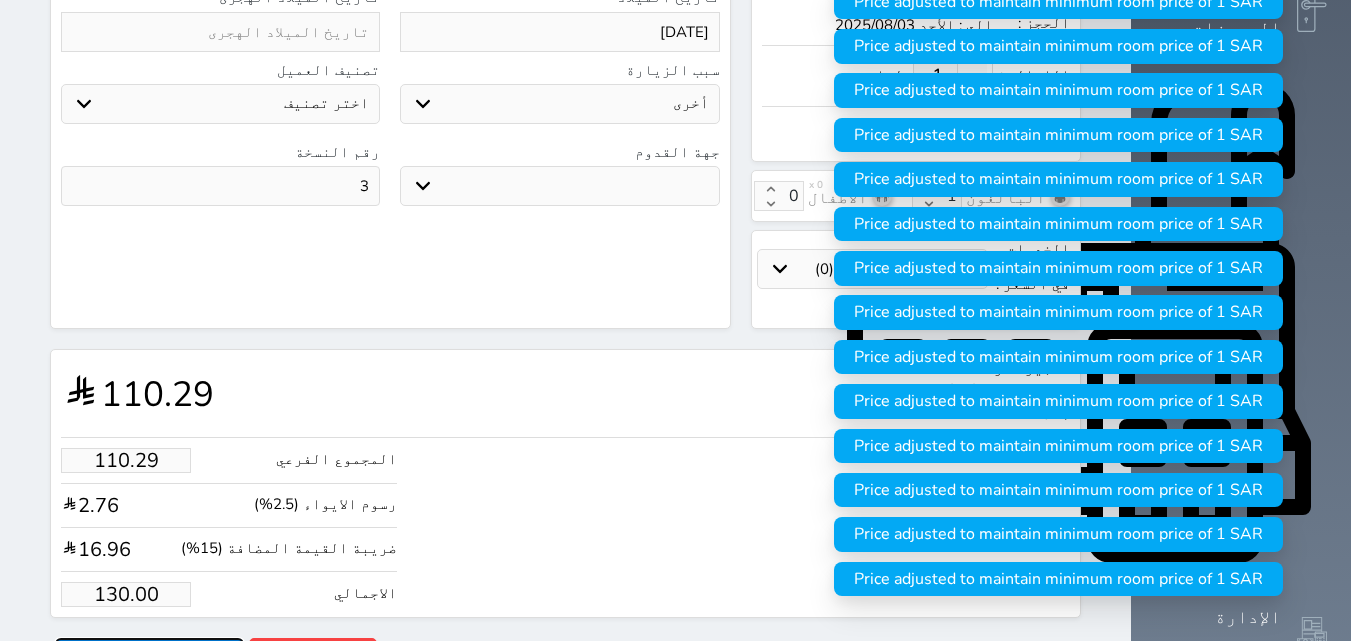 click on "حجز" at bounding box center [149, 655] 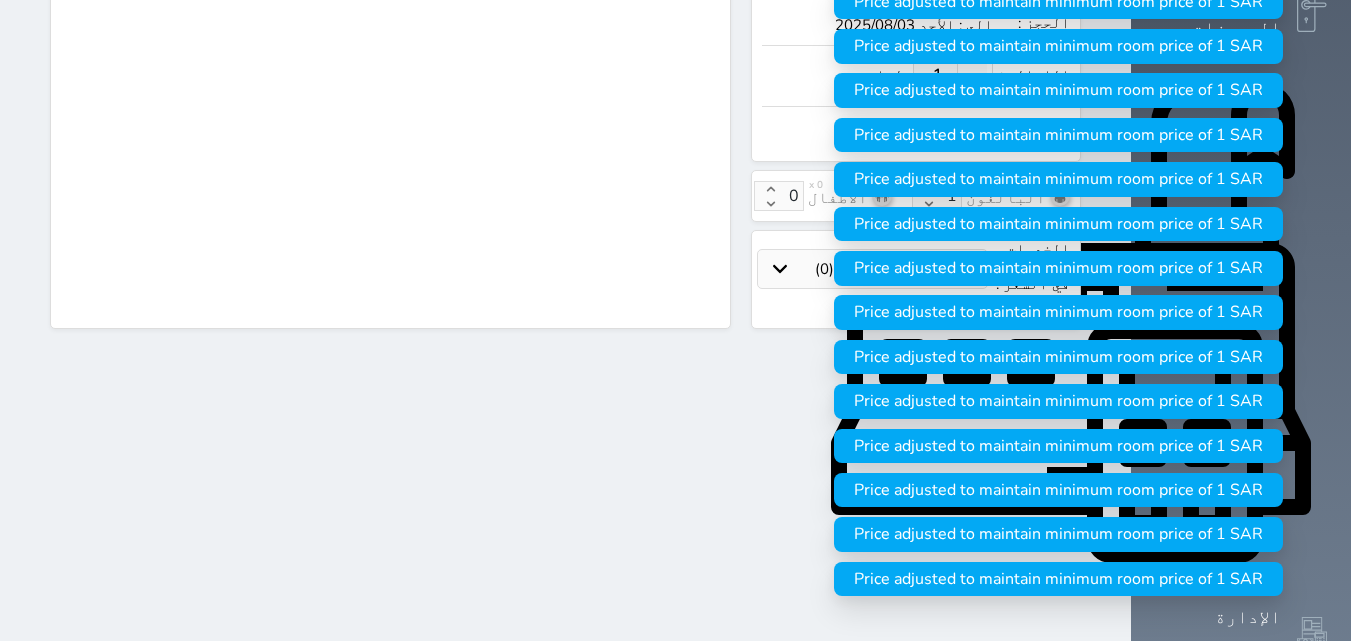 scroll, scrollTop: 545, scrollLeft: 0, axis: vertical 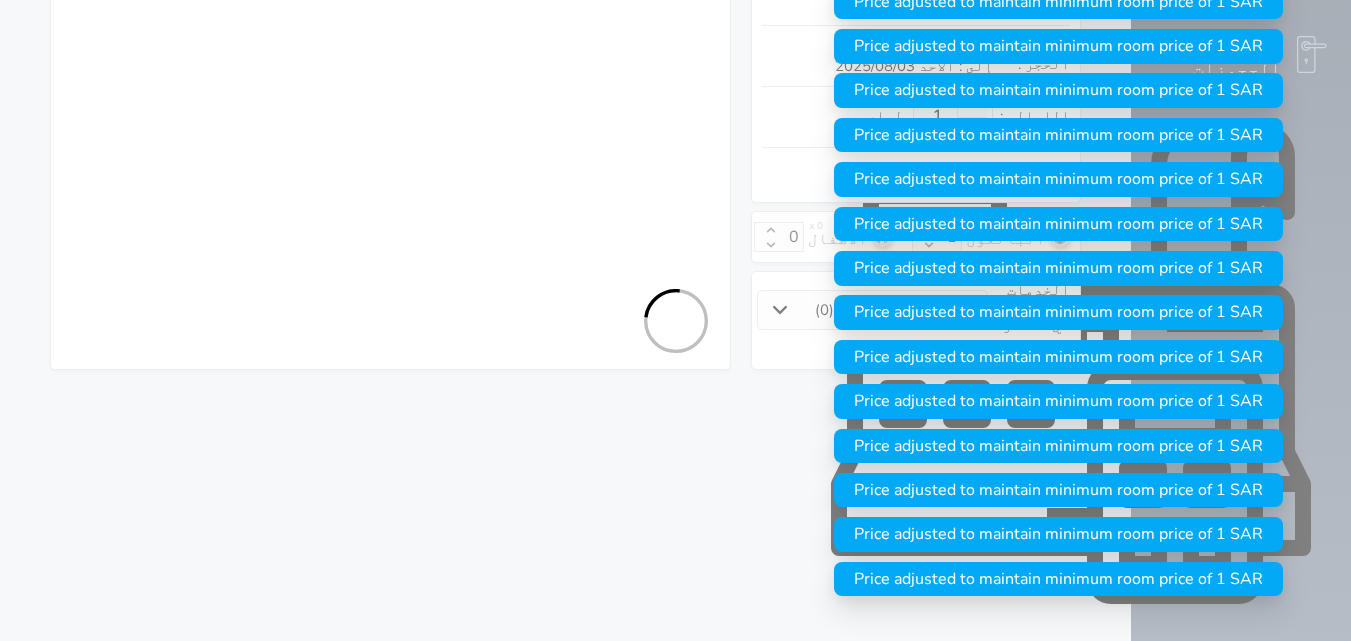 click at bounding box center (675, 320) 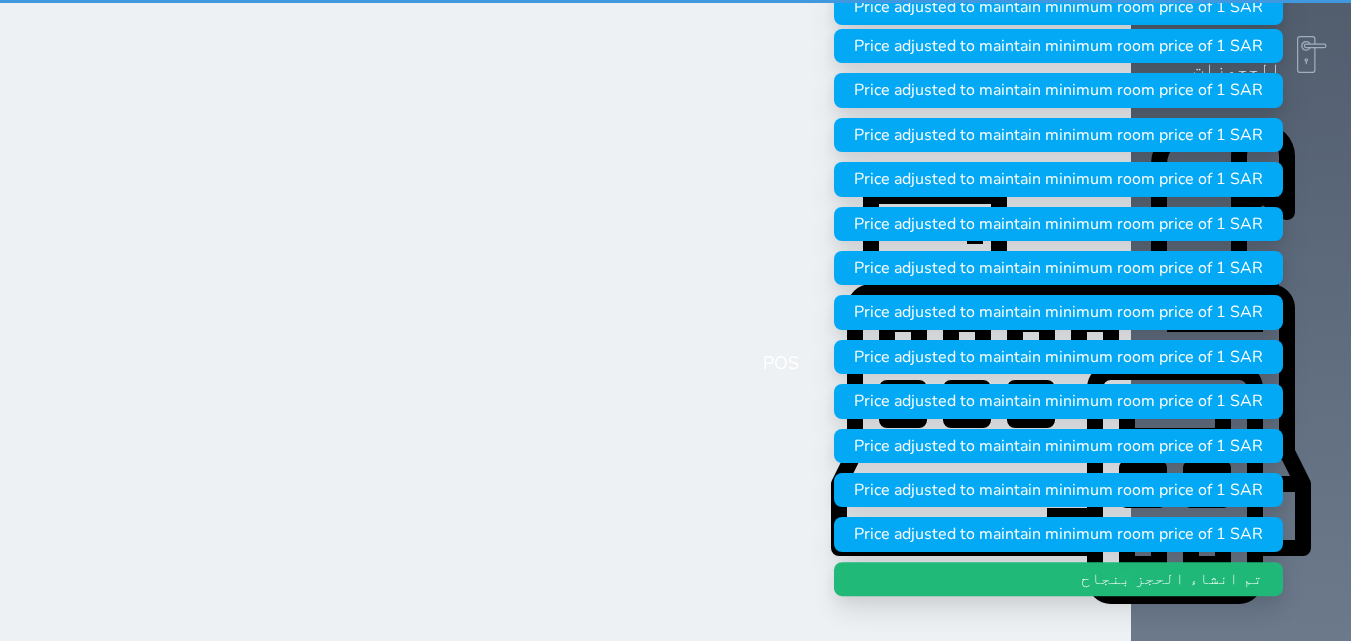 scroll, scrollTop: 0, scrollLeft: 0, axis: both 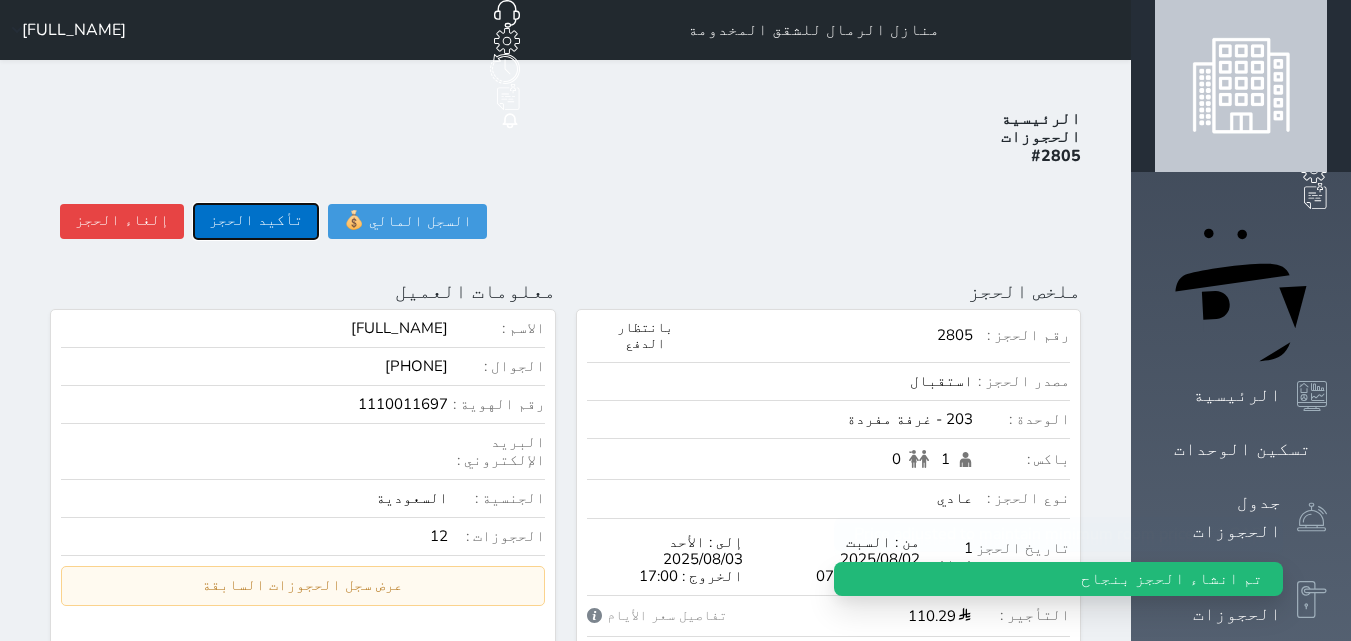 click on "تأكيد الحجز" at bounding box center [256, 221] 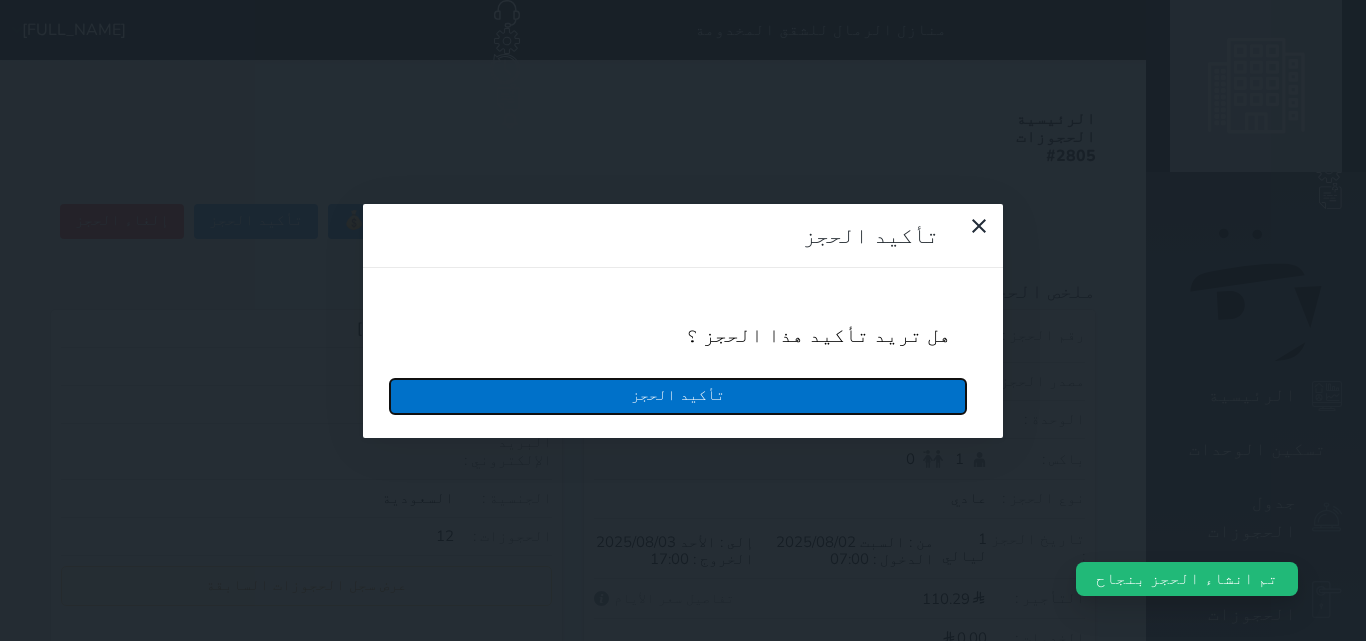click on "تأكيد الحجز" at bounding box center [678, 396] 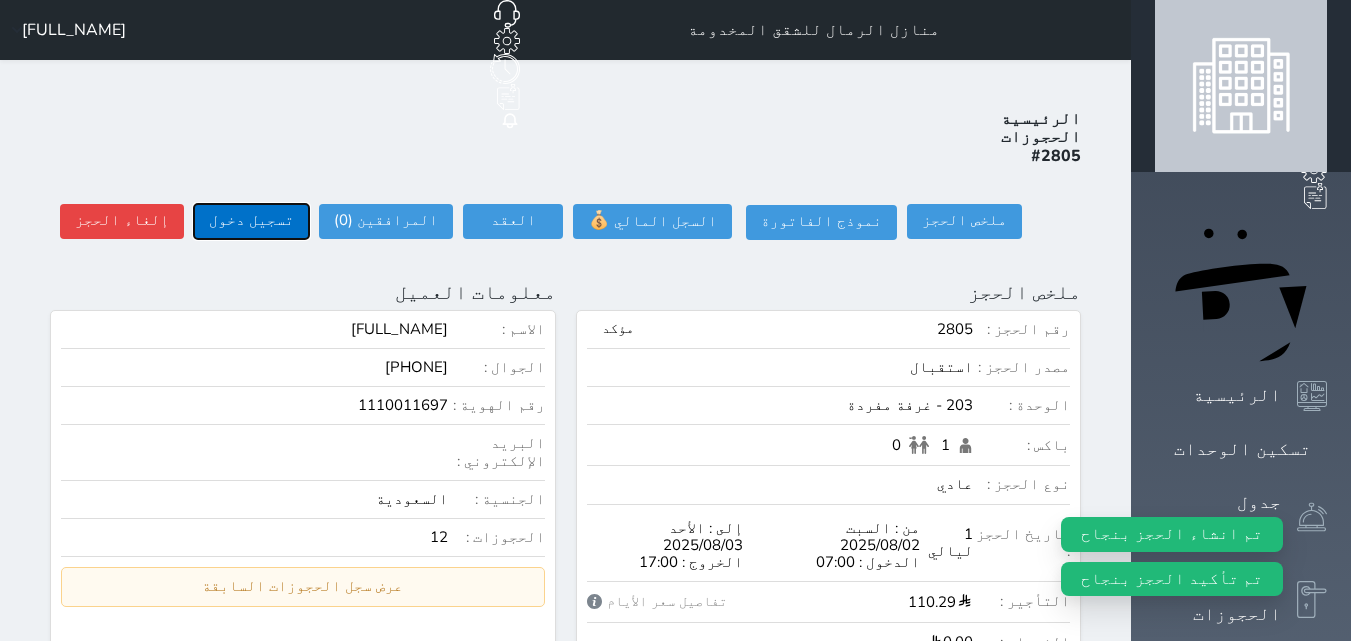 click on "تسجيل دخول" at bounding box center (251, 221) 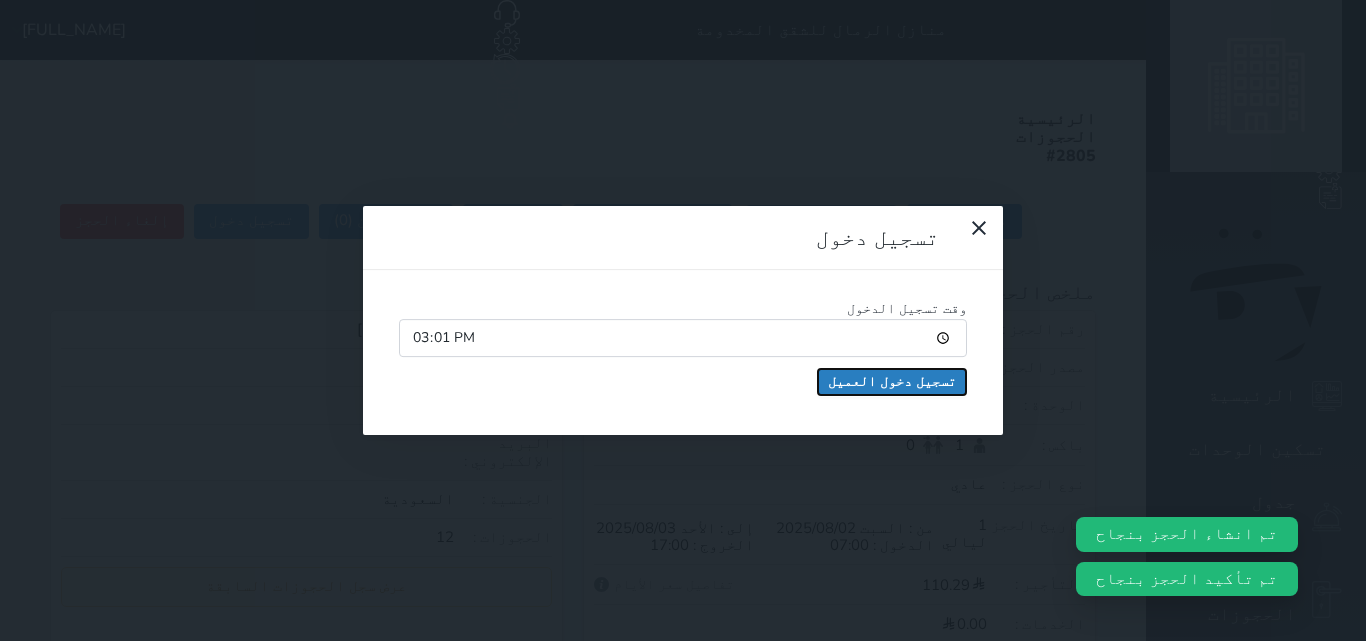 click on "تسجيل دخول العميل" at bounding box center (892, 382) 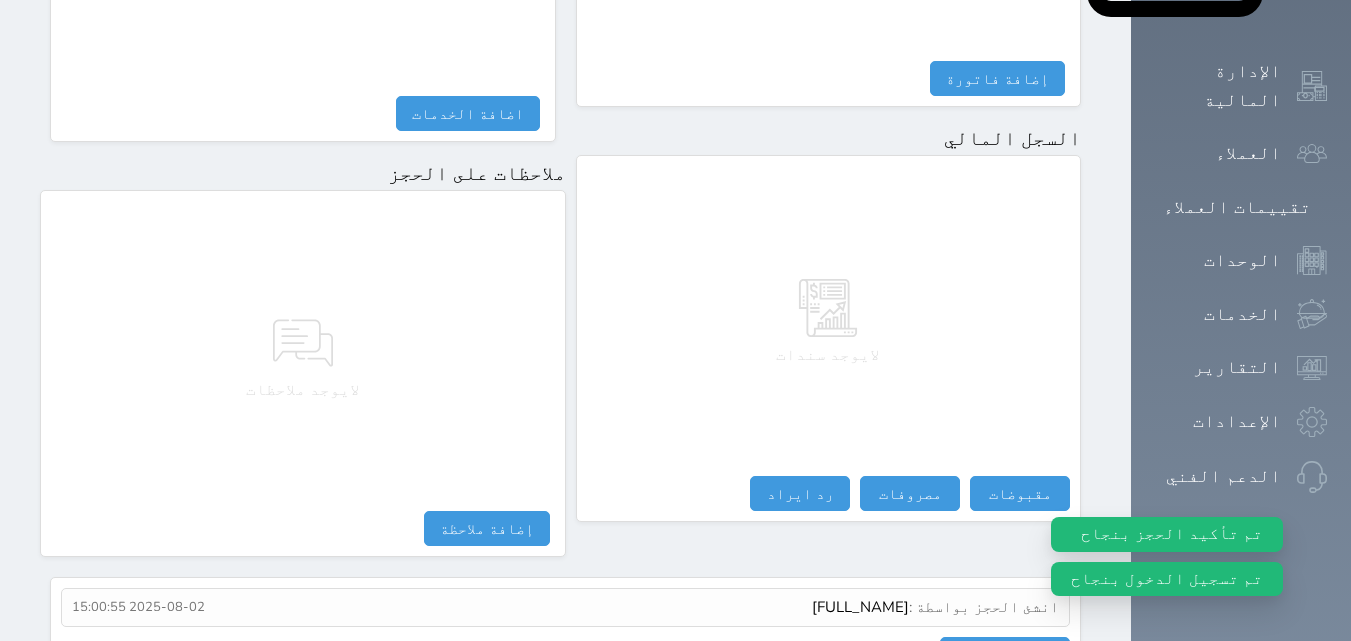 scroll, scrollTop: 1140, scrollLeft: 0, axis: vertical 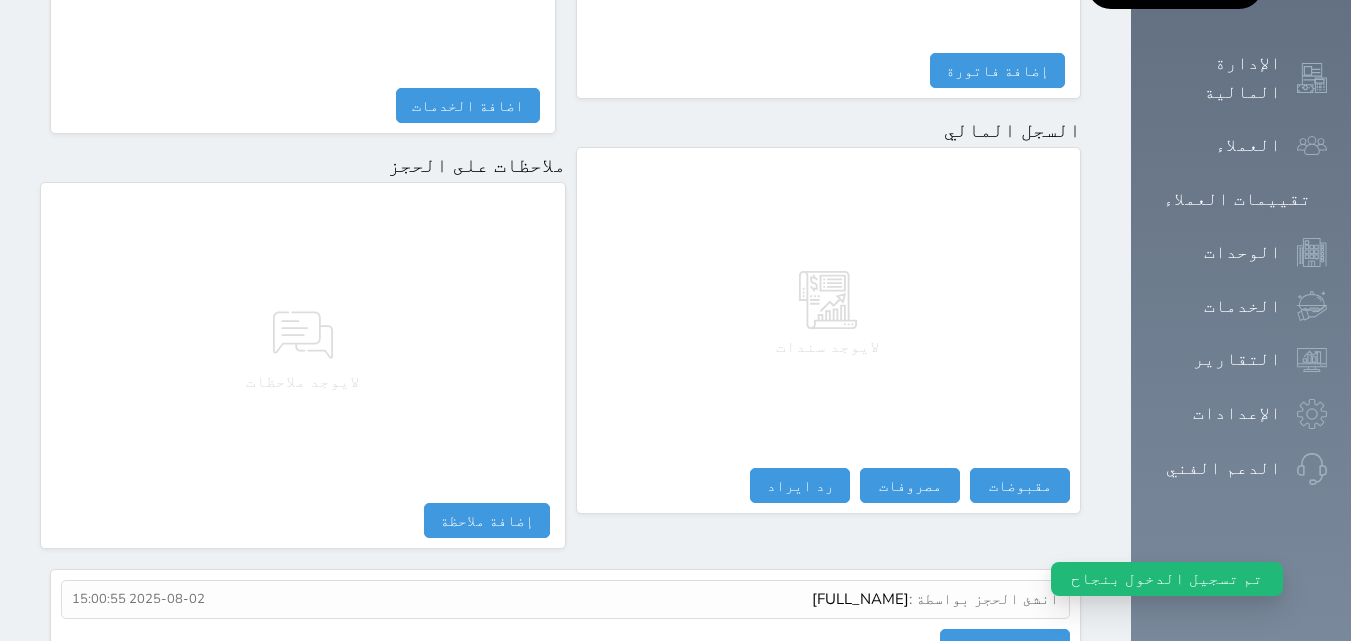 click on "لايوجد سندات   مقبوضات           مقبوضات                 النوع  *    اختيار     التاريخ *   2025-08-02 15:00   من *   [NAME] [LAST]   المبلغ *   0   لأجل *     طريقة الدفع *   اختر طريقة الدفع   دفع نقدى   تحويل بنكى   مدى   بطاقة ائتمان   آجل   ملاحظات         حفظ     مصروفات           مصروفات                   النوع  *   اختيار     التاريخ *   2025-08-02 15:00   إلى *     المبلغ *     لأجل *     استلمت بواسطة *     طريقة الدفع *   اختر طريقة الدفع   دفع نقدى   تحويل بنكى   مدى   بطاقة ائتمان     ملاحظات     حفظ             تسجيل مغادرة
لم تقم بعمل تصفيه لهذا الحجز - الرصيد :
130.00     (مدين)   سند قبض - تصفية حساب   نوع التصفية *" at bounding box center (829, 330) 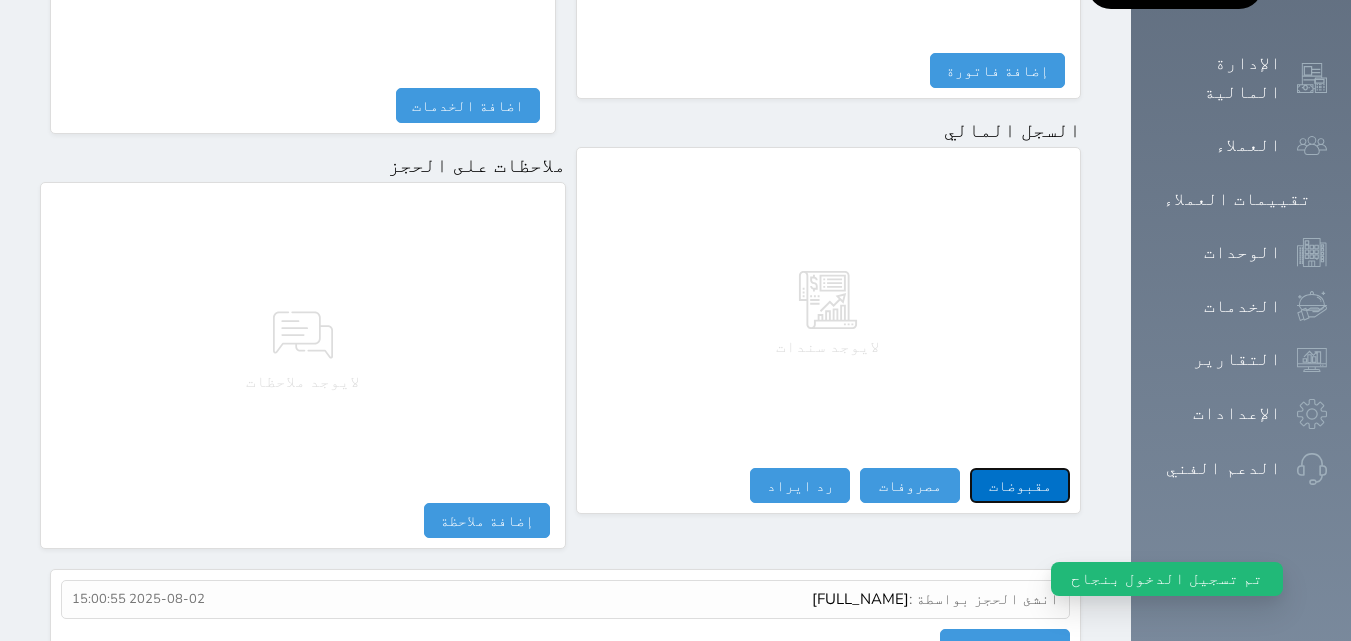 click on "مقبوضات" at bounding box center [1020, 485] 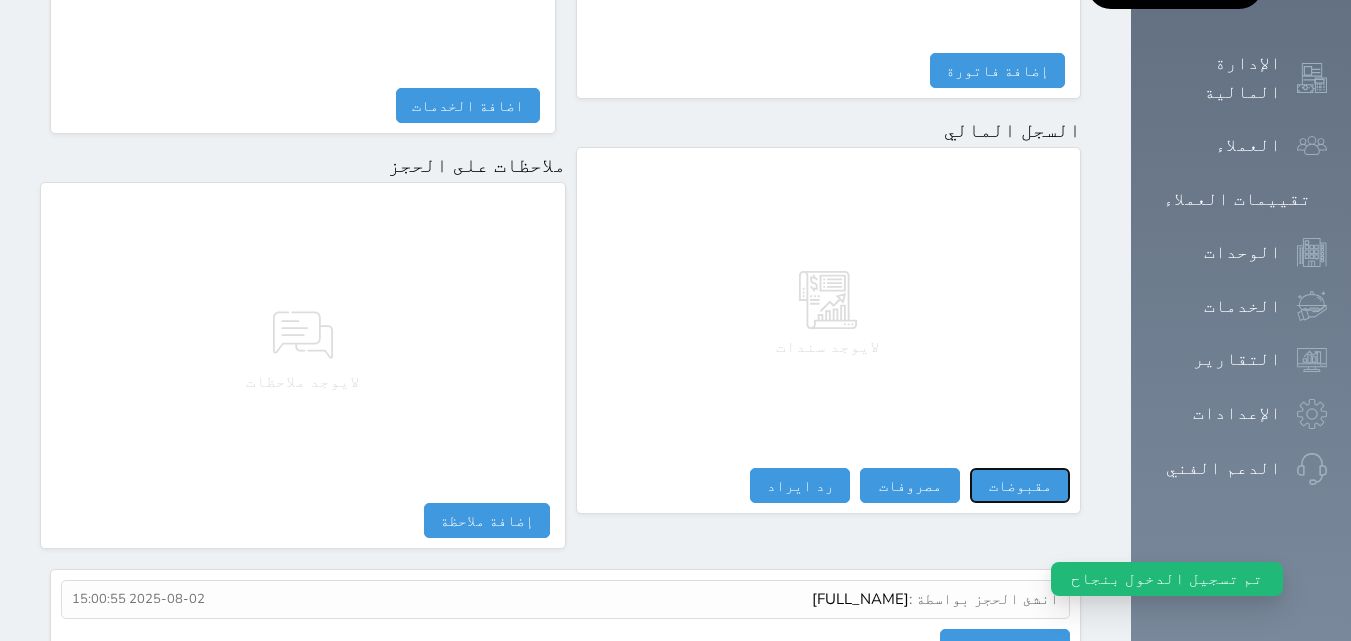 select 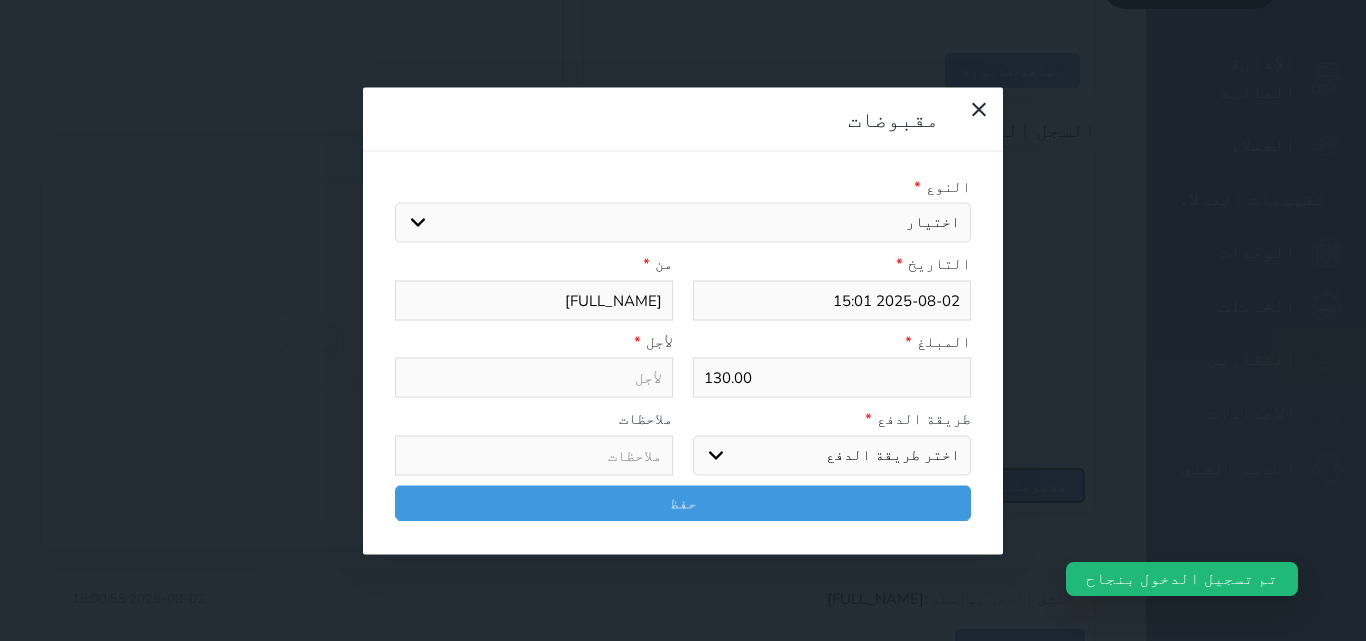 select 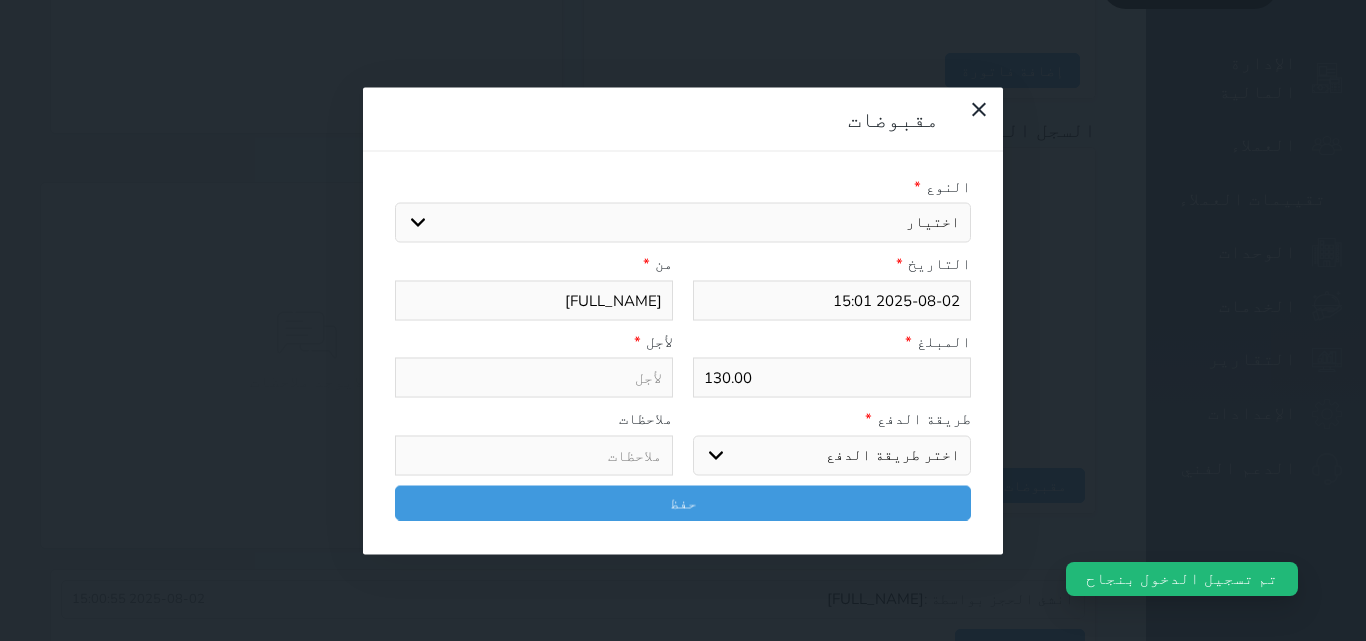 click on "اختيار   مقبوضات عامة قيمة إيجار فواتير تامين عربون لا ينطبق آخر مغسلة واي فاي - الإنترنت مواقف السيارات طعام الأغذية والمشروبات مشروبات المشروبات الباردة المشروبات الساخنة الإفطار غداء عشاء مخبز و كعك حمام سباحة الصالة الرياضية سبا و خدمات الجمال اختيار وإسقاط (خدمات النقل) ميني بار كابل - تلفزيون سرير إضافي تصفيف الشعر التسوق خدمات الجولات السياحية المنظمة خدمات الدليل السياحي" at bounding box center [683, 223] 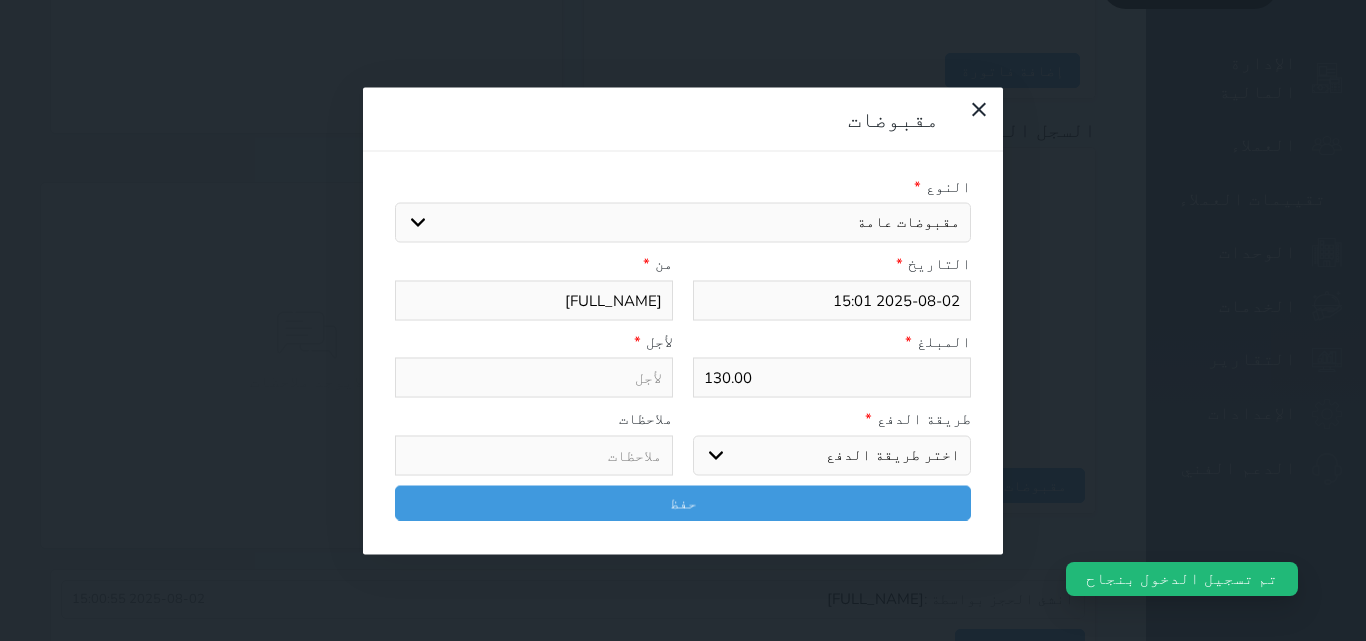 click on "اختيار   مقبوضات عامة قيمة إيجار فواتير تامين عربون لا ينطبق آخر مغسلة واي فاي - الإنترنت مواقف السيارات طعام الأغذية والمشروبات مشروبات المشروبات الباردة المشروبات الساخنة الإفطار غداء عشاء مخبز و كعك حمام سباحة الصالة الرياضية سبا و خدمات الجمال اختيار وإسقاط (خدمات النقل) ميني بار كابل - تلفزيون سرير إضافي تصفيف الشعر التسوق خدمات الجولات السياحية المنظمة خدمات الدليل السياحي" at bounding box center (683, 223) 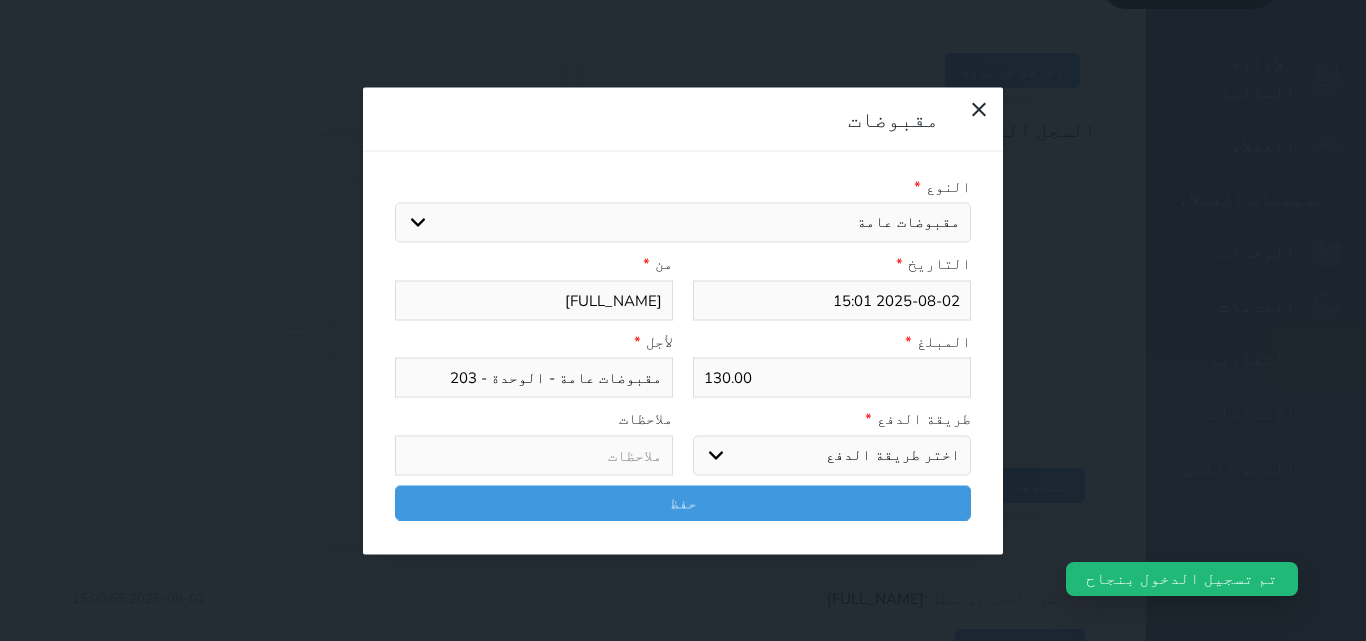 drag, startPoint x: 844, startPoint y: 132, endPoint x: 844, endPoint y: 152, distance: 20 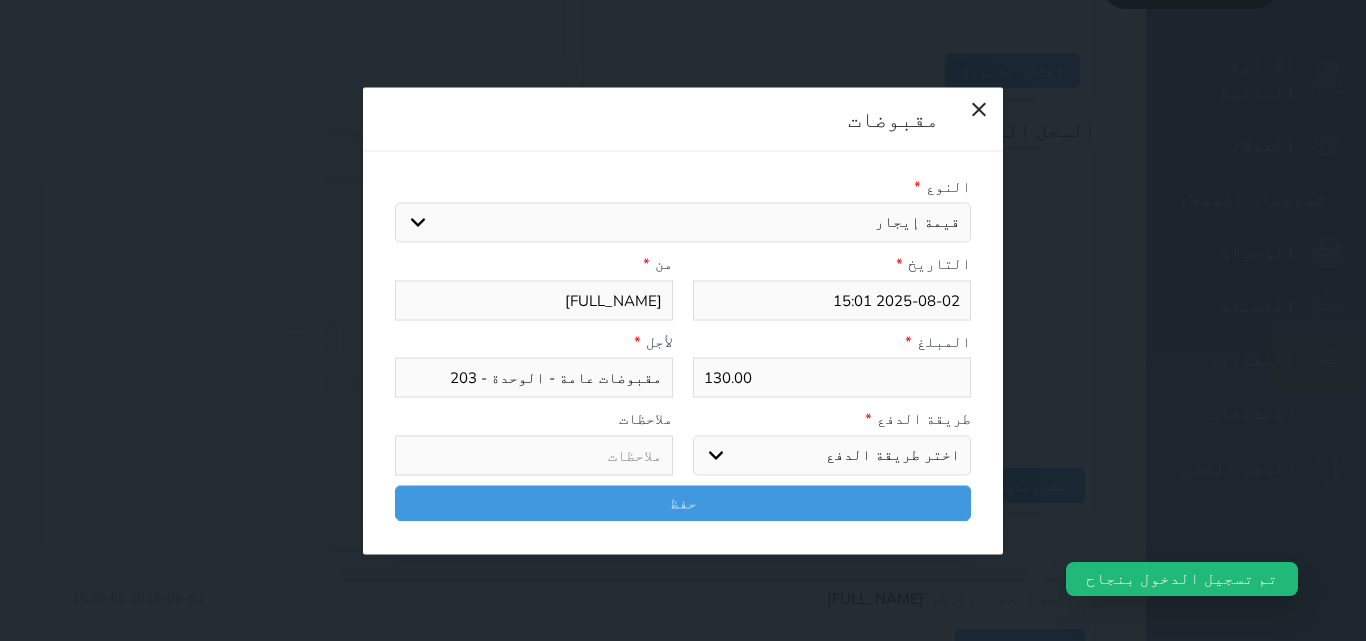 click on "اختيار   مقبوضات عامة قيمة إيجار فواتير تامين عربون لا ينطبق آخر مغسلة واي فاي - الإنترنت مواقف السيارات طعام الأغذية والمشروبات مشروبات المشروبات الباردة المشروبات الساخنة الإفطار غداء عشاء مخبز و كعك حمام سباحة الصالة الرياضية سبا و خدمات الجمال اختيار وإسقاط (خدمات النقل) ميني بار كابل - تلفزيون سرير إضافي تصفيف الشعر التسوق خدمات الجولات السياحية المنظمة خدمات الدليل السياحي" at bounding box center (683, 223) 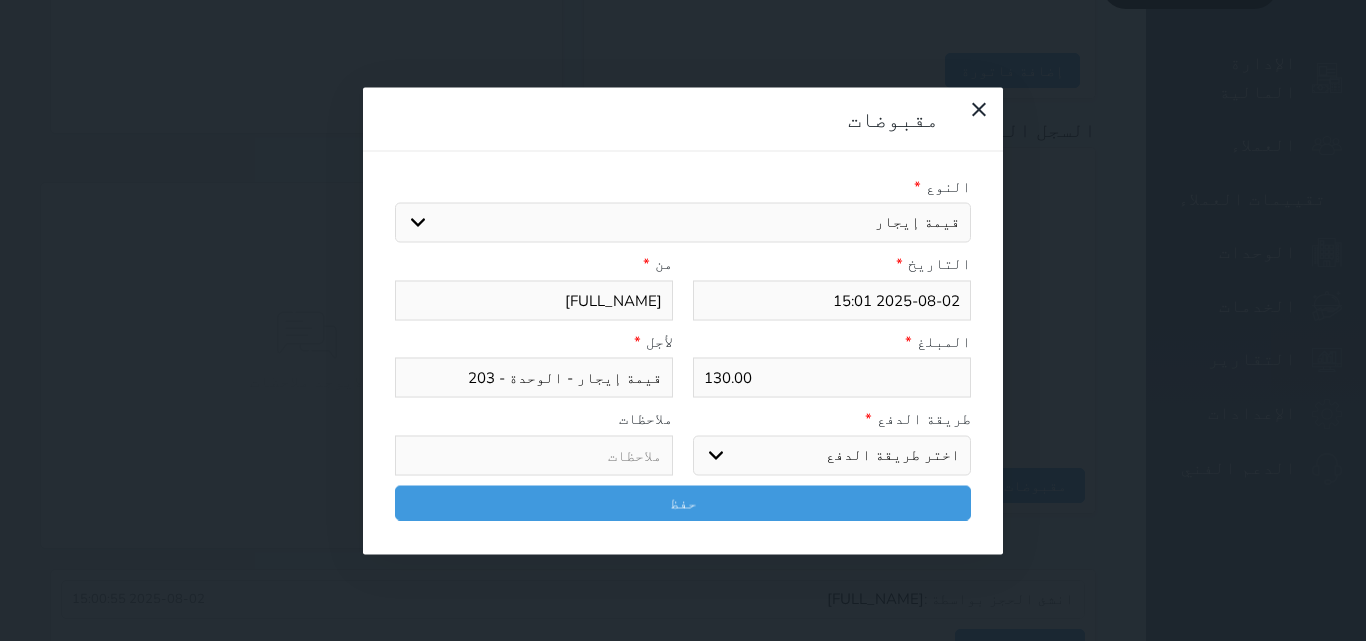 drag, startPoint x: 899, startPoint y: 376, endPoint x: 897, endPoint y: 386, distance: 10.198039 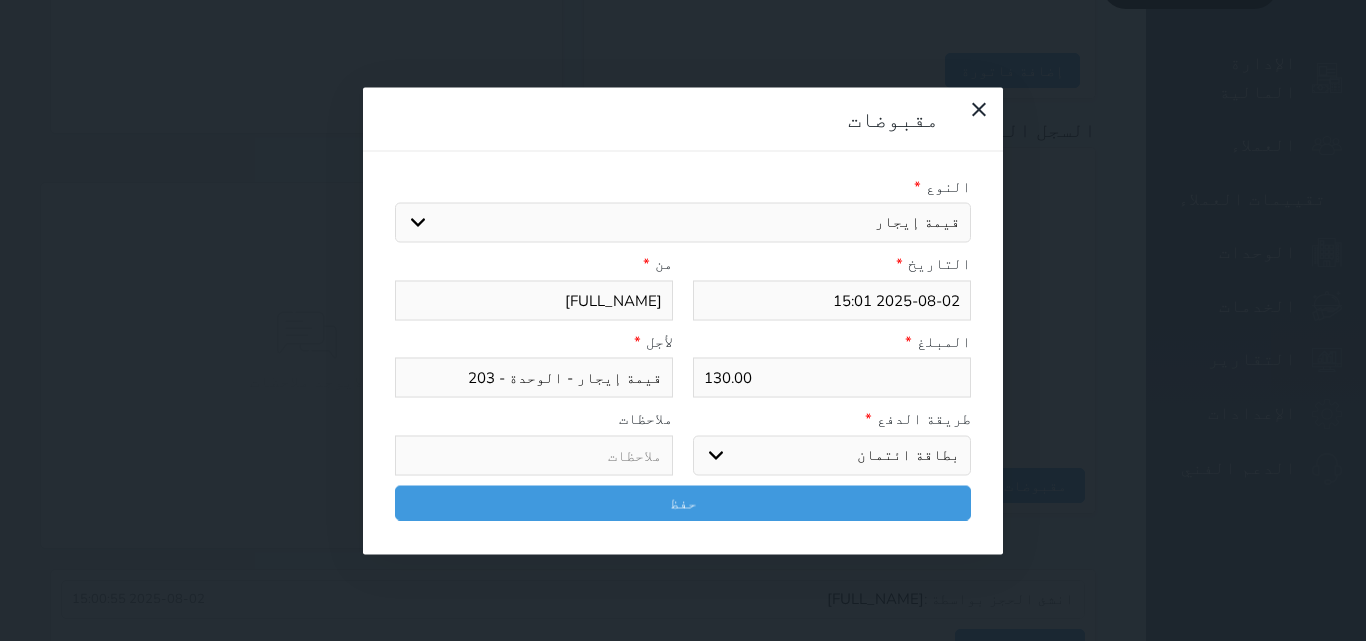 click on "اختر طريقة الدفع   دفع نقدى   تحويل بنكى   مدى   بطاقة ائتمان   آجل" at bounding box center (832, 455) 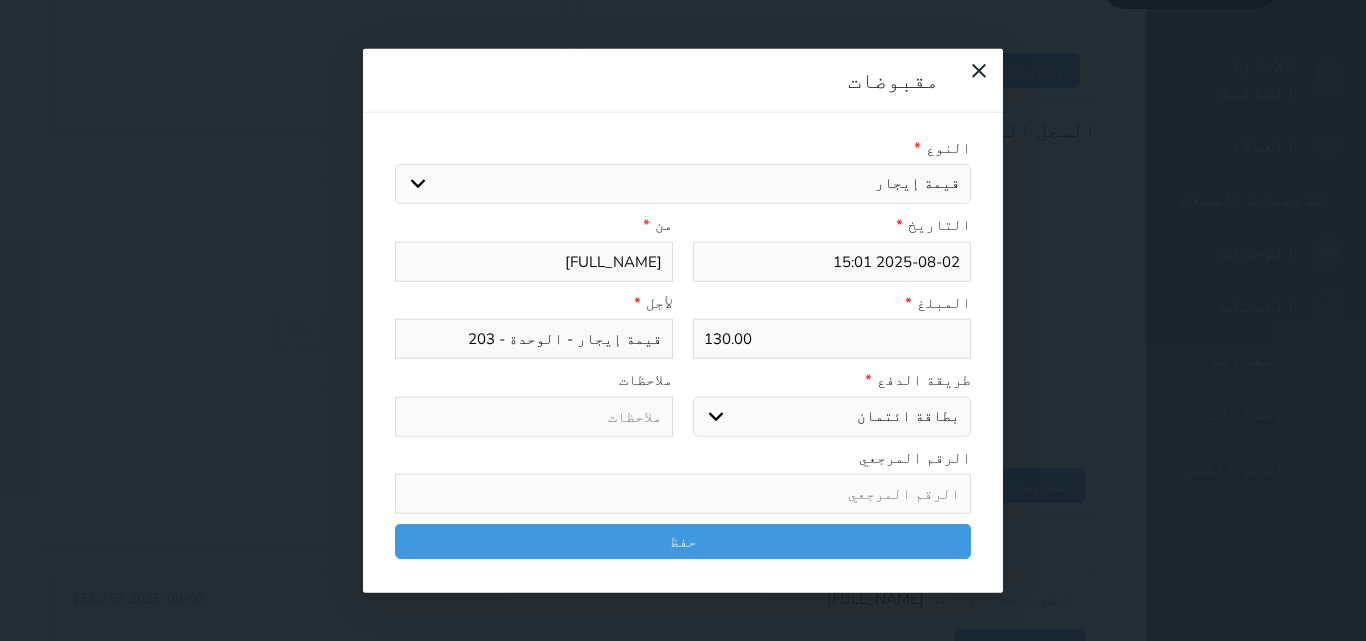 click on "اختر طريقة الدفع   دفع نقدى   تحويل بنكى   مدى   بطاقة ائتمان   آجل" at bounding box center [832, 416] 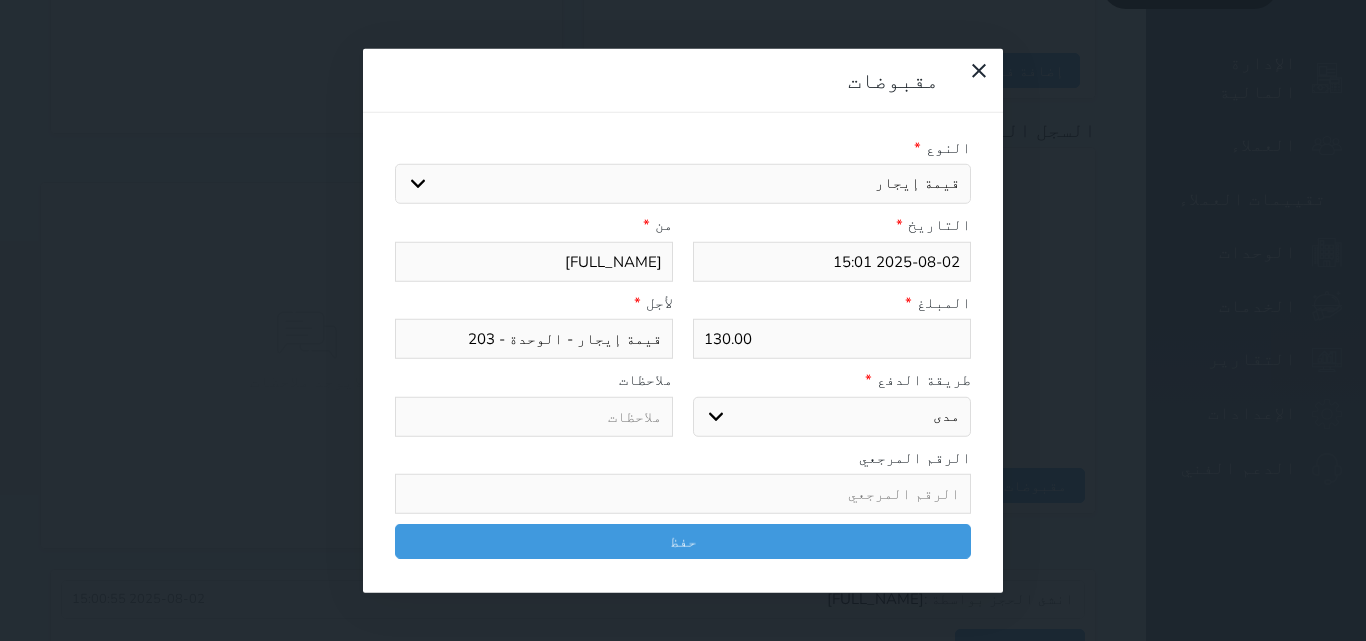 click on "اختر طريقة الدفع   دفع نقدى   تحويل بنكى   مدى   بطاقة ائتمان   آجل" at bounding box center (832, 416) 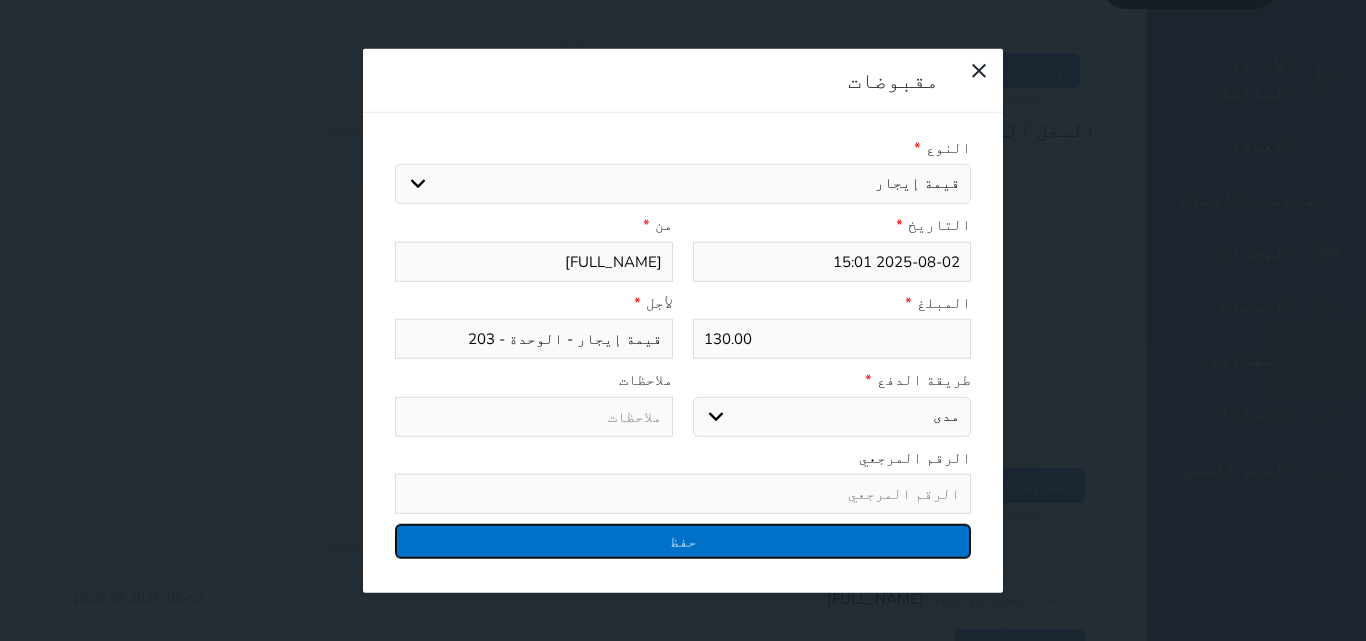 click on "حفظ" at bounding box center [683, 541] 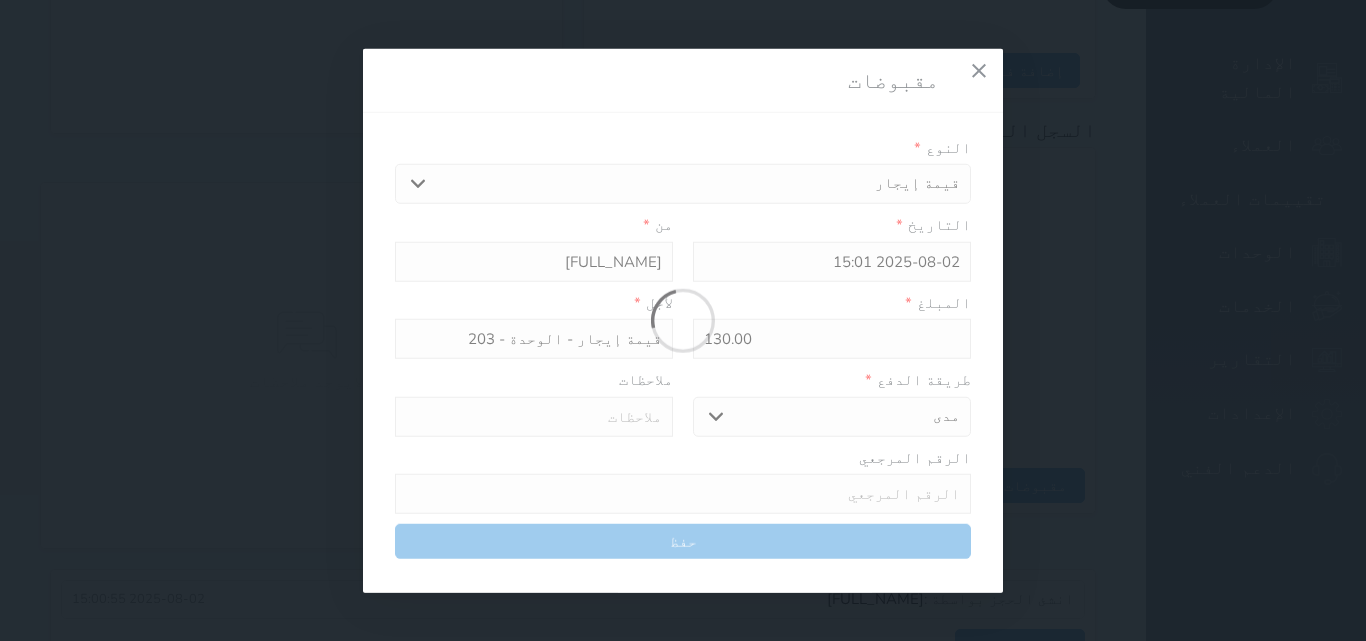 select 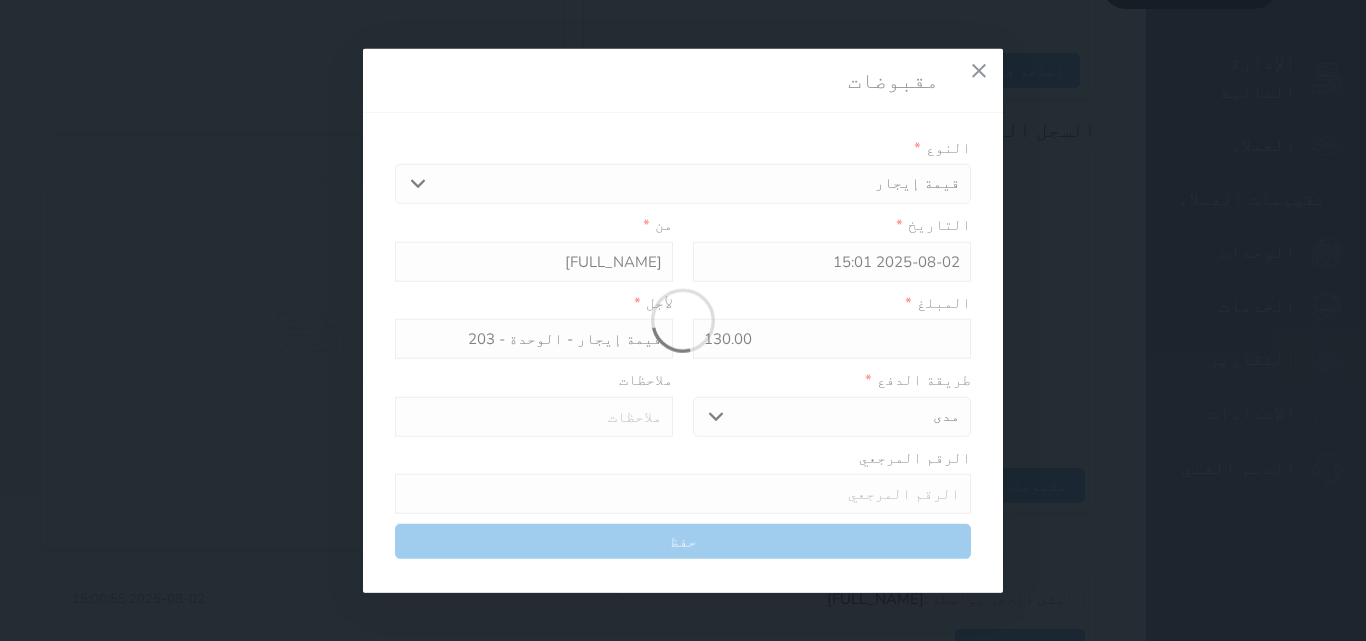 type 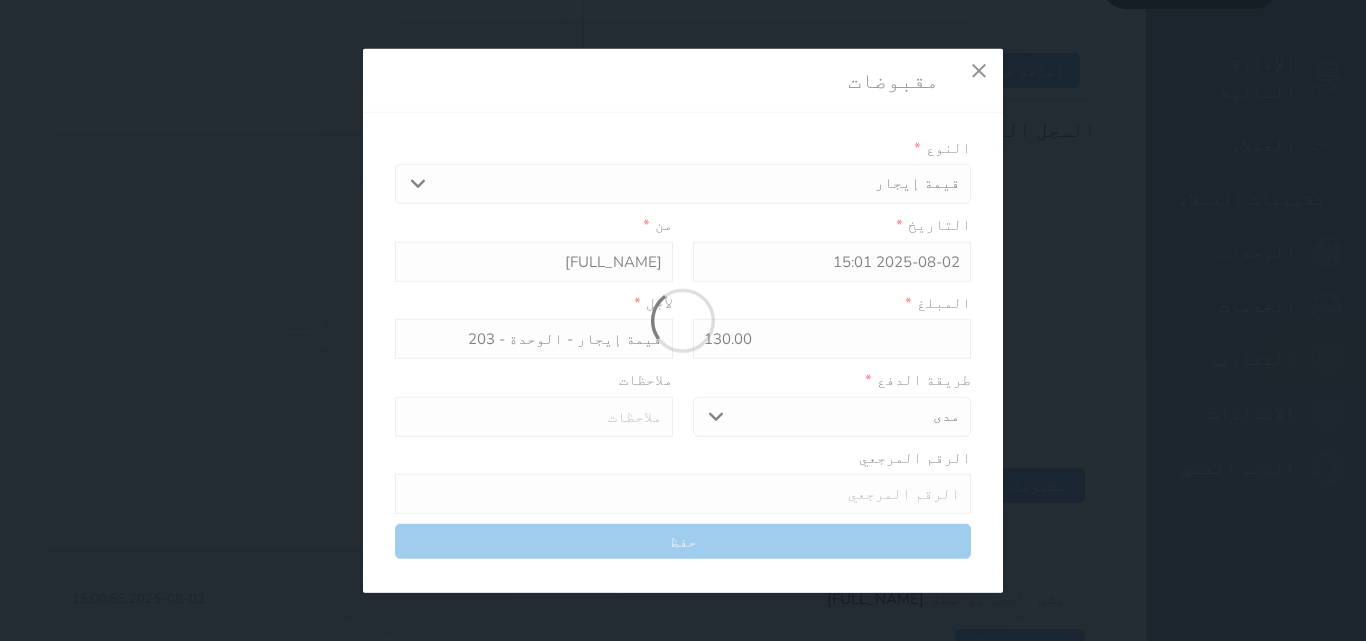 type on "0" 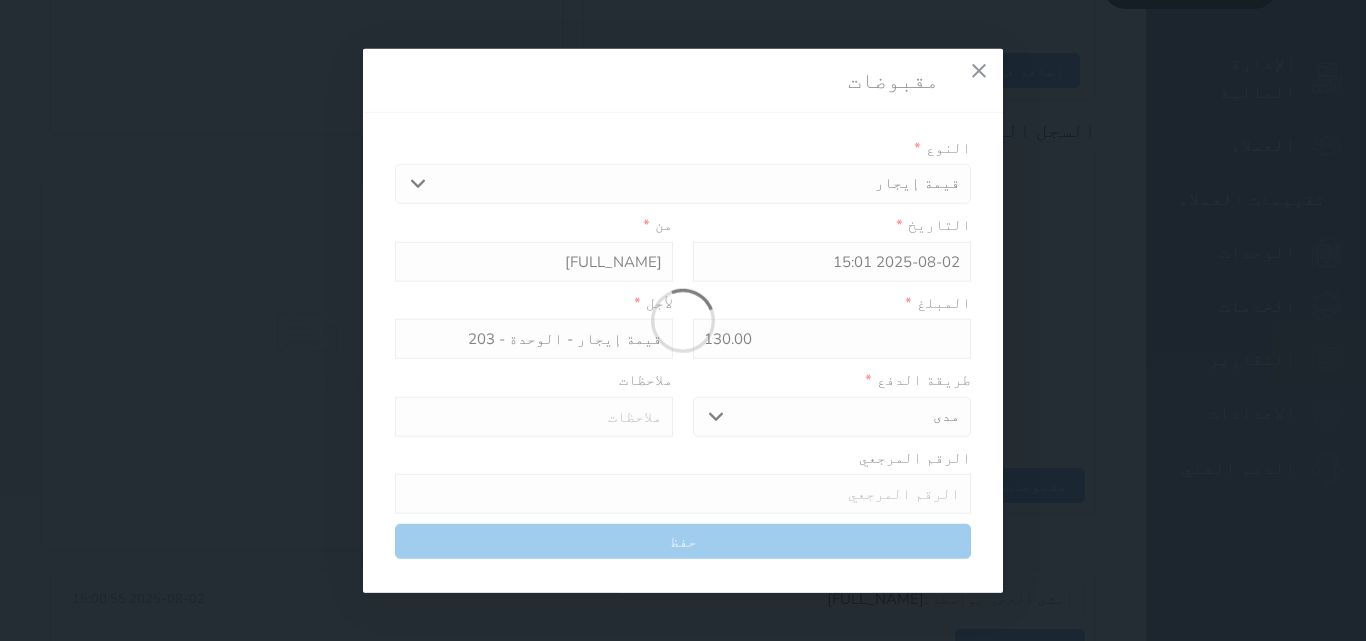 select 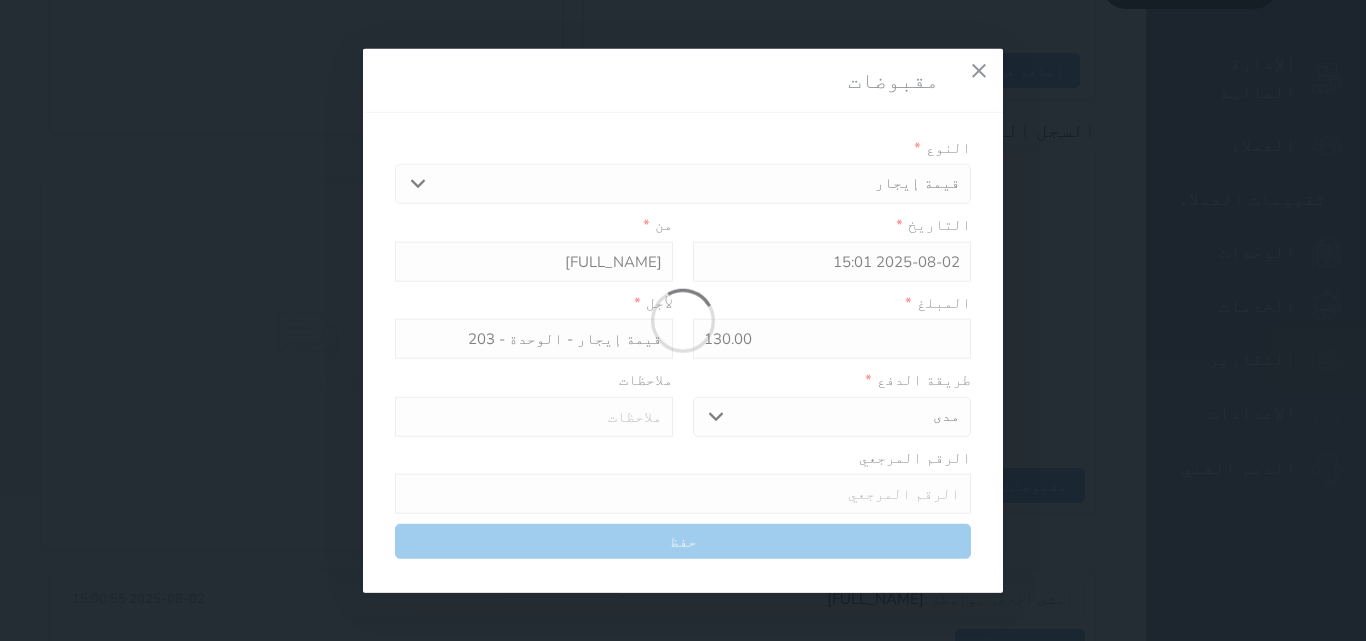 type on "0" 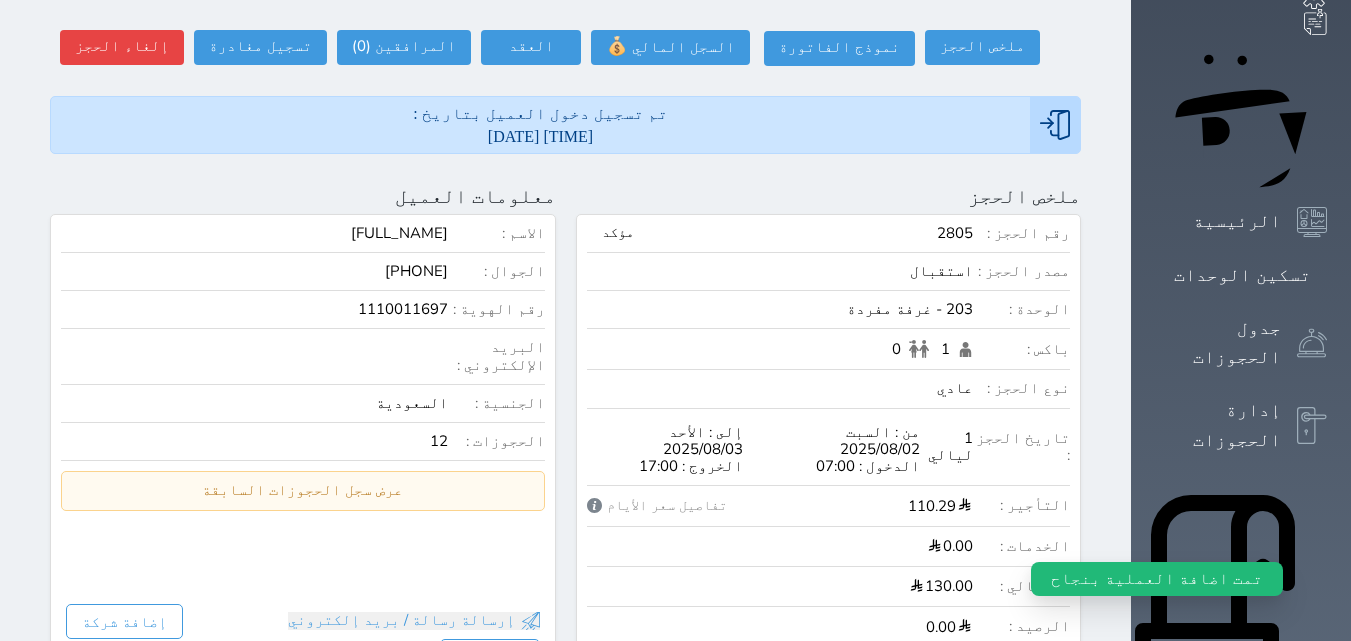 scroll, scrollTop: 0, scrollLeft: 0, axis: both 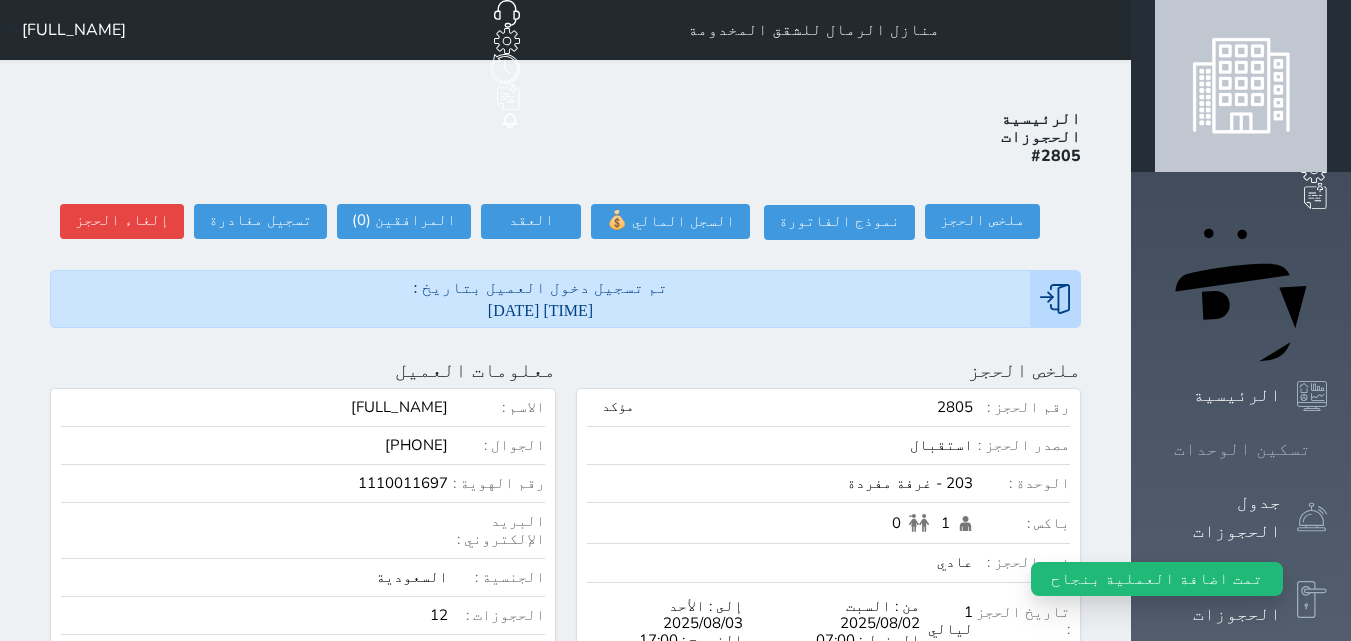 click 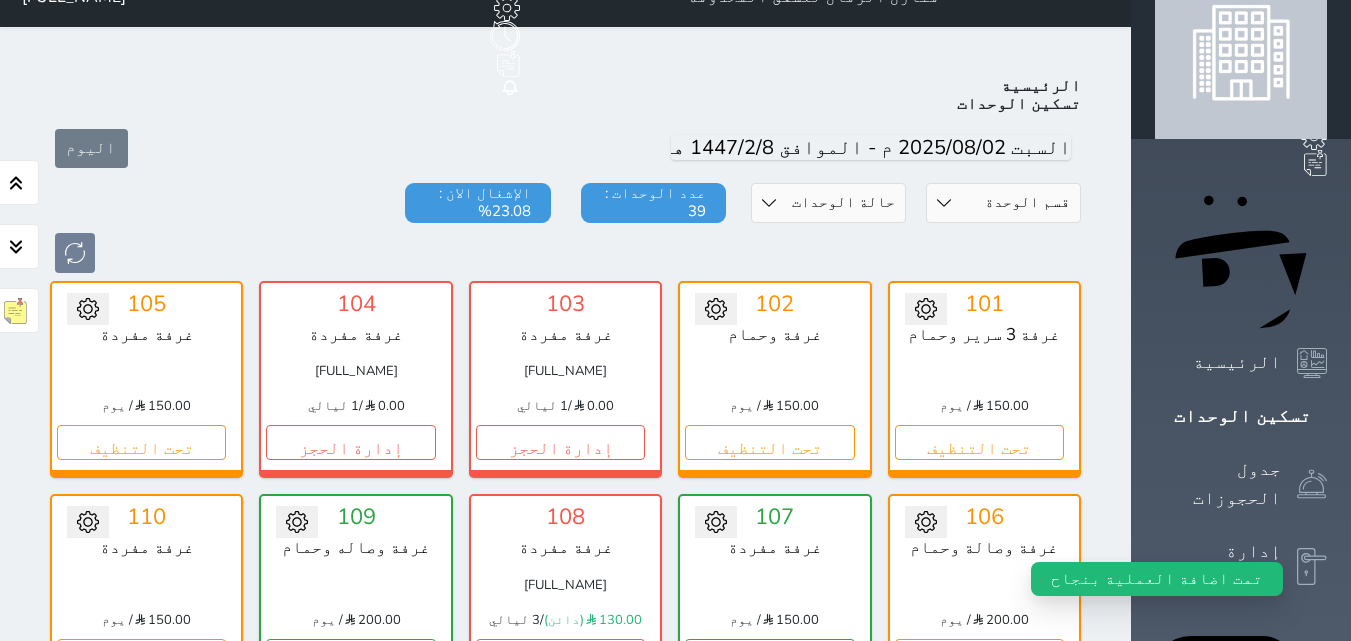 scroll, scrollTop: 78, scrollLeft: 0, axis: vertical 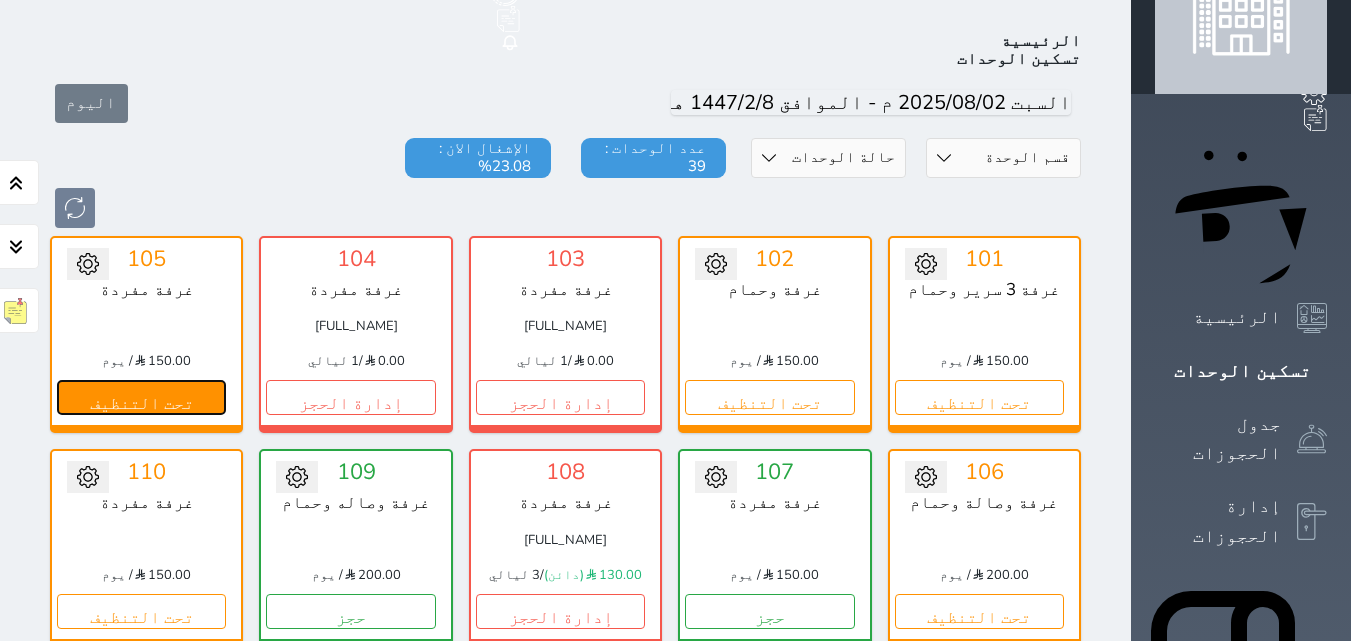 click on "تحت التنظيف" at bounding box center [141, 397] 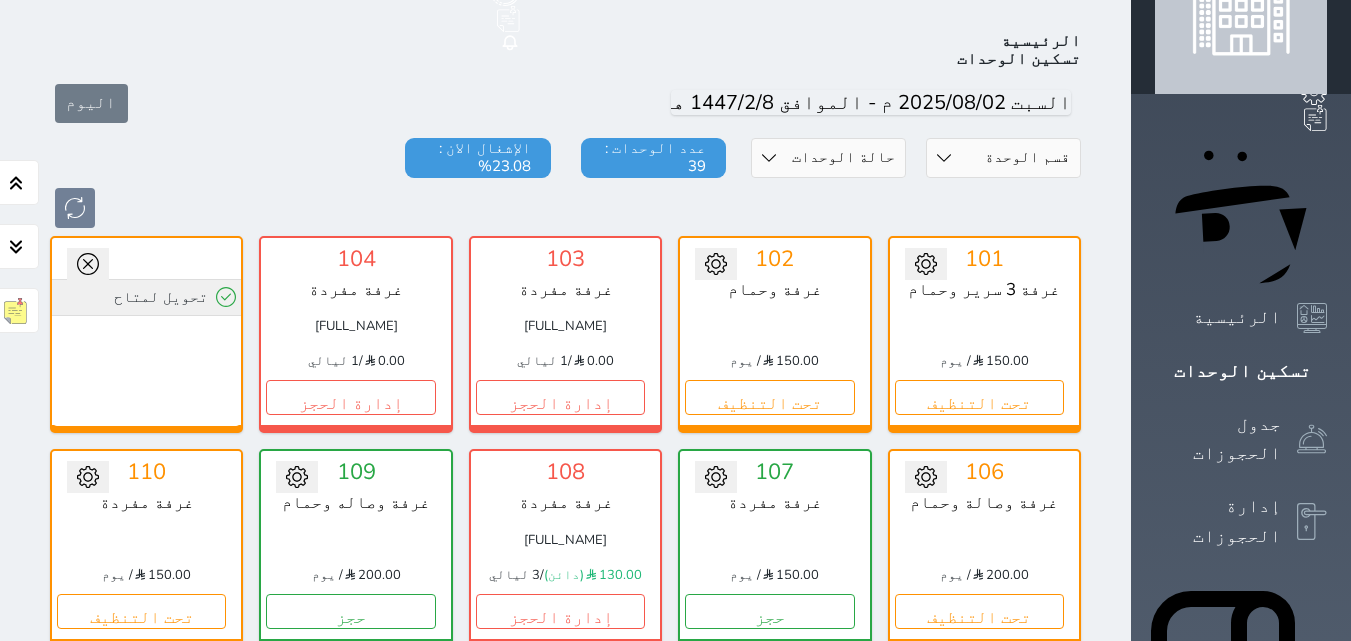 click on "تحويل لمتاح" at bounding box center [146, 297] 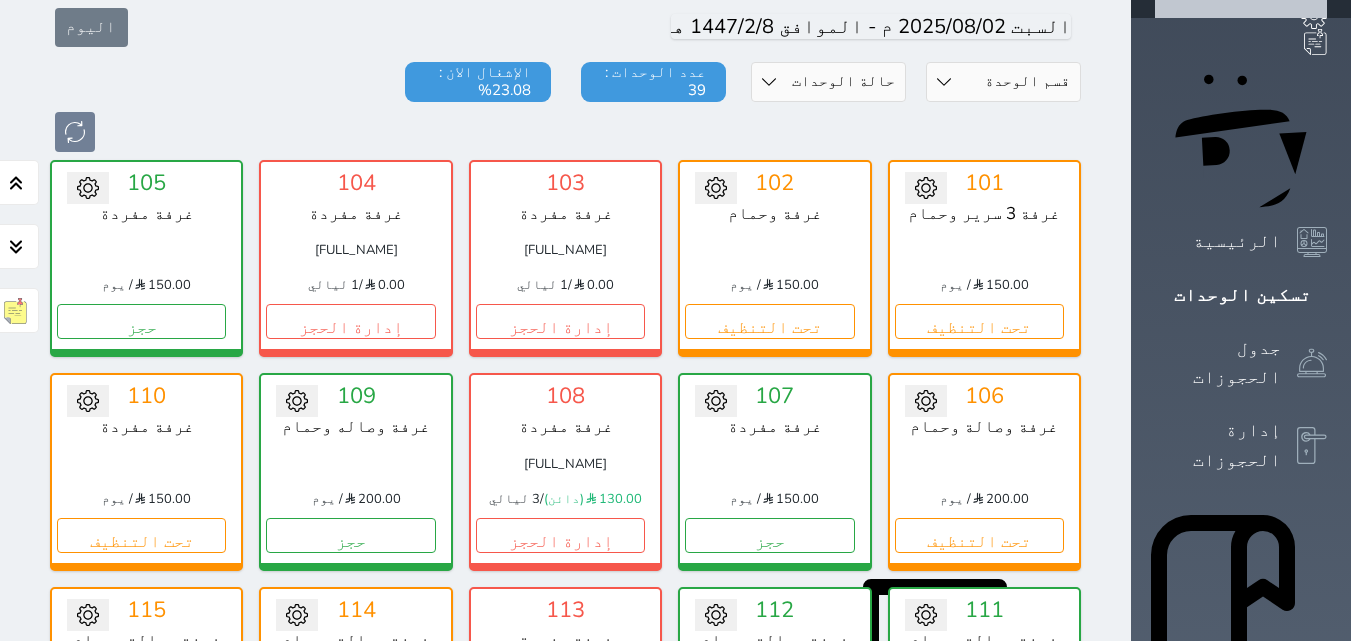 scroll, scrollTop: 0, scrollLeft: 0, axis: both 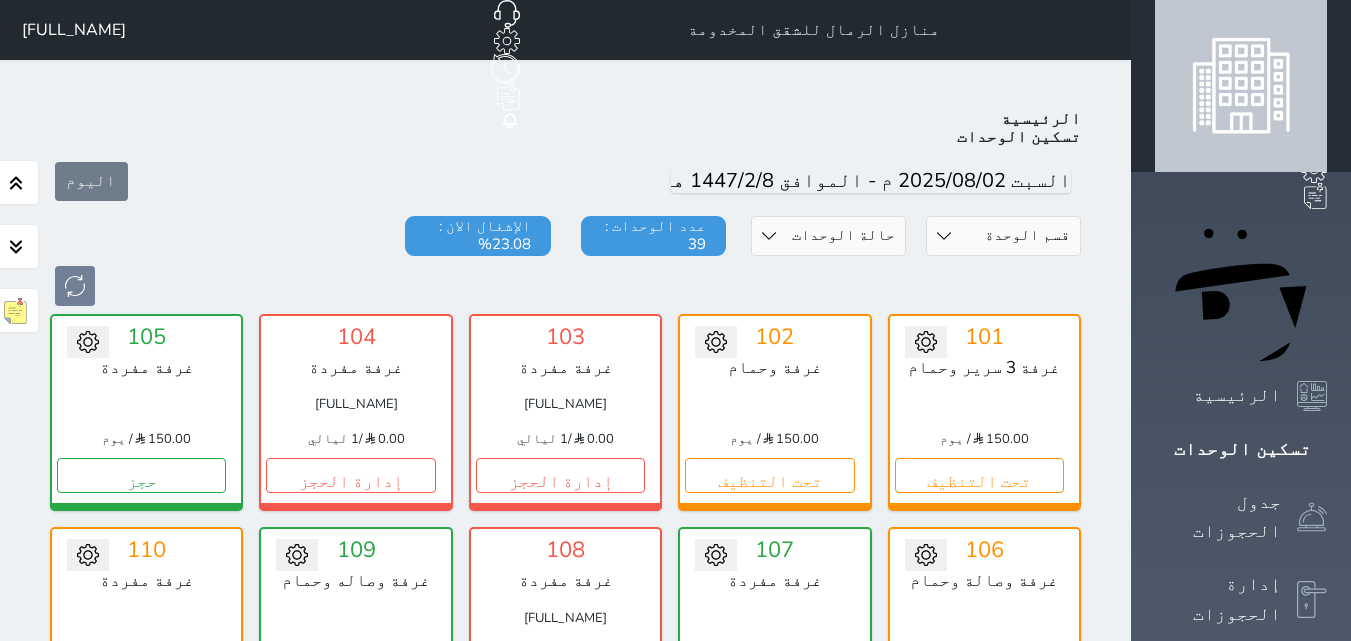 drag, startPoint x: 552, startPoint y: 352, endPoint x: 568, endPoint y: 354, distance: 16.124516 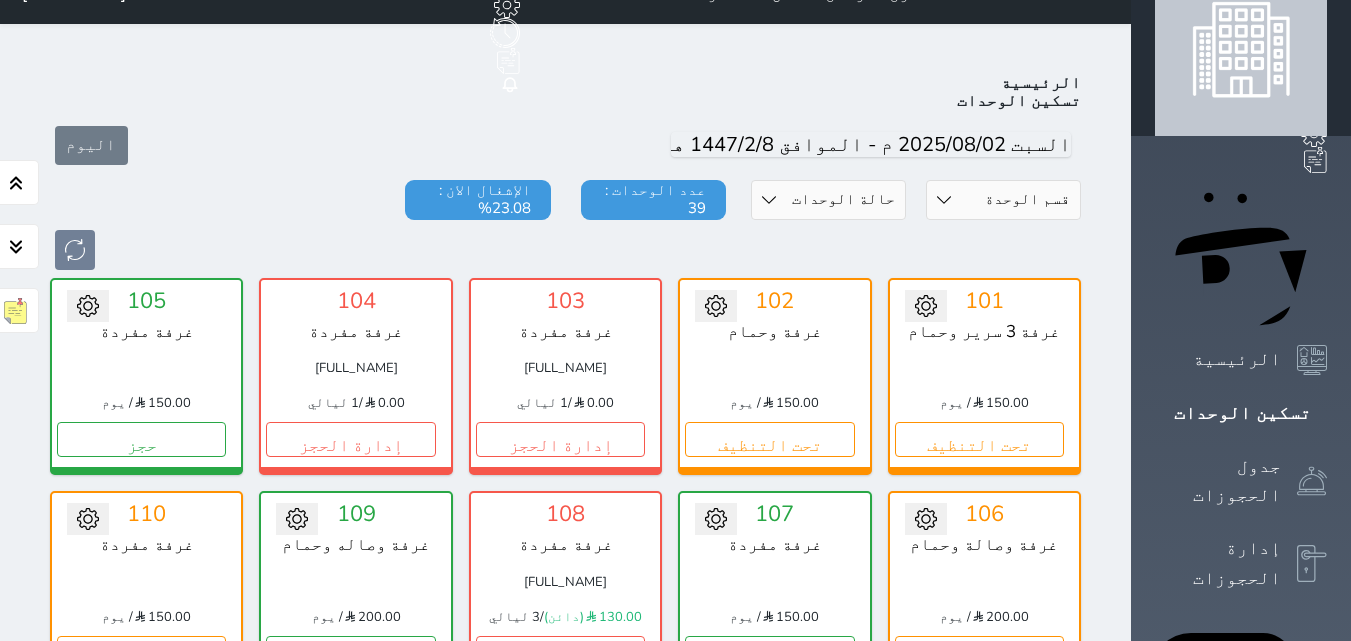 scroll, scrollTop: 0, scrollLeft: 0, axis: both 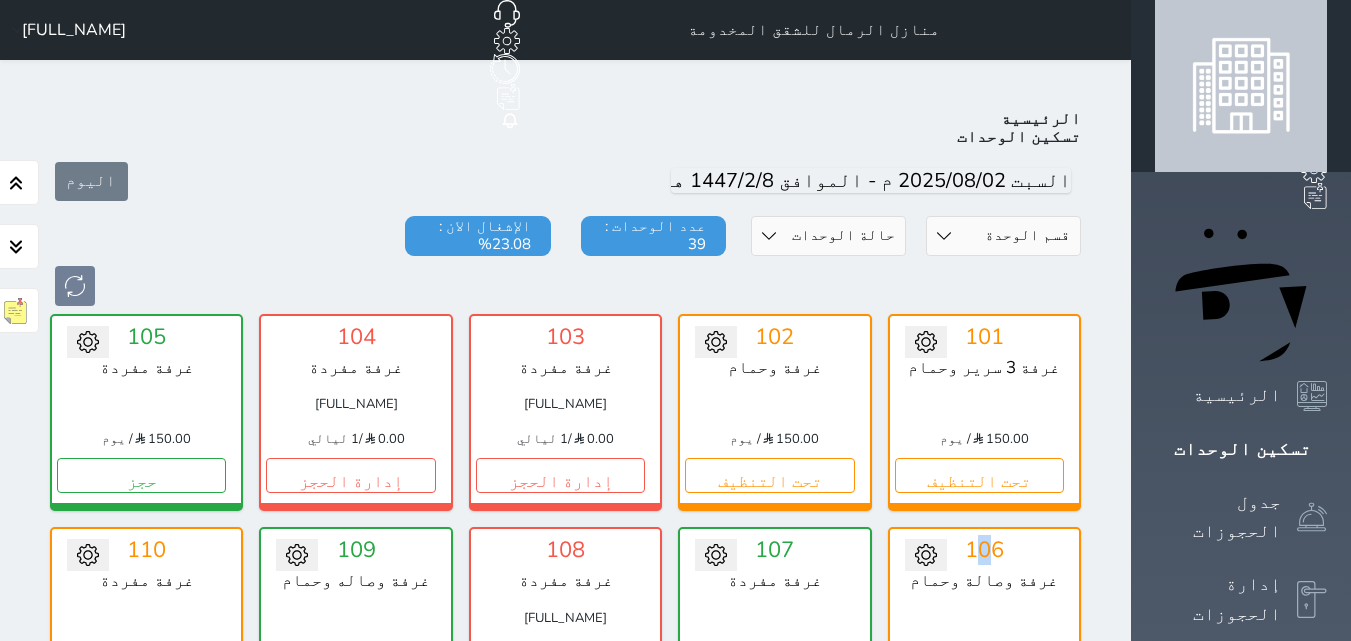 drag, startPoint x: 105, startPoint y: 286, endPoint x: 120, endPoint y: 285, distance: 15.033297 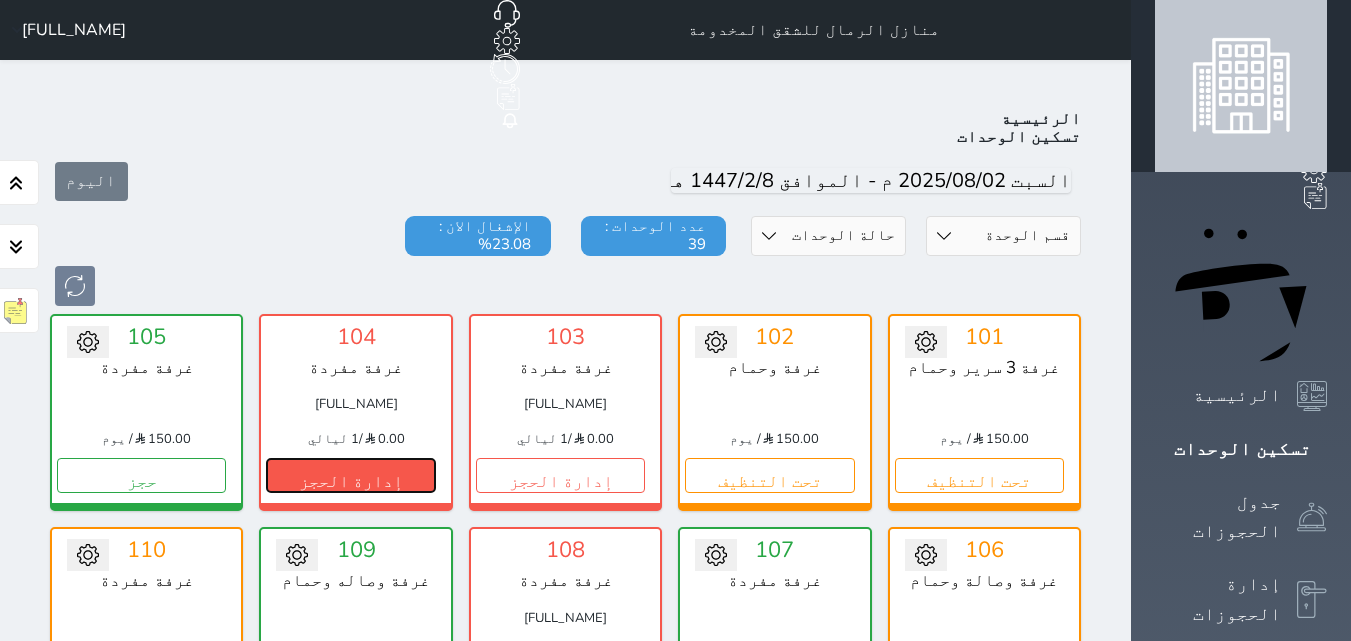 click on "إدارة الحجز" at bounding box center [350, 475] 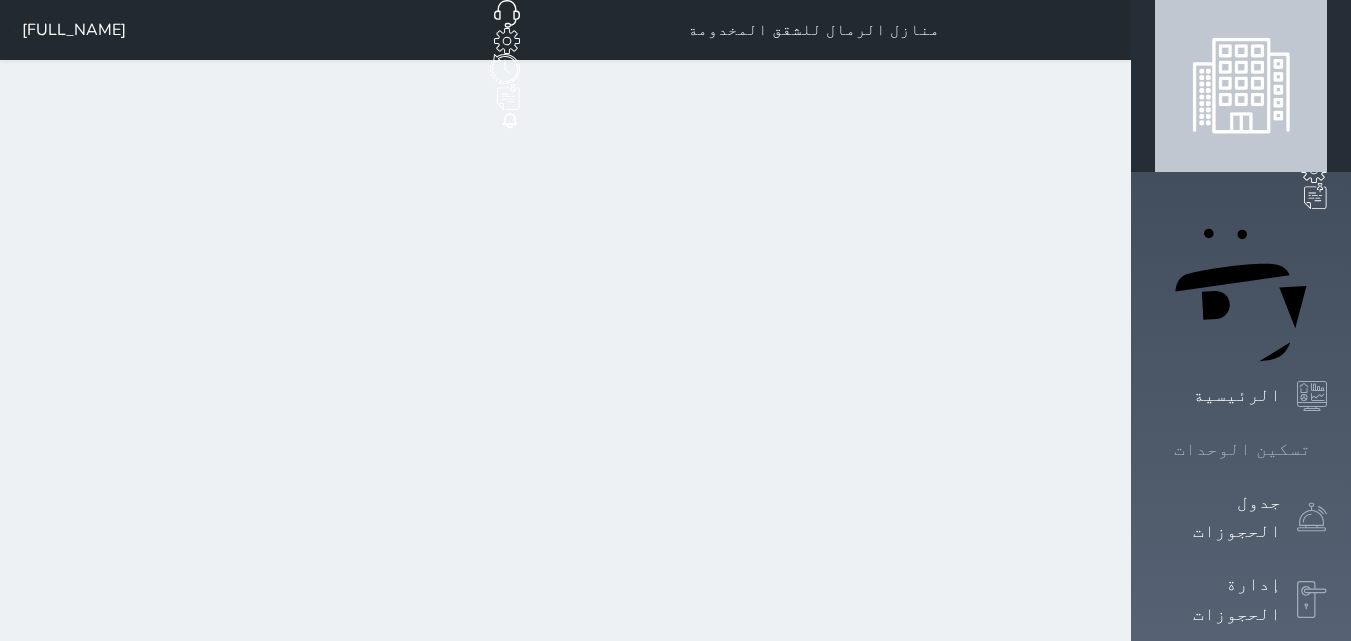 click on "تسكين الوحدات" at bounding box center [1242, 449] 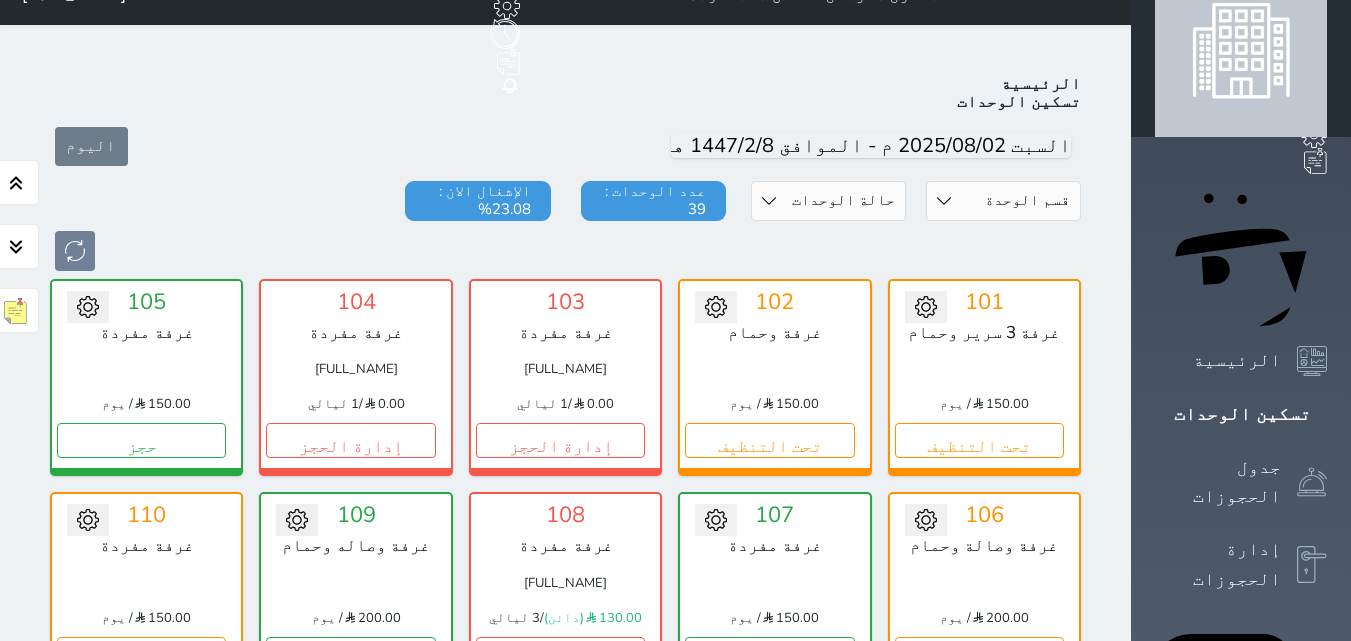 scroll, scrollTop: 0, scrollLeft: 0, axis: both 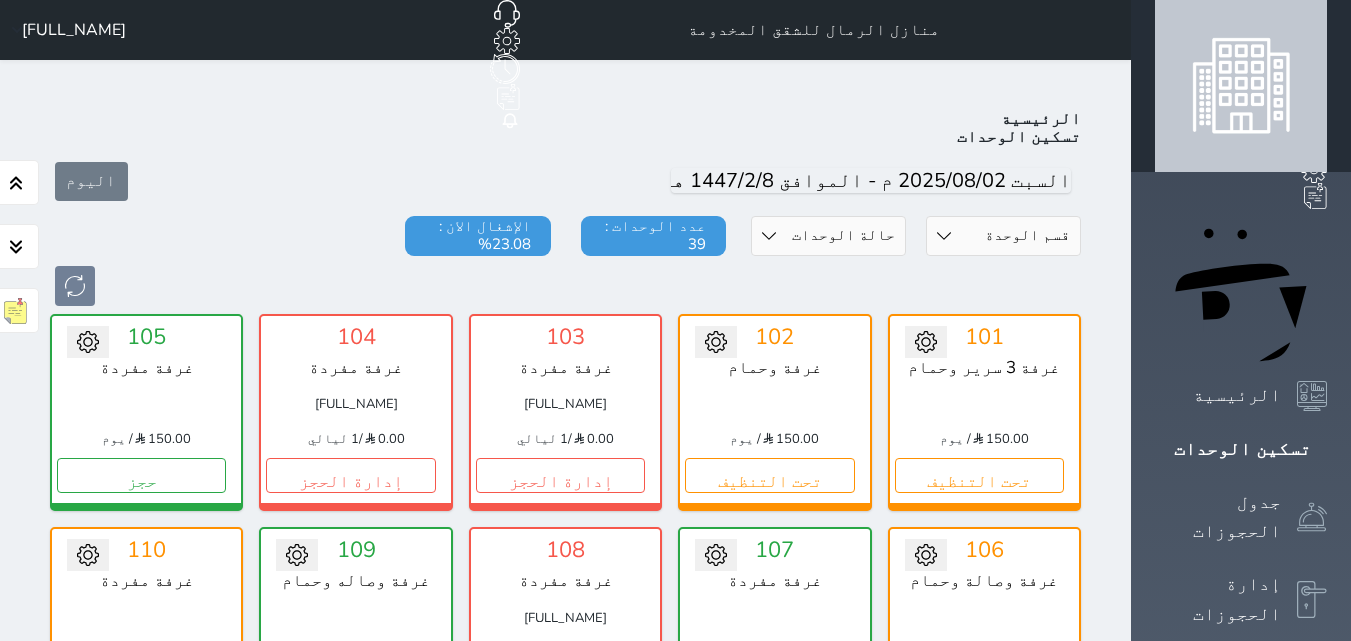 click on "[FULL_NAME]" at bounding box center (355, 404) 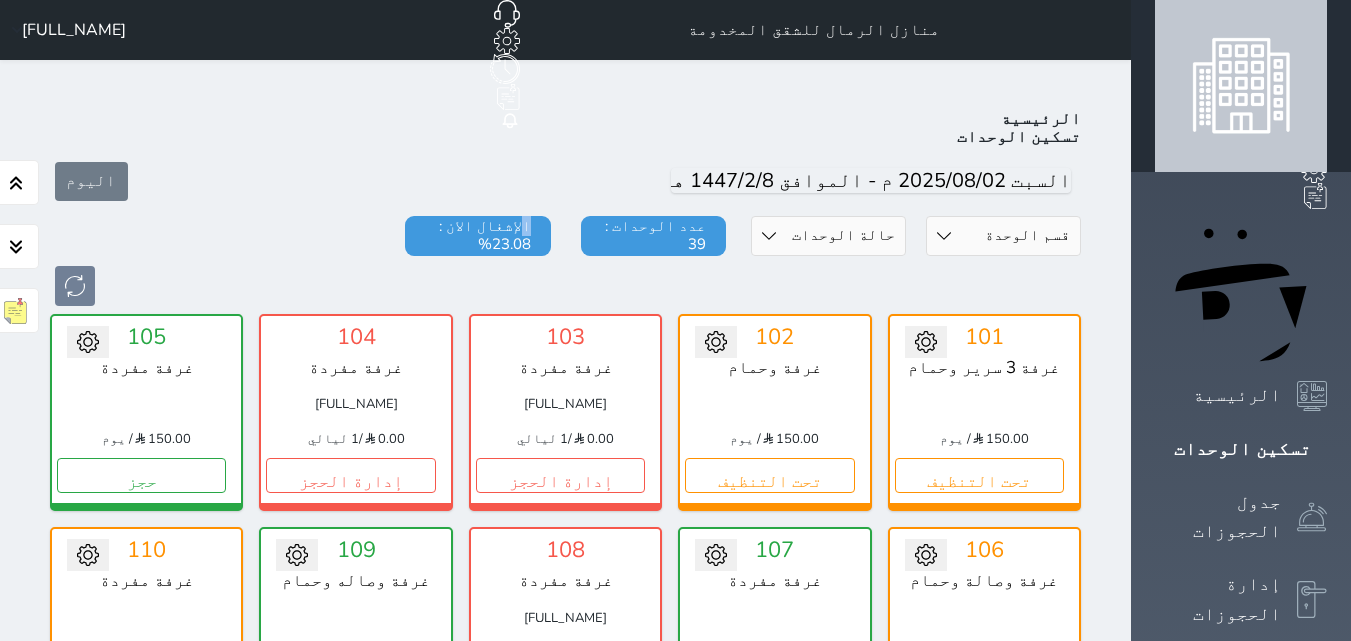 click on "الإشغال الان : 23.08%" at bounding box center [477, 236] 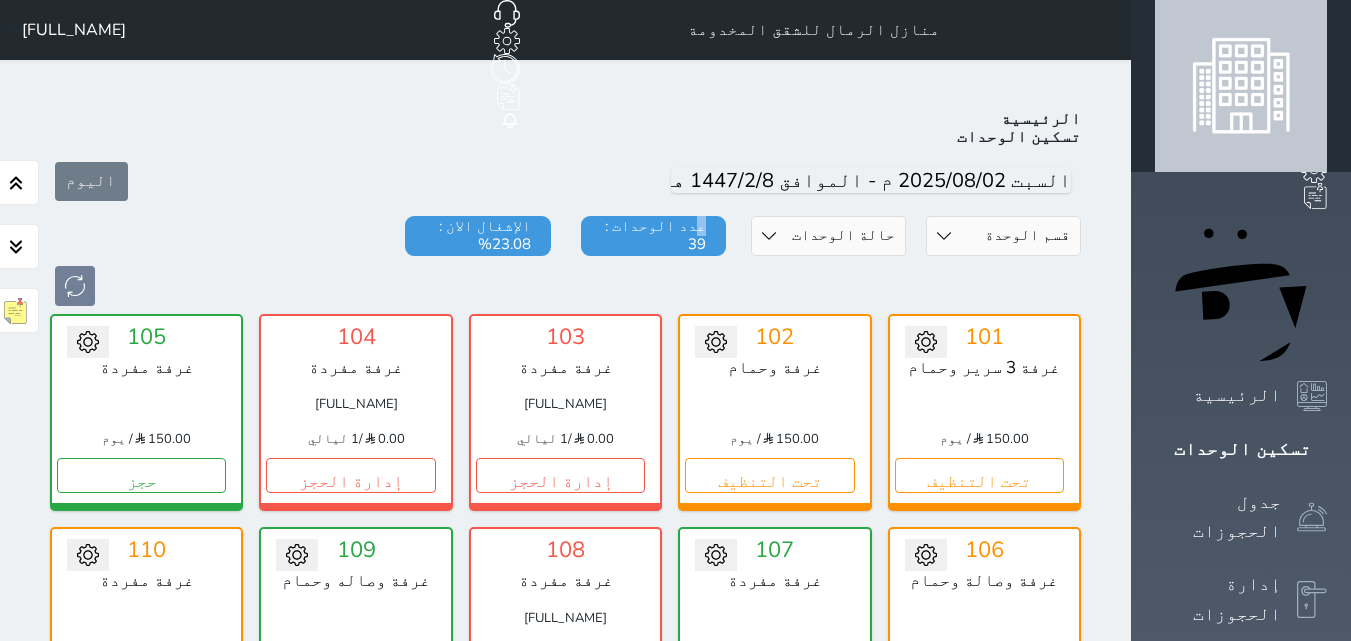 click on "عدد الوحدات : 39" at bounding box center [653, 236] 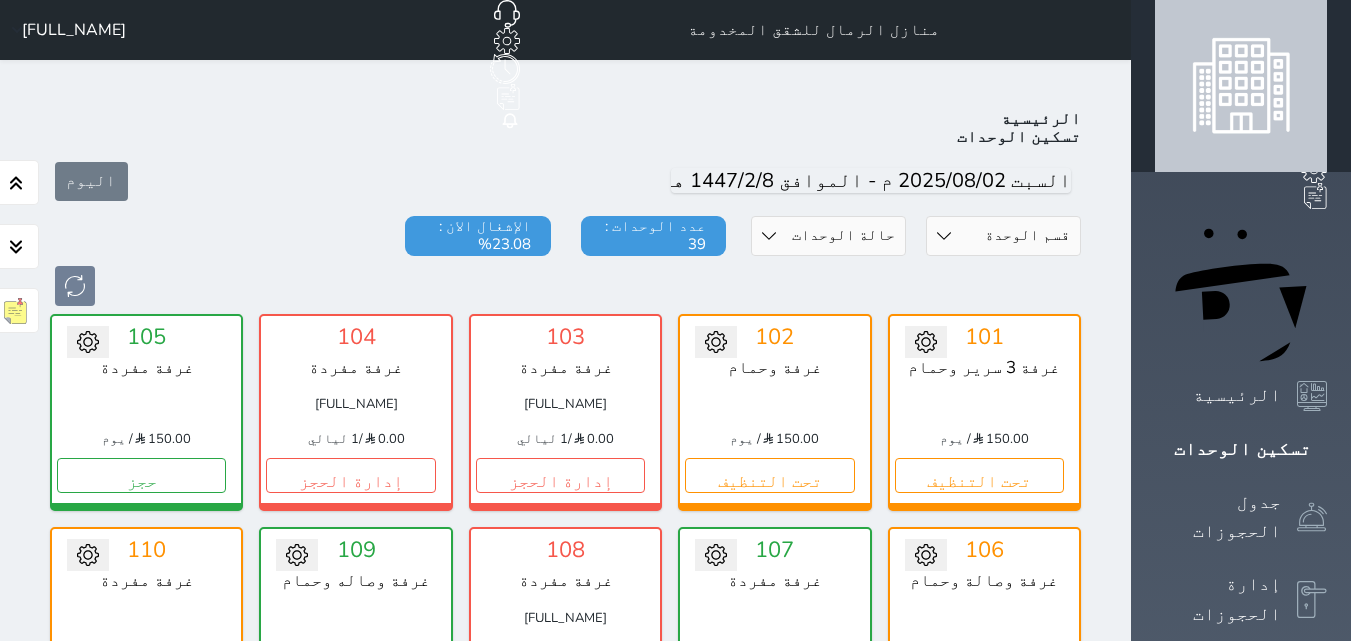 click on "الإشغال الان : 23.08%" at bounding box center [477, 236] 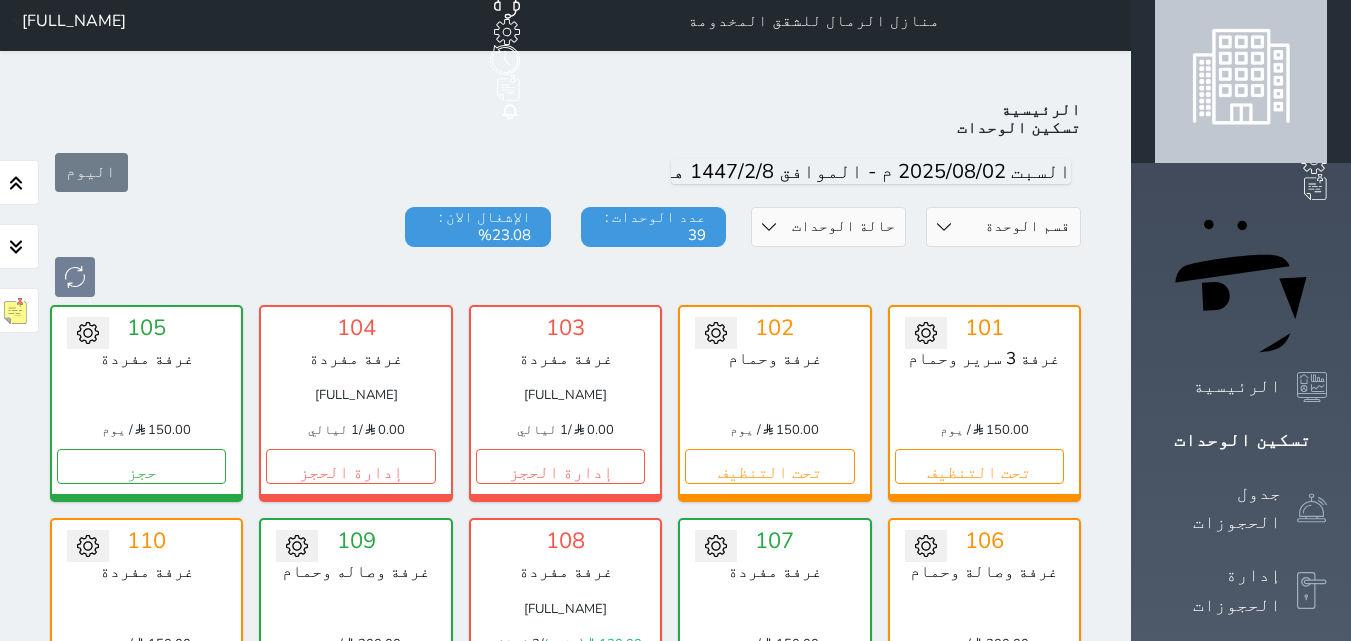 scroll, scrollTop: 0, scrollLeft: 0, axis: both 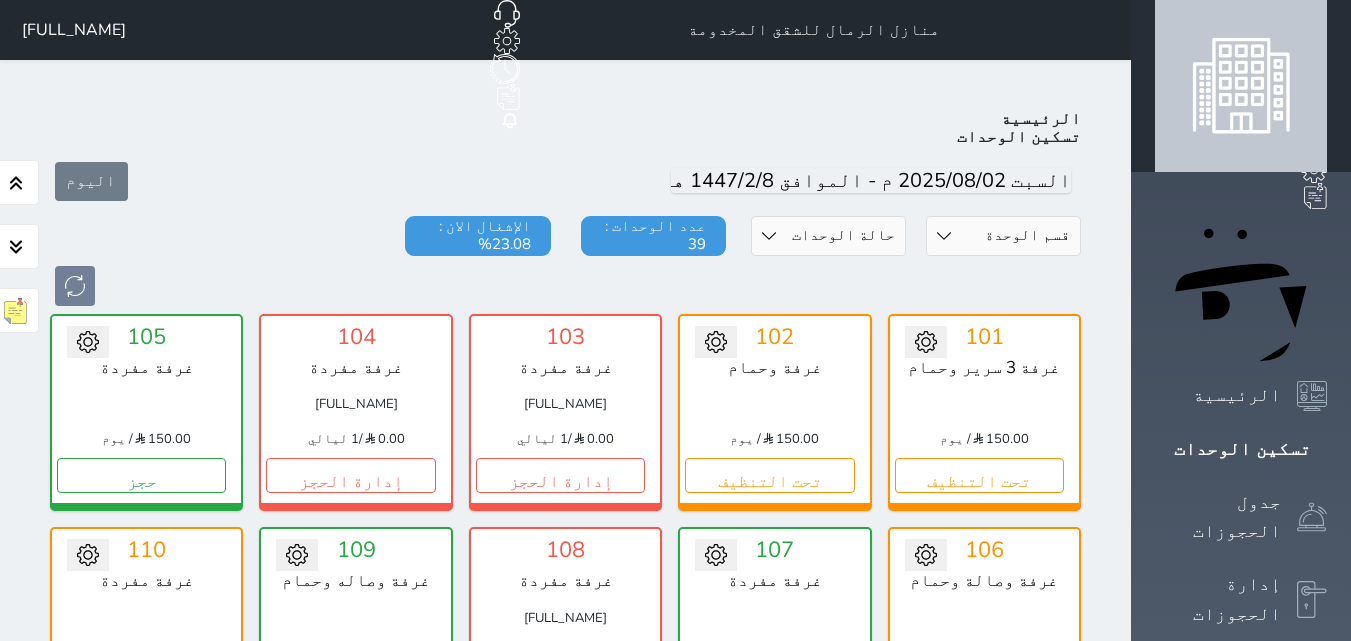 click on "[FULL_NAME]" at bounding box center [355, 404] 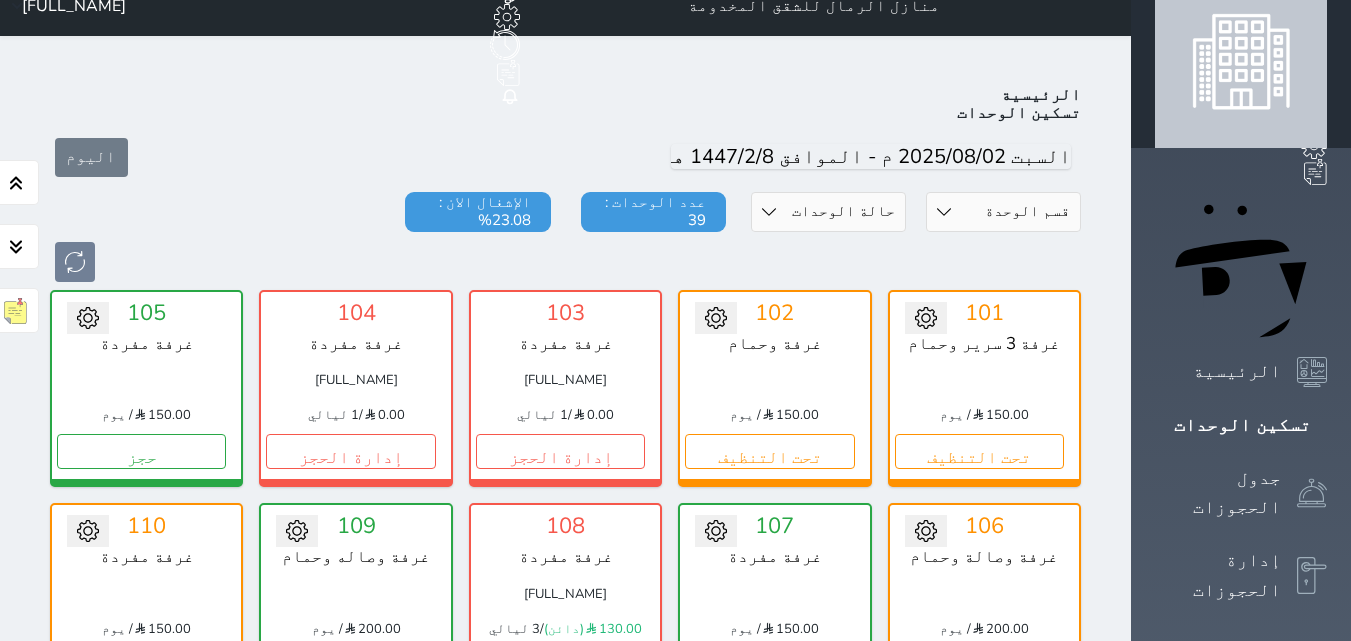 scroll, scrollTop: 0, scrollLeft: 0, axis: both 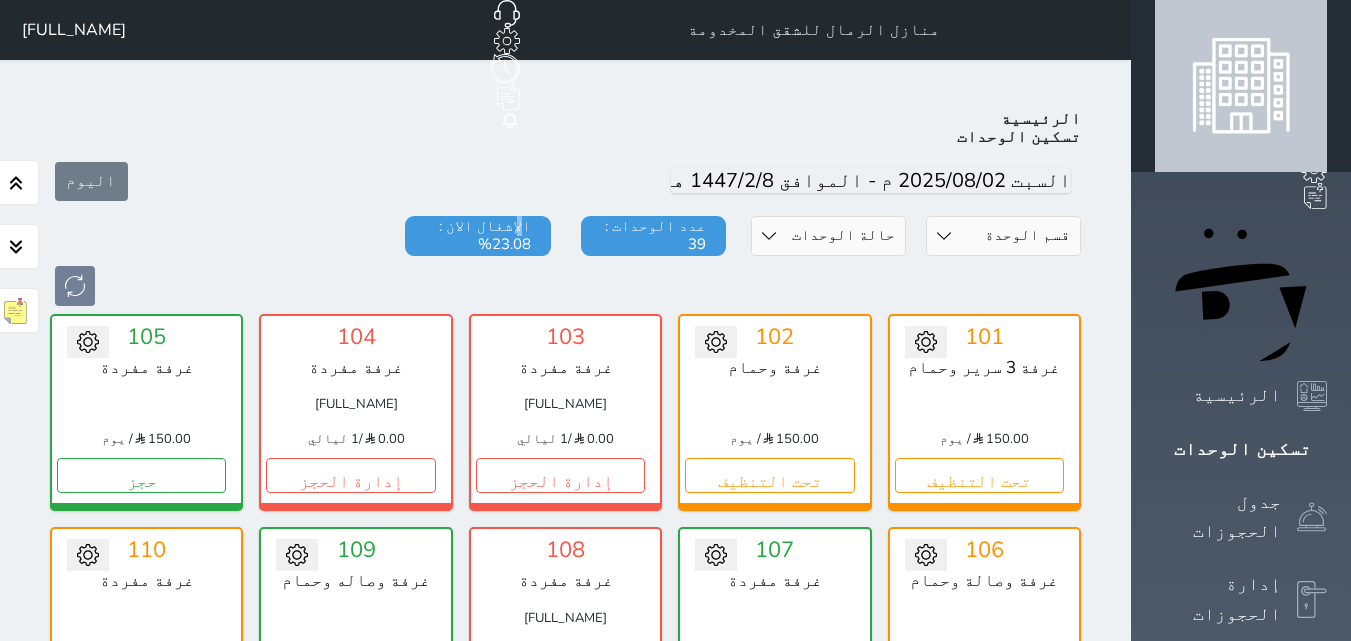 click on "الإشغال الان : 23.08%" at bounding box center (477, 236) 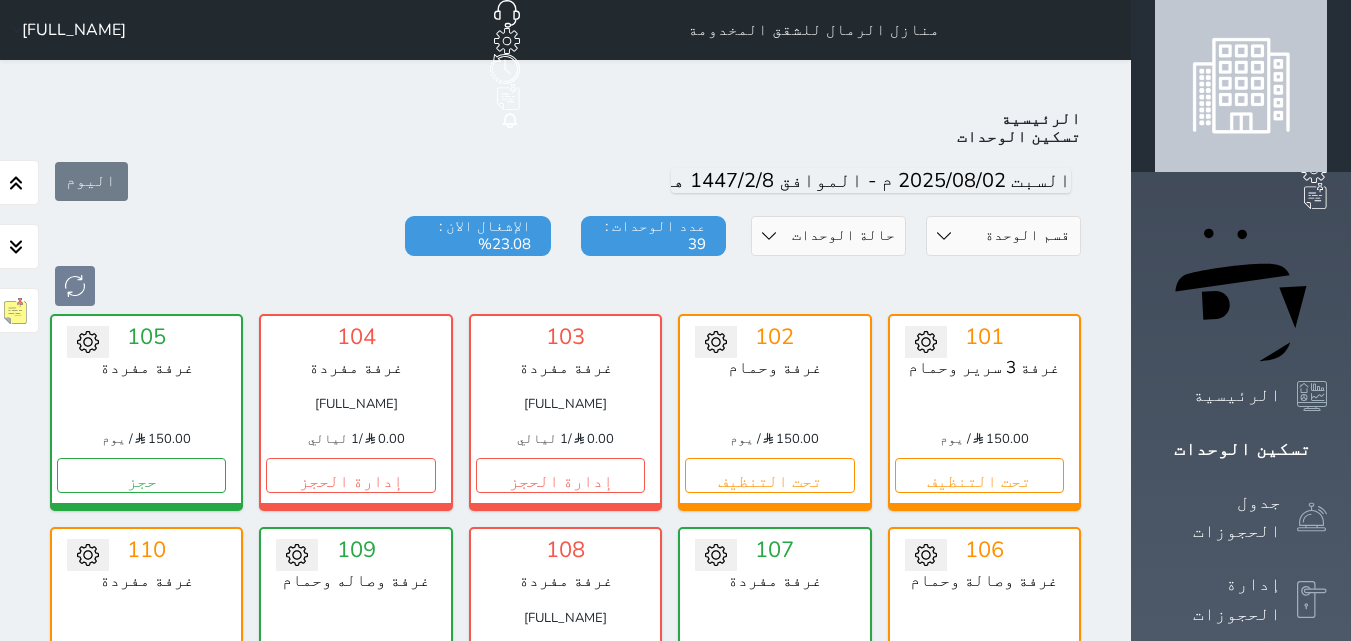 click on "الإشغال الان : 23.08%" at bounding box center (477, 236) 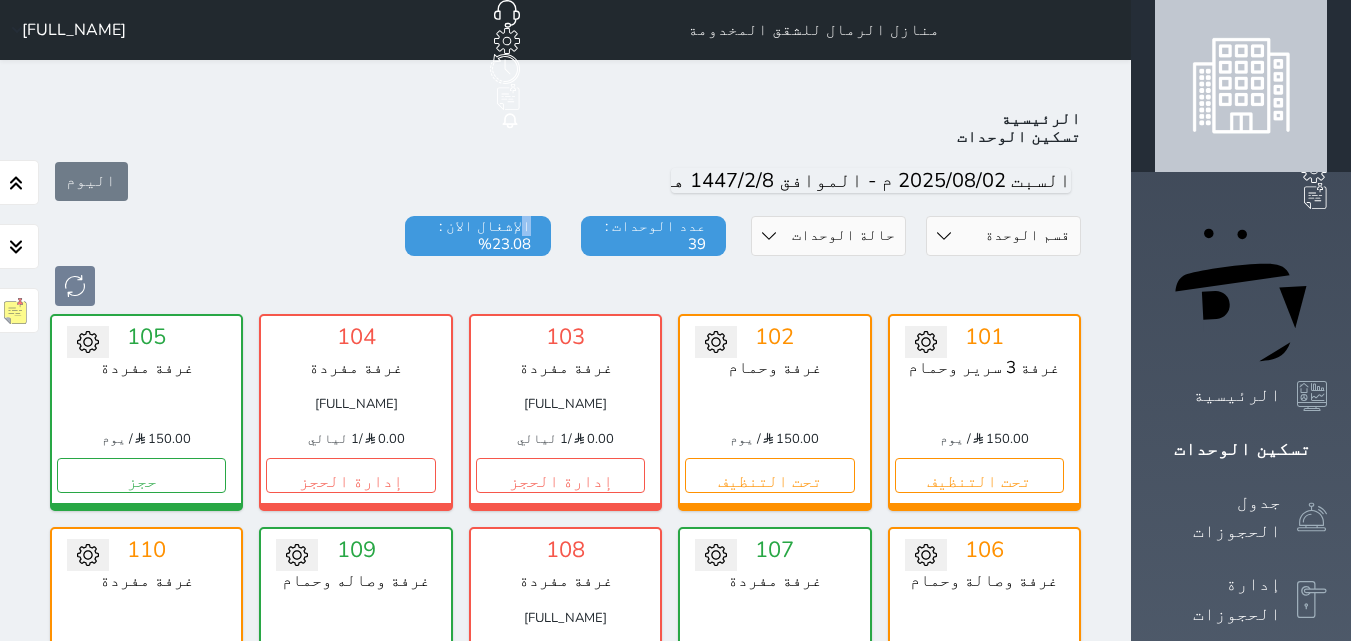 click on "الإشغال الان : 23.08%" at bounding box center (477, 236) 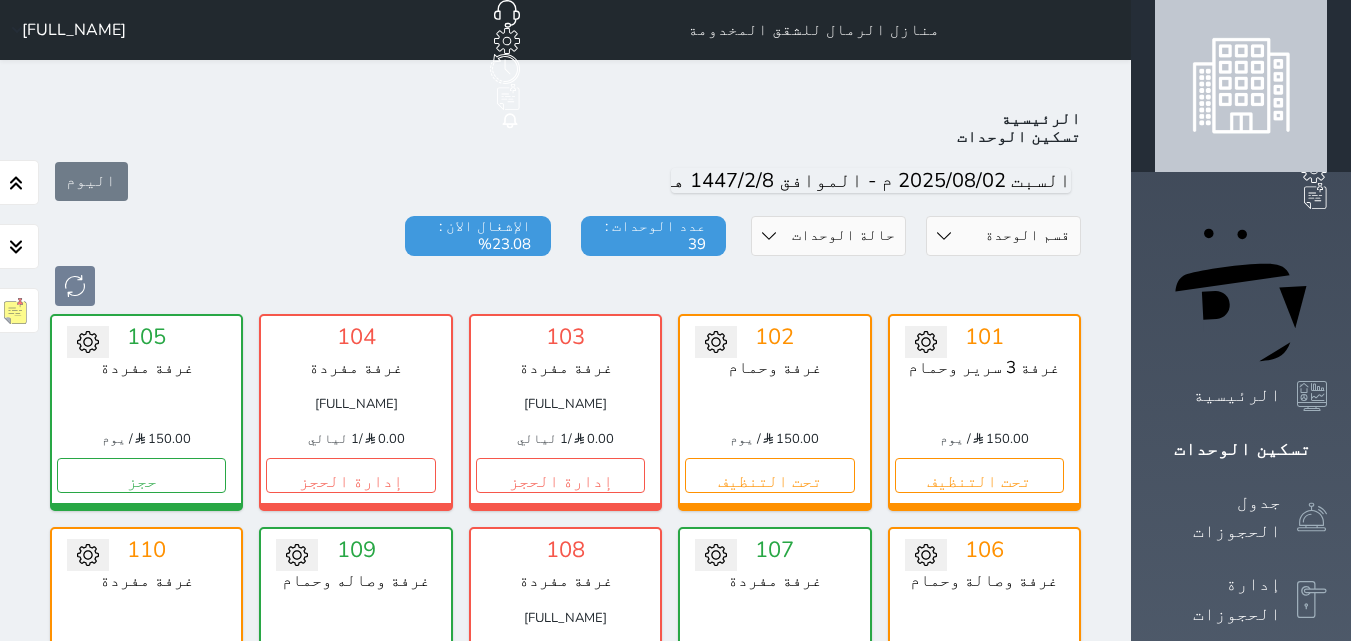 click on "اليوم" at bounding box center (565, 181) 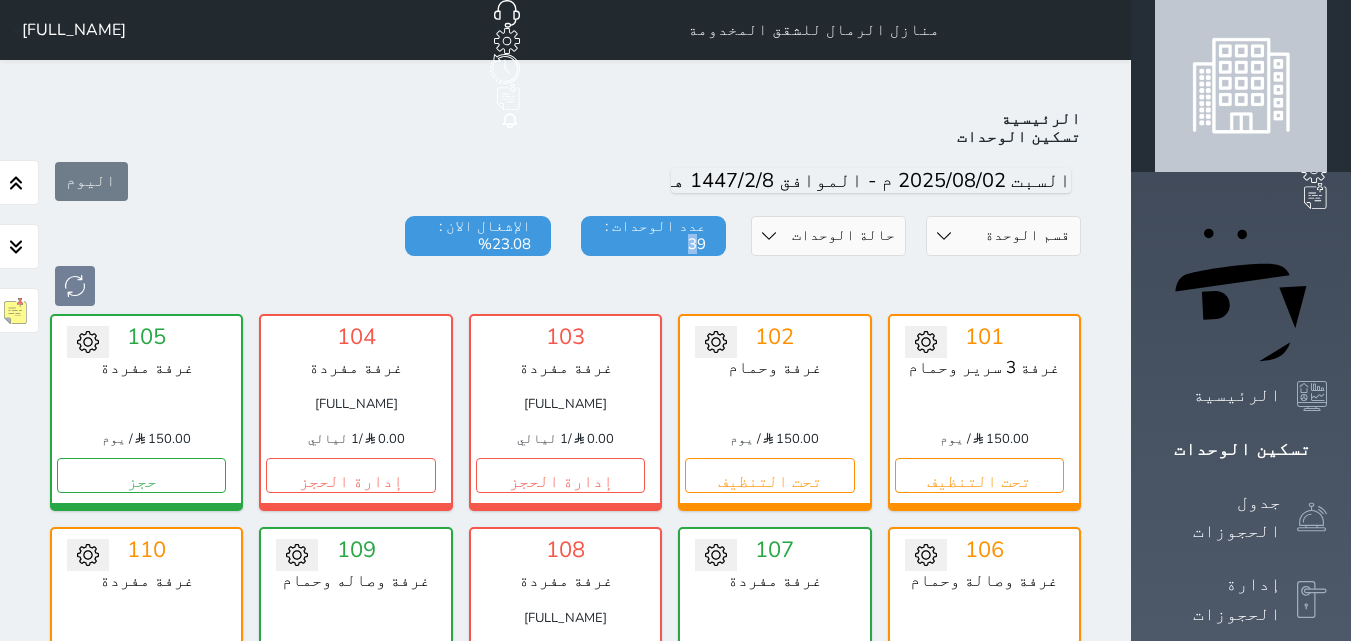 click on "عدد الوحدات : 39" at bounding box center (653, 236) 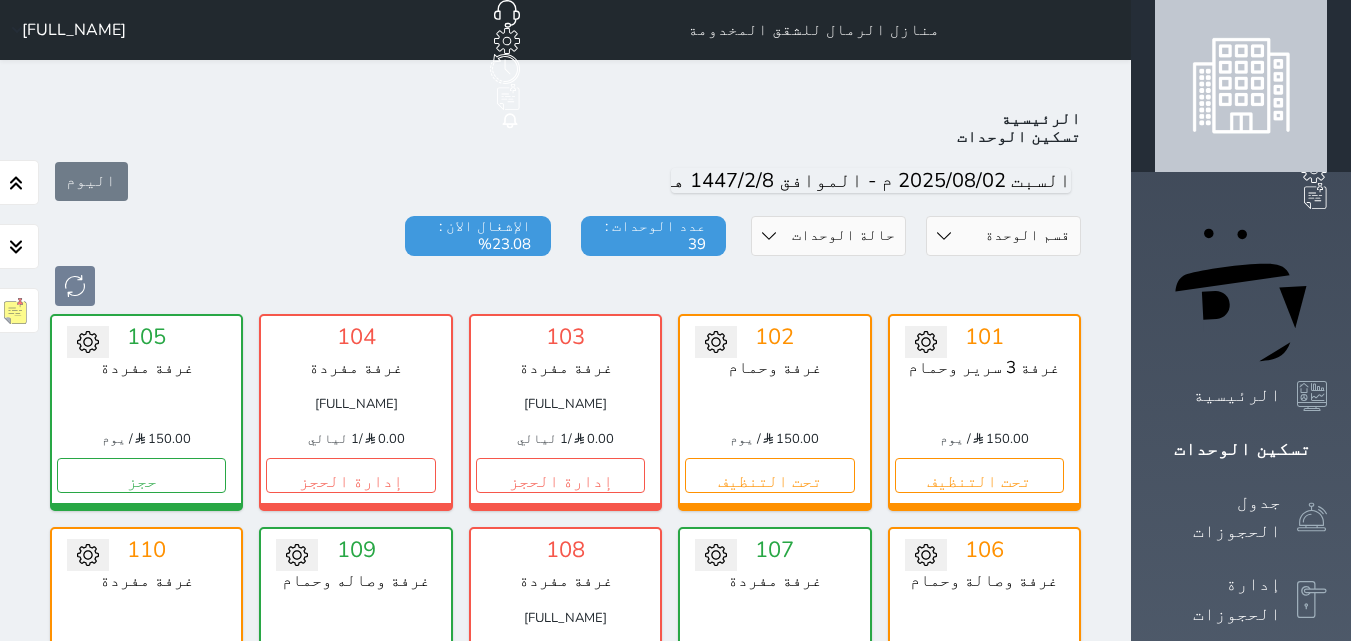 click on "الإشغال الان : 23.08%" at bounding box center (477, 236) 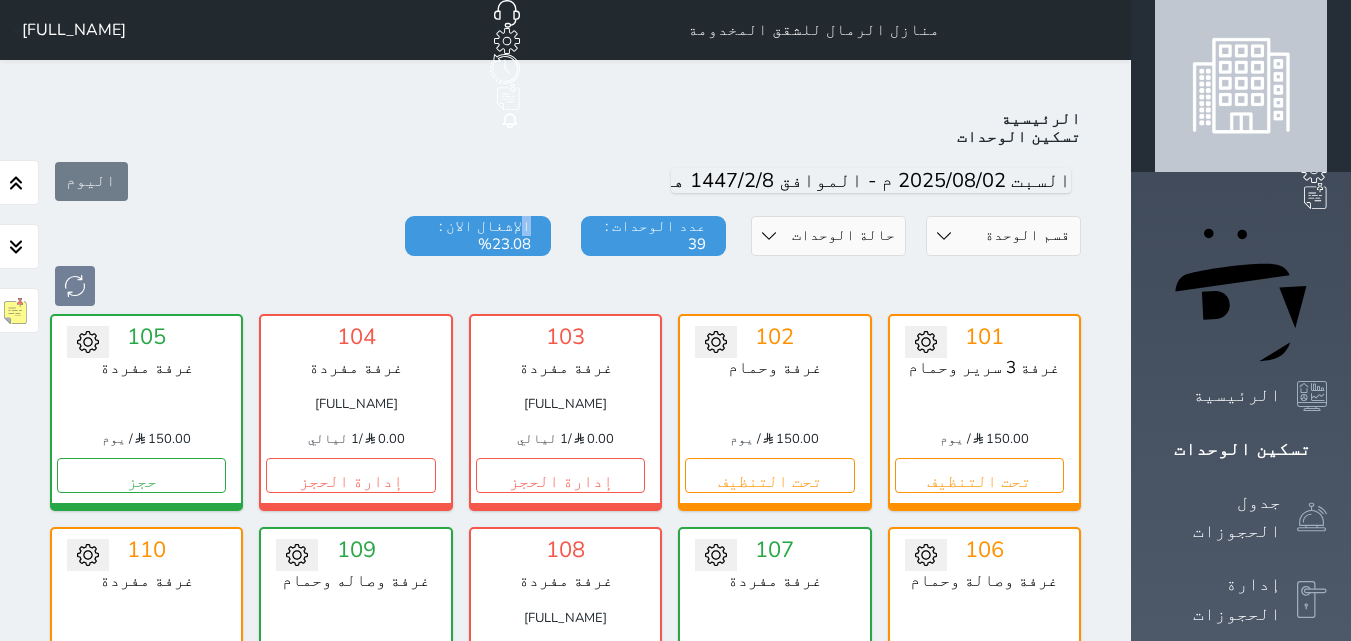 click on "الإشغال الان : 23.08%" at bounding box center (477, 236) 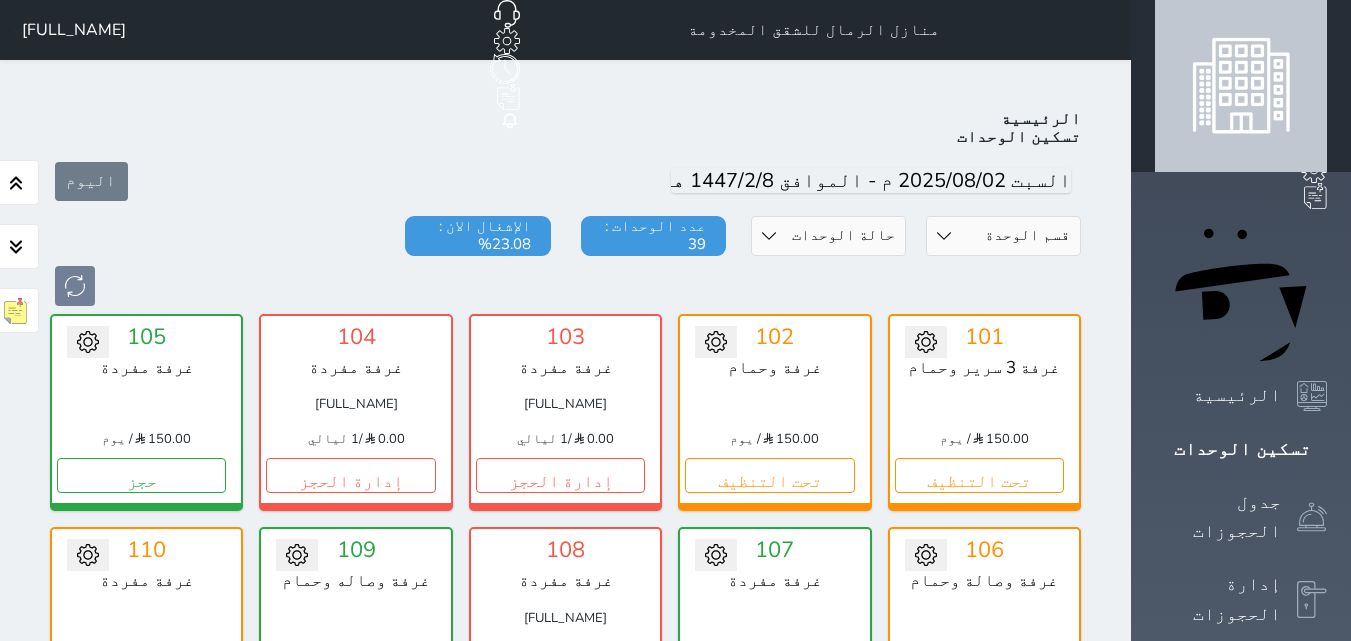 click on "عدد الوحدات : 39" at bounding box center [653, 236] 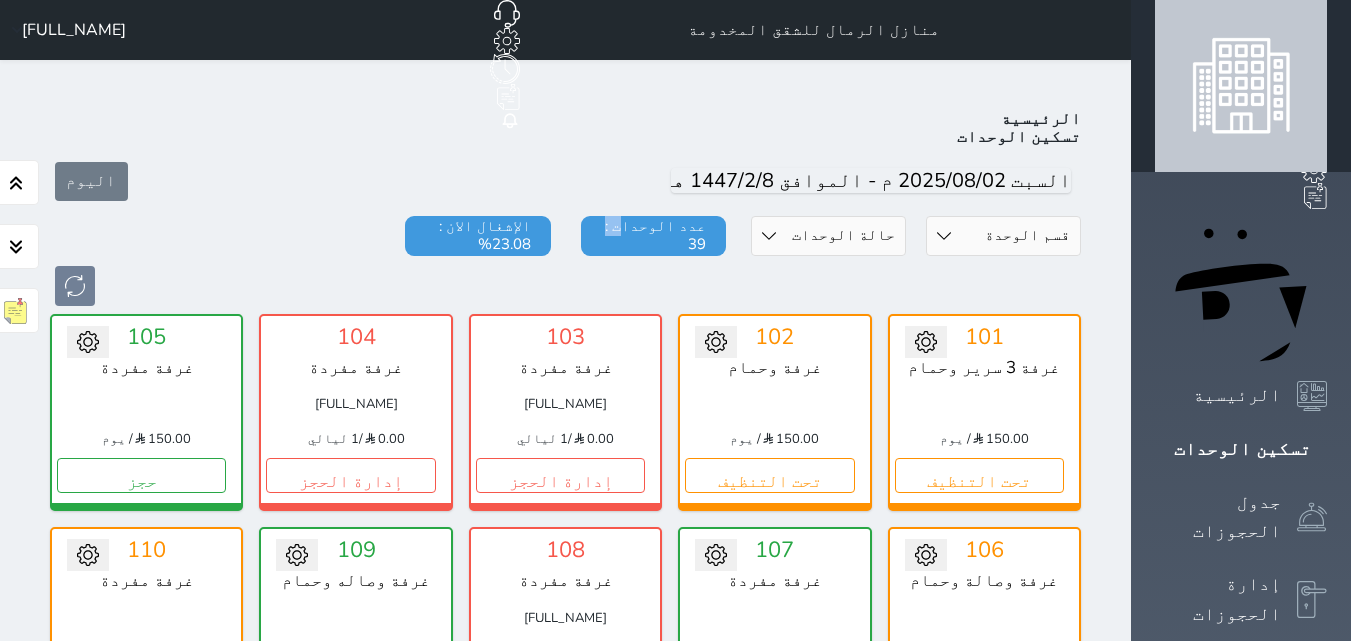 drag, startPoint x: 695, startPoint y: 189, endPoint x: 710, endPoint y: 194, distance: 15.811388 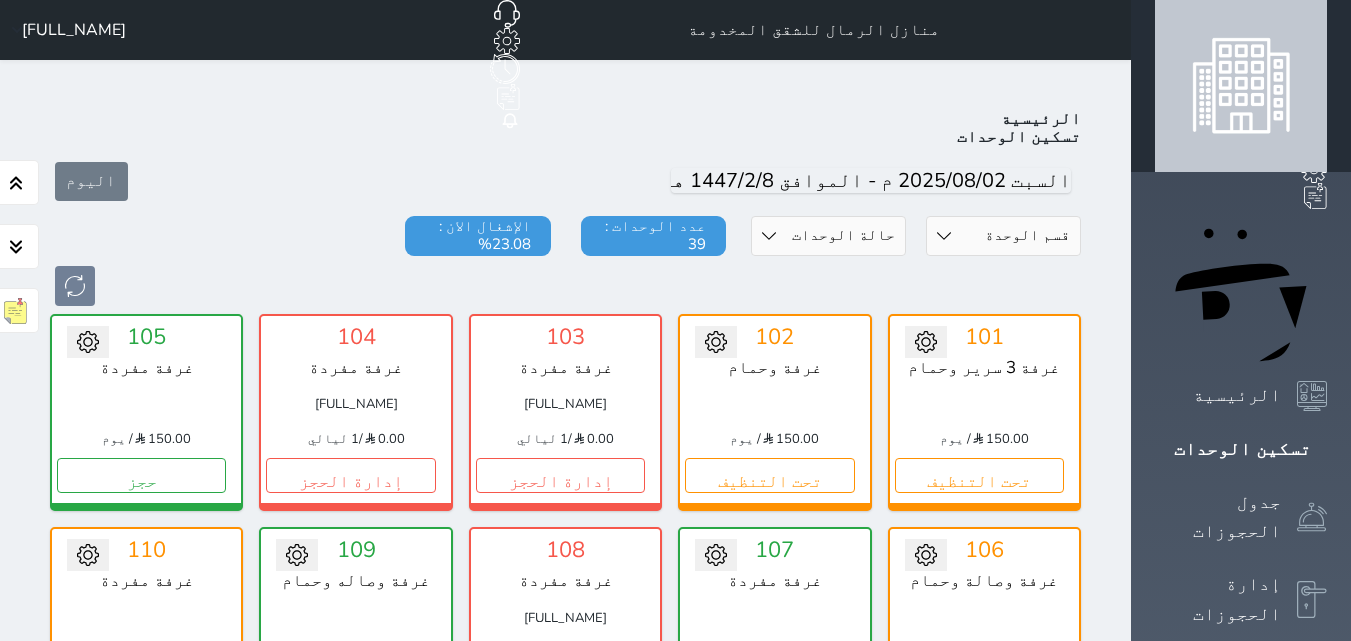 click on "عدد الوحدات : 39" at bounding box center [653, 236] 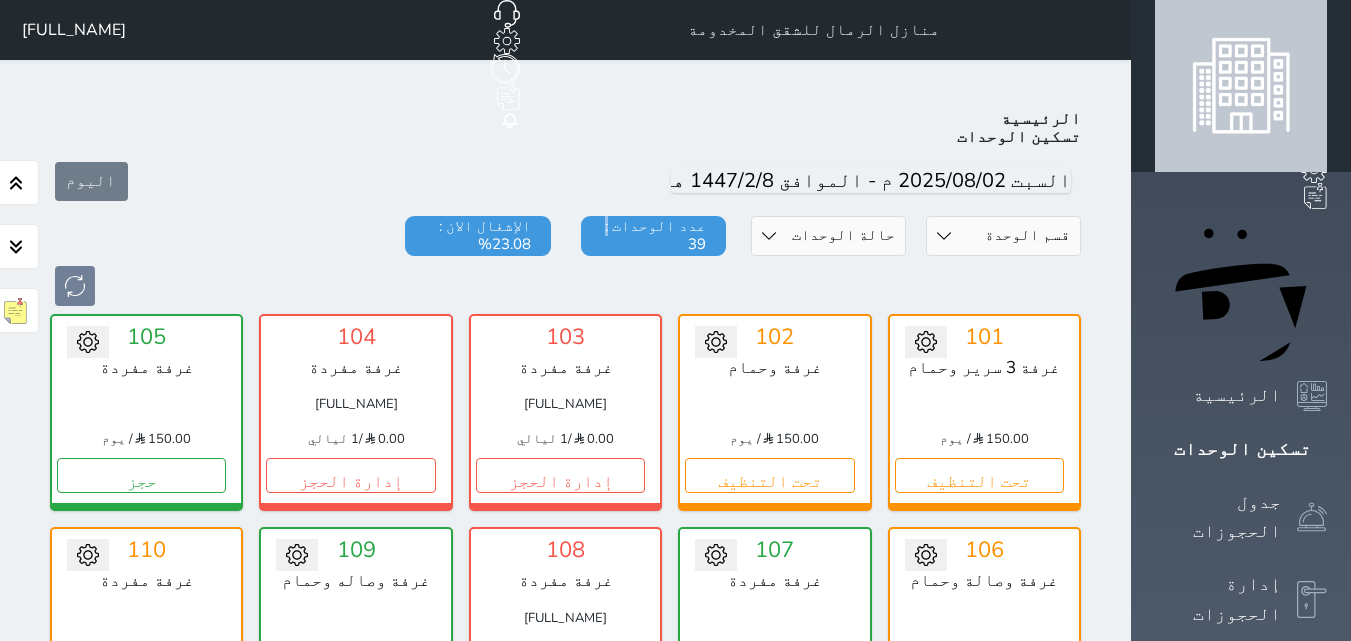 click on "عدد الوحدات : 39" at bounding box center [653, 236] 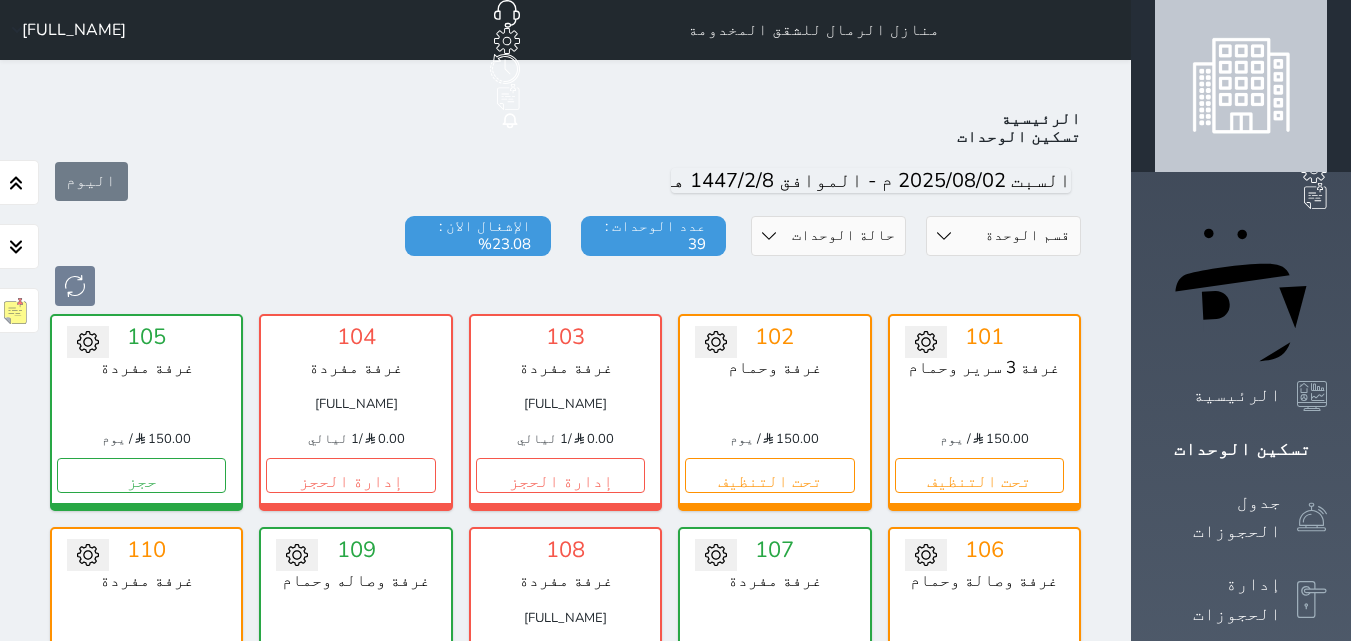 click on "الإشغال الان : 23.08%" at bounding box center (477, 236) 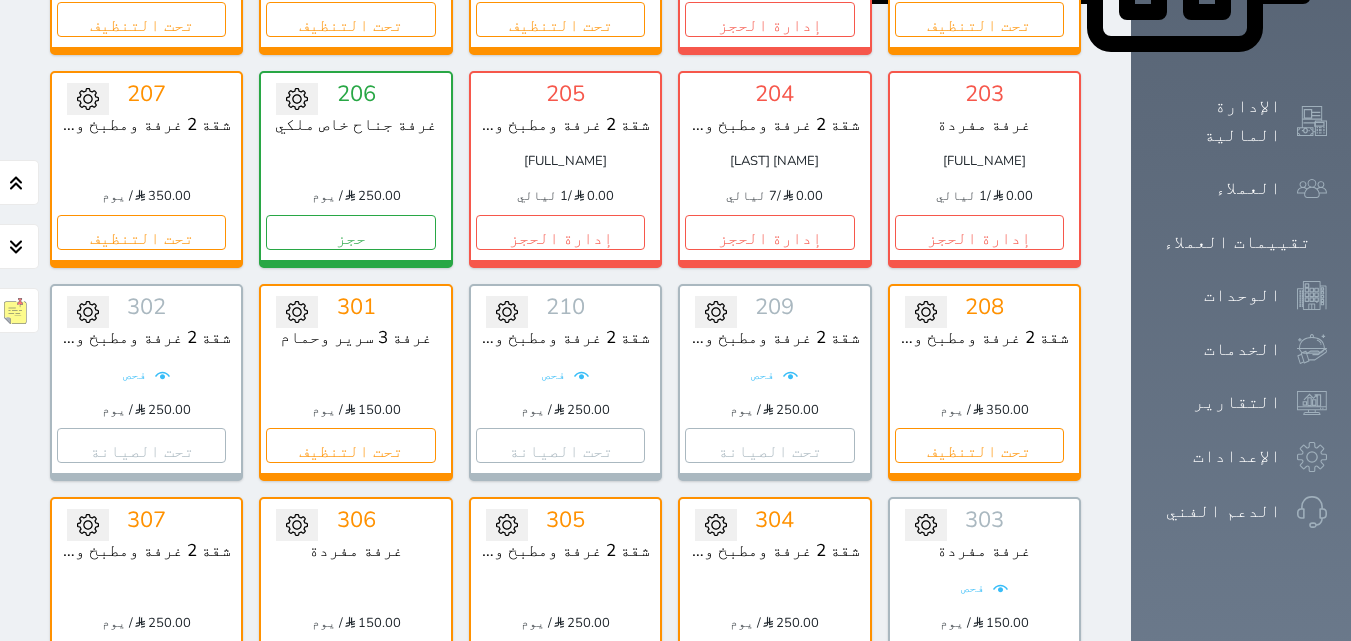 scroll, scrollTop: 1200, scrollLeft: 0, axis: vertical 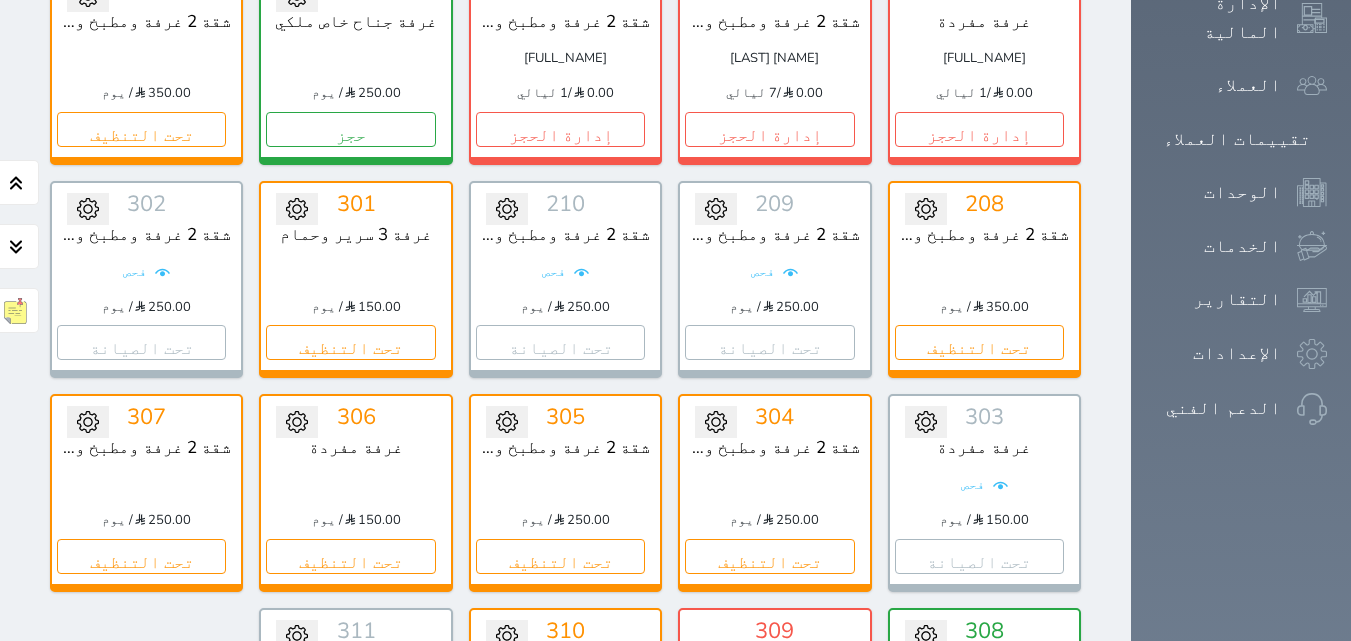 click on "إدارة الحجز" at bounding box center (769, 769) 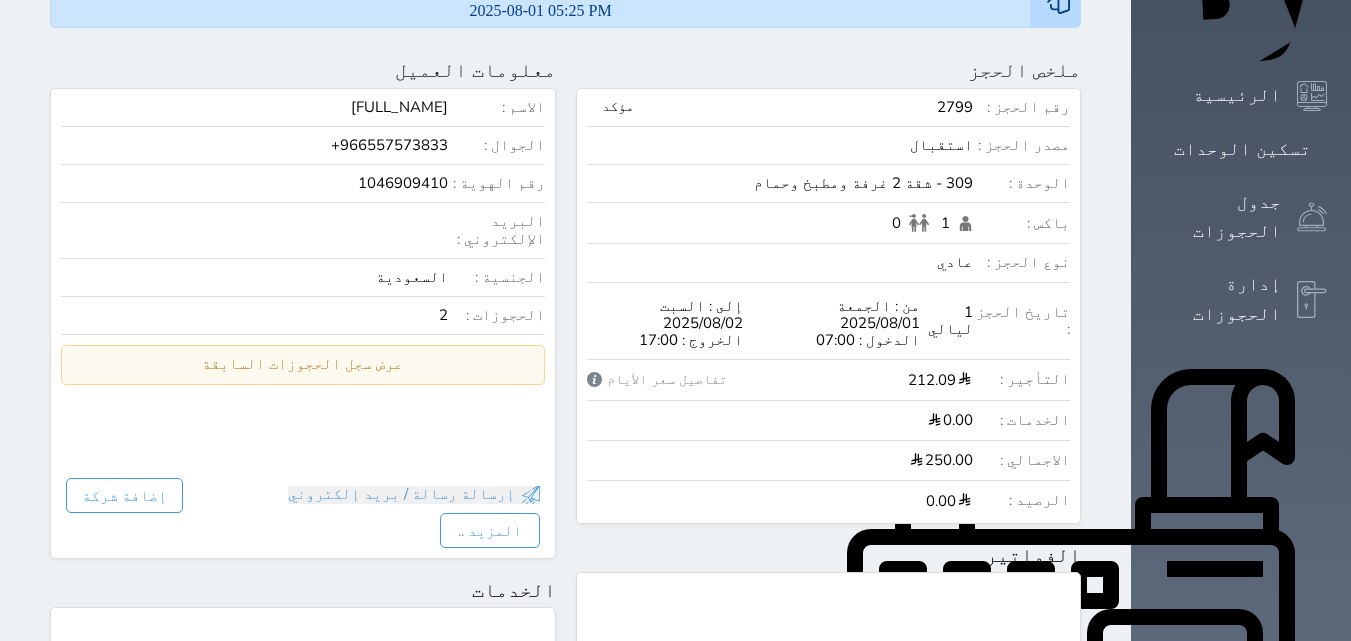 scroll, scrollTop: 0, scrollLeft: 0, axis: both 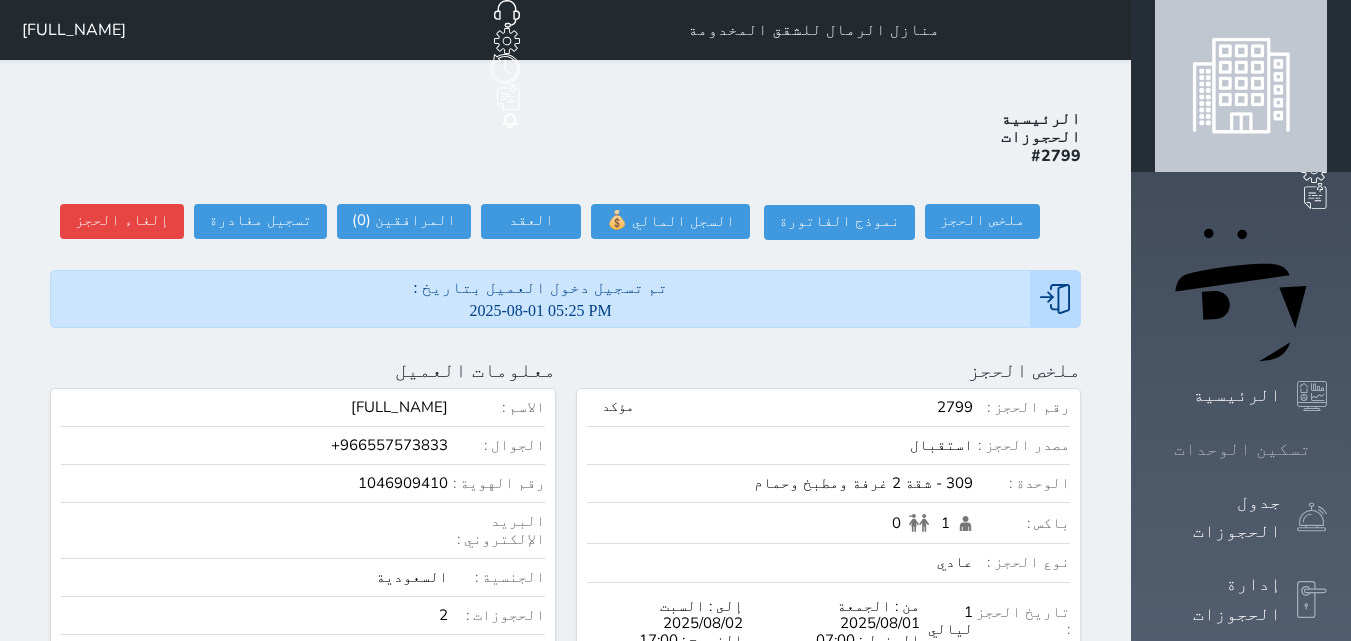 click 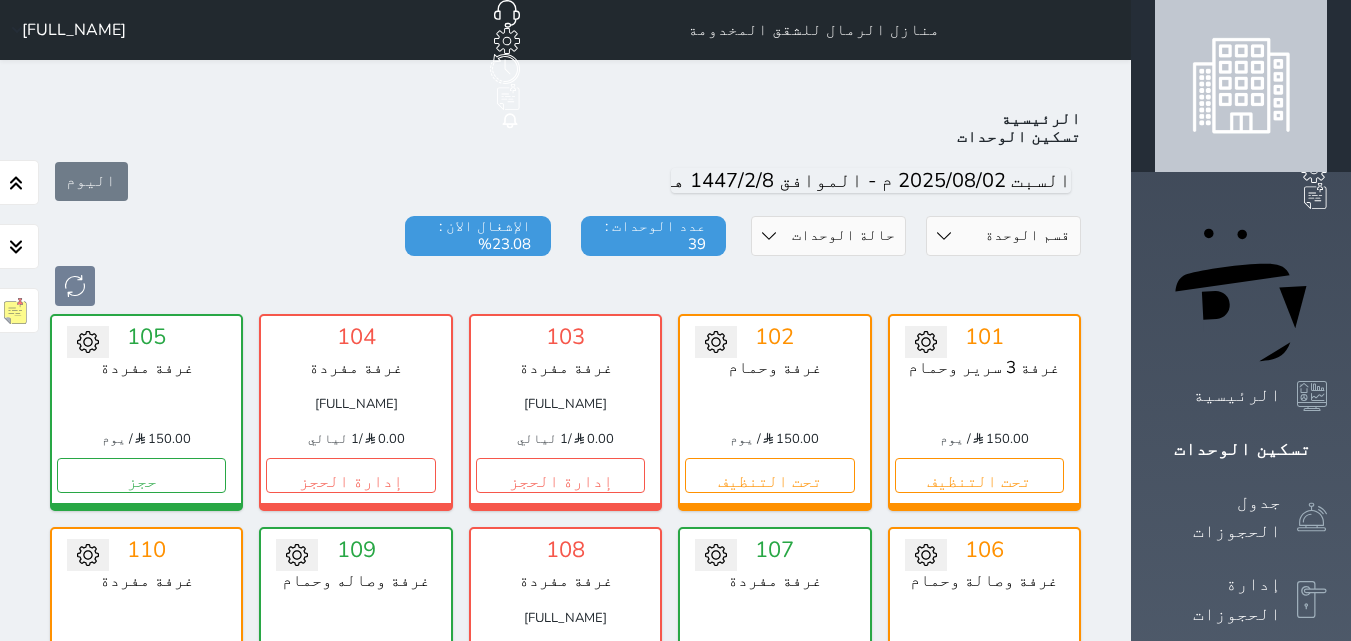 scroll, scrollTop: 78, scrollLeft: 0, axis: vertical 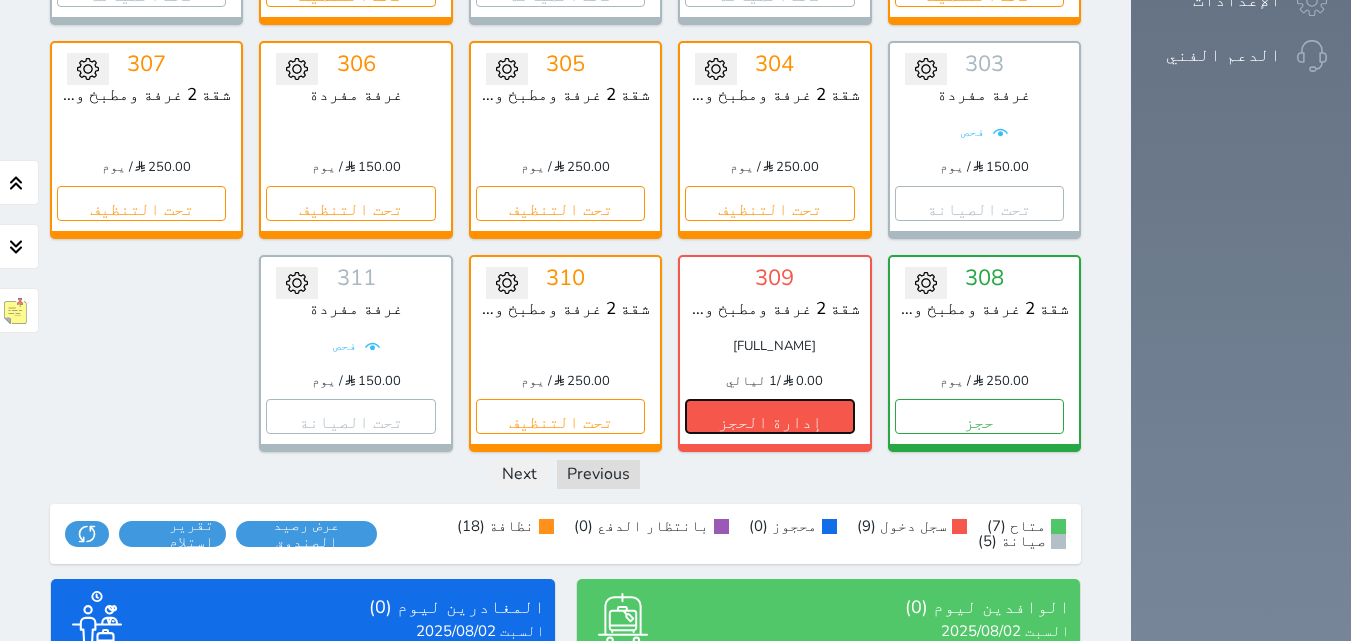 click on "إدارة الحجز" at bounding box center [769, 416] 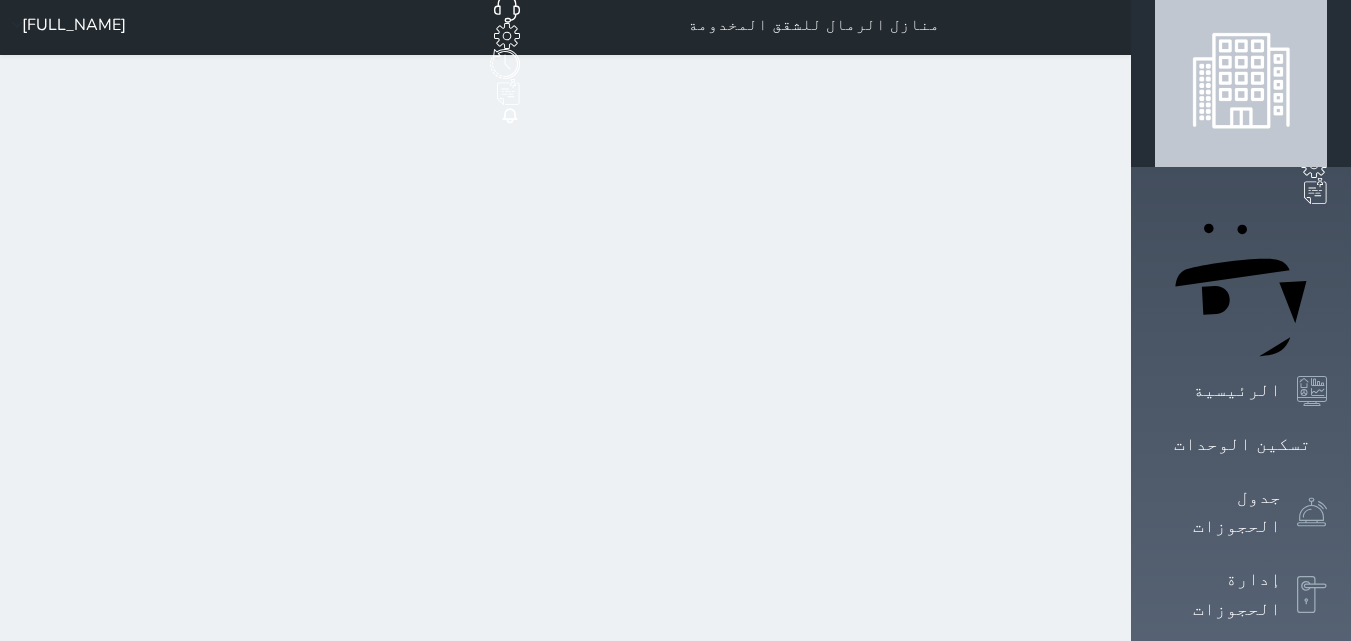 scroll, scrollTop: 0, scrollLeft: 0, axis: both 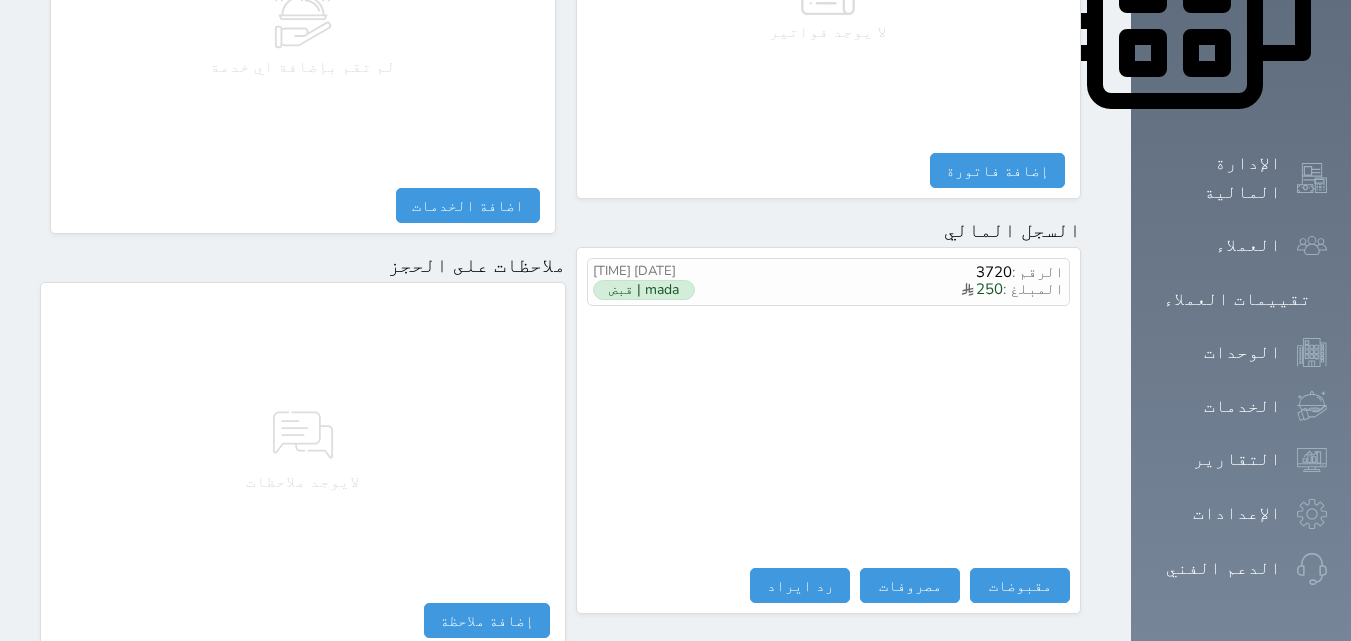 select 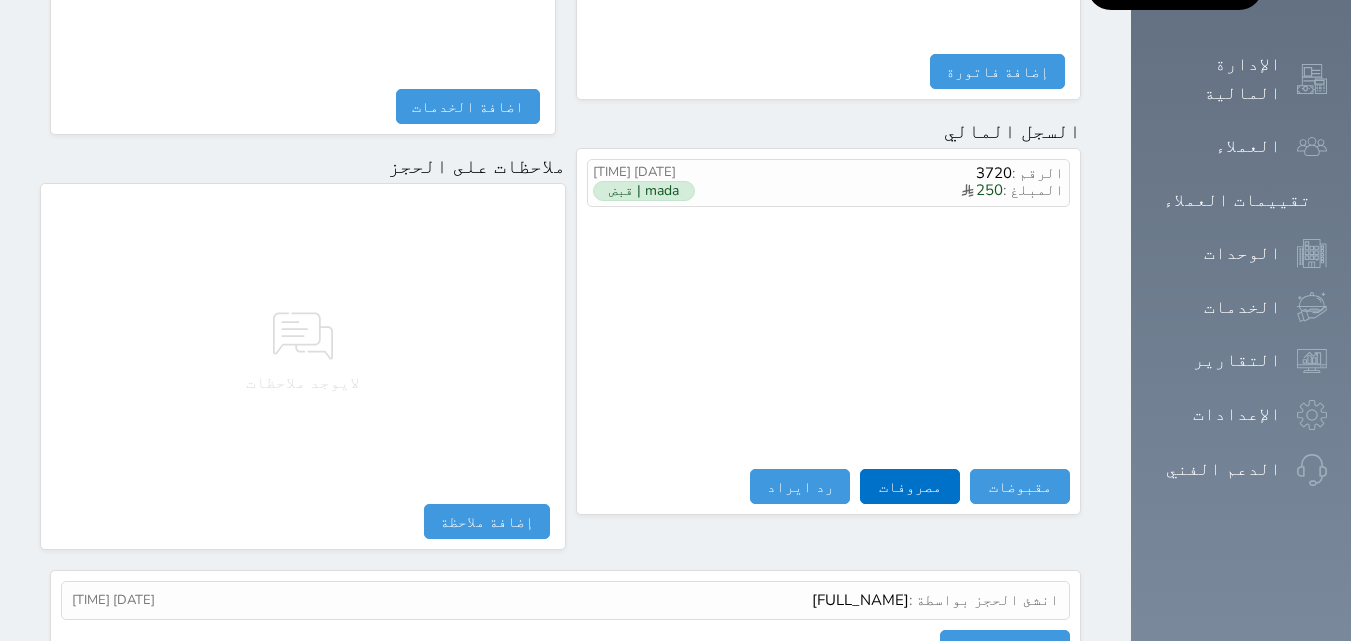 scroll, scrollTop: 1140, scrollLeft: 0, axis: vertical 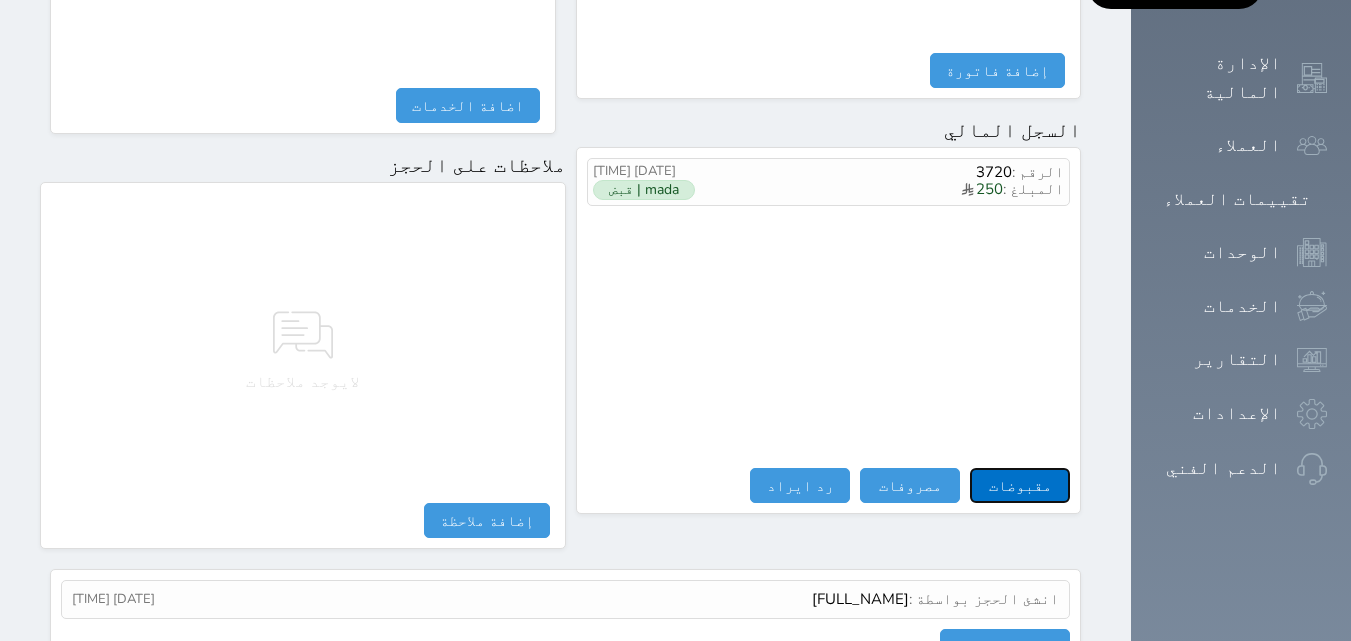 click on "مقبوضات" at bounding box center [1020, 485] 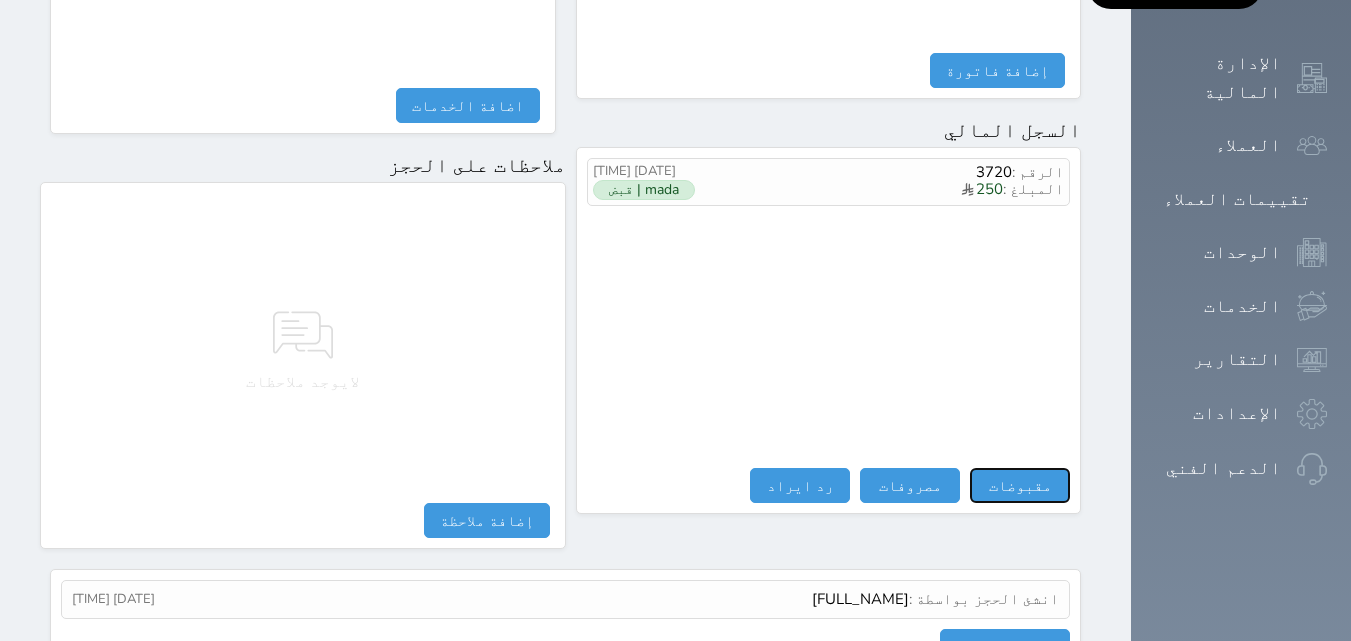 select 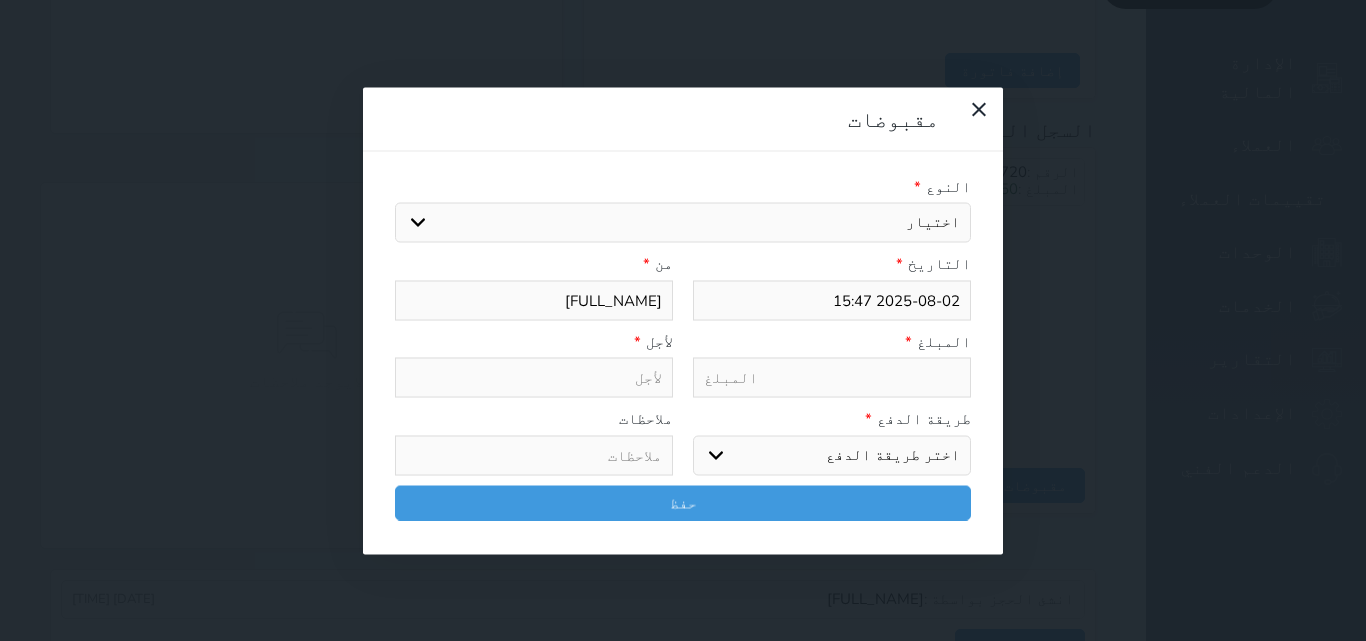 drag, startPoint x: 939, startPoint y: 133, endPoint x: 970, endPoint y: 205, distance: 78.39005 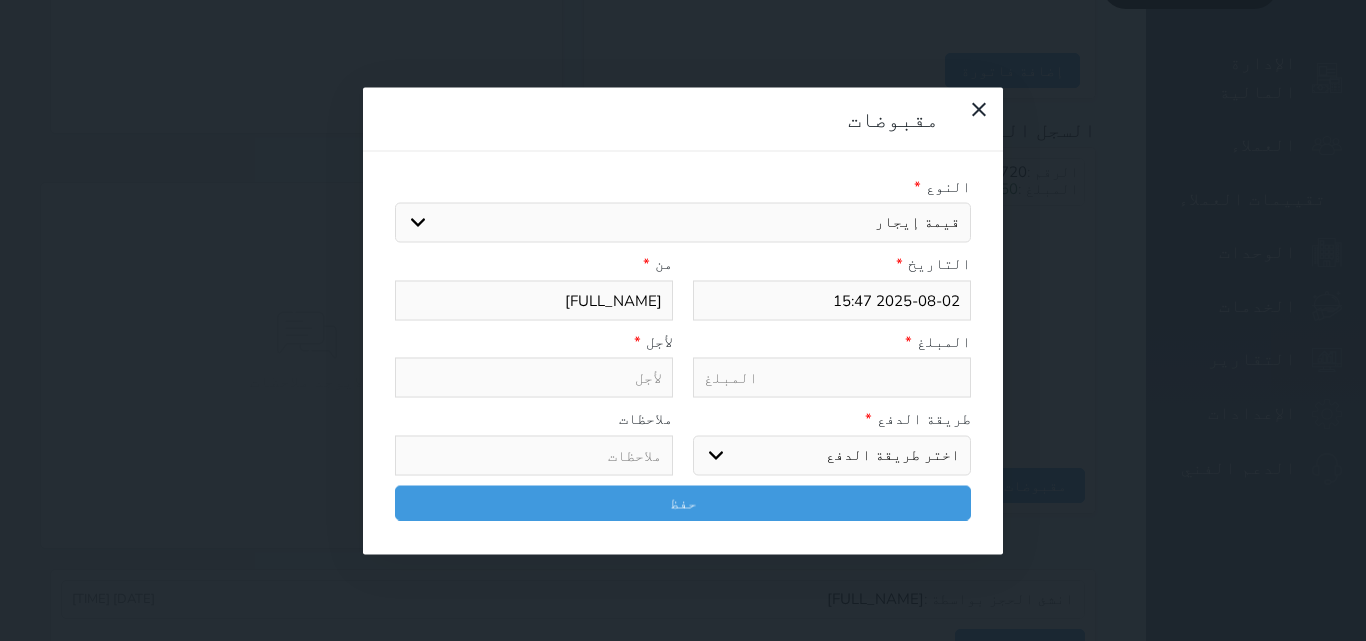 click on "اختيار   مقبوضات عامة قيمة إيجار فواتير تامين عربون لا ينطبق آخر مغسلة واي فاي - الإنترنت مواقف السيارات طعام الأغذية والمشروبات مشروبات المشروبات الباردة المشروبات الساخنة الإفطار غداء عشاء مخبز و كعك حمام سباحة الصالة الرياضية سبا و خدمات الجمال اختيار وإسقاط (خدمات النقل) ميني بار كابل - تلفزيون سرير إضافي تصفيف الشعر التسوق خدمات الجولات السياحية المنظمة خدمات الدليل السياحي" at bounding box center (683, 223) 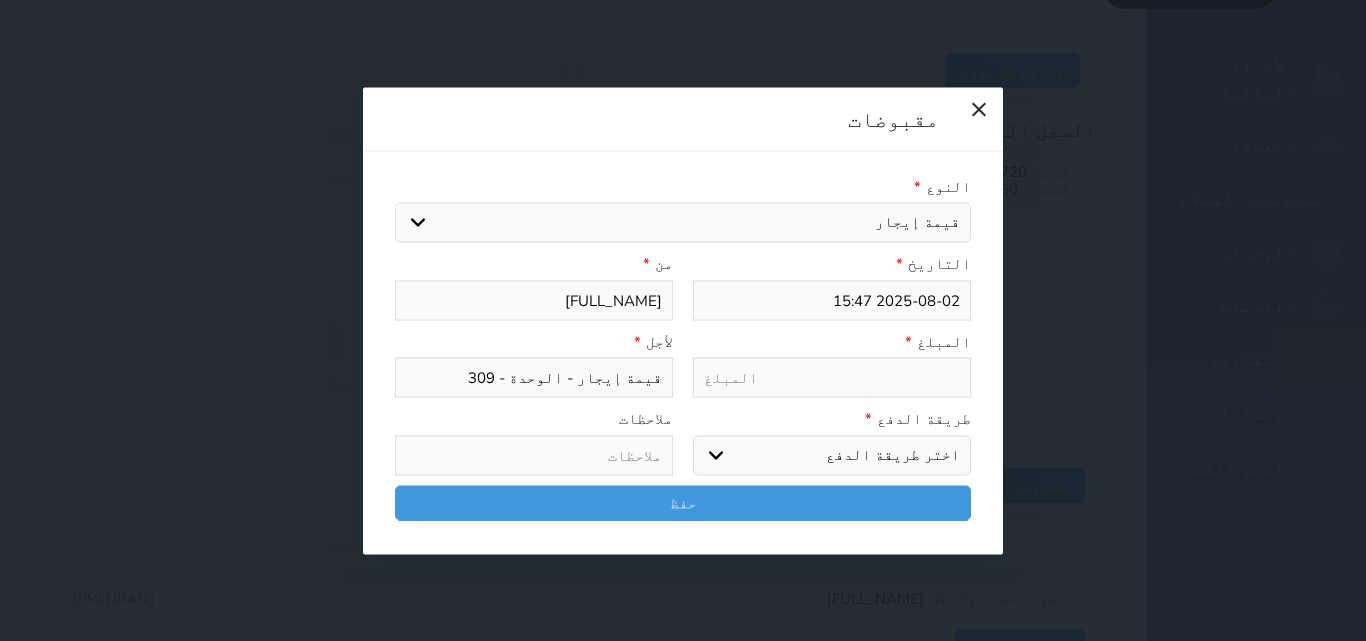 click at bounding box center (832, 378) 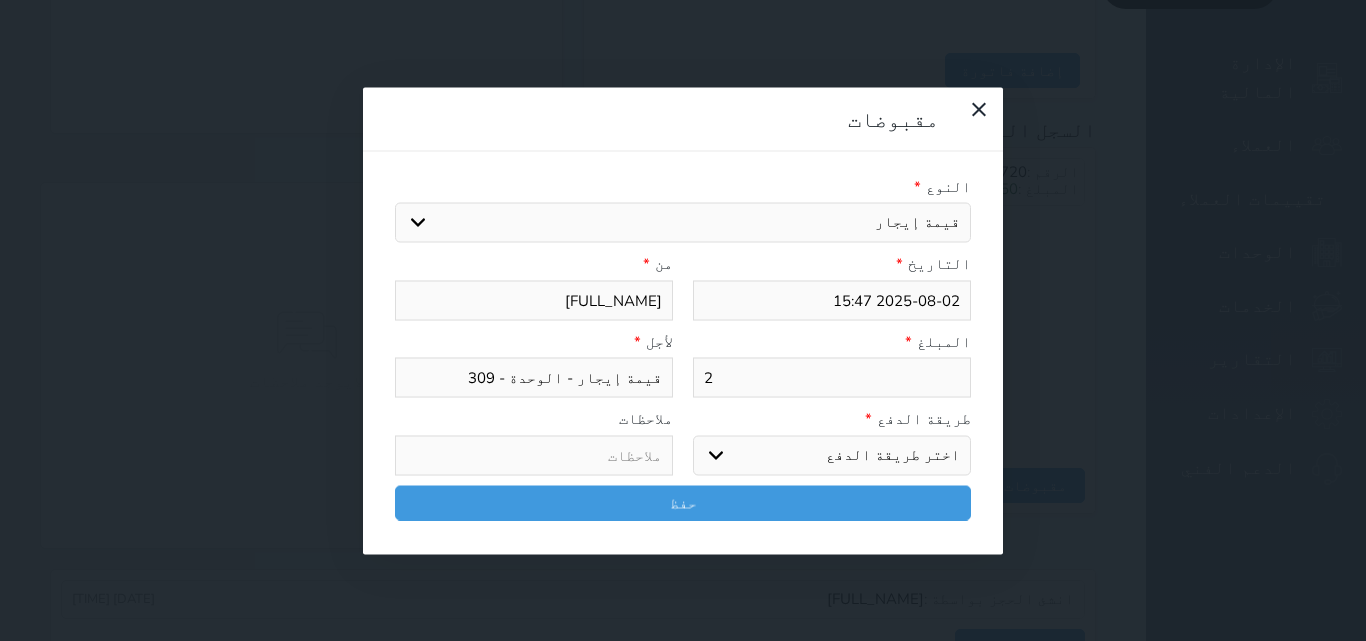 type on "25" 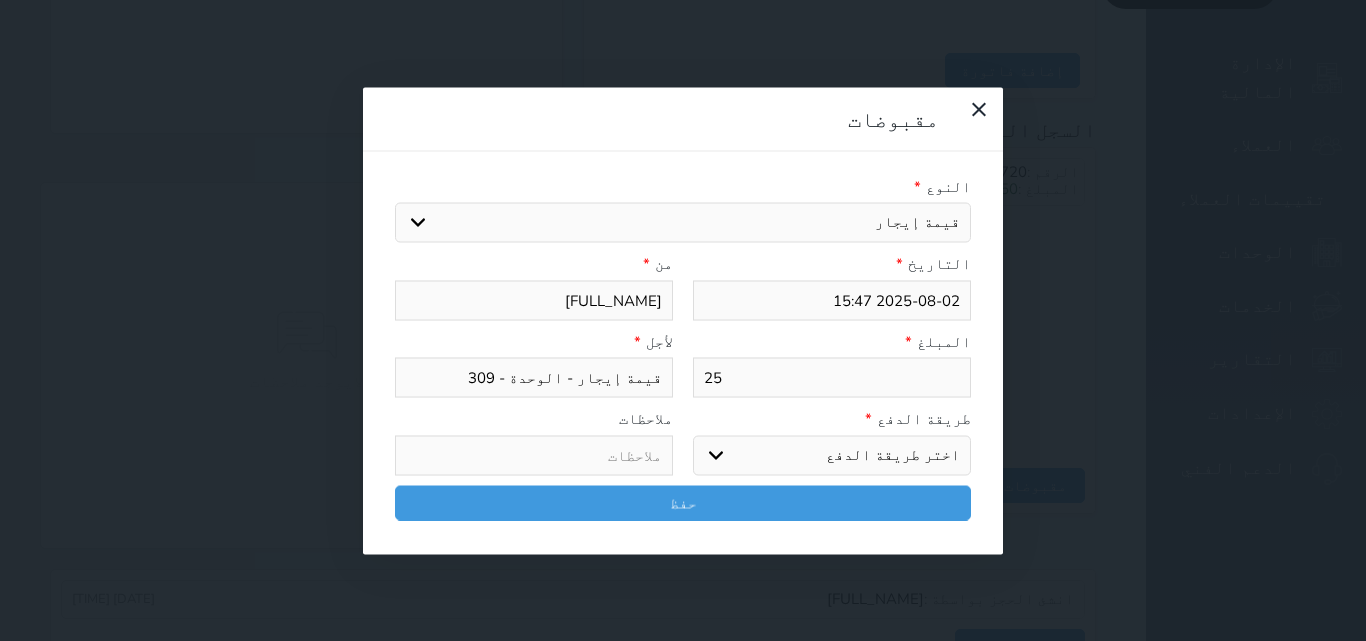 type on "250" 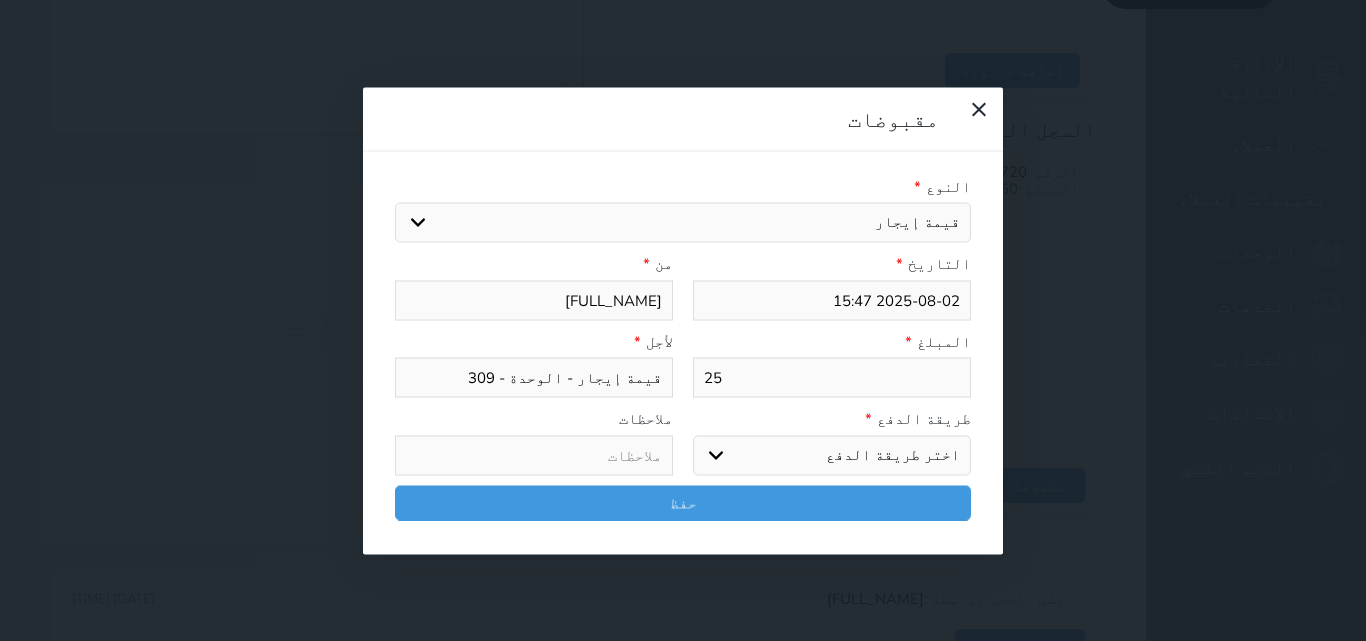 type 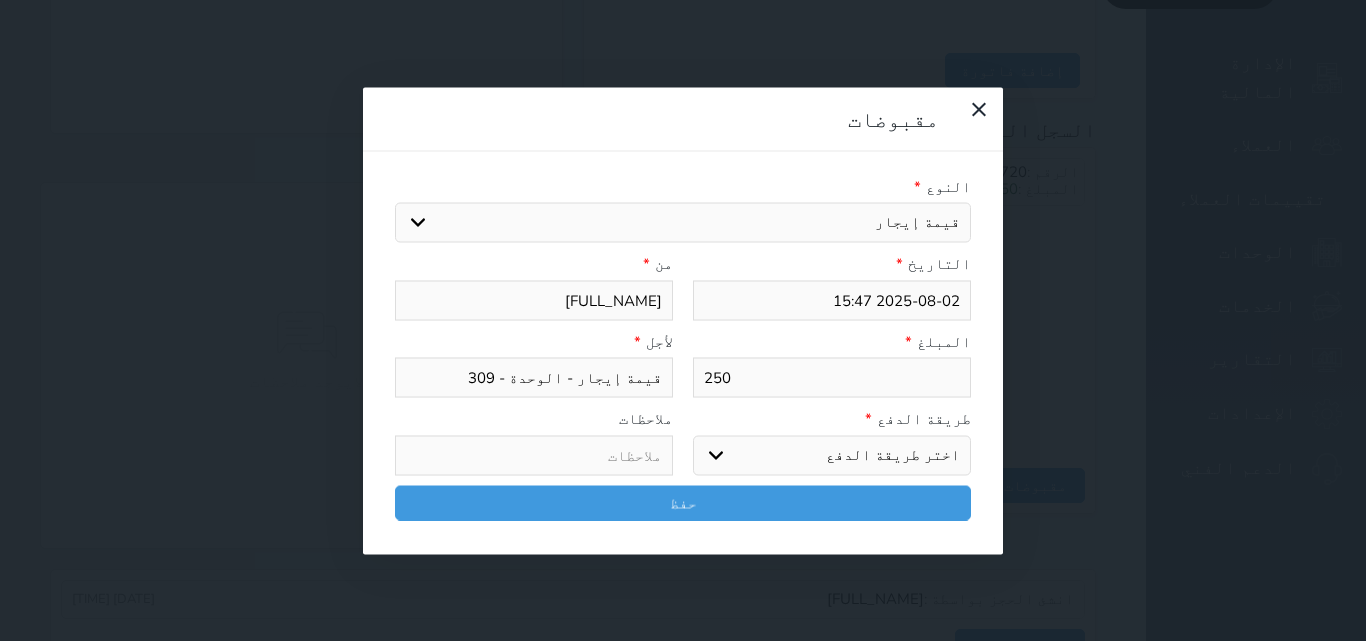 click on "اختر طريقة الدفع   دفع نقدى   تحويل بنكى   مدى   بطاقة ائتمان   آجل" at bounding box center (832, 455) 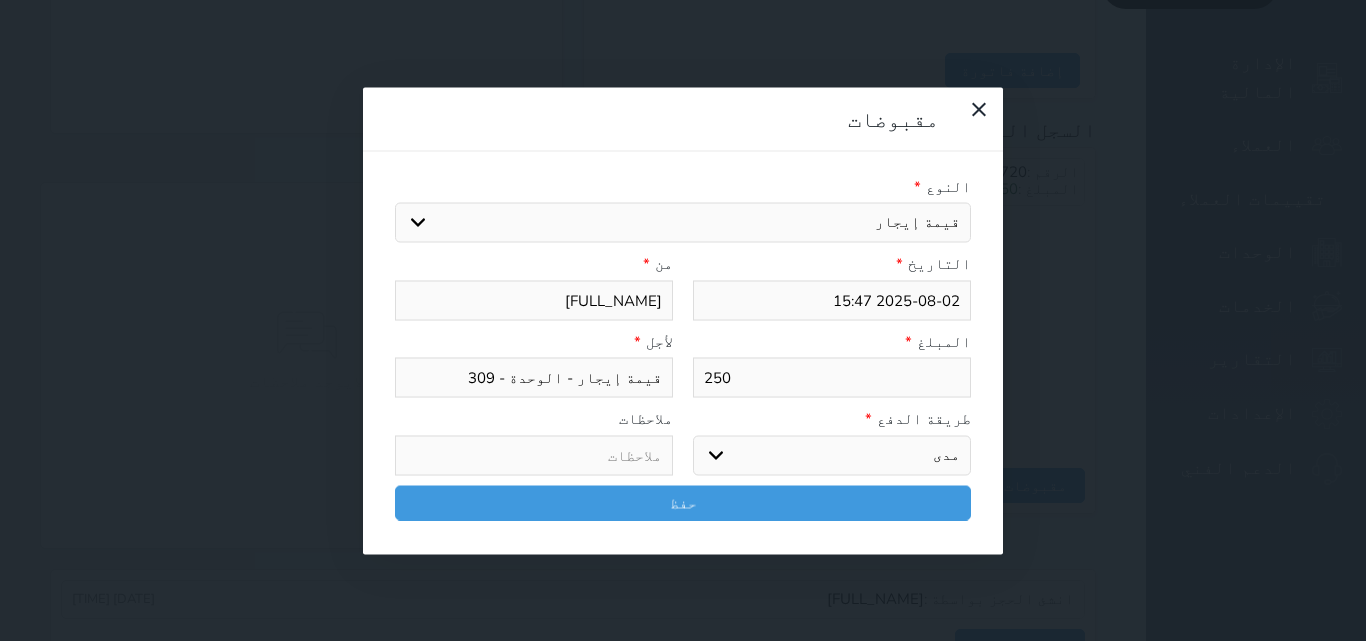click on "اختر طريقة الدفع   دفع نقدى   تحويل بنكى   مدى   بطاقة ائتمان   آجل" at bounding box center [832, 455] 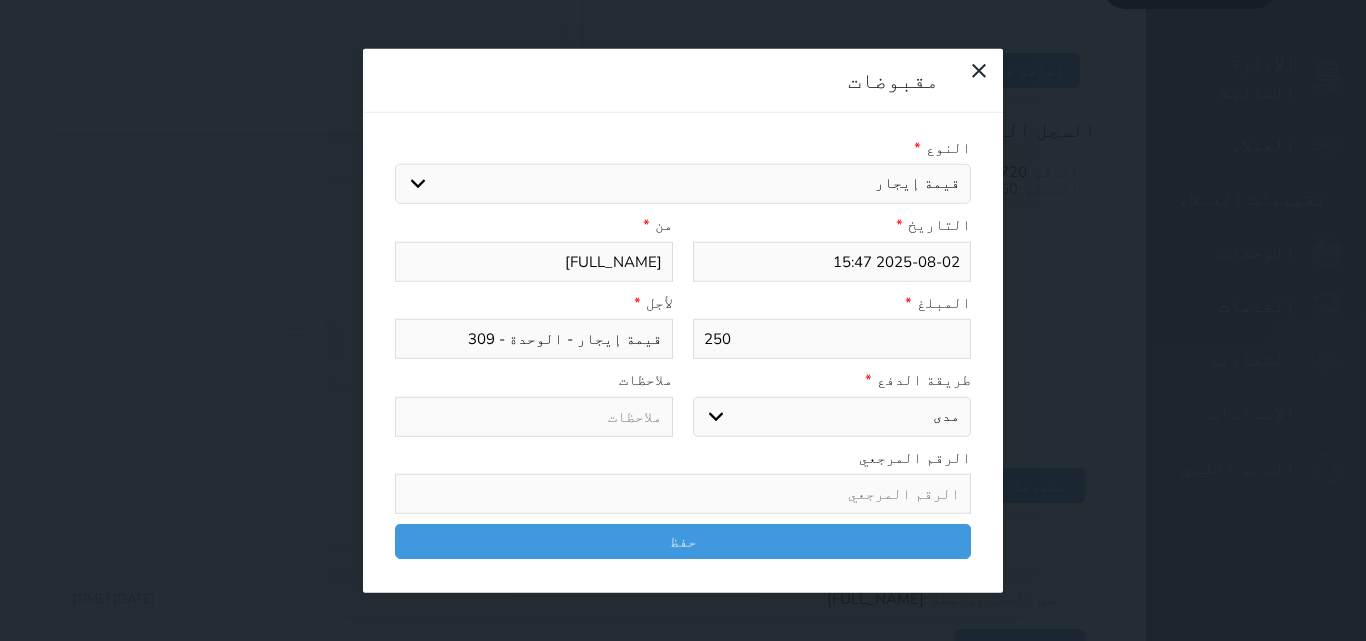 click on "النوع  *    اختيار   مقبوضات عامة قيمة إيجار فواتير تامين عربون لا ينطبق آخر مغسلة واي فاي - الإنترنت مواقف السيارات طعام الأغذية والمشروبات مشروبات المشروبات الباردة المشروبات الساخنة الإفطار غداء عشاء مخبز و كعك حمام سباحة الصالة الرياضية سبا و خدمات الجمال اختيار وإسقاط (خدمات النقل) ميني بار كابل - تلفزيون سرير إضافي تصفيف الشعر التسوق خدمات الجولات السياحية المنظمة خدمات الدليل السياحي   التاريخ *   2025-08-02 15:47   من *   [NAME] [LAST]   المبلغ *   250   لأجل *   قيمة إيجار - الوحدة - 309   طريقة الدفع *   اختر طريقة الدفع   دفع نقدى   تحويل بنكى   مدى   بطاقة ائتمان" at bounding box center (683, 352) 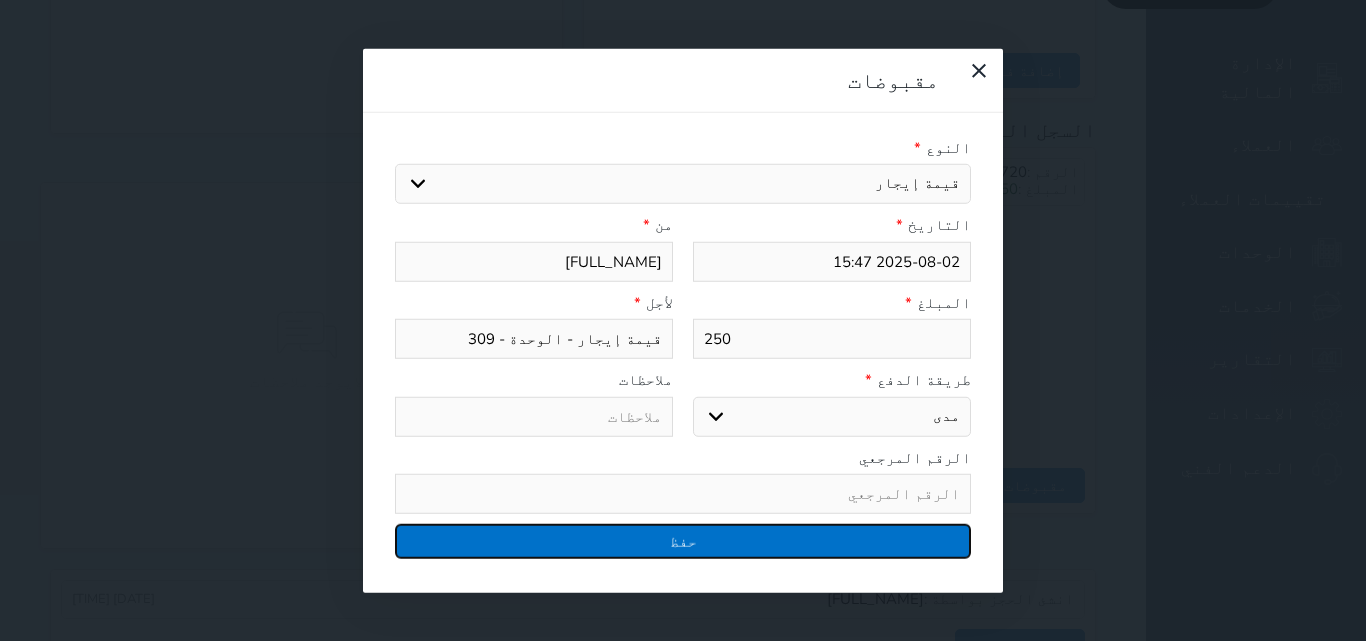 click on "حفظ" at bounding box center (683, 541) 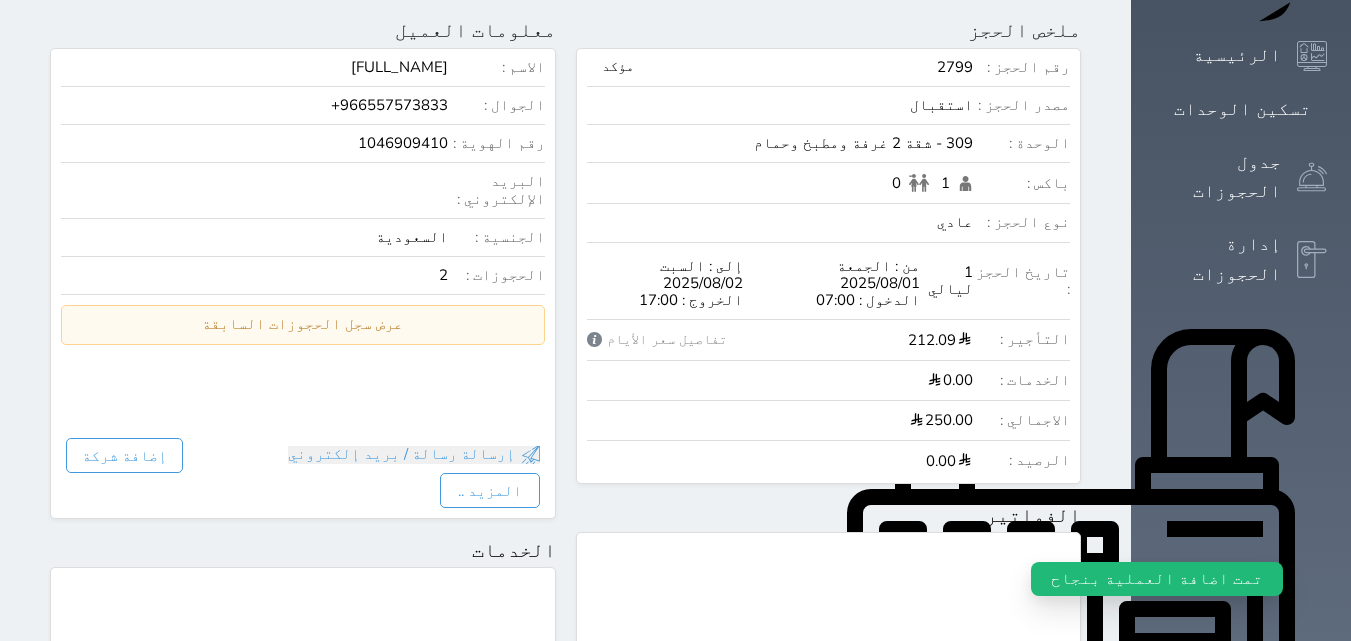 scroll, scrollTop: 0, scrollLeft: 0, axis: both 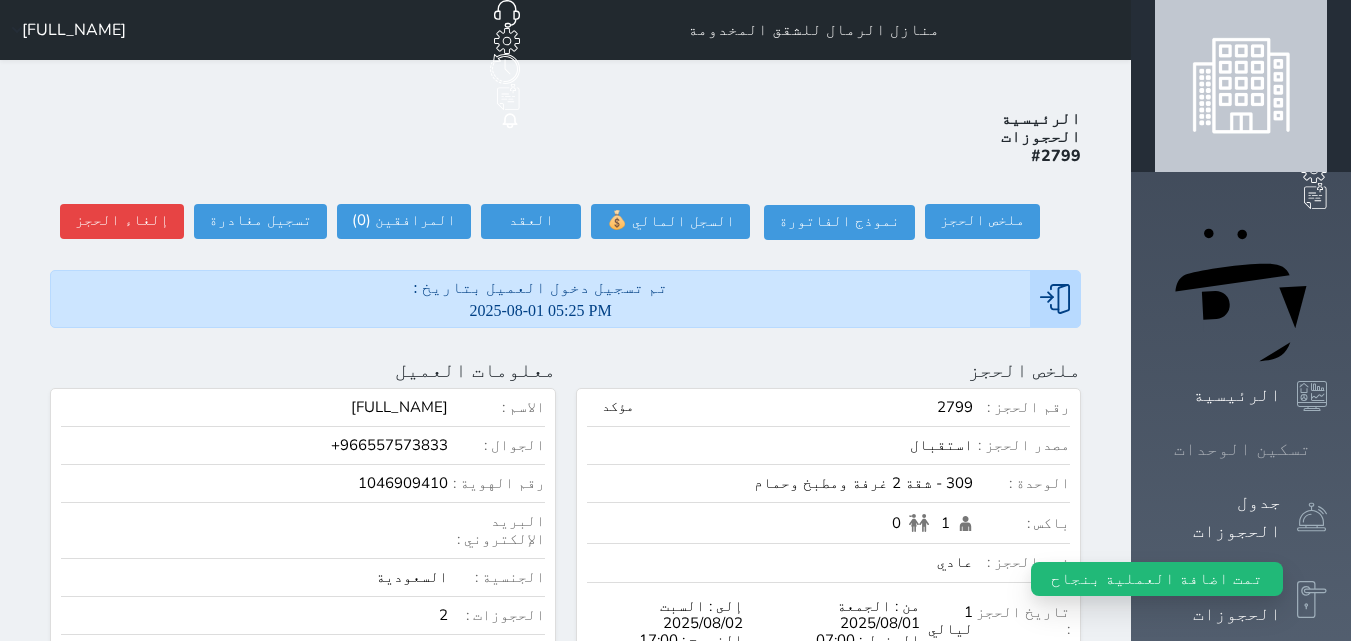 click at bounding box center [1327, 449] 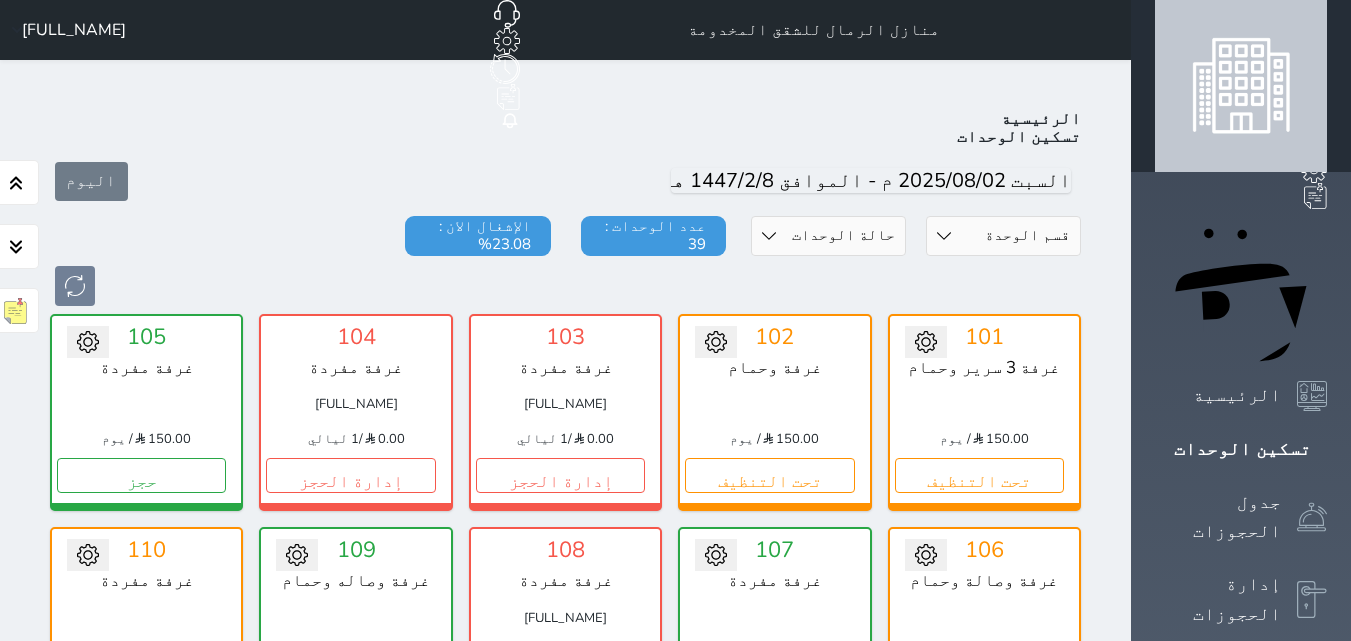scroll, scrollTop: 78, scrollLeft: 0, axis: vertical 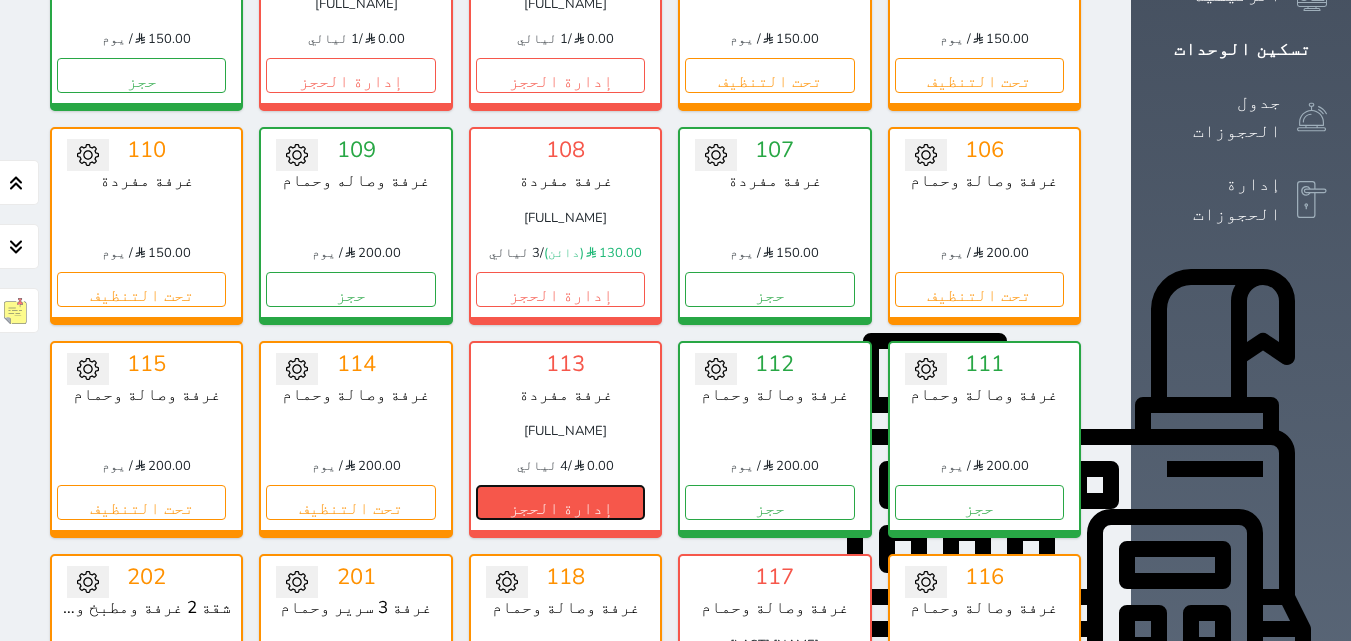 click on "إدارة الحجز" at bounding box center [560, 502] 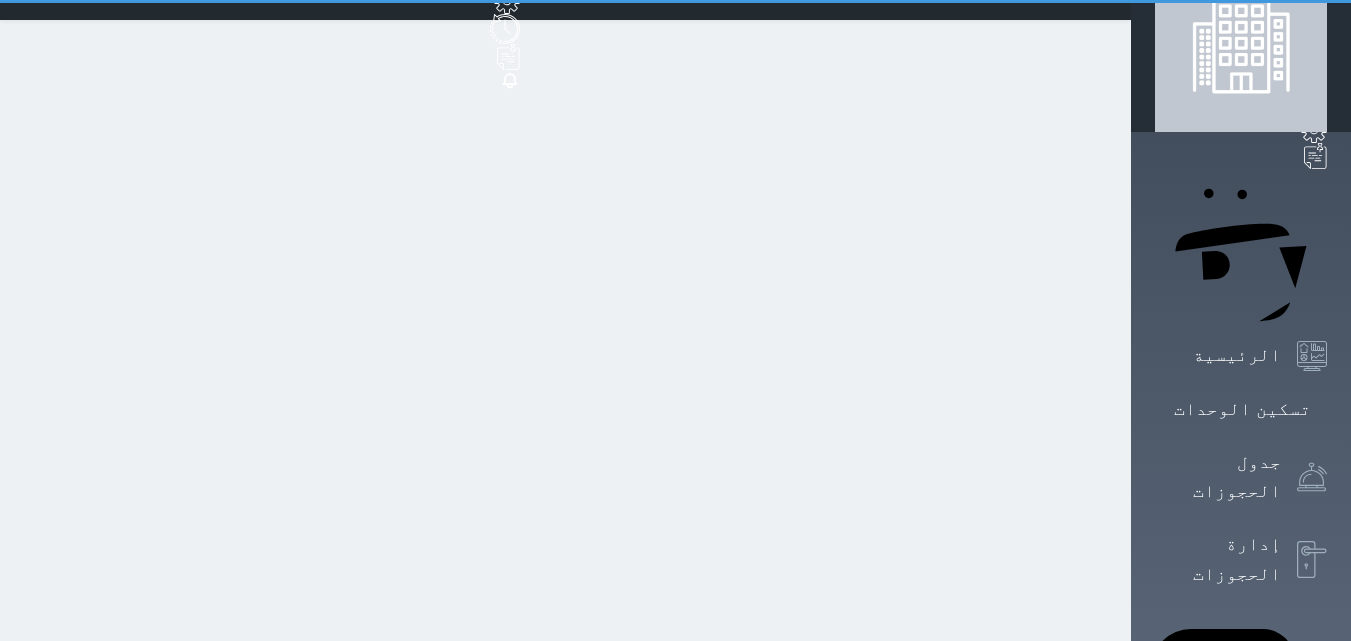 scroll, scrollTop: 0, scrollLeft: 0, axis: both 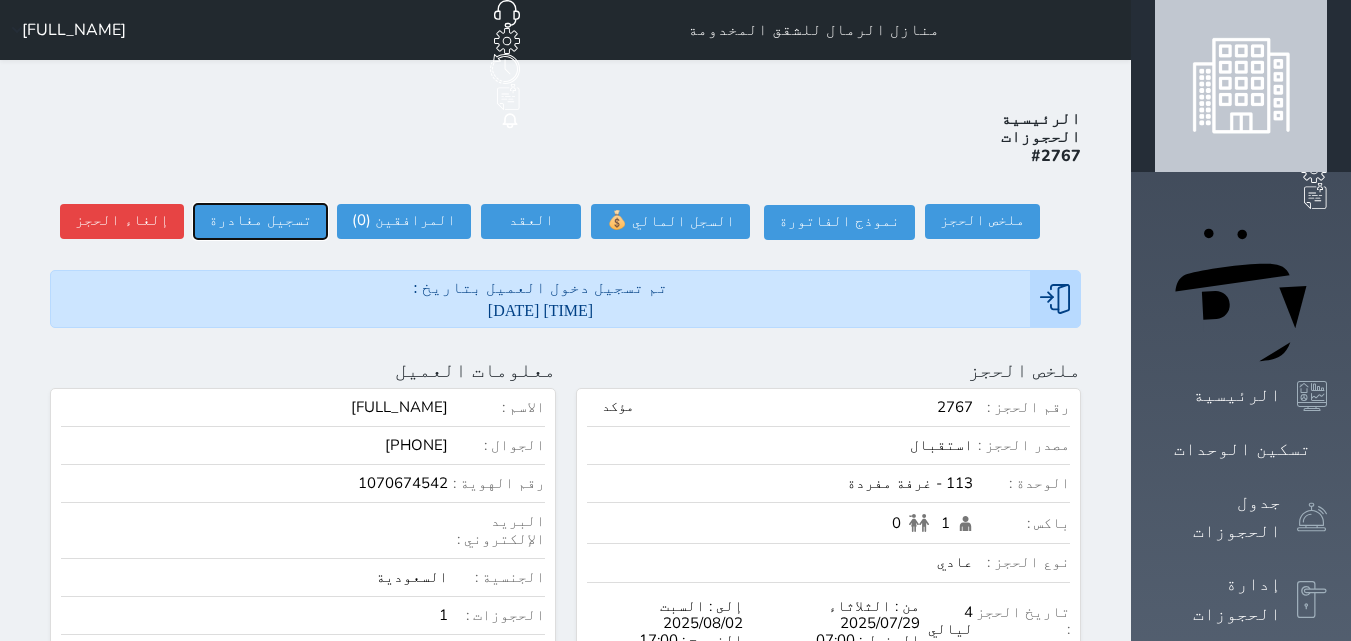 click on "تسجيل مغادرة" at bounding box center (260, 221) 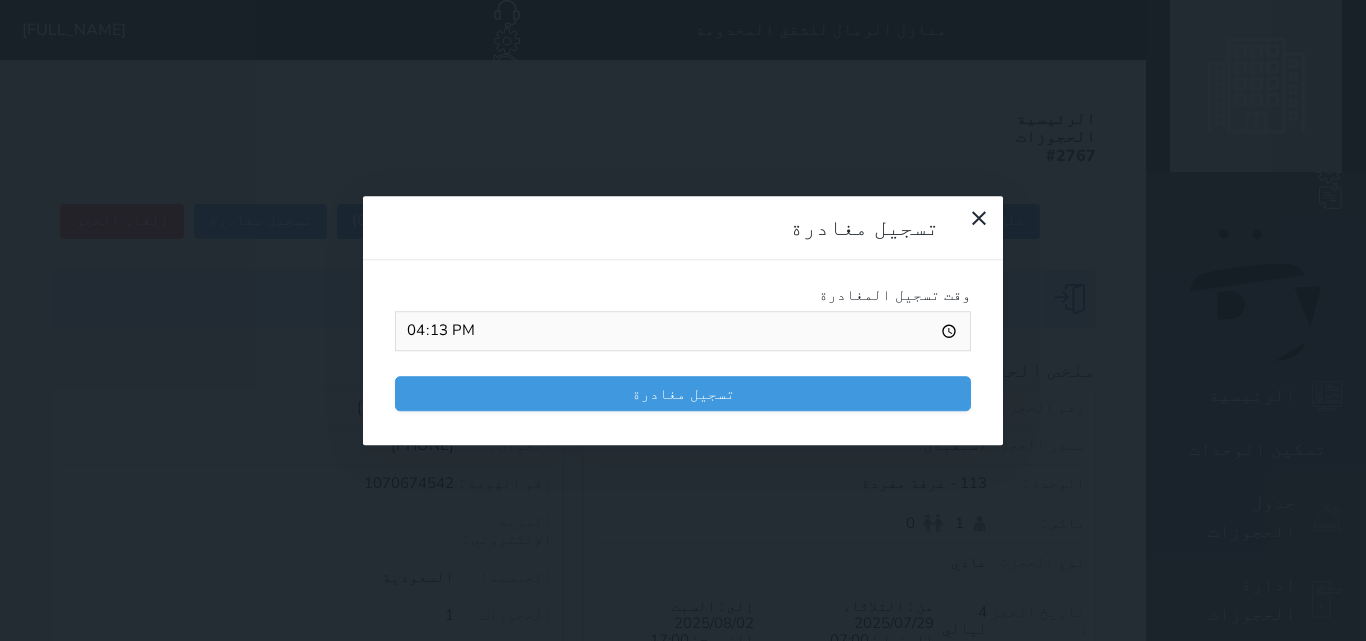 click on "وقت تسجيل المغادرة    16:13
تسجيل مغادرة" at bounding box center [683, 353] 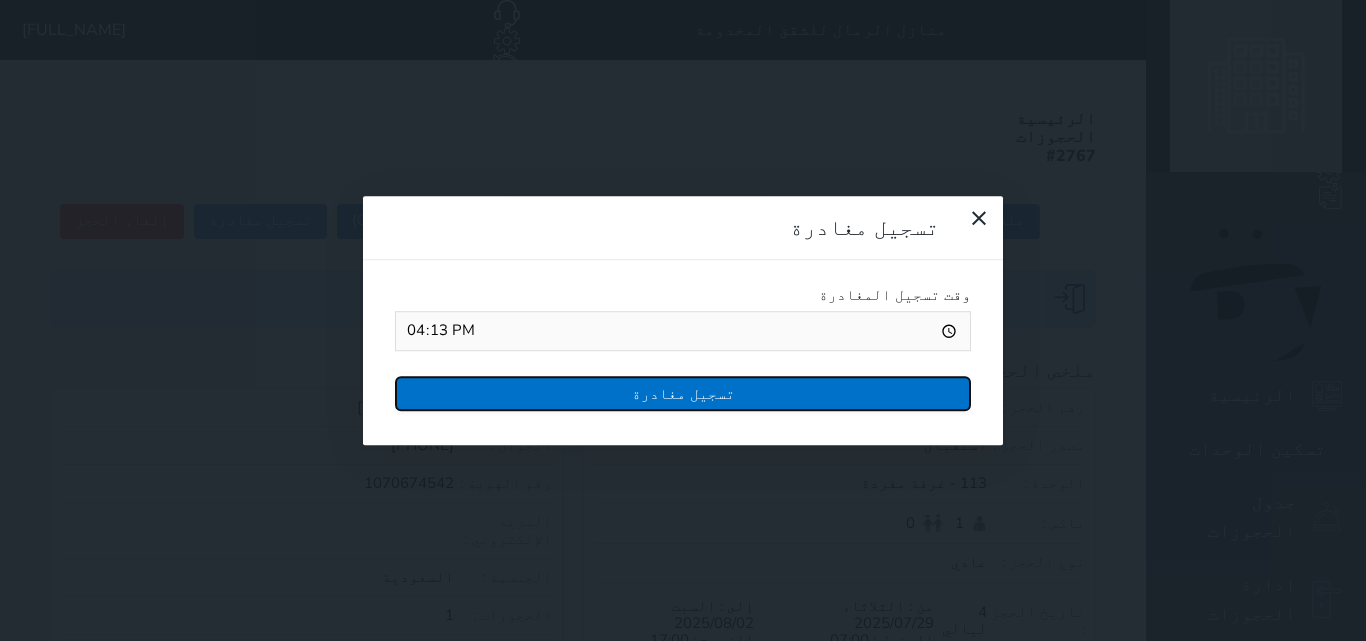 click on "تسجيل مغادرة" at bounding box center (683, 393) 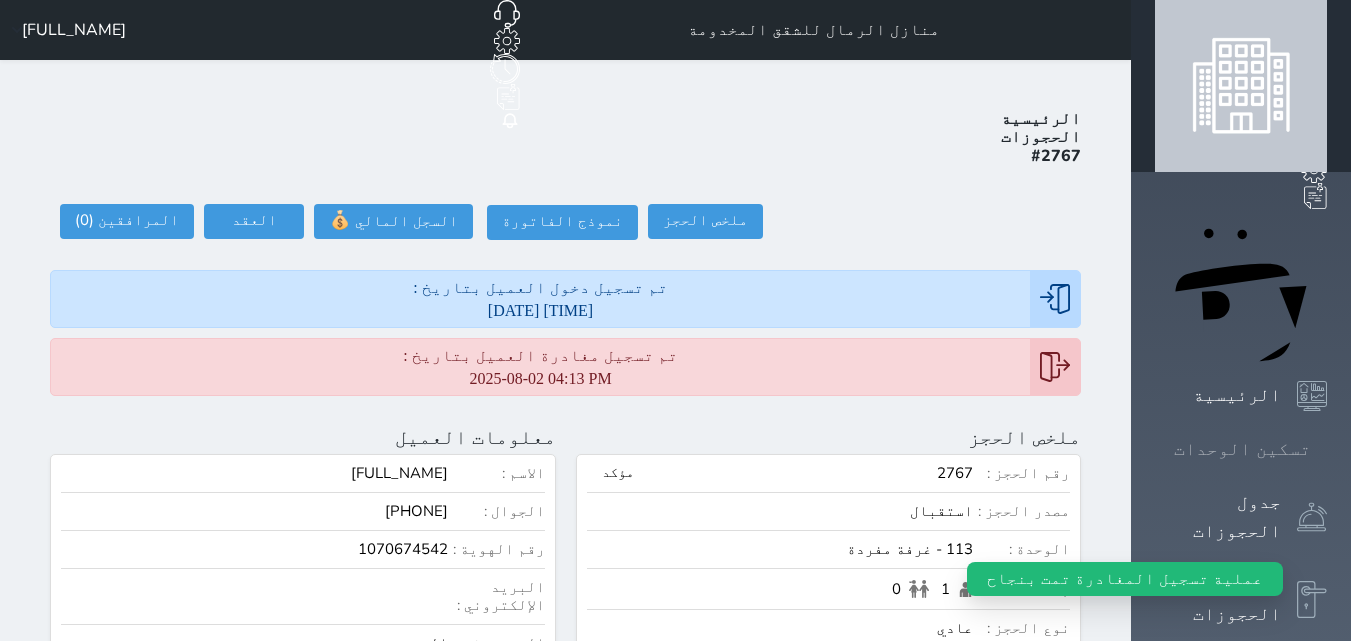 click on "تسكين الوحدات" at bounding box center [1241, 449] 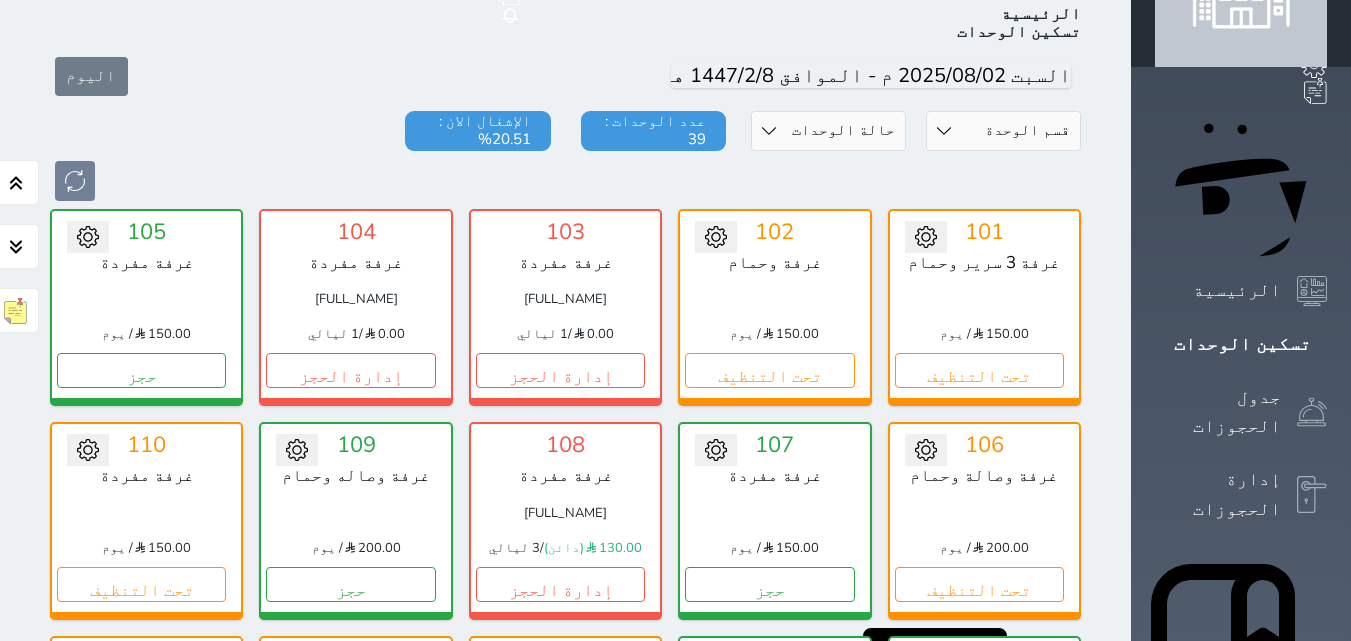scroll, scrollTop: 0, scrollLeft: 0, axis: both 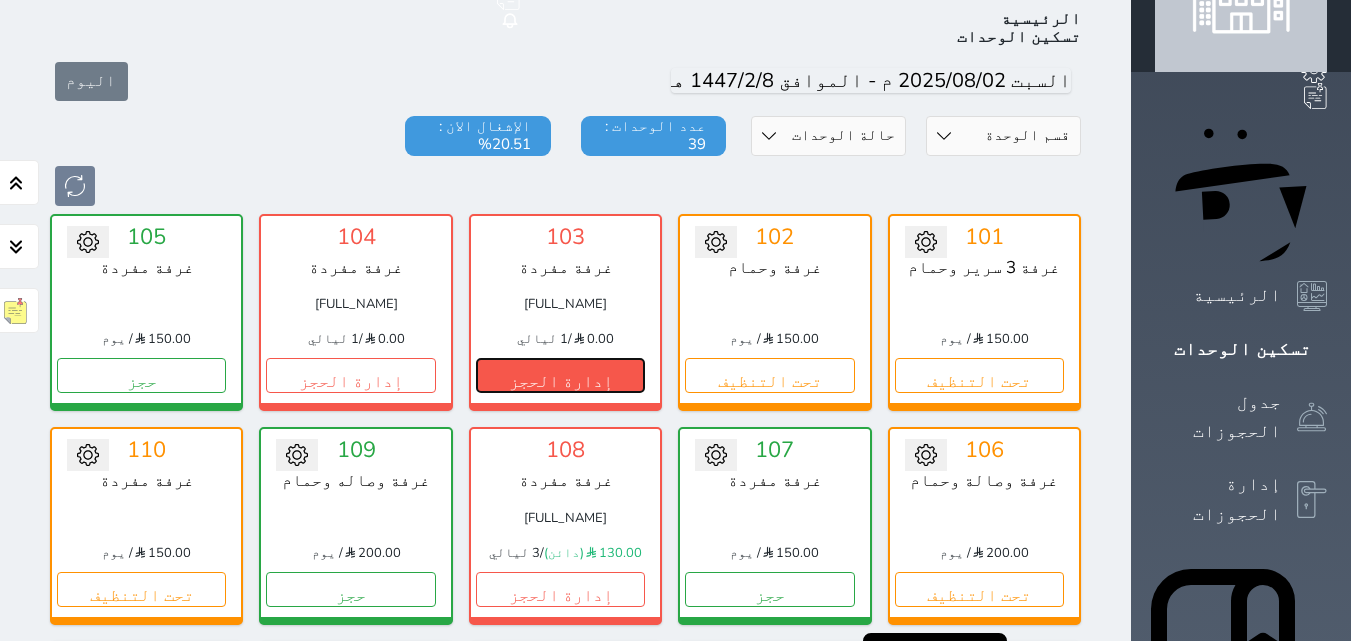 click on "إدارة الحجز" at bounding box center [560, 375] 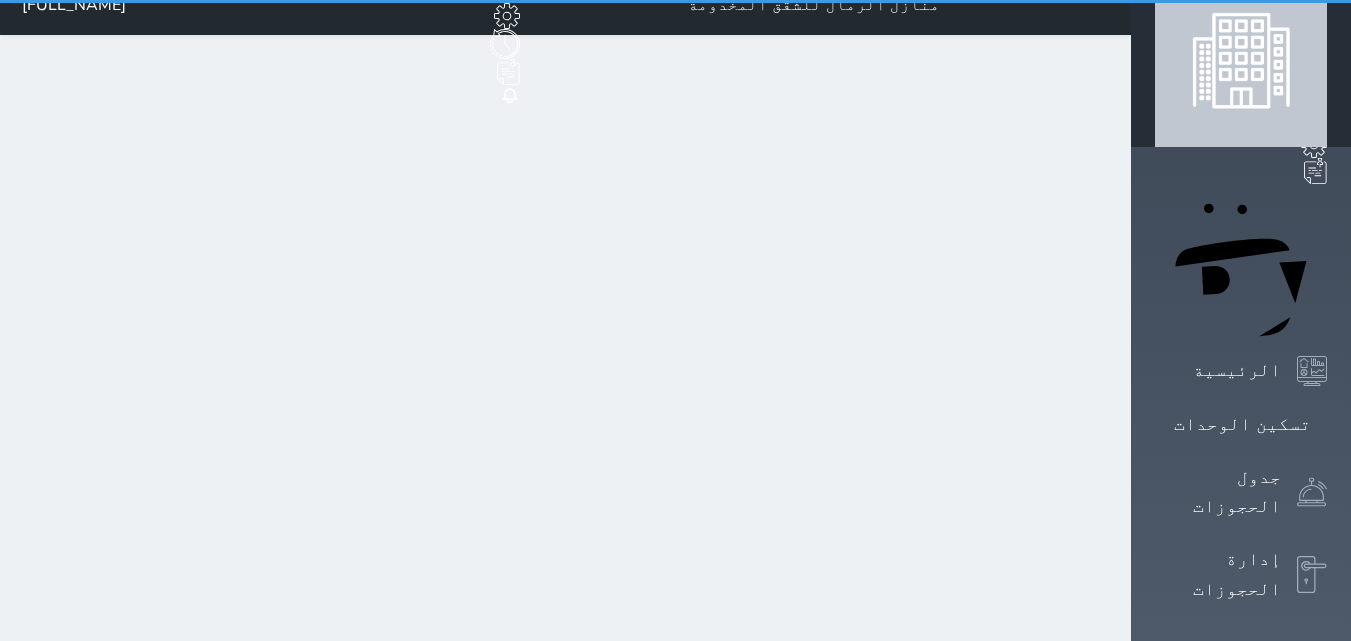 scroll, scrollTop: 0, scrollLeft: 0, axis: both 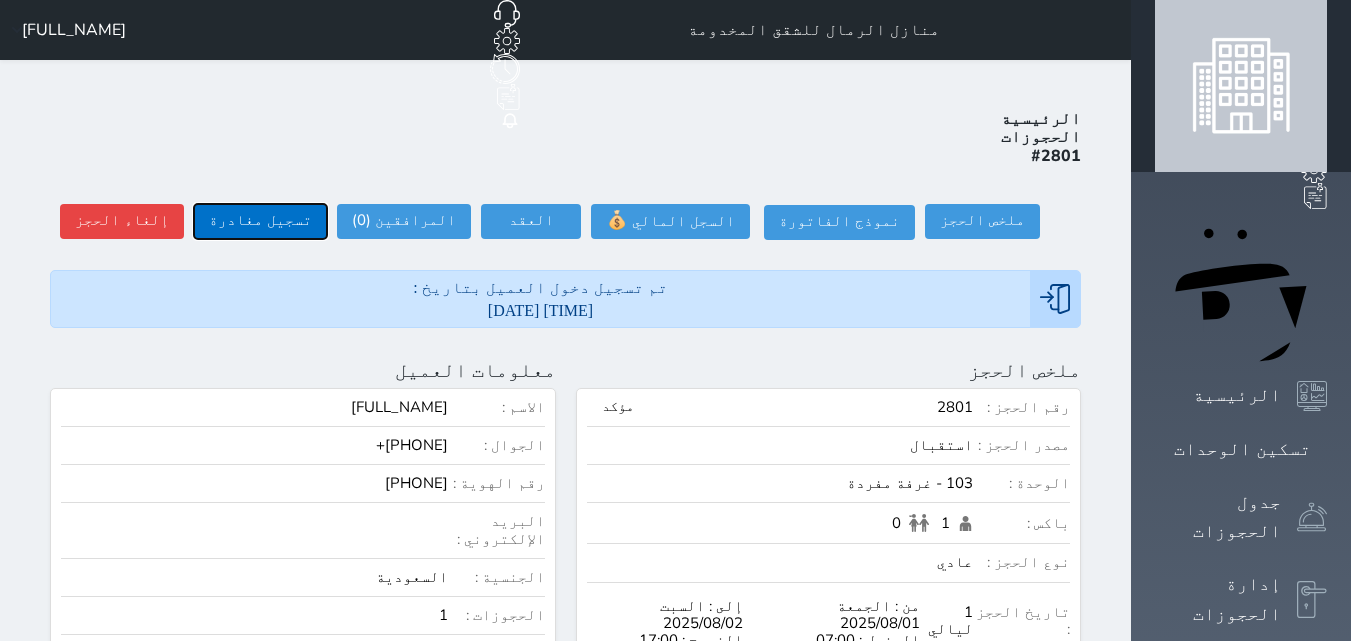 click on "تسجيل مغادرة" at bounding box center (260, 221) 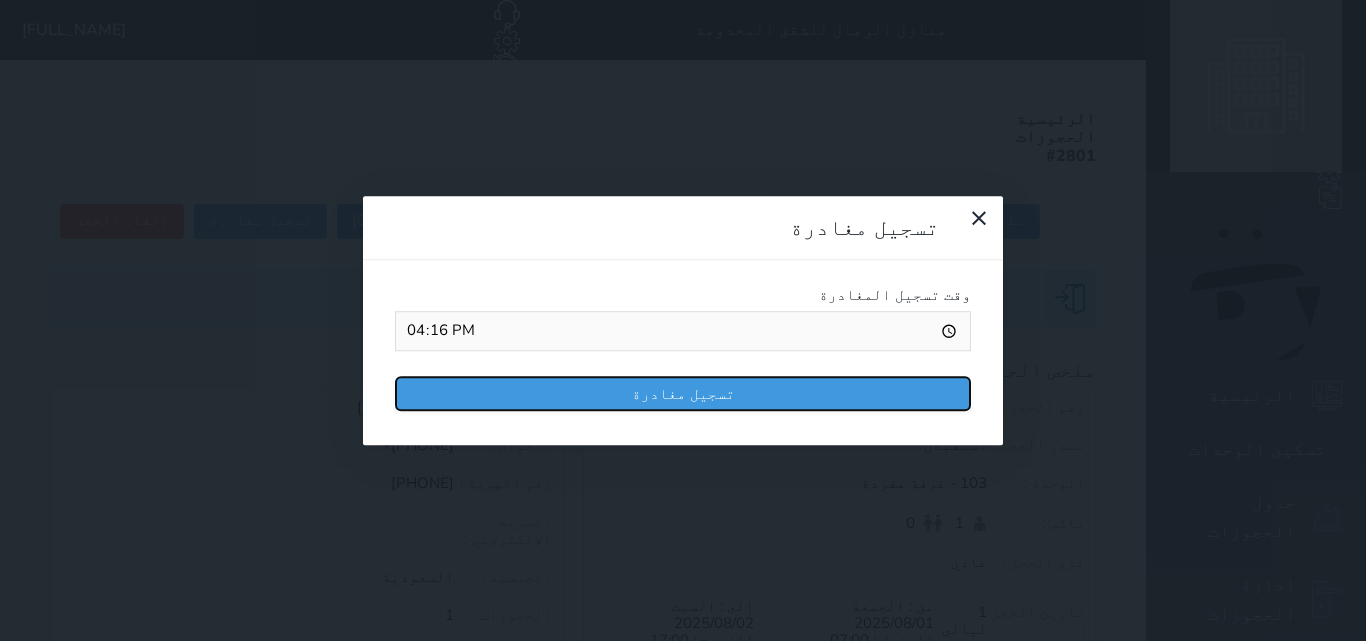 click on "تسجيل مغادرة" at bounding box center (683, 393) 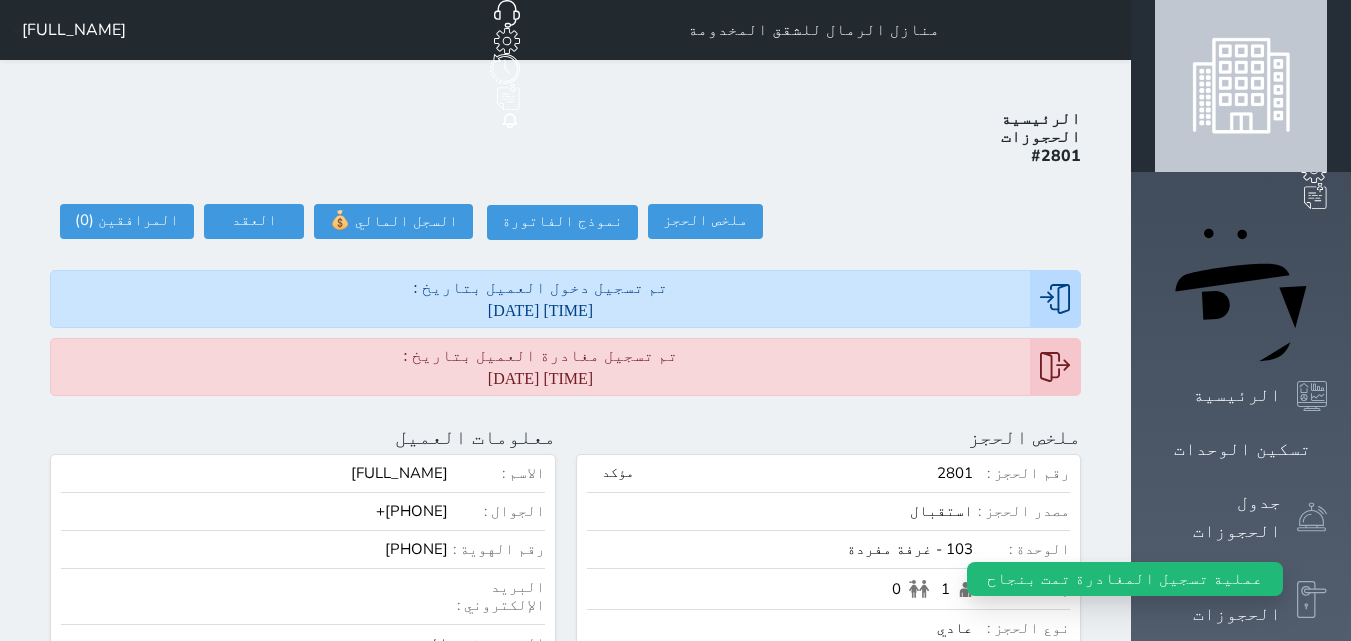 click on "تسكين الوحدات" at bounding box center (1242, 449) 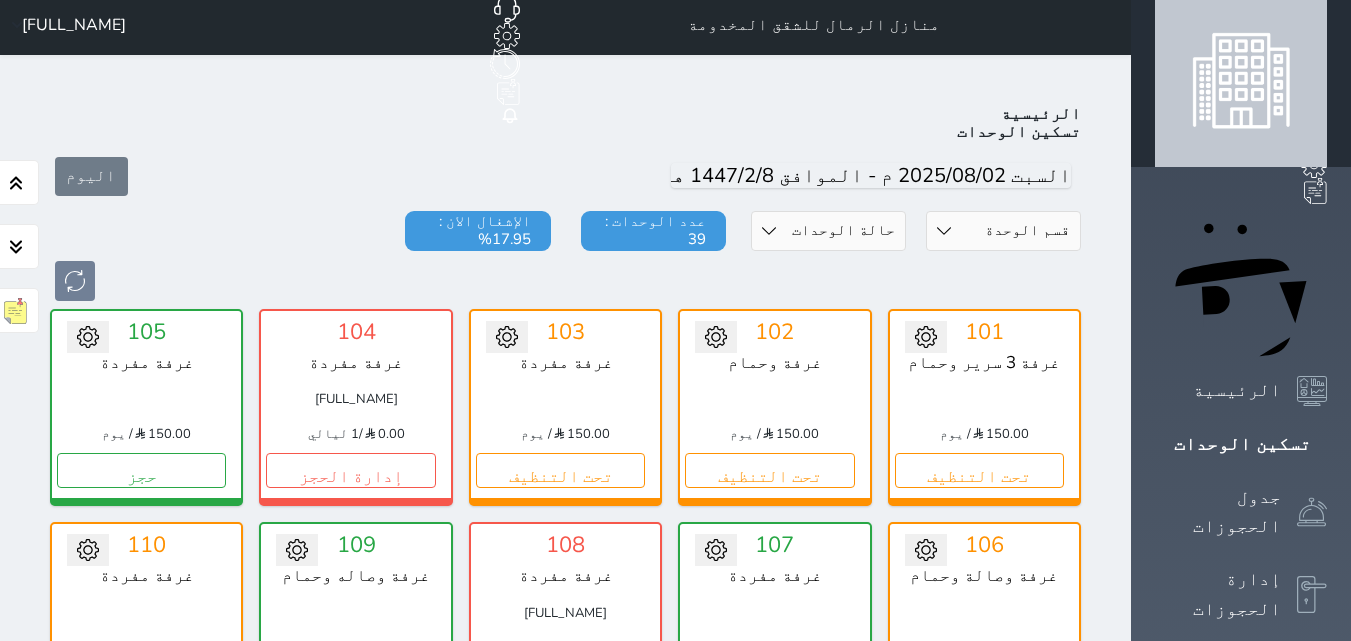 scroll, scrollTop: 0, scrollLeft: 0, axis: both 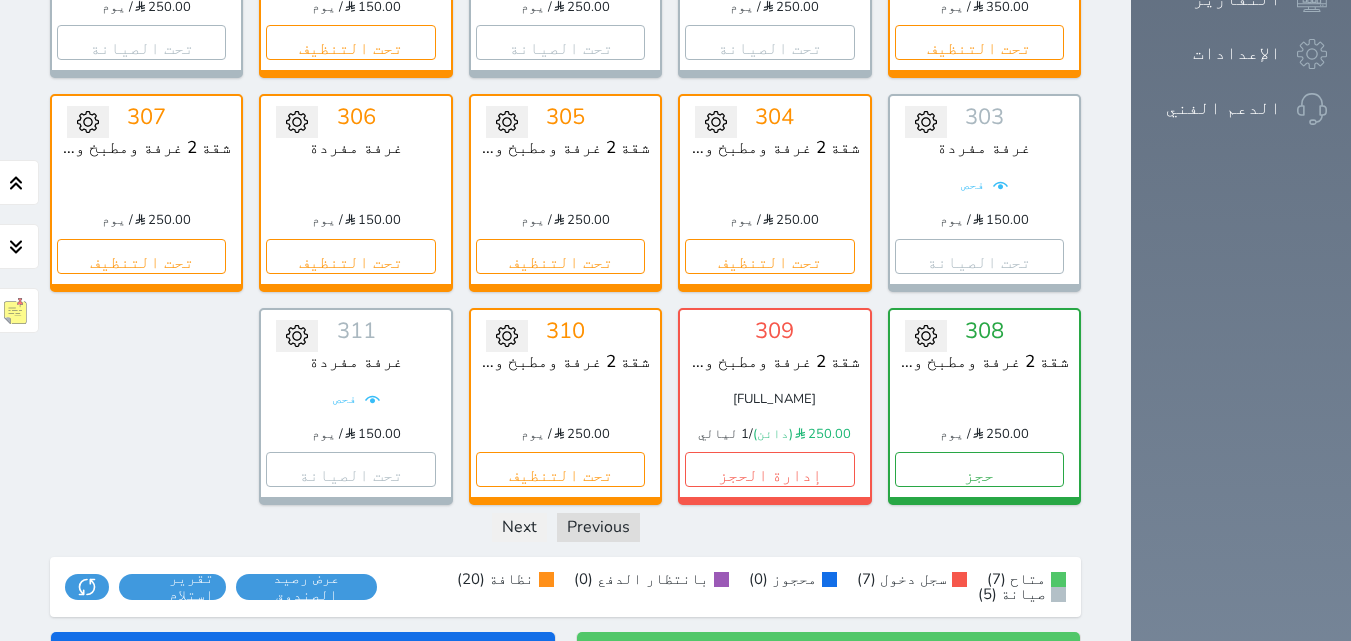 click on "عرض المغادرين" at bounding box center (303, 851) 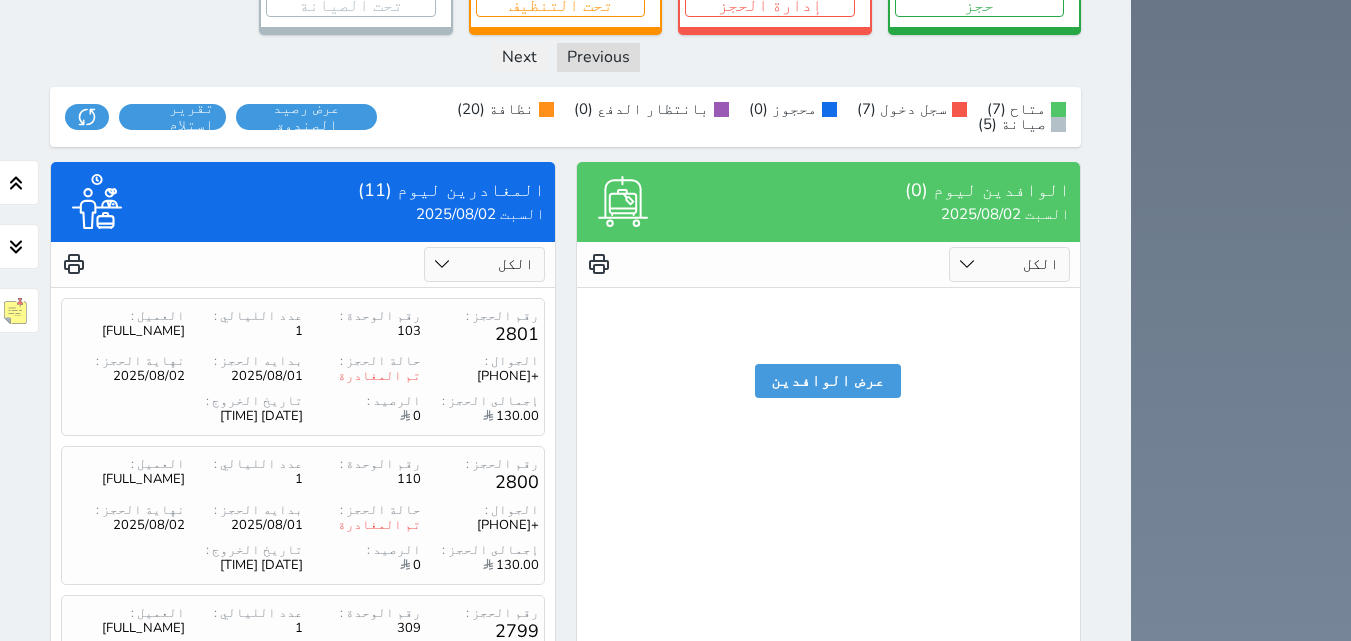 scroll, scrollTop: 2052, scrollLeft: 0, axis: vertical 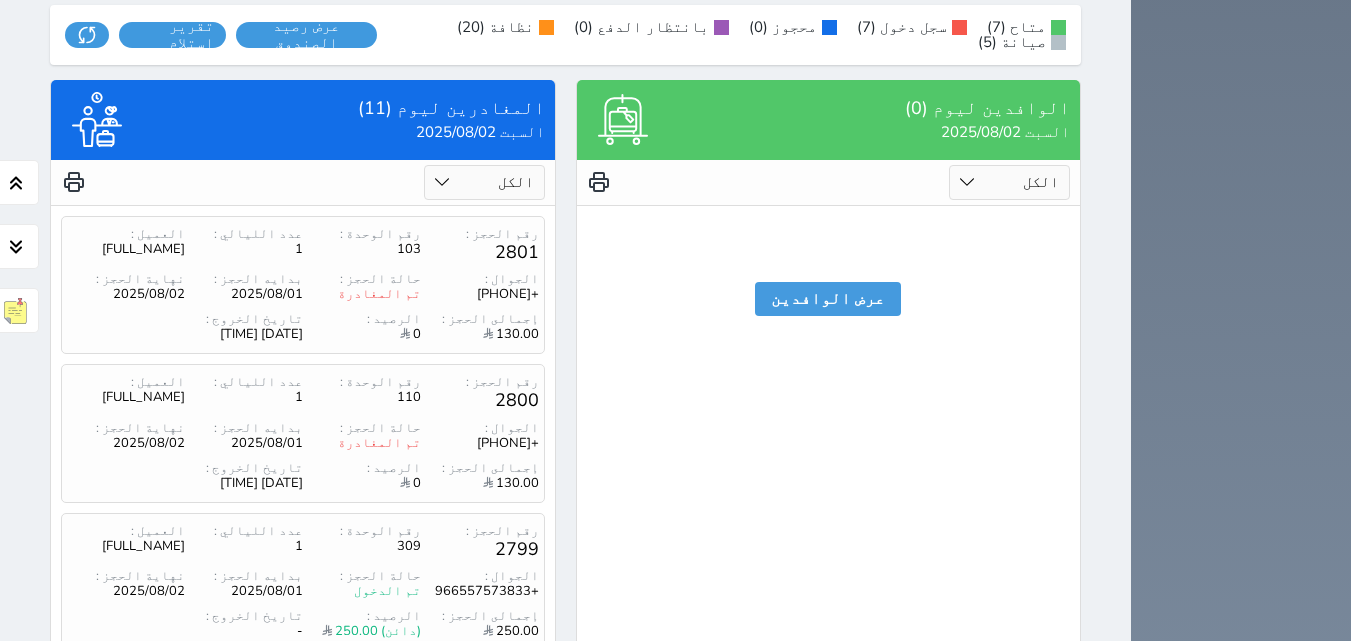 click on "2" at bounding box center (302, 830) 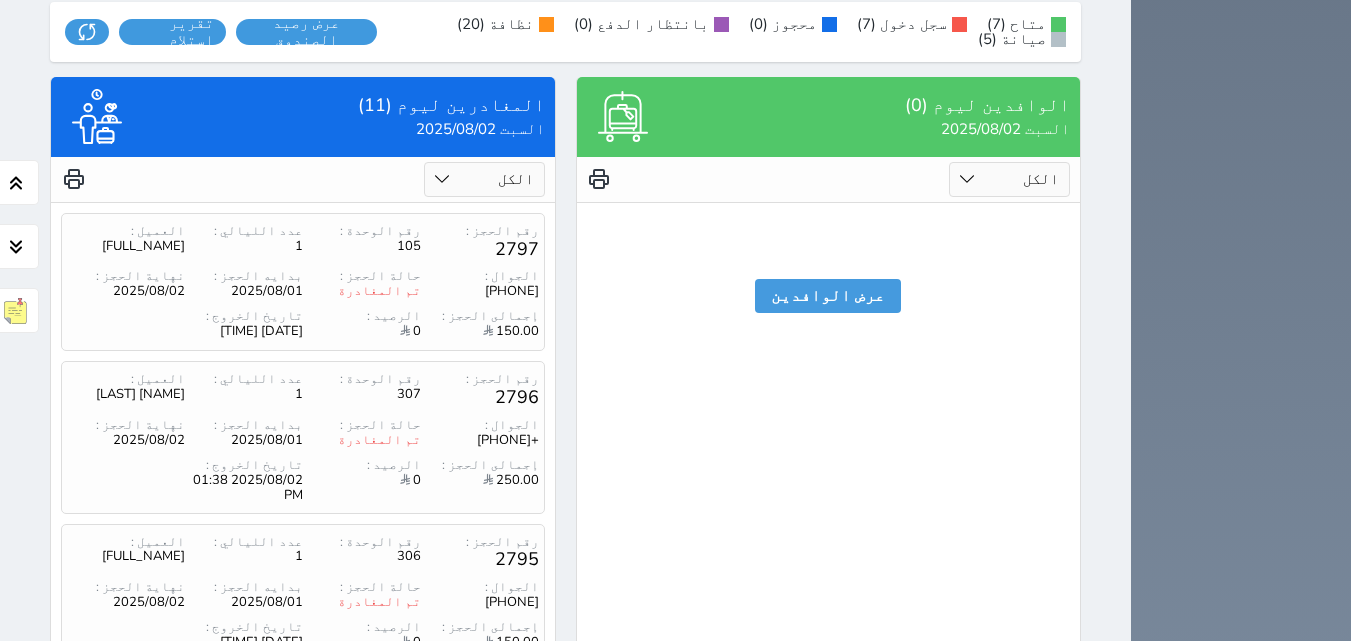 scroll, scrollTop: 2062, scrollLeft: 0, axis: vertical 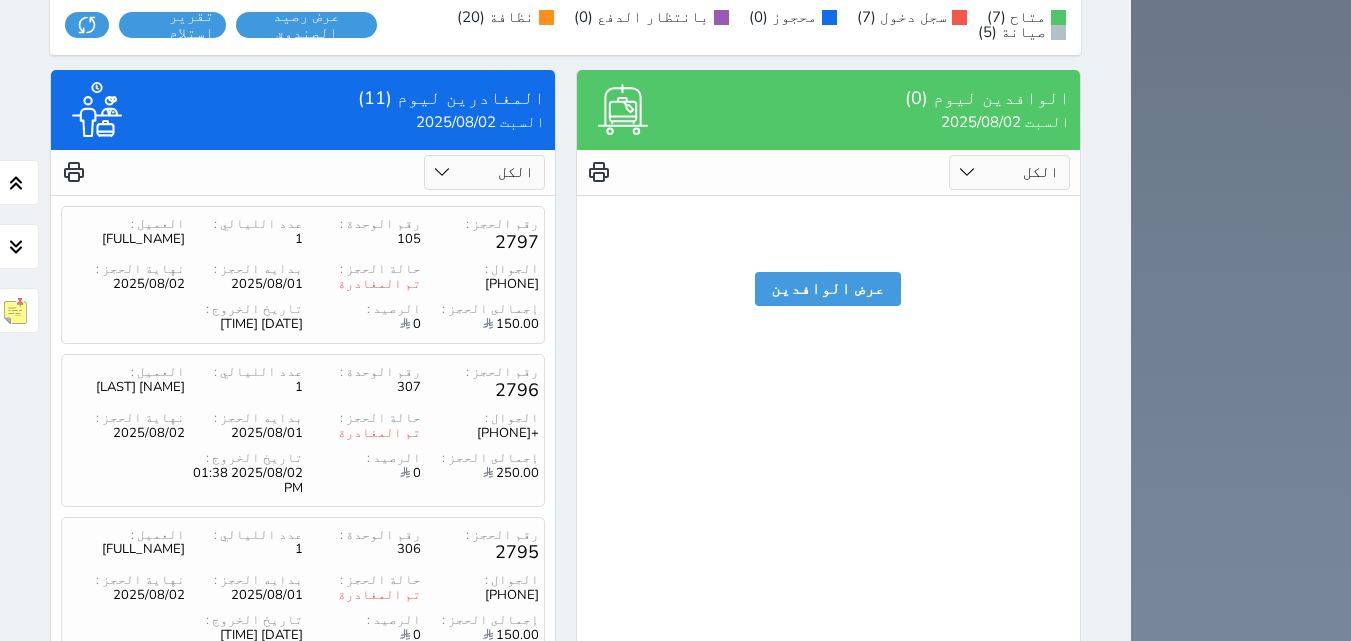 click on "3" at bounding box center (268, 834) 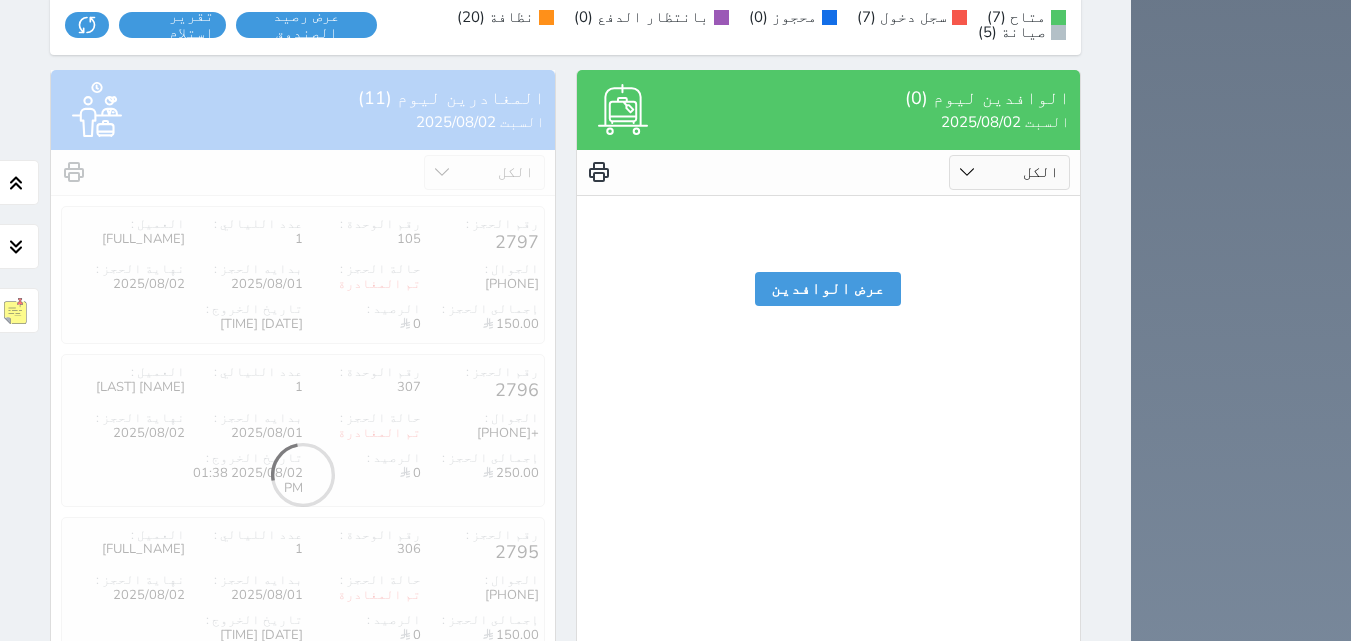 scroll, scrollTop: 1904, scrollLeft: 0, axis: vertical 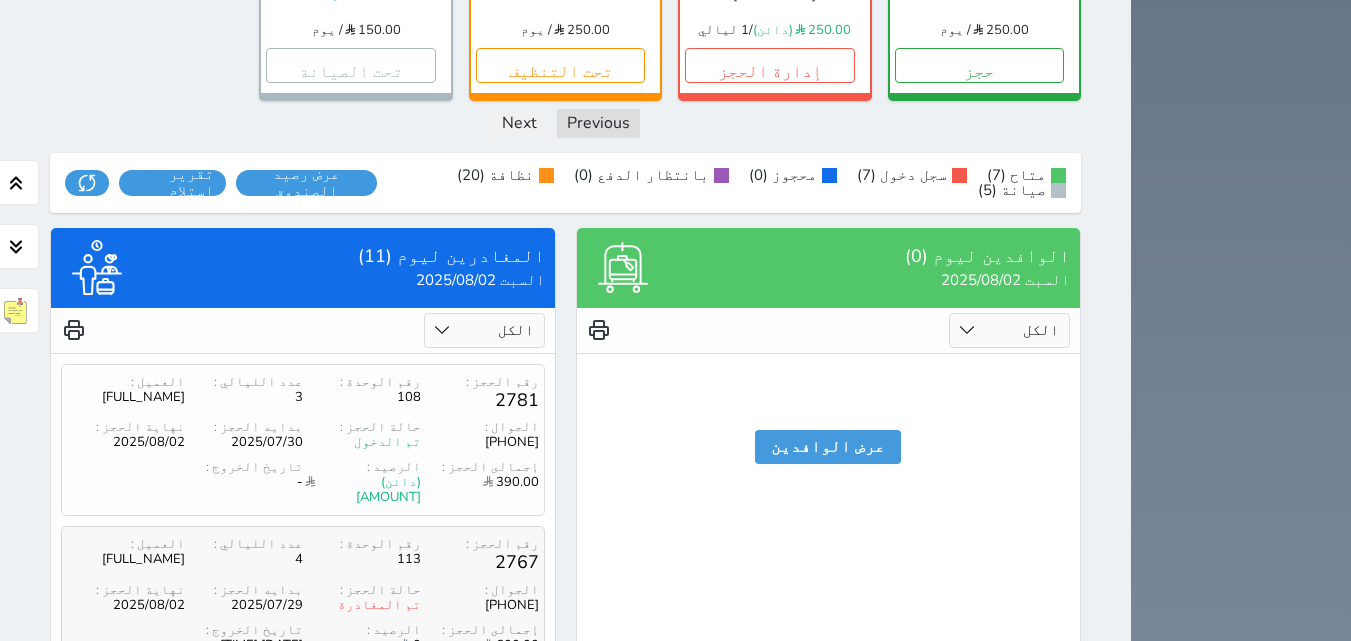click on "حالة الحجز :" at bounding box center [362, 590] 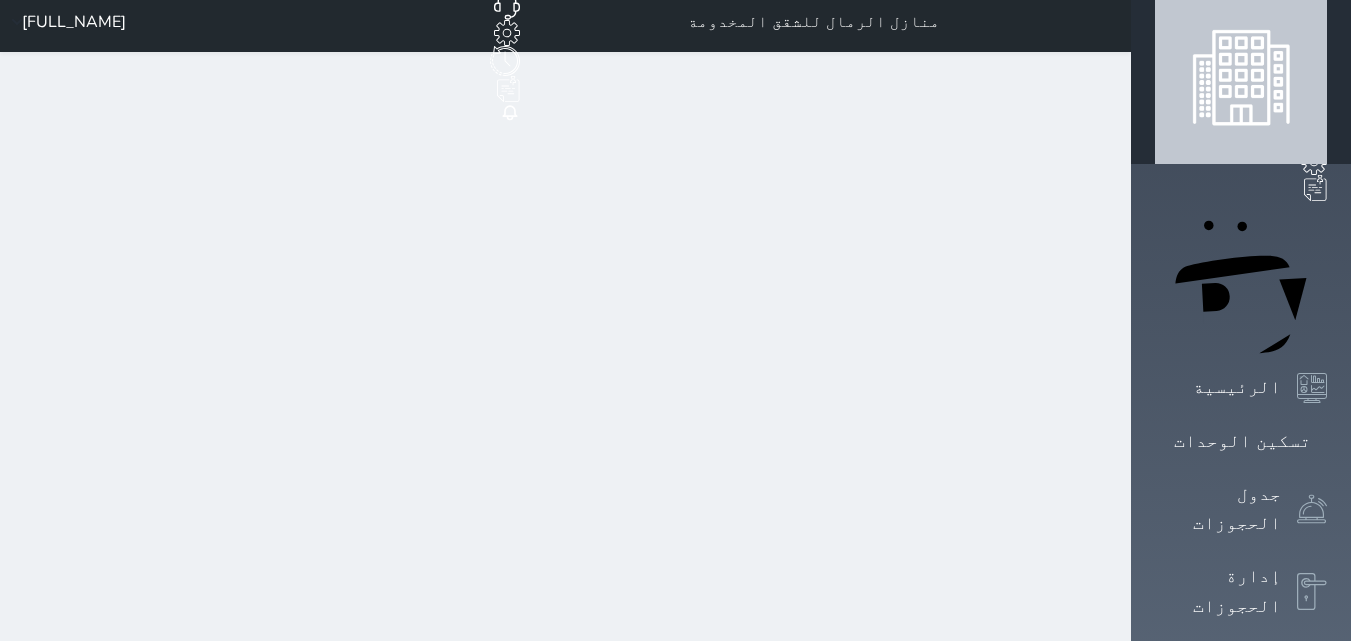 scroll, scrollTop: 0, scrollLeft: 0, axis: both 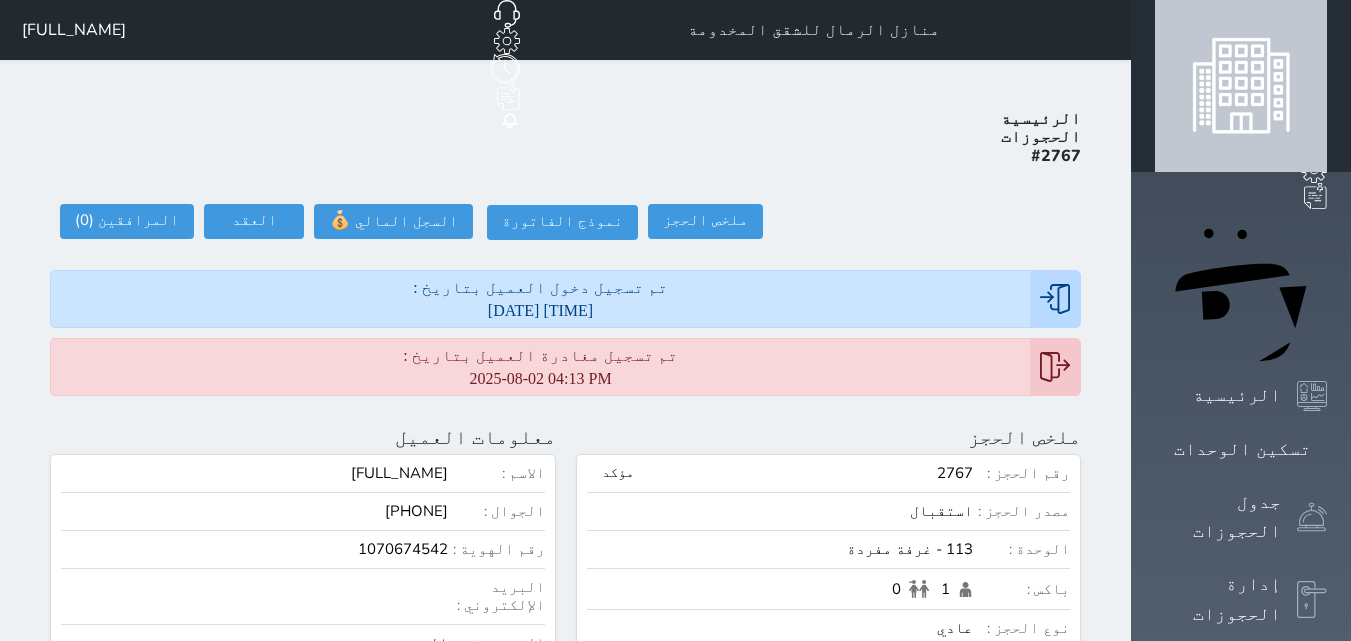 click on "1070674542" at bounding box center [254, 549] 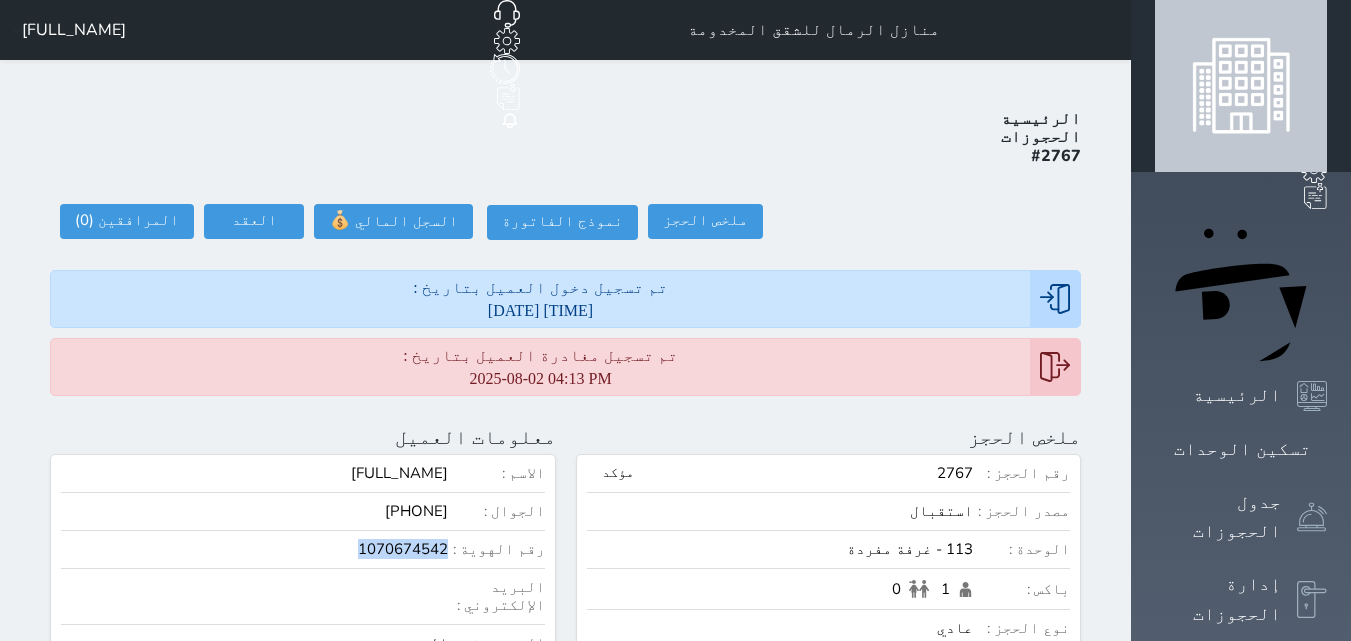 copy on "1070674542" 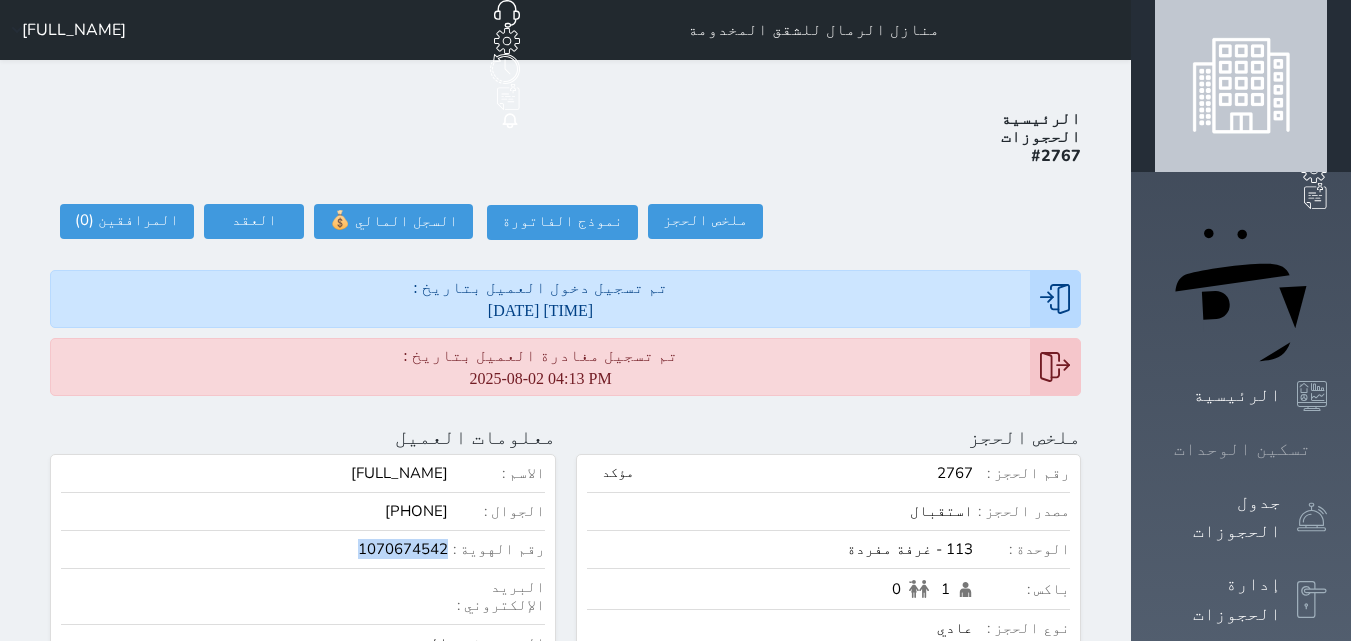 click at bounding box center (1327, 449) 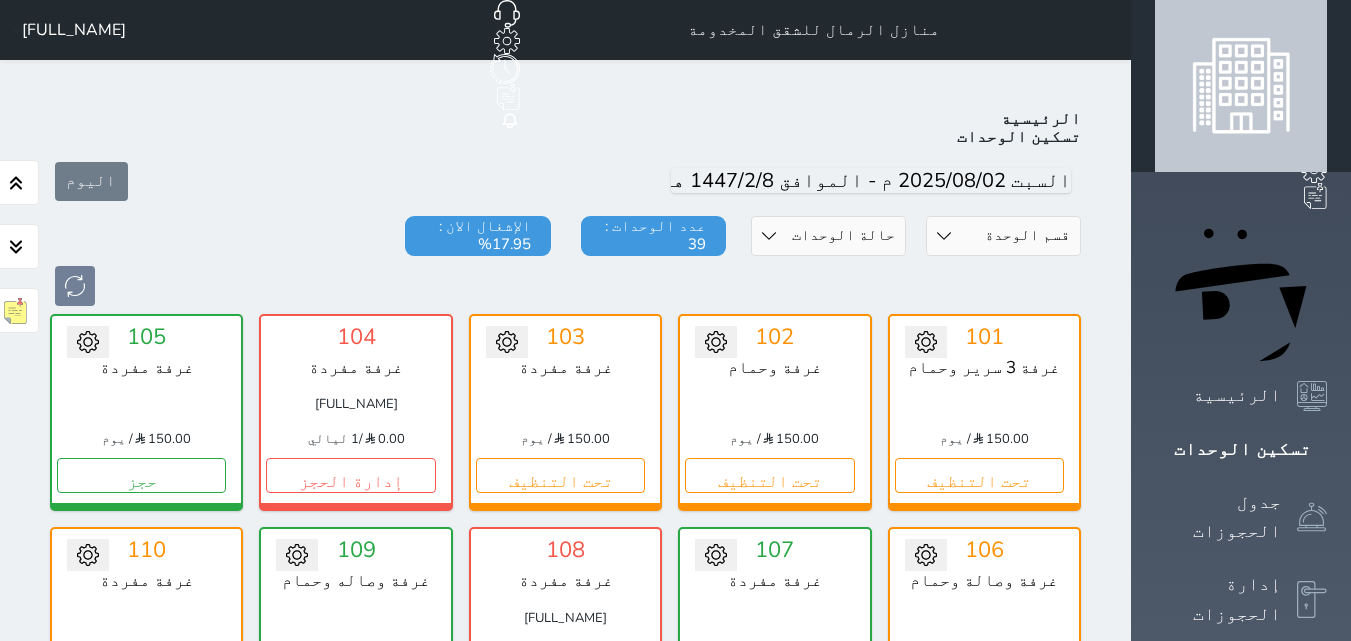 click on "تحت التنظيف" at bounding box center (560, 902) 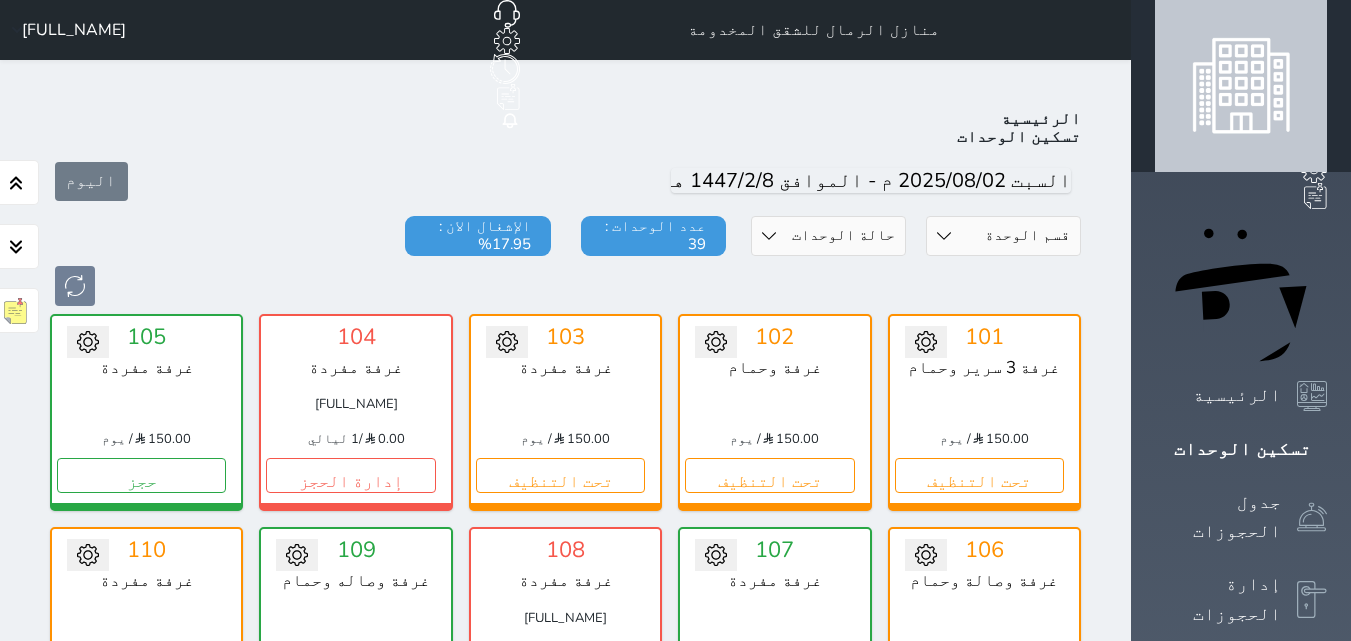 scroll, scrollTop: 478, scrollLeft: 0, axis: vertical 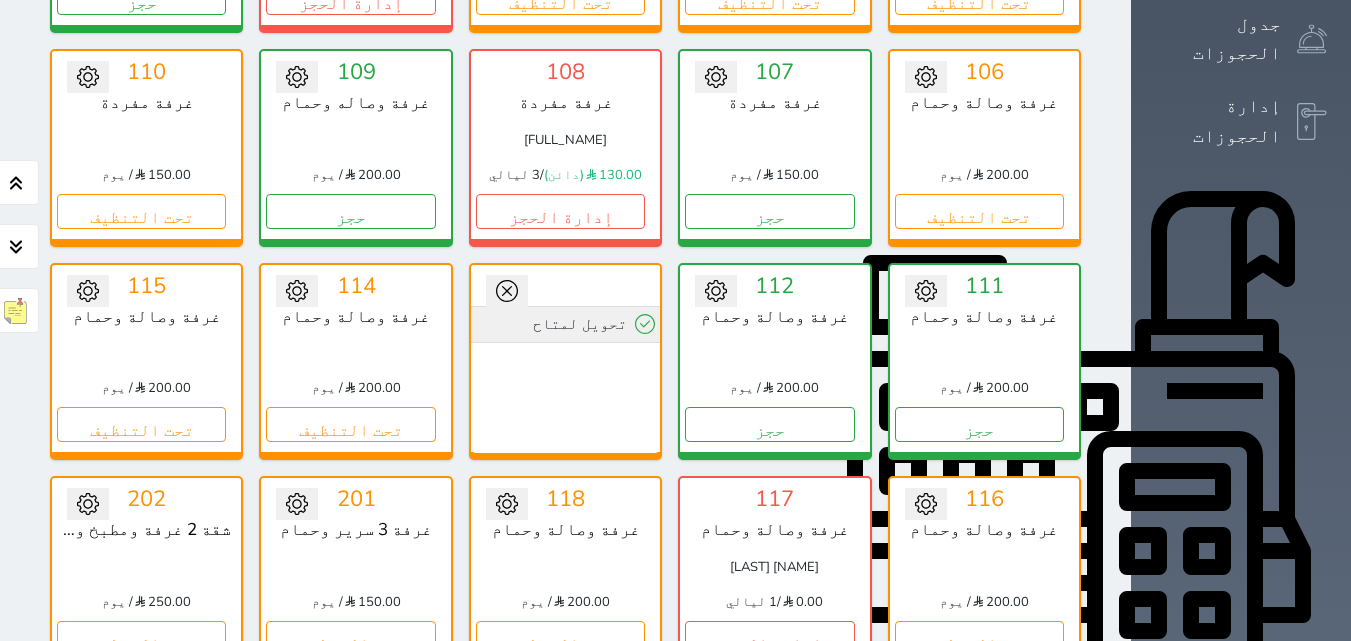 click on "تحويل لمتاح" at bounding box center [565, 324] 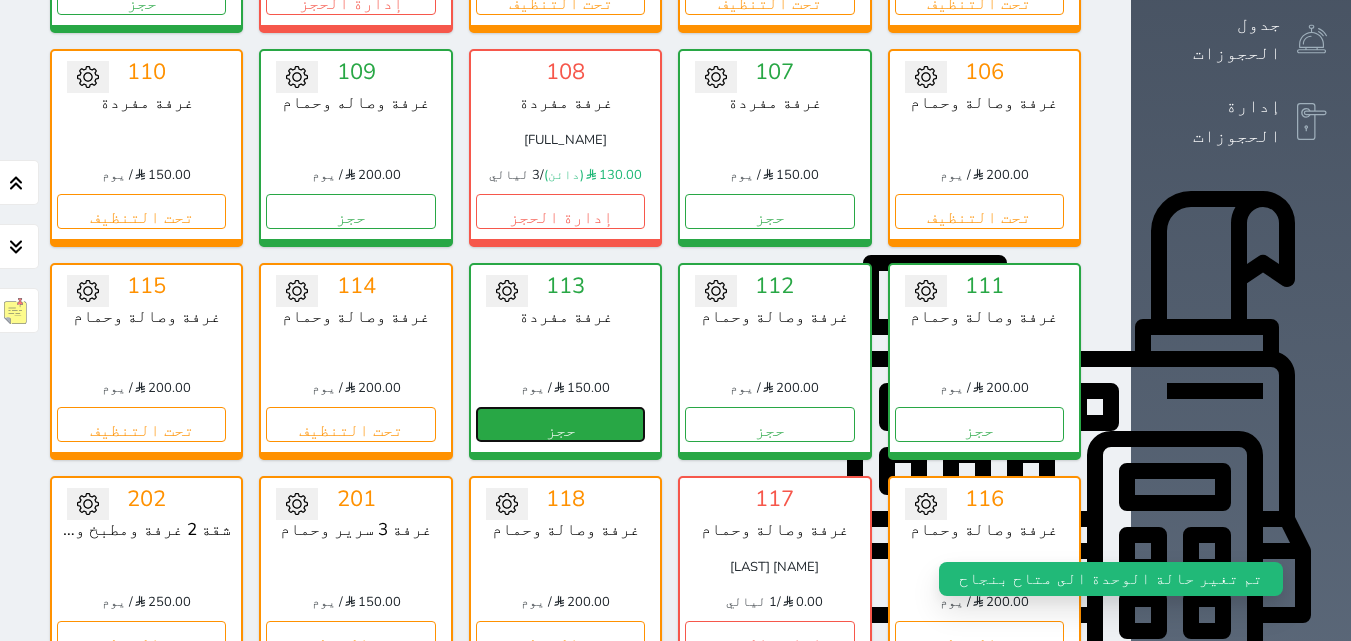 click on "حجز" at bounding box center (560, 424) 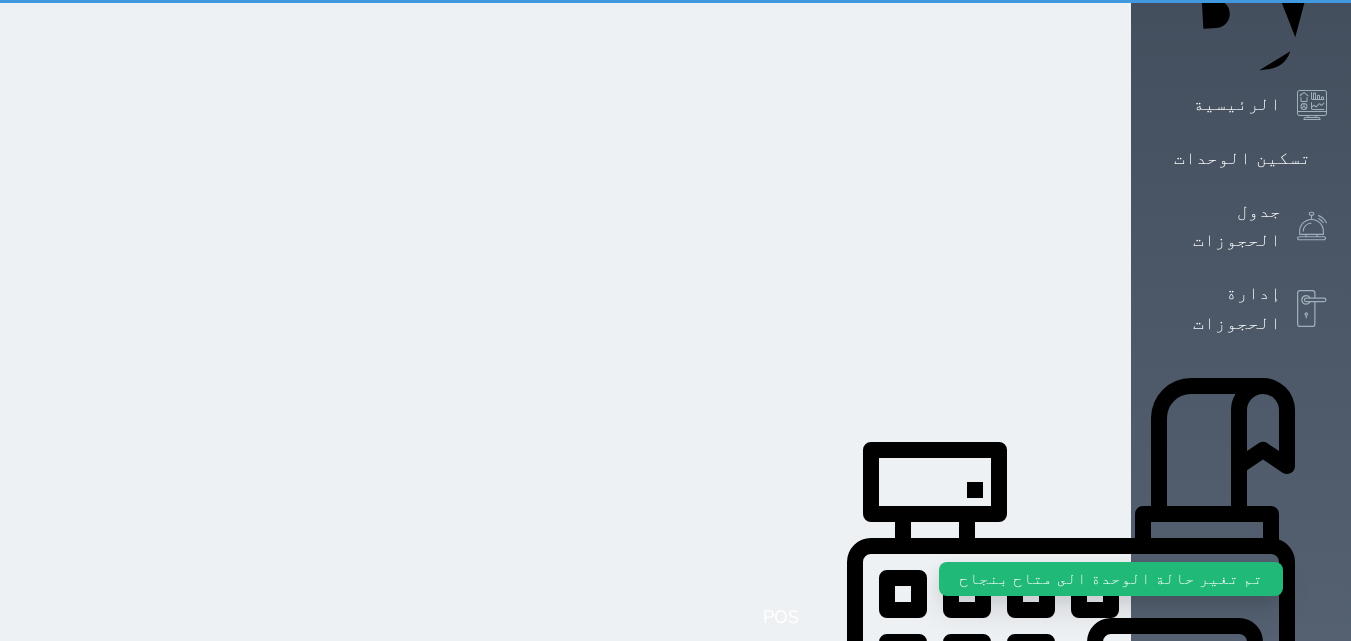 scroll, scrollTop: 0, scrollLeft: 0, axis: both 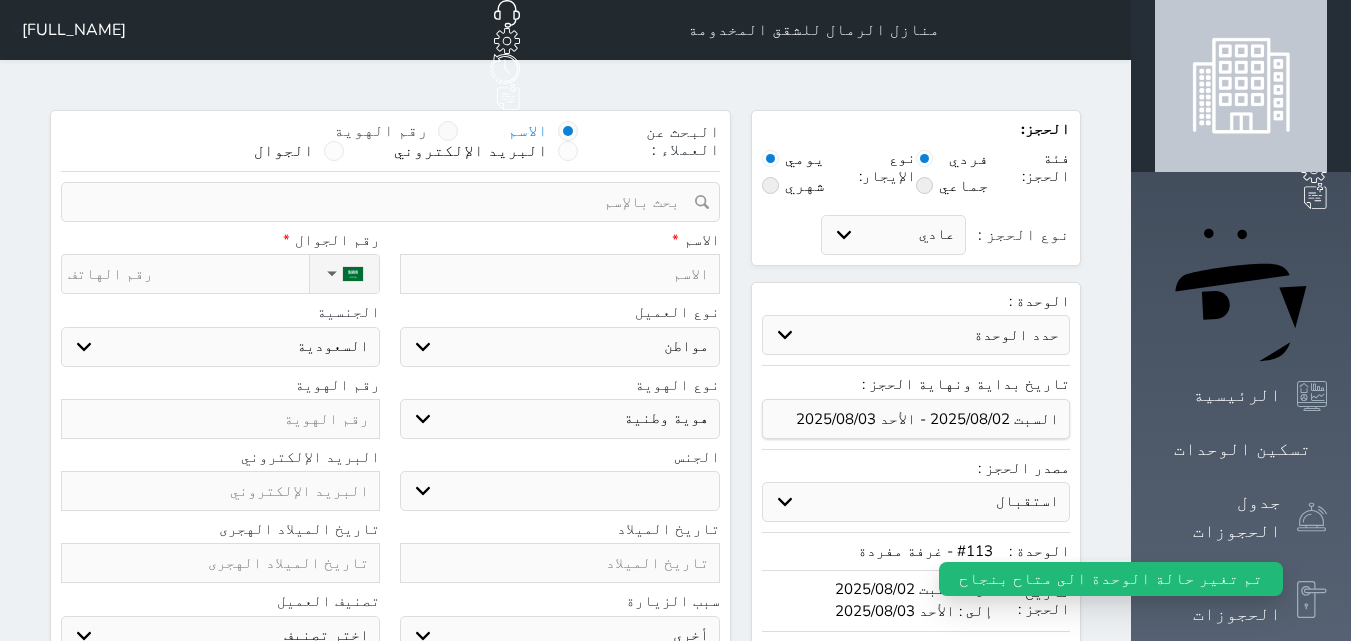 click on "رقم الهوية" at bounding box center (381, 131) 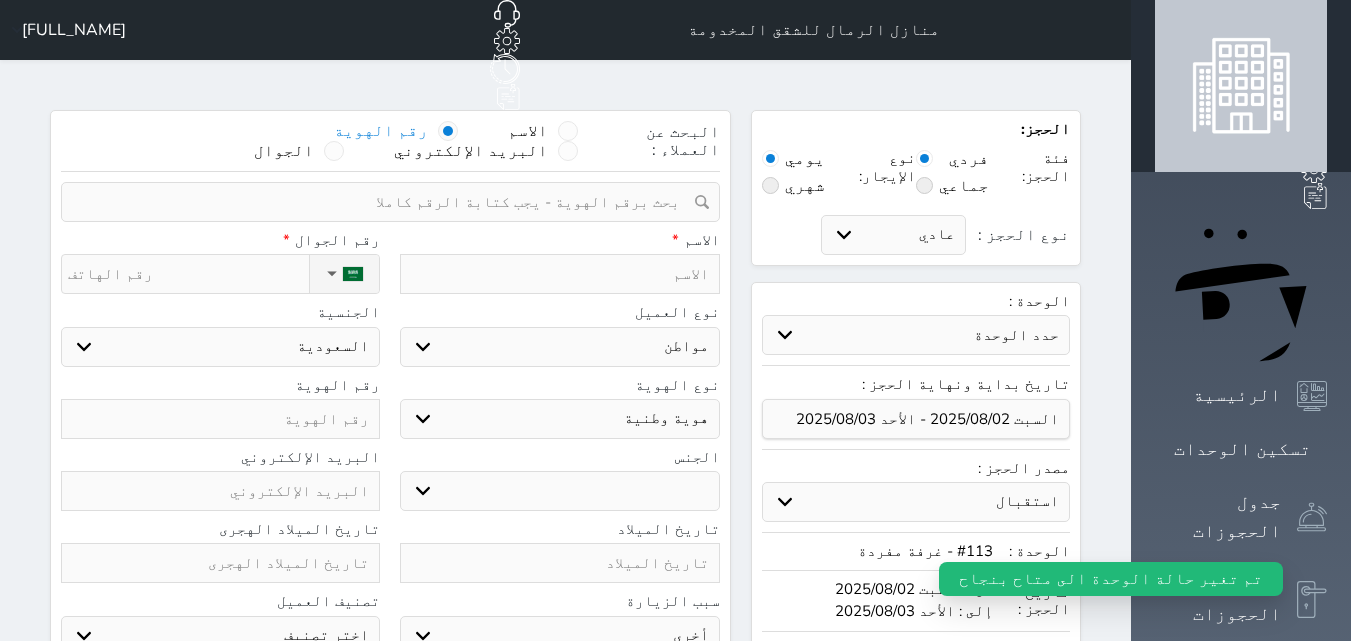 click at bounding box center [383, 202] 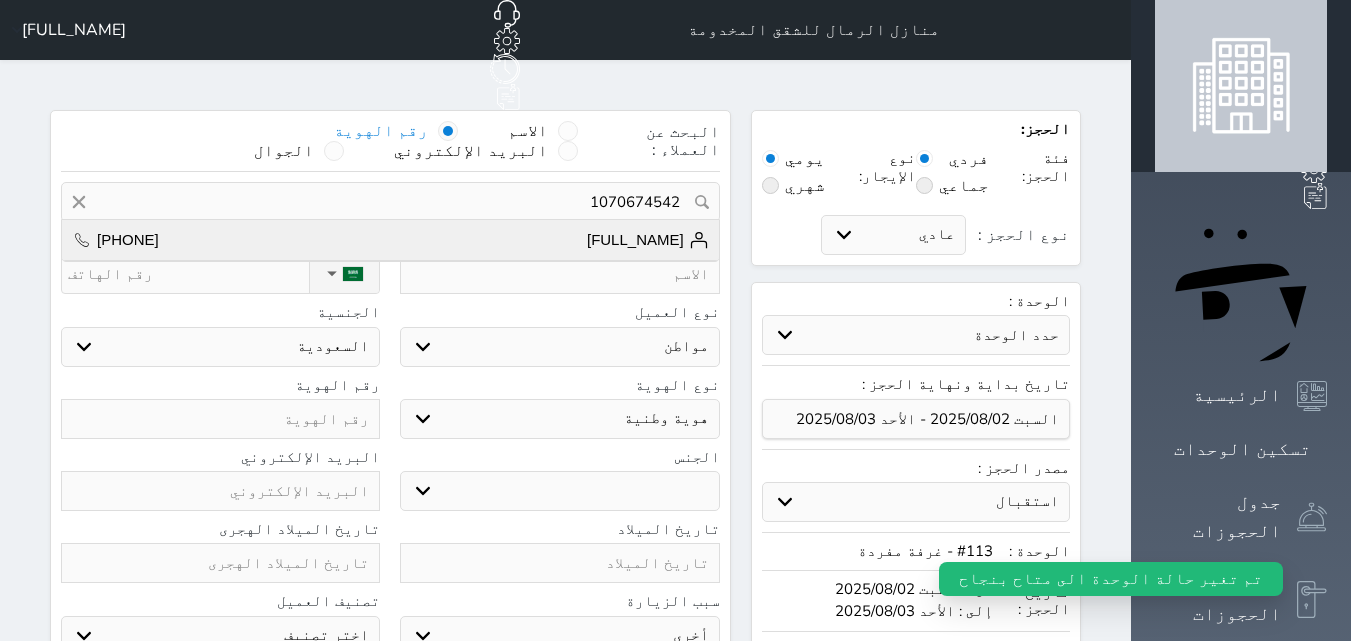 click on "[FULL_NAME]" at bounding box center [648, 240] 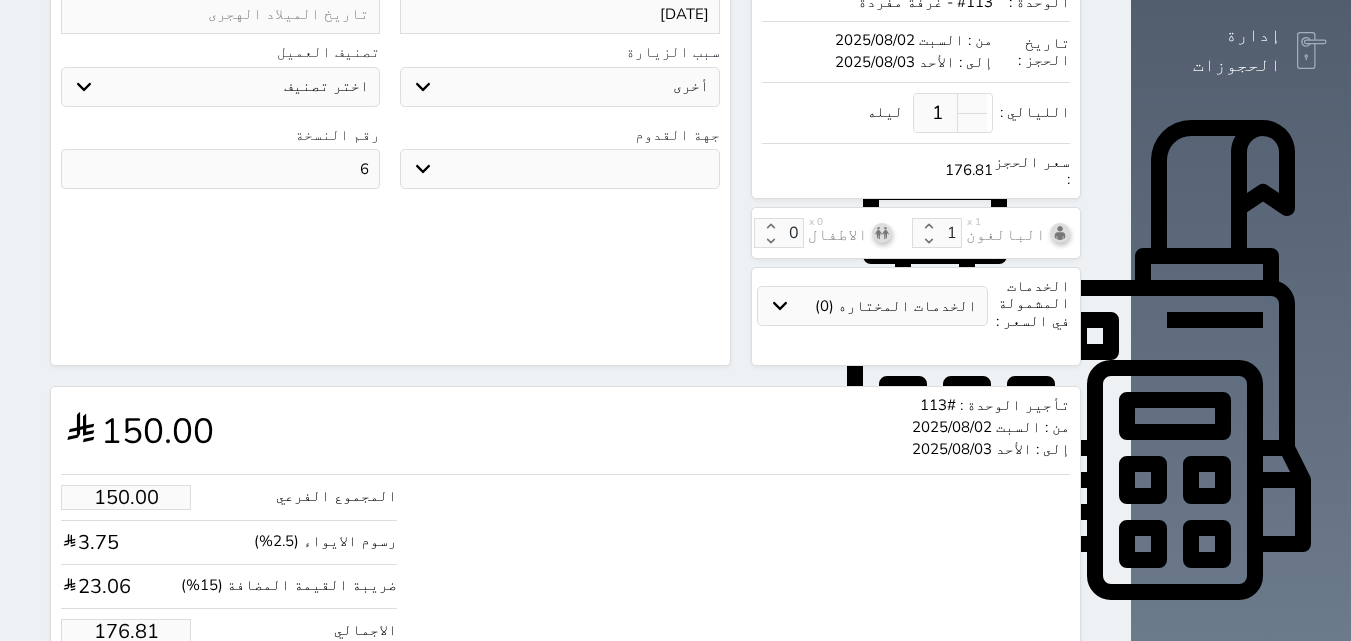 scroll, scrollTop: 586, scrollLeft: 0, axis: vertical 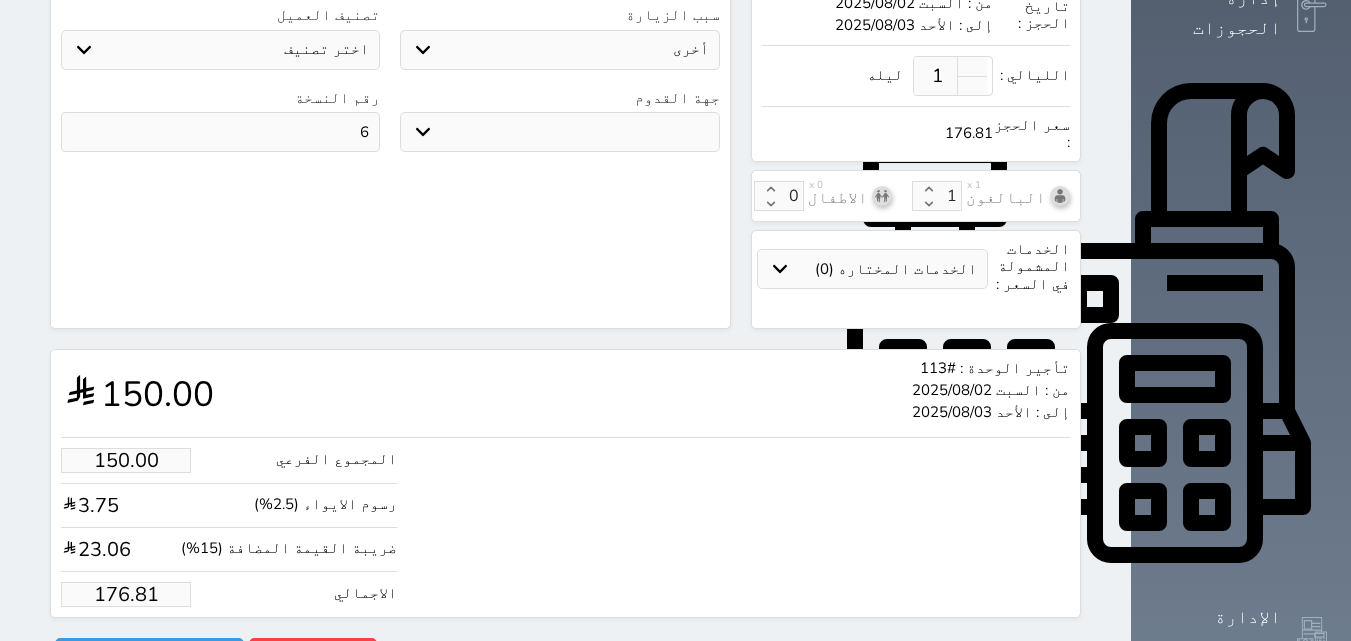 click on "176.81" at bounding box center [126, 594] 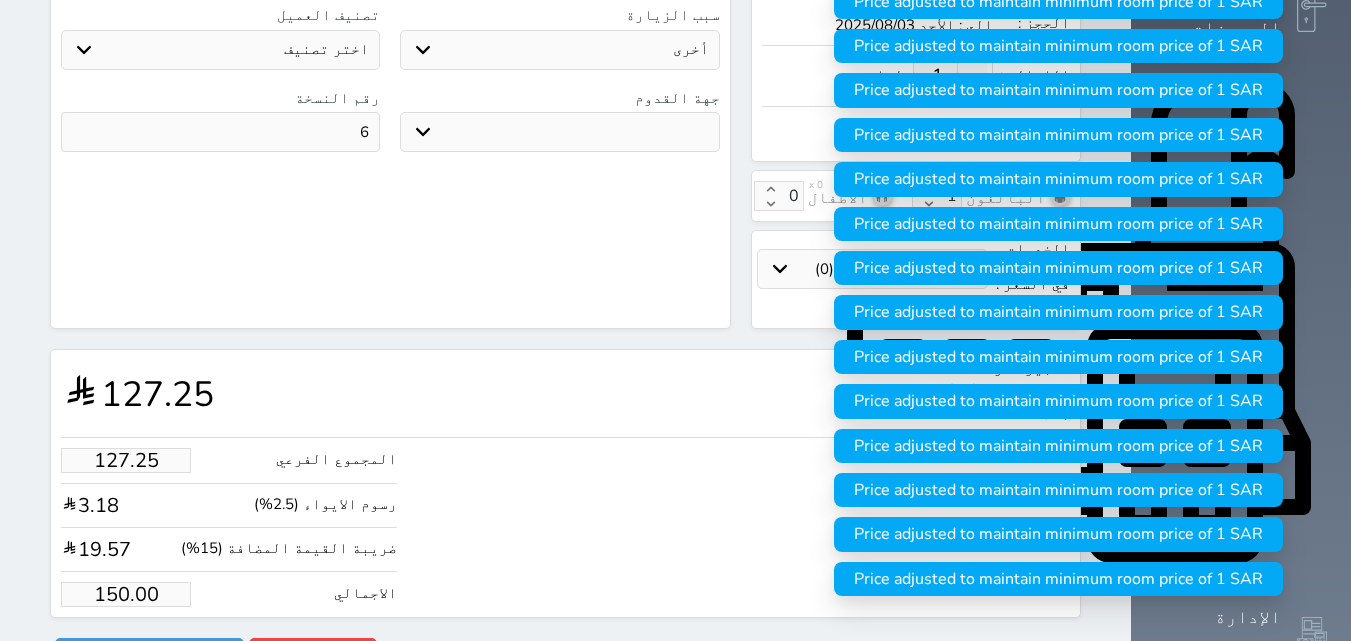 drag, startPoint x: 414, startPoint y: 422, endPoint x: 404, endPoint y: 420, distance: 10.198039 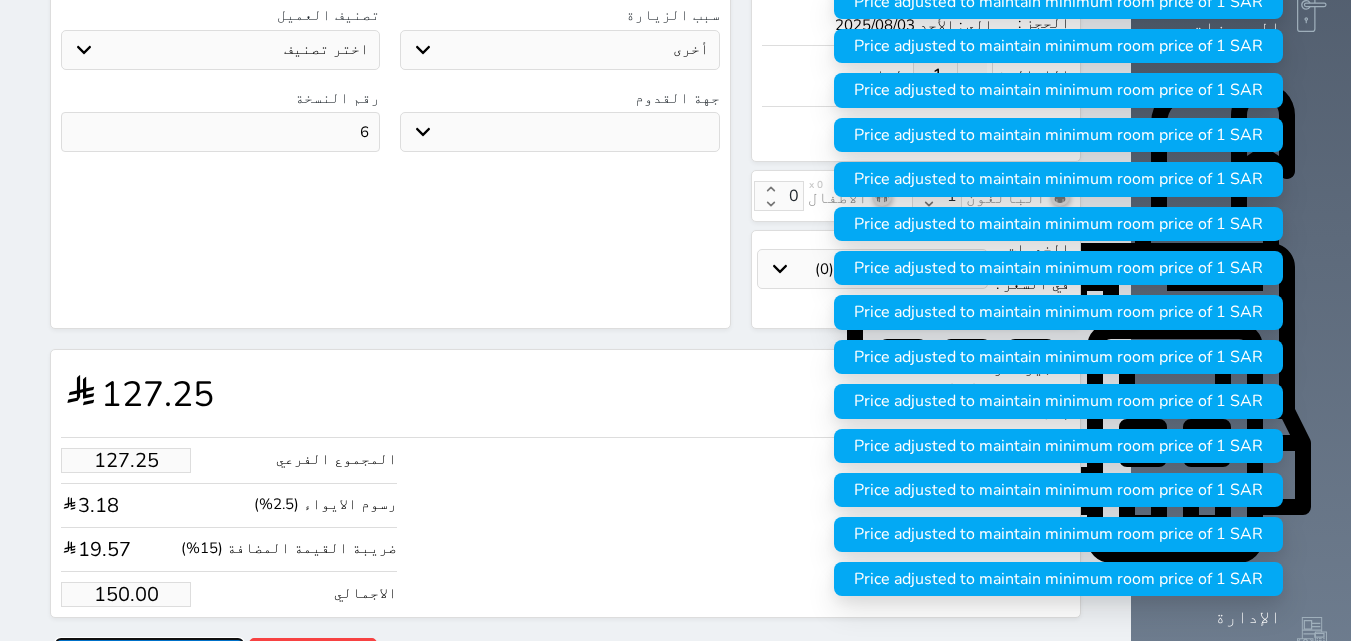 click on "حجز" at bounding box center (149, 655) 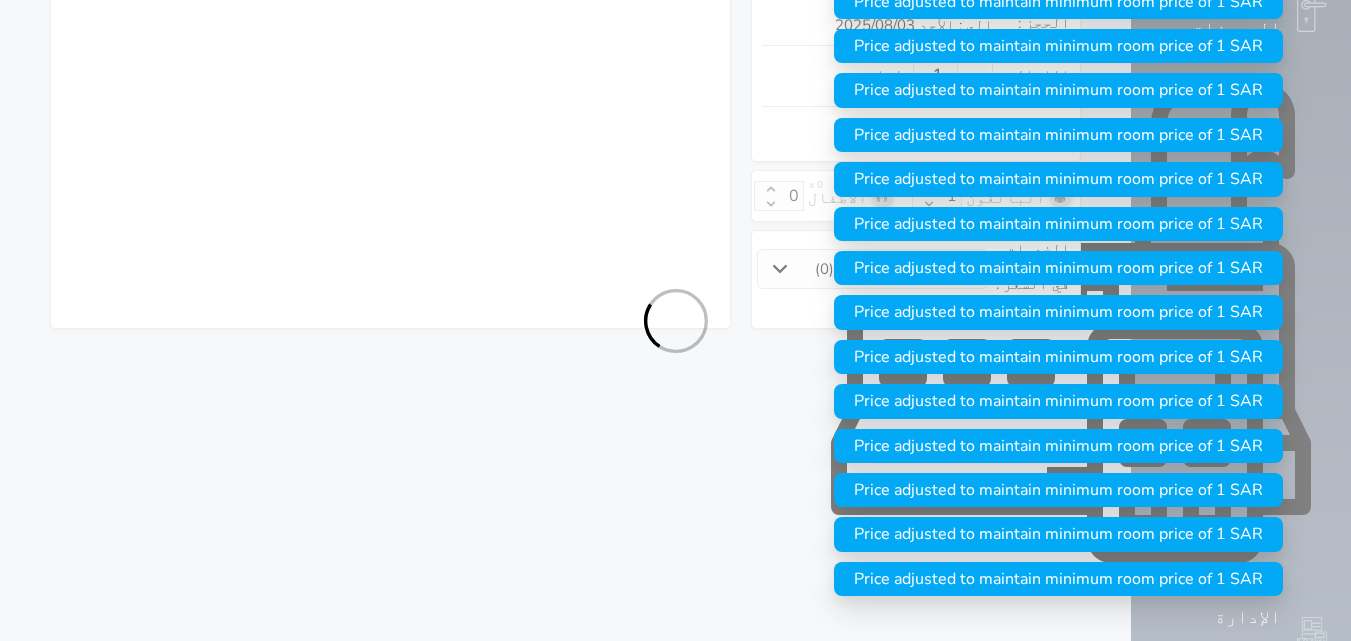 scroll, scrollTop: 545, scrollLeft: 0, axis: vertical 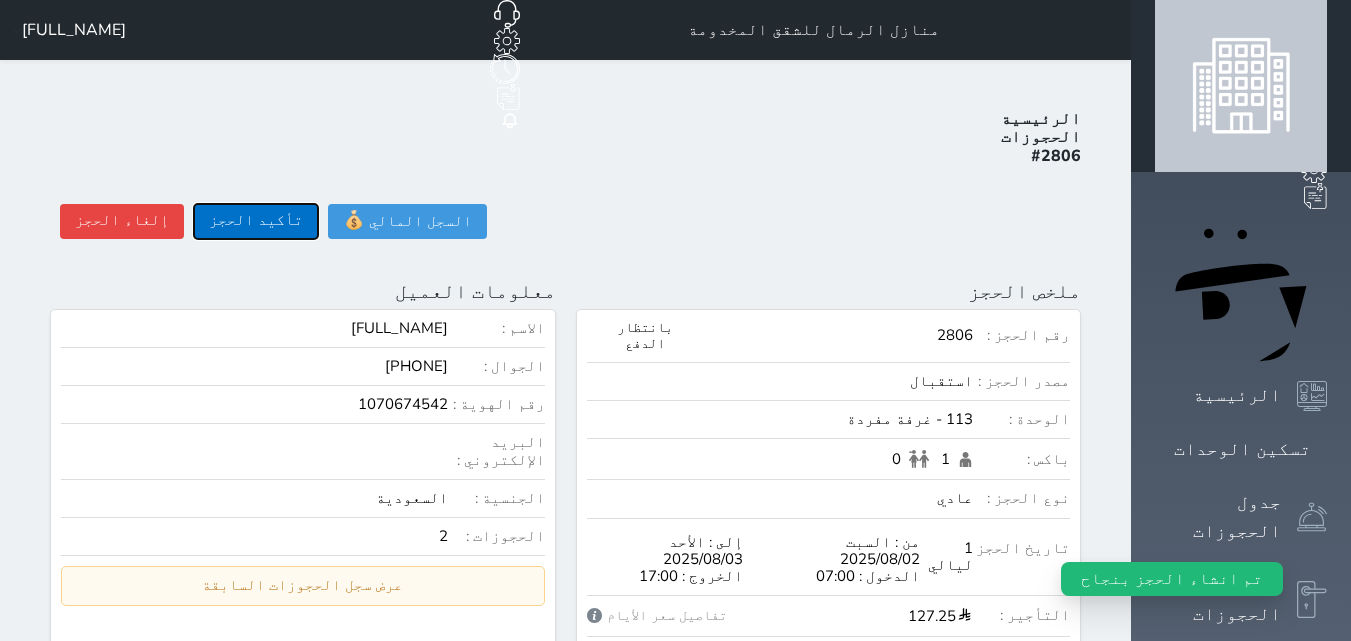 click on "تأكيد الحجز" at bounding box center (256, 221) 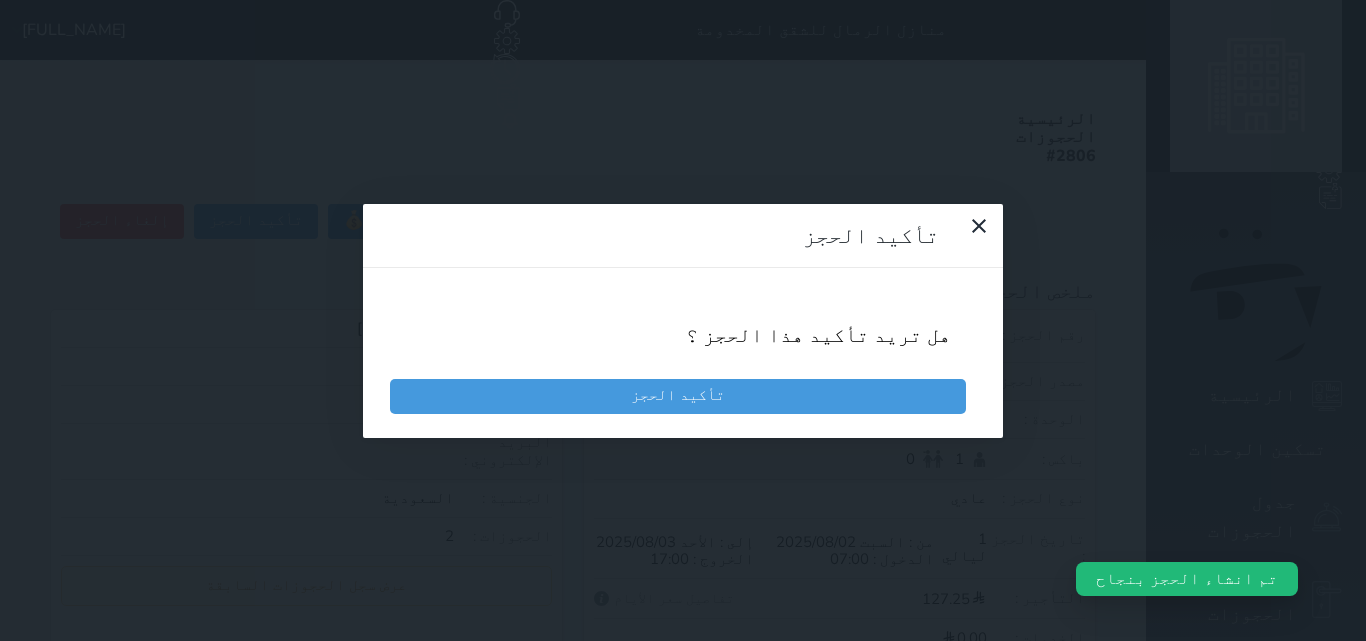 click on "هل تريد تأكيد هذا الحجز ؟" at bounding box center (683, 335) 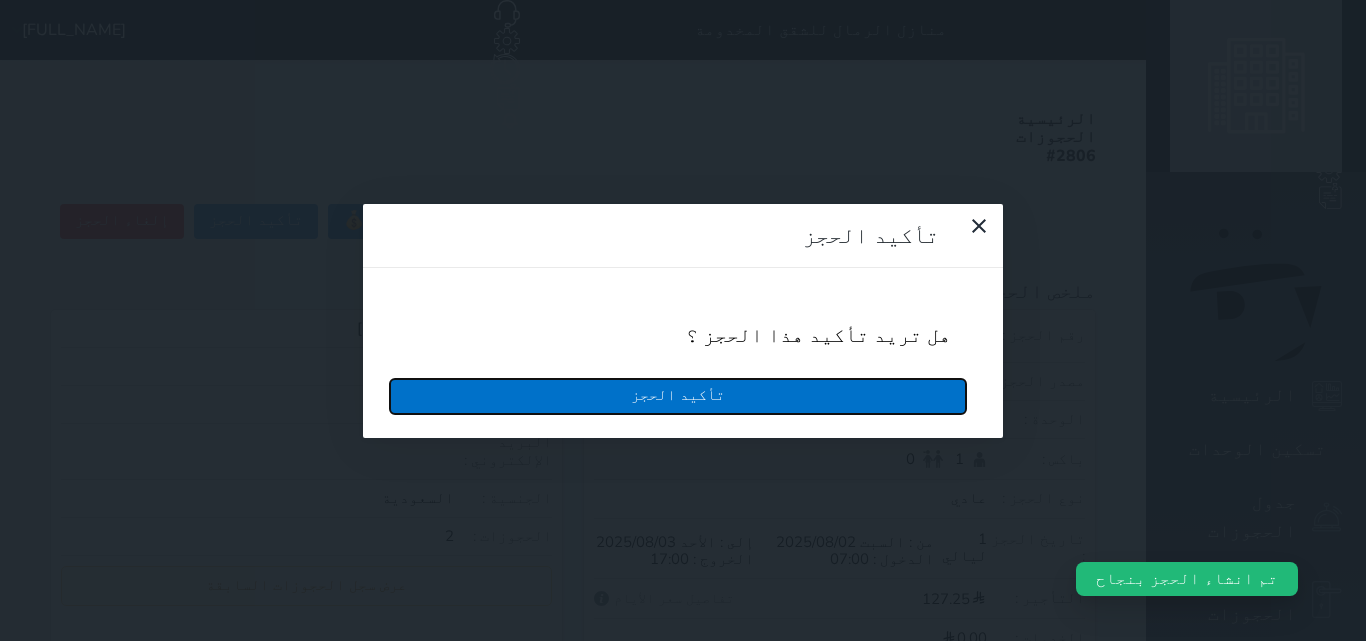 click on "تأكيد الحجز" at bounding box center (678, 396) 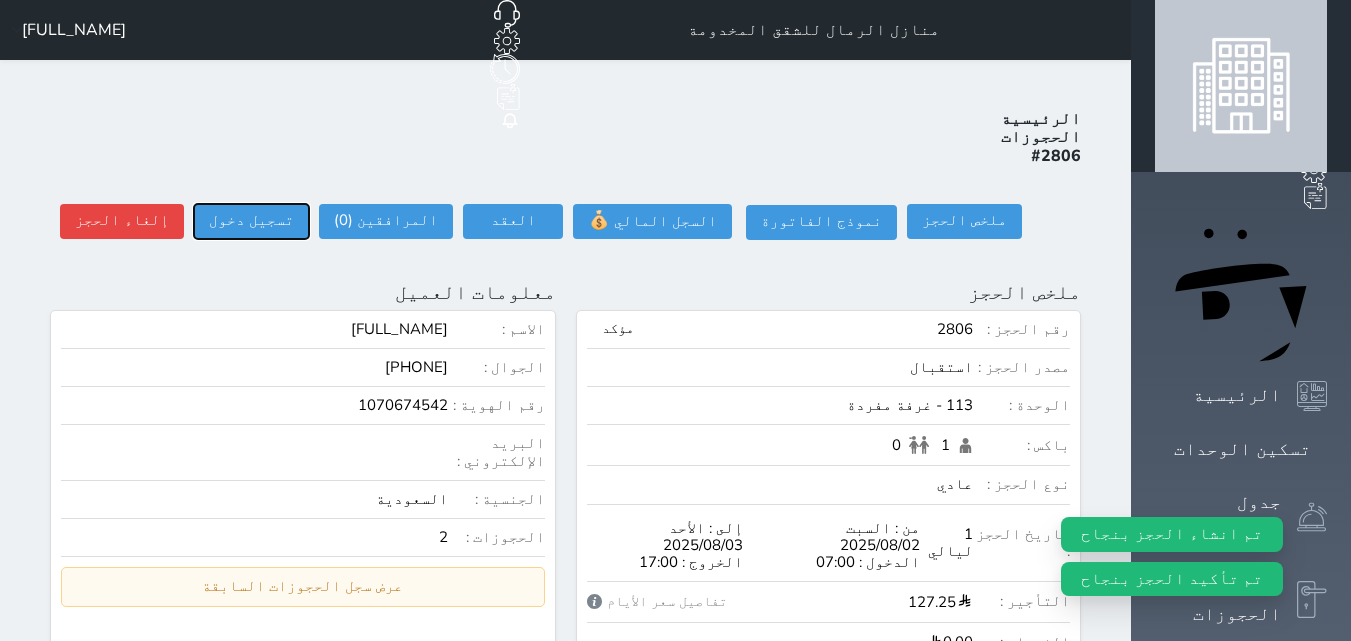 click on "تسجيل دخول" at bounding box center [251, 221] 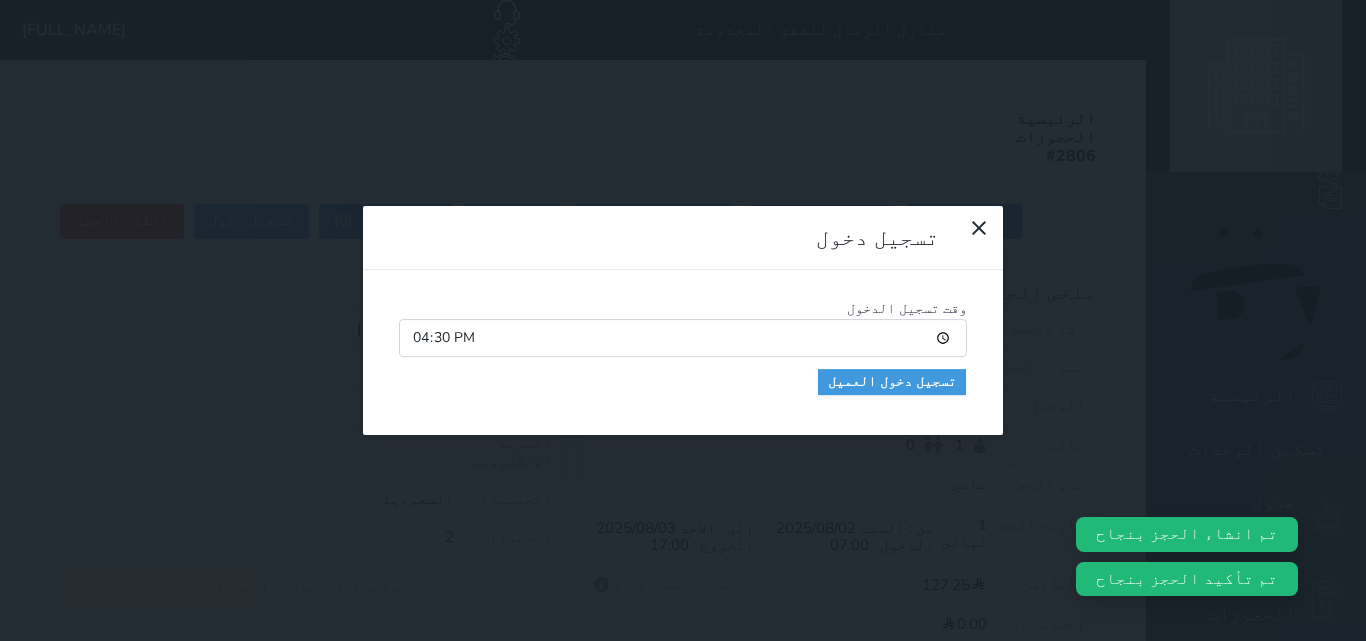 click on "وقت تسجيل الدخول    16:30   تسجيل دخول العميل" at bounding box center [683, 353] 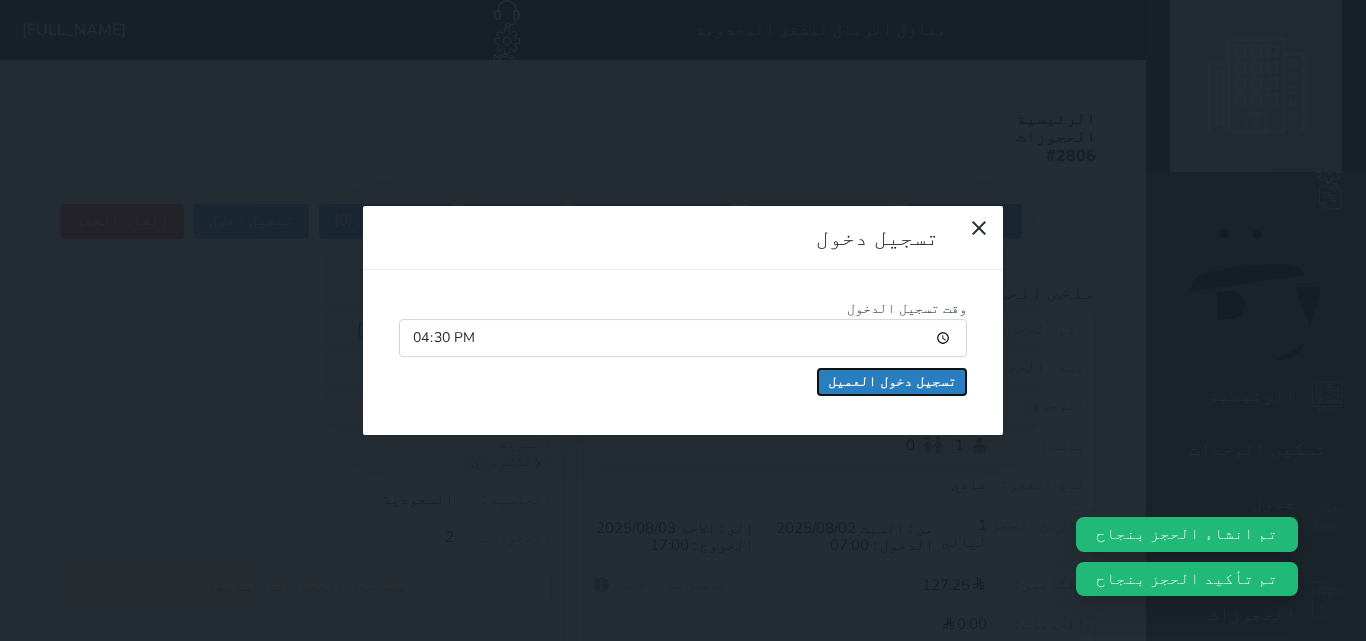 click on "تسجيل دخول العميل" at bounding box center (892, 382) 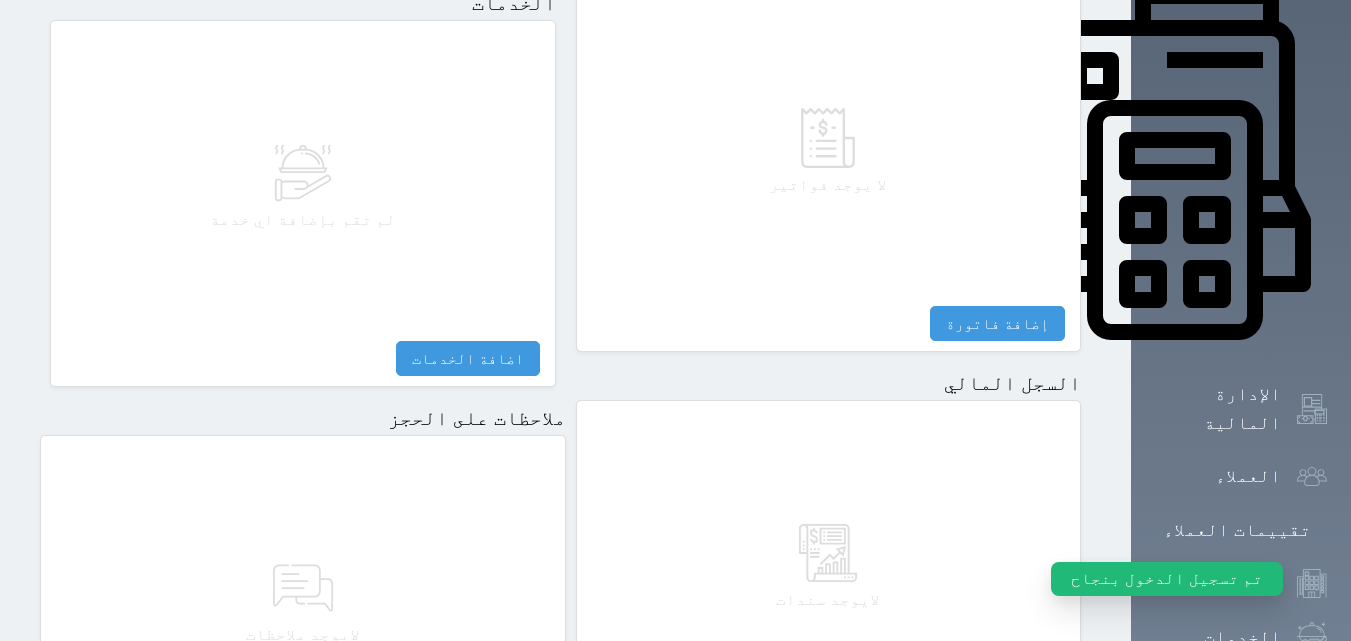 scroll, scrollTop: 1062, scrollLeft: 0, axis: vertical 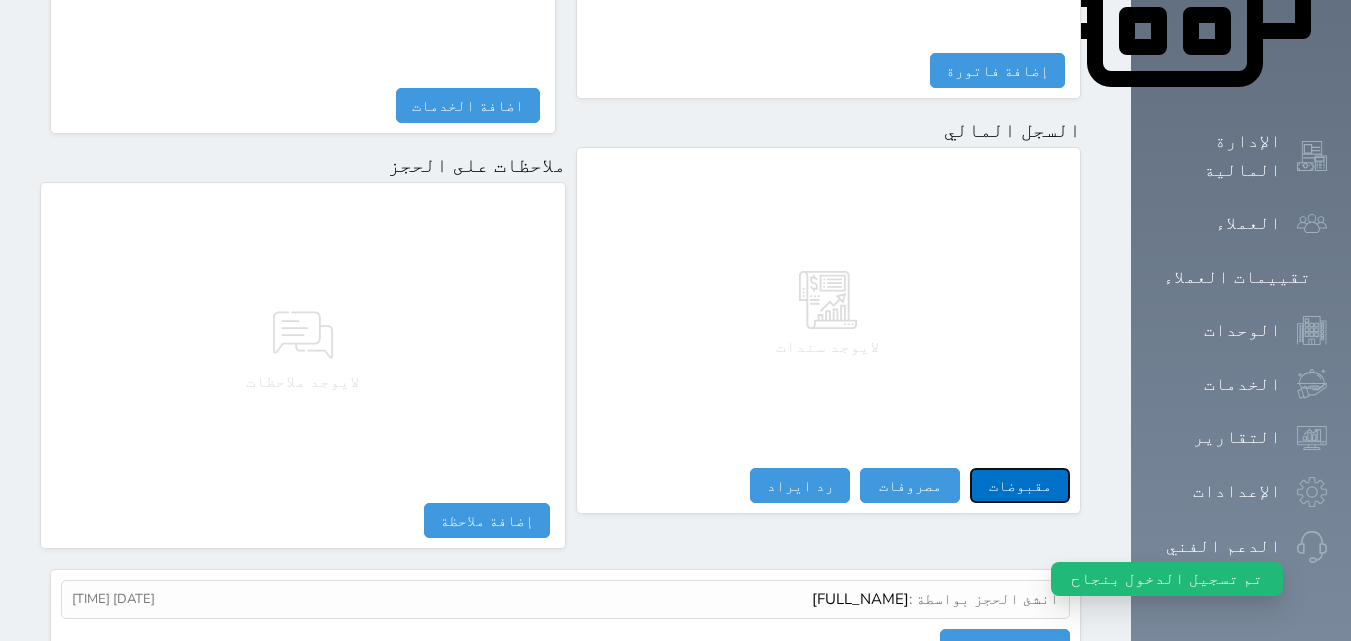 click on "مقبوضات" at bounding box center (1020, 485) 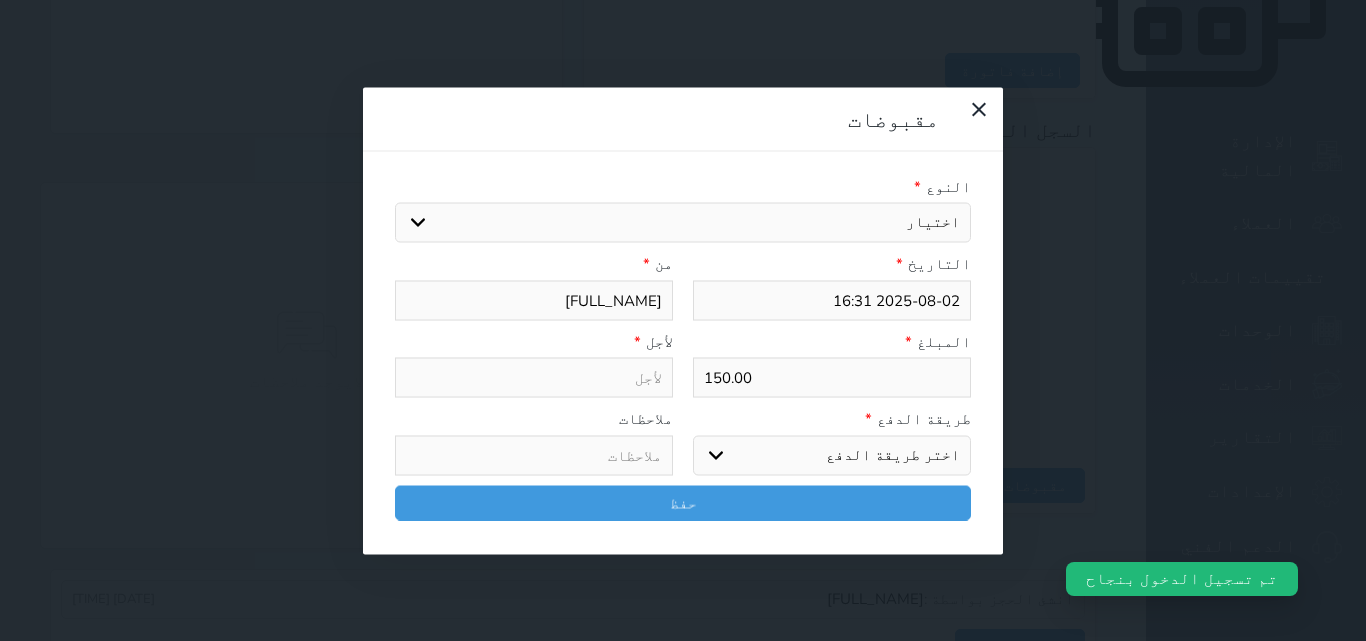 drag, startPoint x: 979, startPoint y: 139, endPoint x: 982, endPoint y: 156, distance: 17.262676 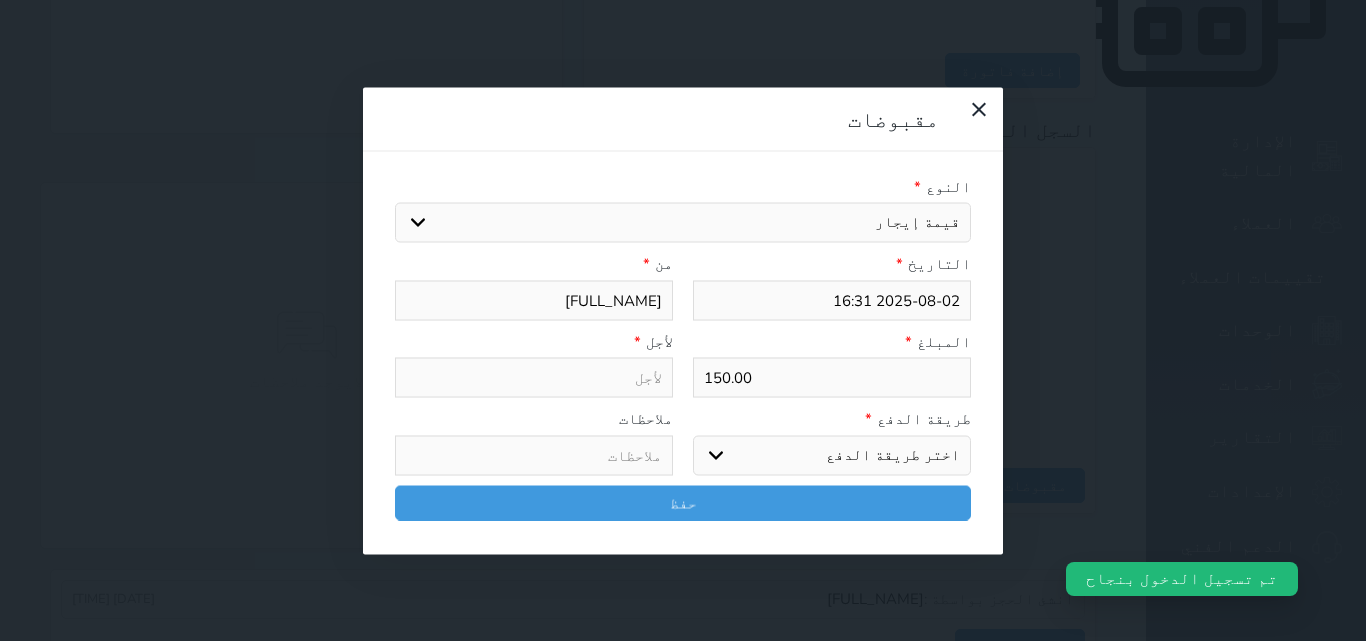 click on "اختيار   مقبوضات عامة قيمة إيجار فواتير تامين عربون لا ينطبق آخر مغسلة واي فاي - الإنترنت مواقف السيارات طعام الأغذية والمشروبات مشروبات المشروبات الباردة المشروبات الساخنة الإفطار غداء عشاء مخبز و كعك حمام سباحة الصالة الرياضية سبا و خدمات الجمال اختيار وإسقاط (خدمات النقل) ميني بار كابل - تلفزيون سرير إضافي تصفيف الشعر التسوق خدمات الجولات السياحية المنظمة خدمات الدليل السياحي" at bounding box center (683, 223) 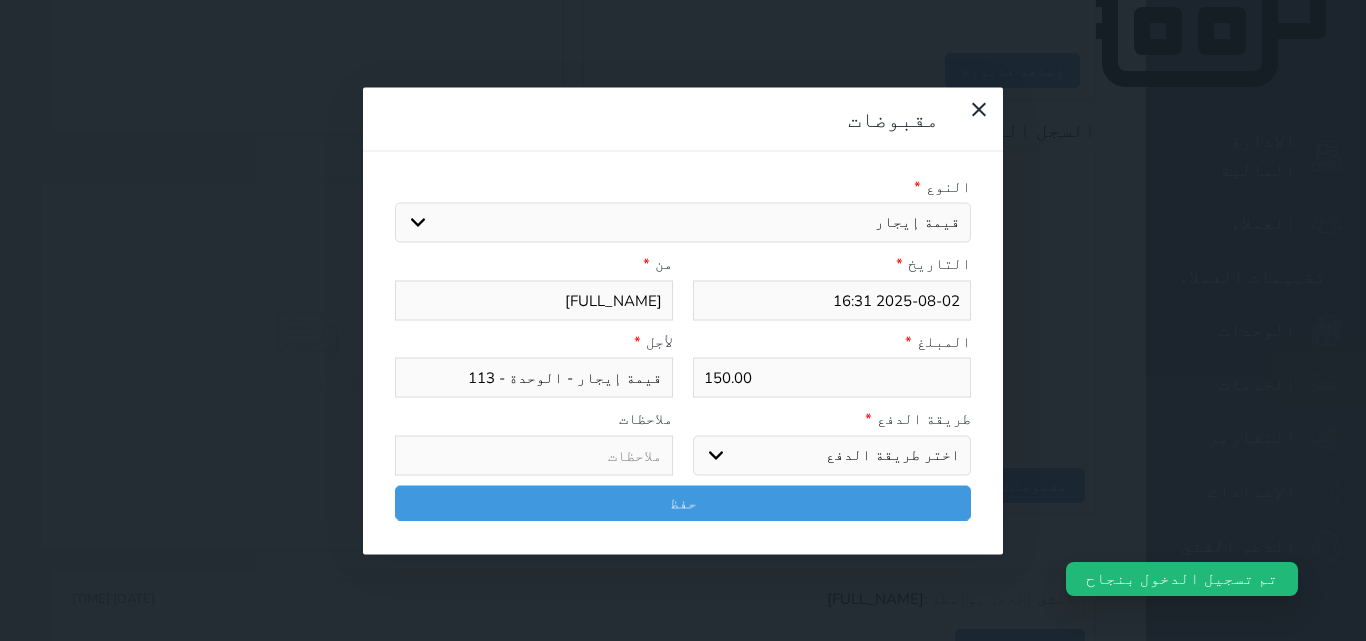 click on "اختر طريقة الدفع   دفع نقدى   تحويل بنكى   مدى   بطاقة ائتمان   آجل" at bounding box center (832, 455) 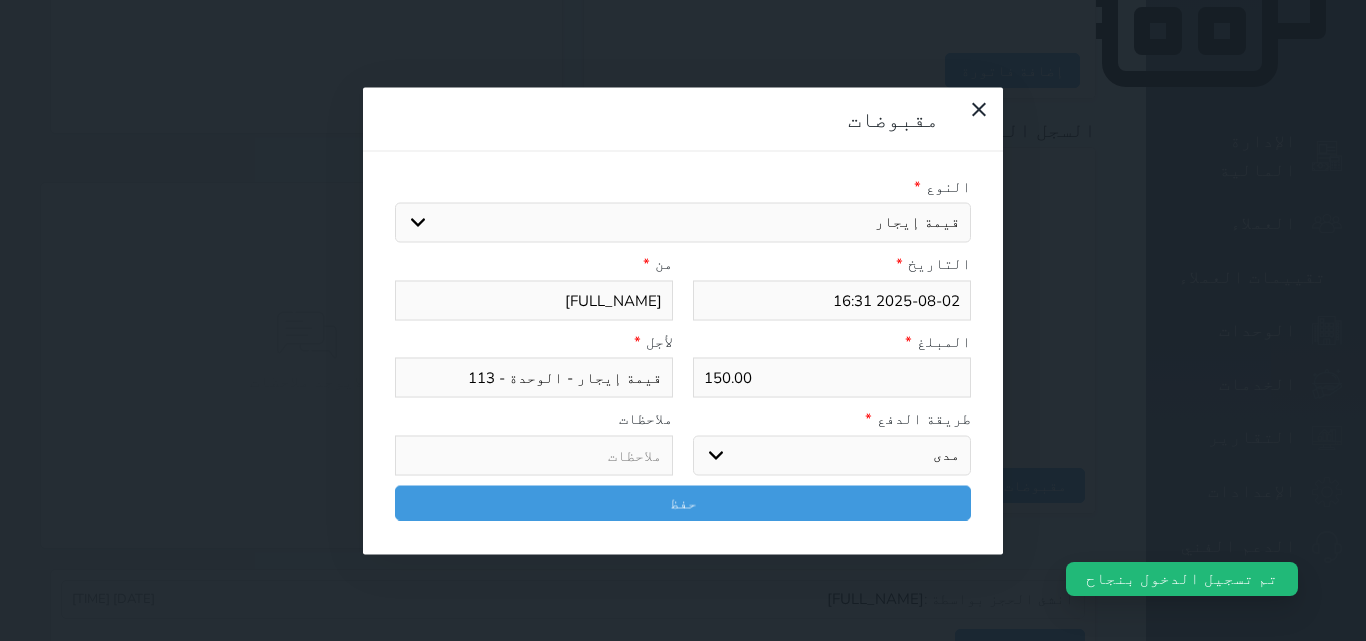 click on "اختر طريقة الدفع   دفع نقدى   تحويل بنكى   مدى   بطاقة ائتمان   آجل" at bounding box center (832, 455) 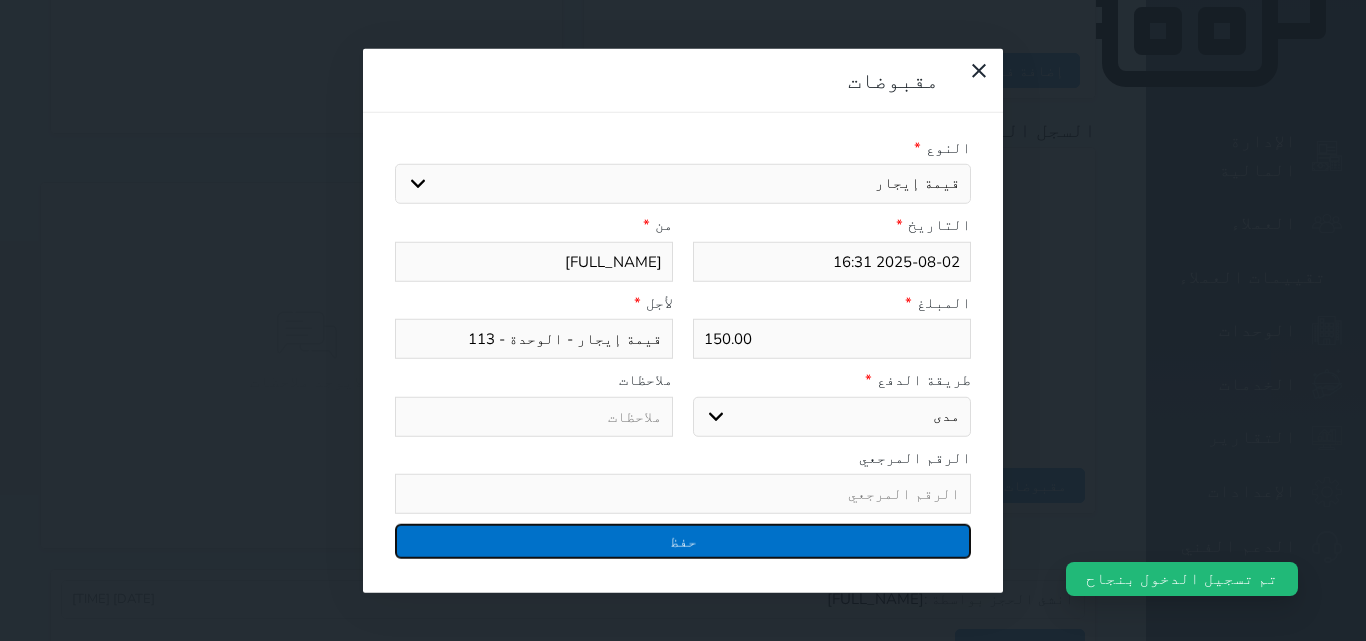 click on "حفظ" at bounding box center [683, 541] 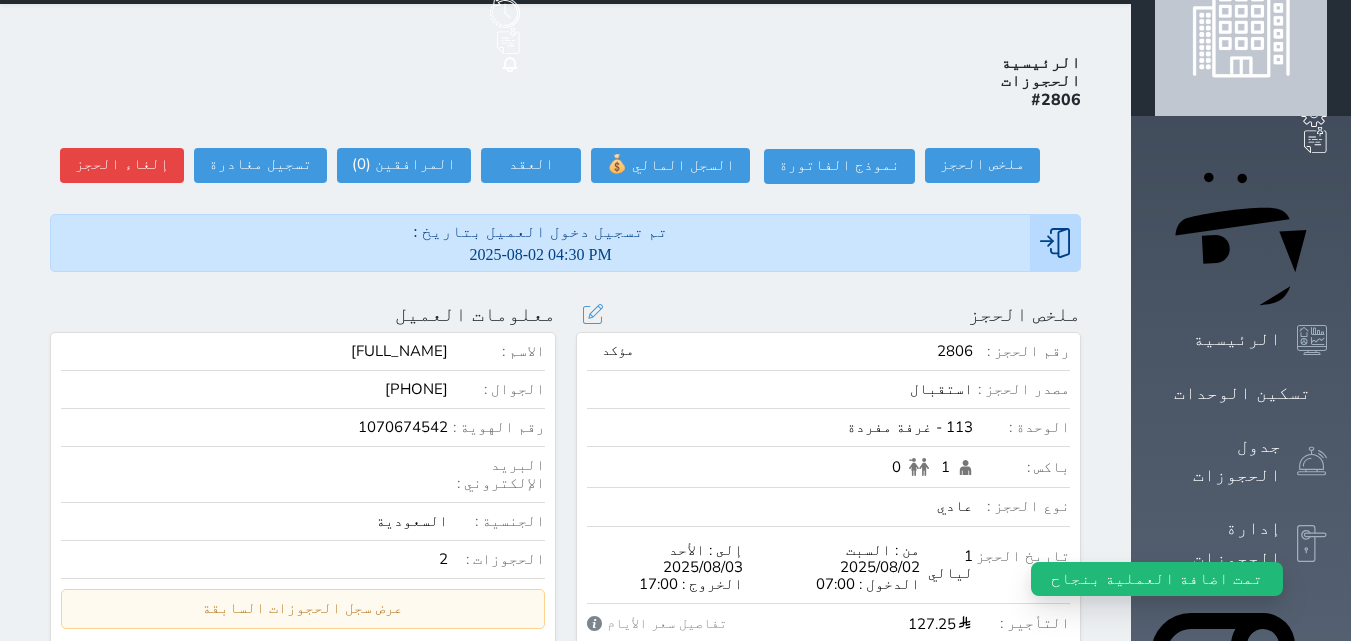 scroll, scrollTop: 0, scrollLeft: 0, axis: both 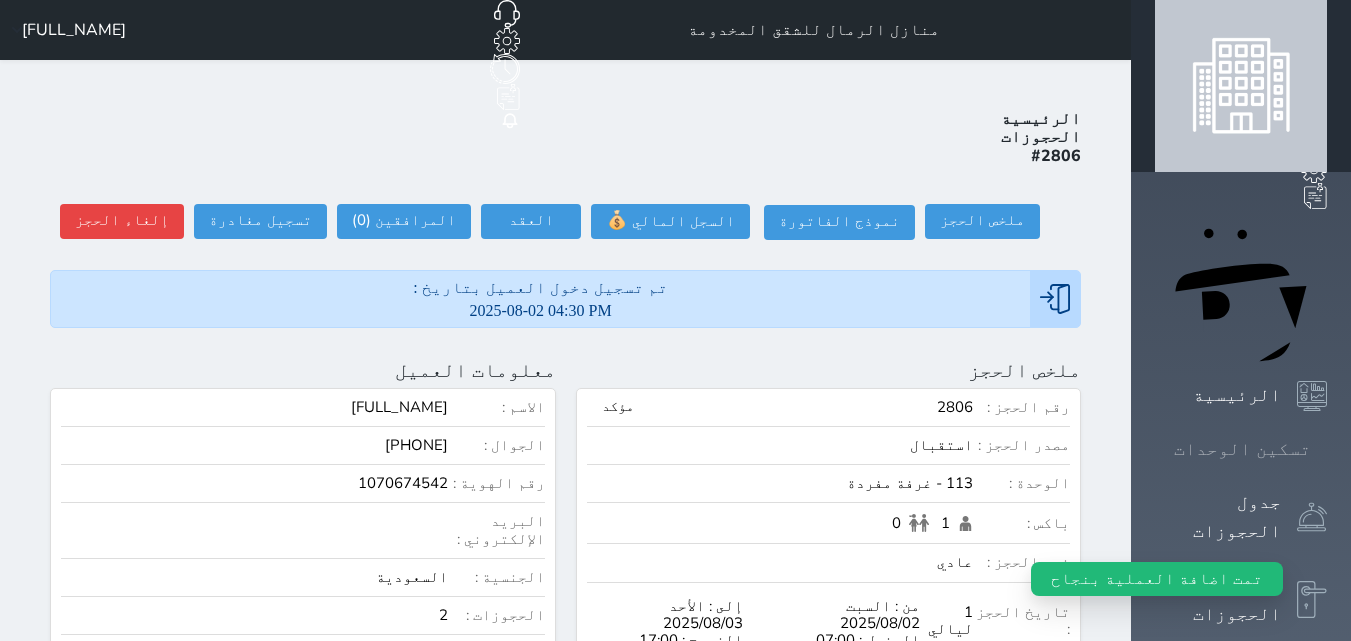 click at bounding box center [1327, 449] 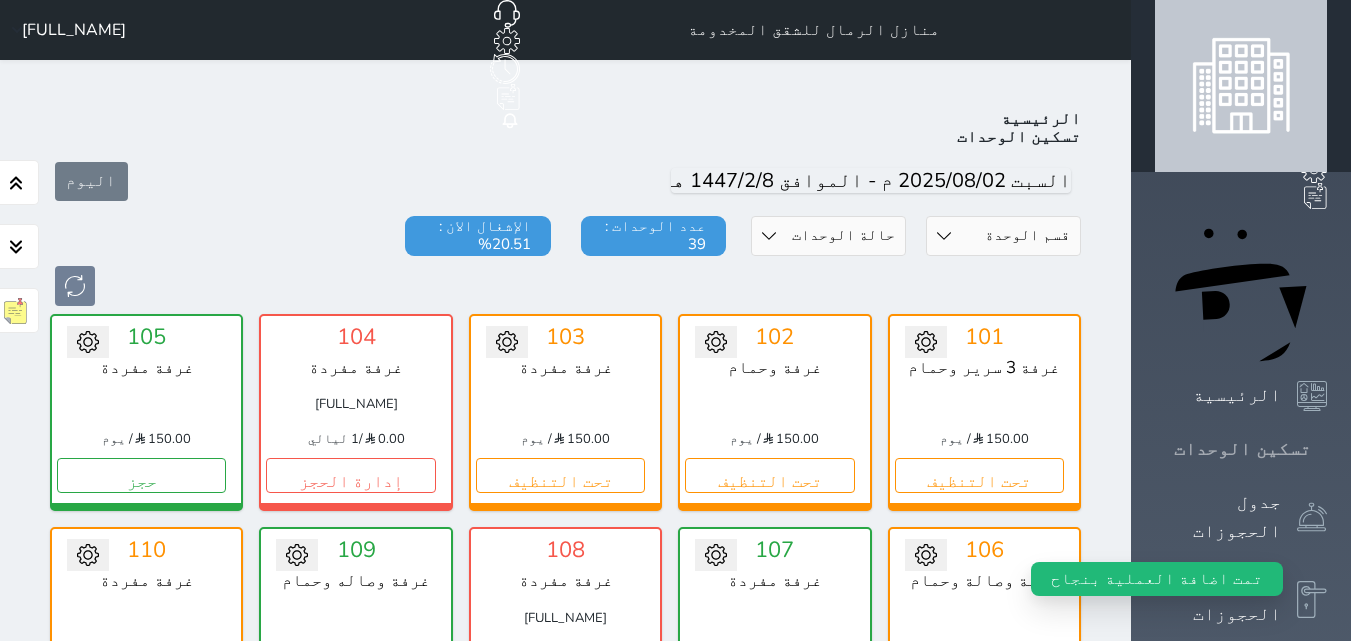 scroll, scrollTop: 78, scrollLeft: 0, axis: vertical 